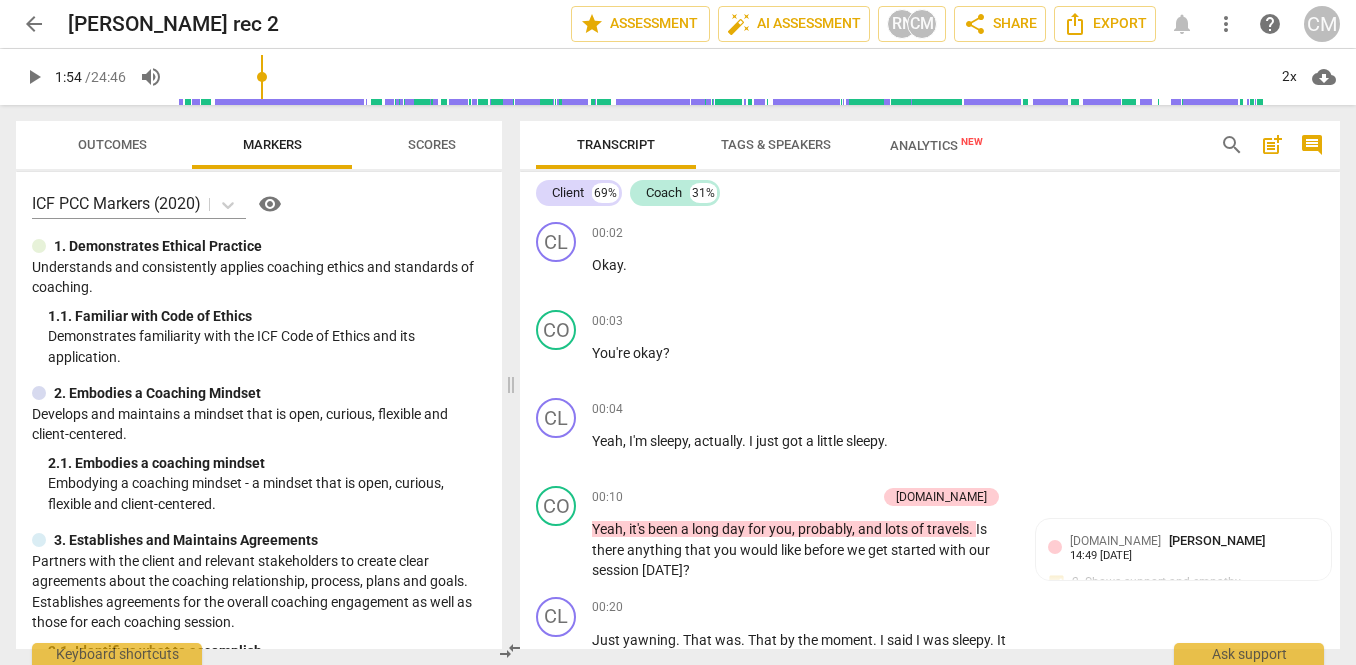 scroll, scrollTop: 0, scrollLeft: 0, axis: both 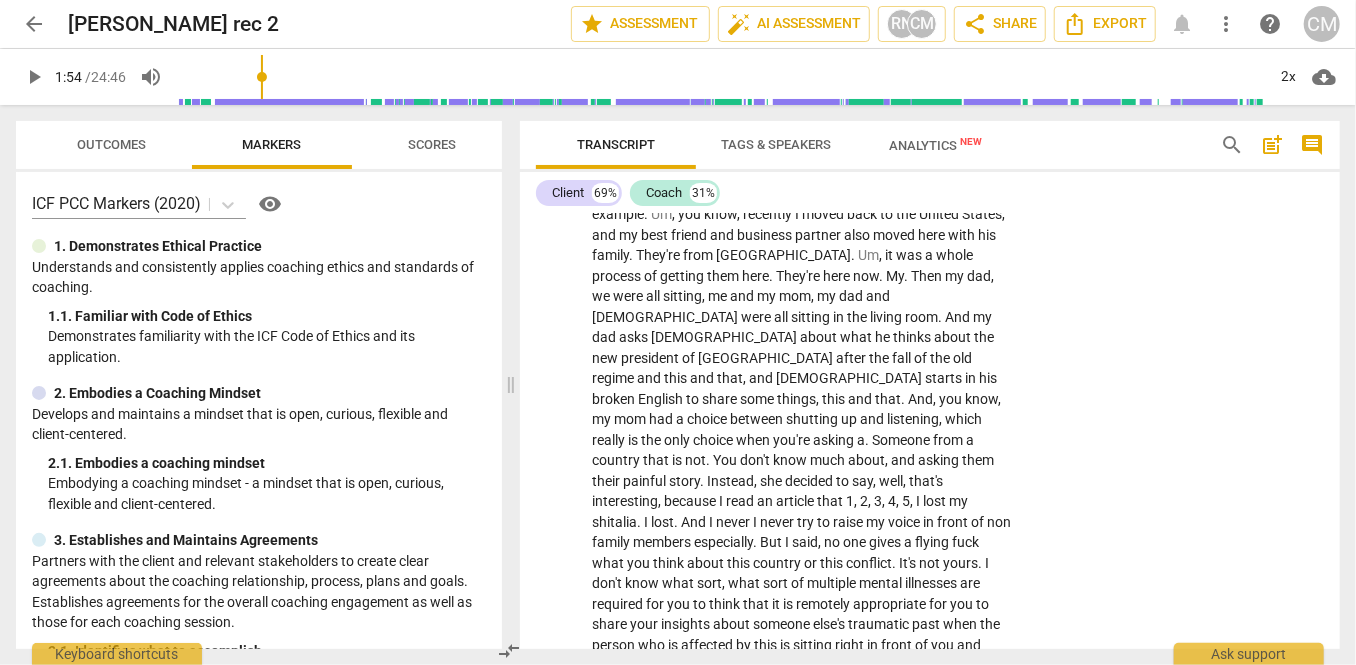 click on "play_arrow" at bounding box center (34, 77) 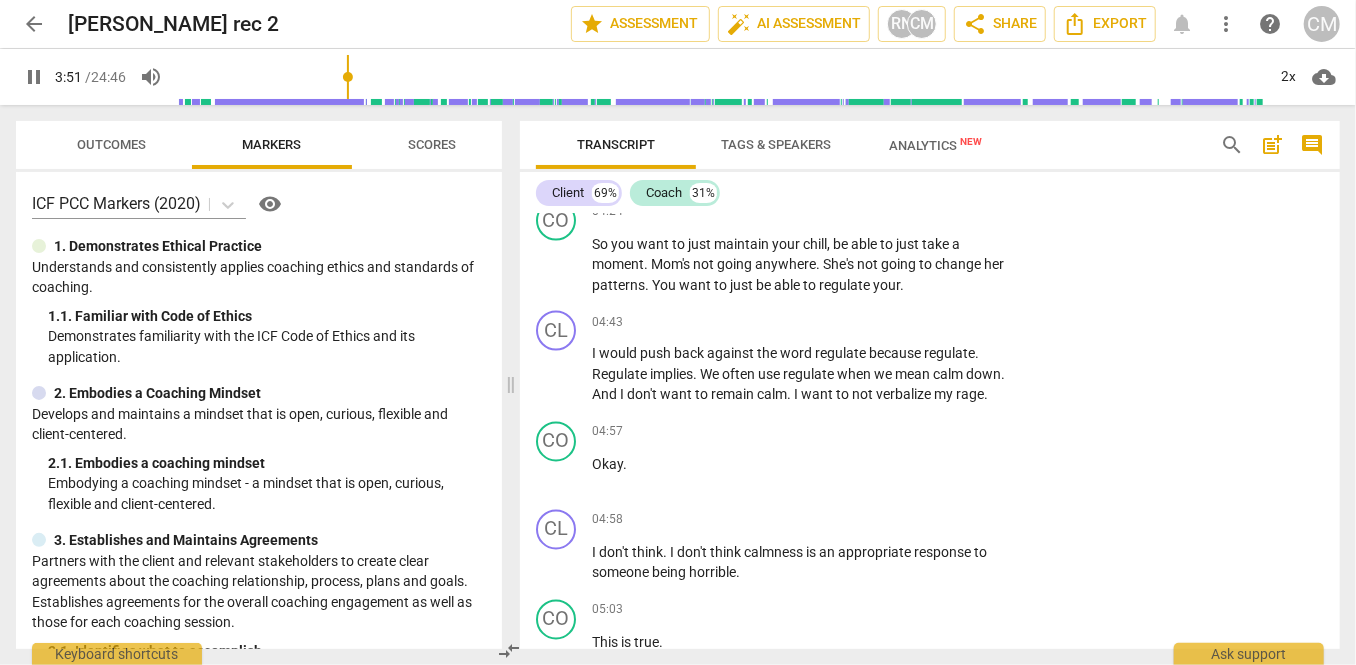 scroll, scrollTop: 1754, scrollLeft: 0, axis: vertical 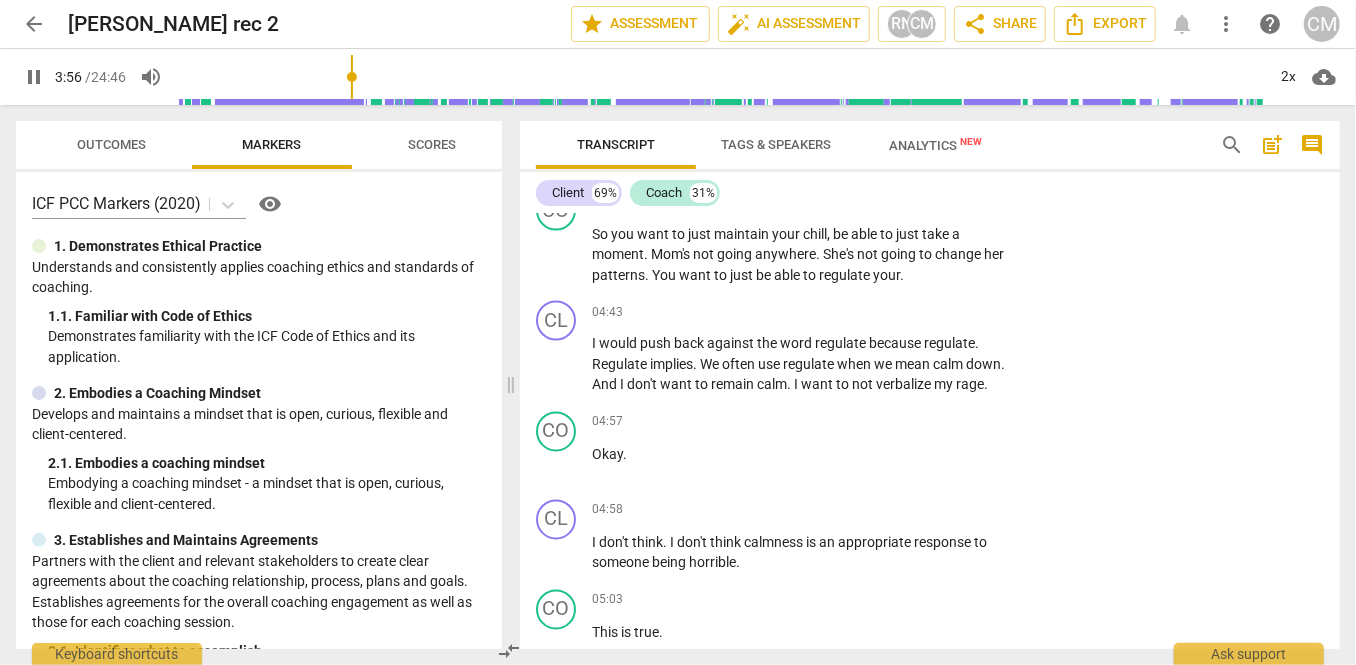 click on "pause" at bounding box center [34, 77] 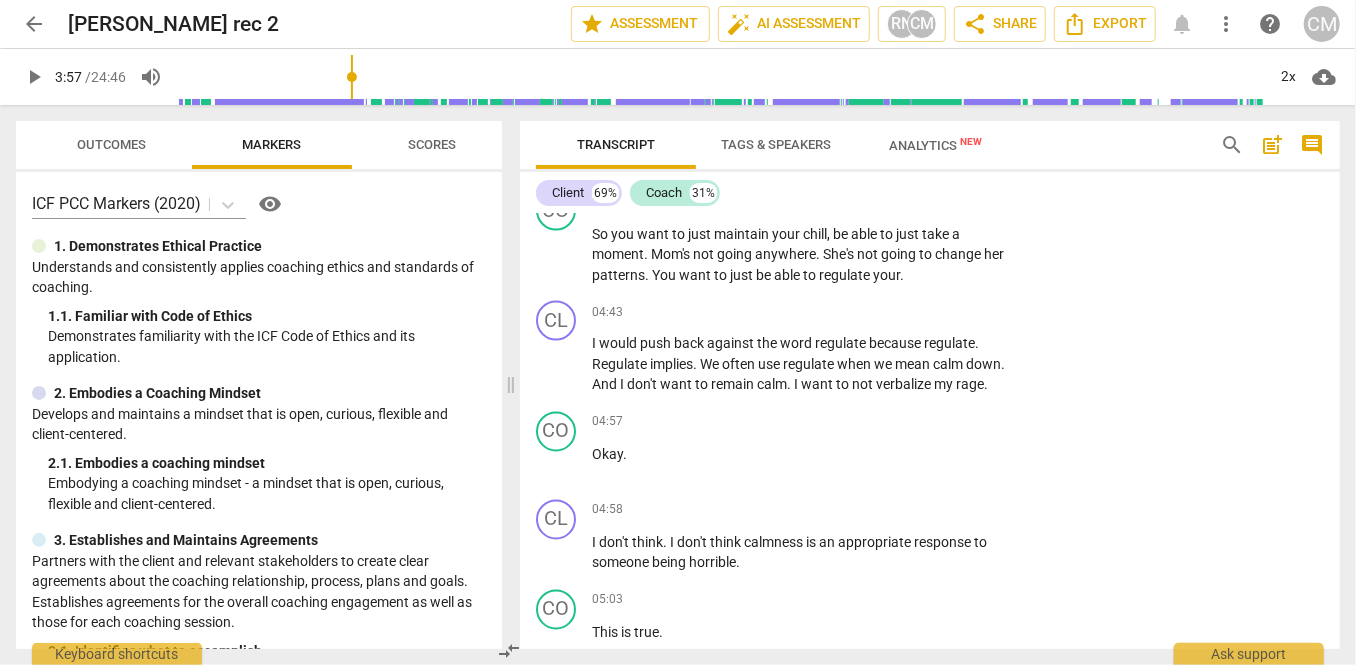click on "play_arrow" at bounding box center [34, 77] 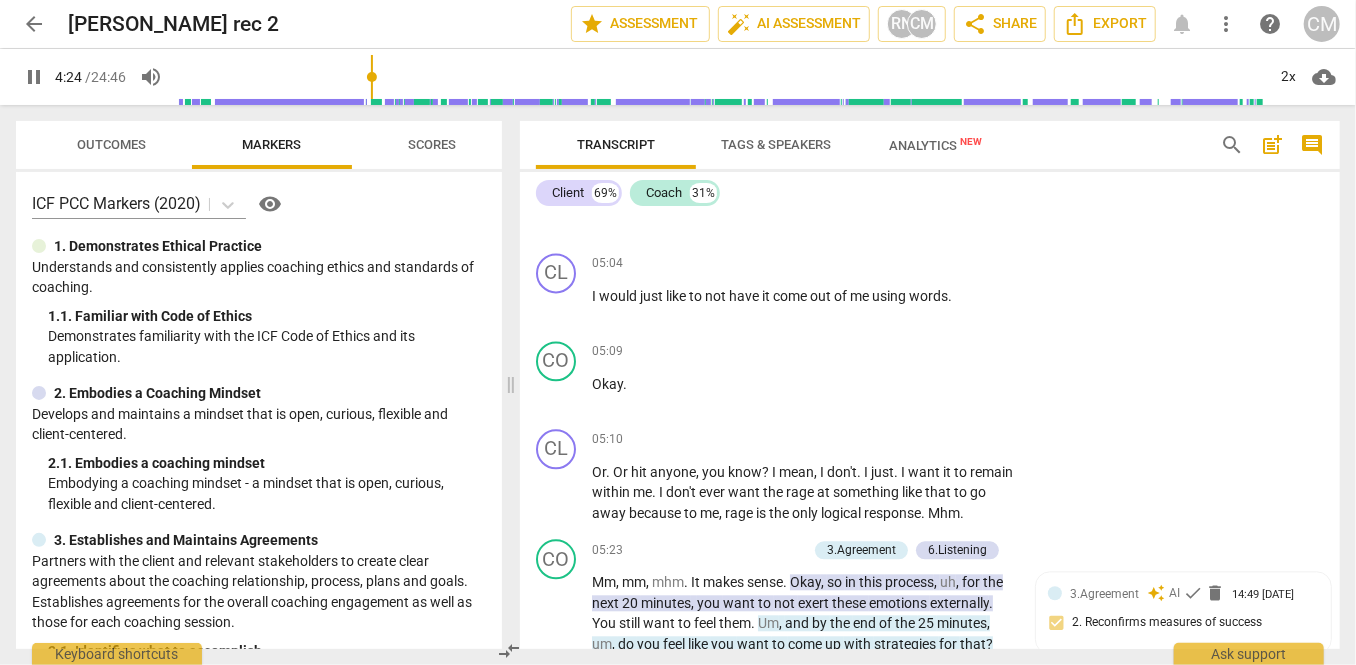 scroll, scrollTop: 2180, scrollLeft: 0, axis: vertical 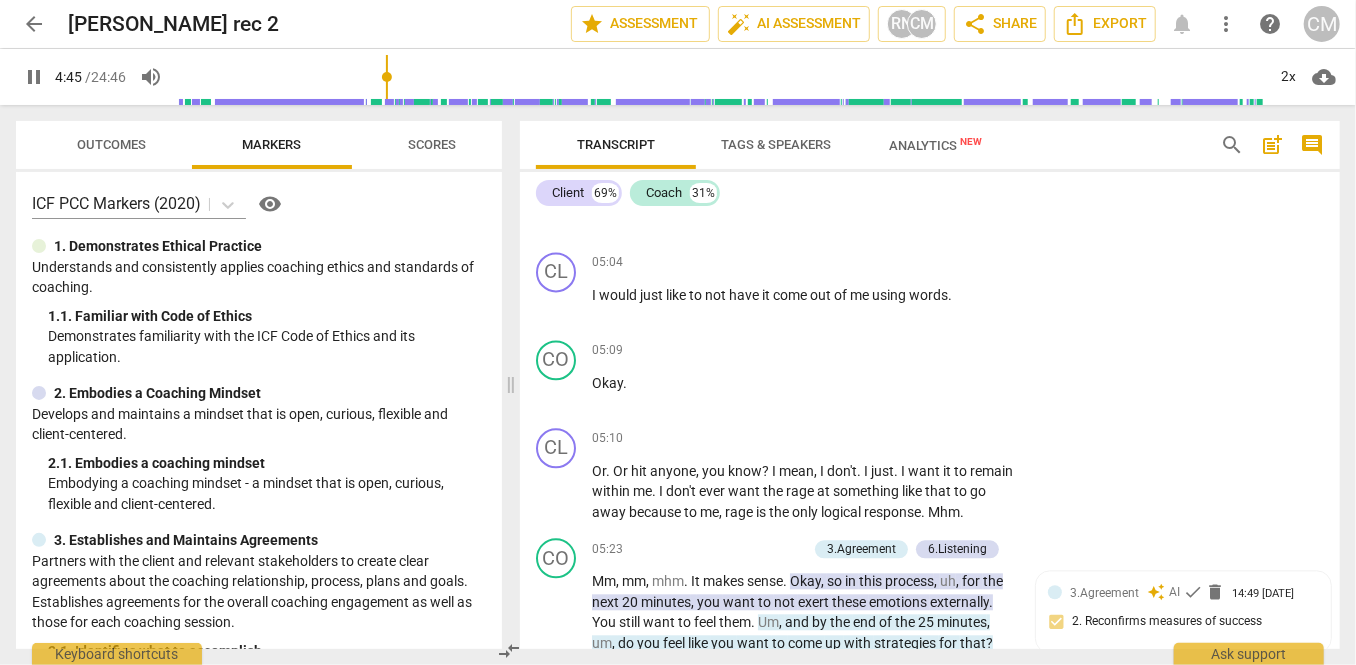 click on "pause" at bounding box center (557, -171) 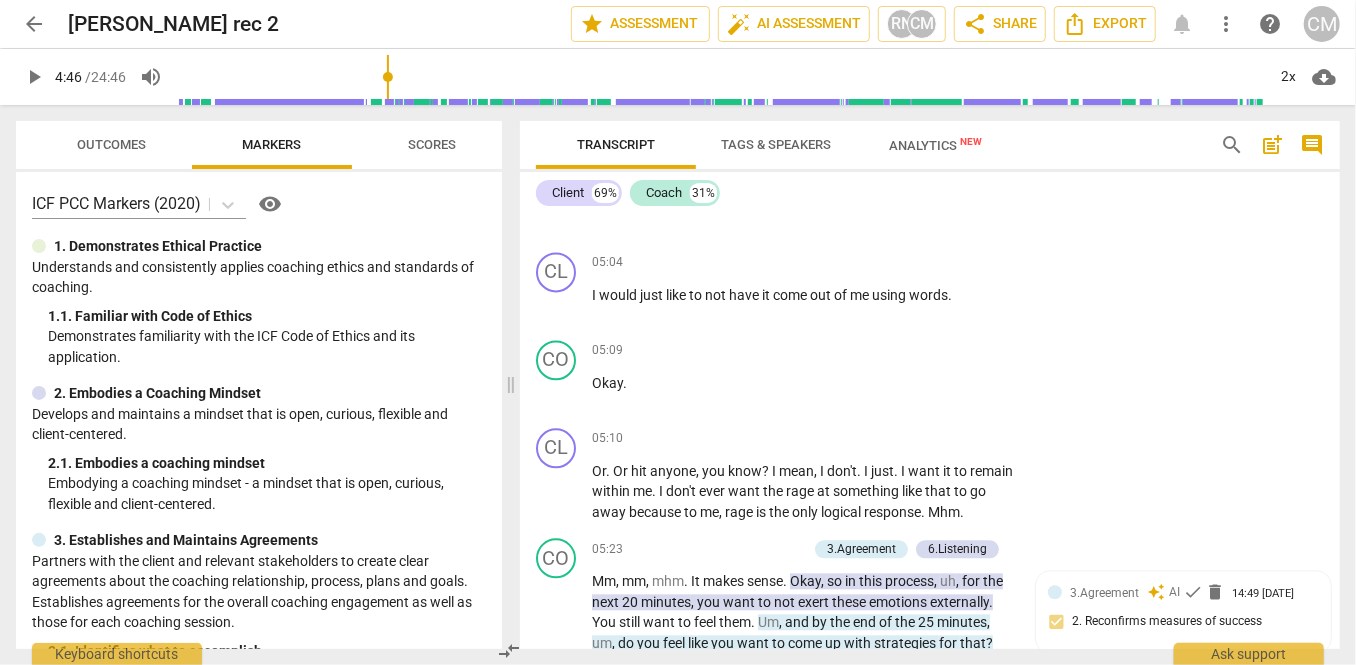 drag, startPoint x: 700, startPoint y: 441, endPoint x: 588, endPoint y: 363, distance: 136.48444 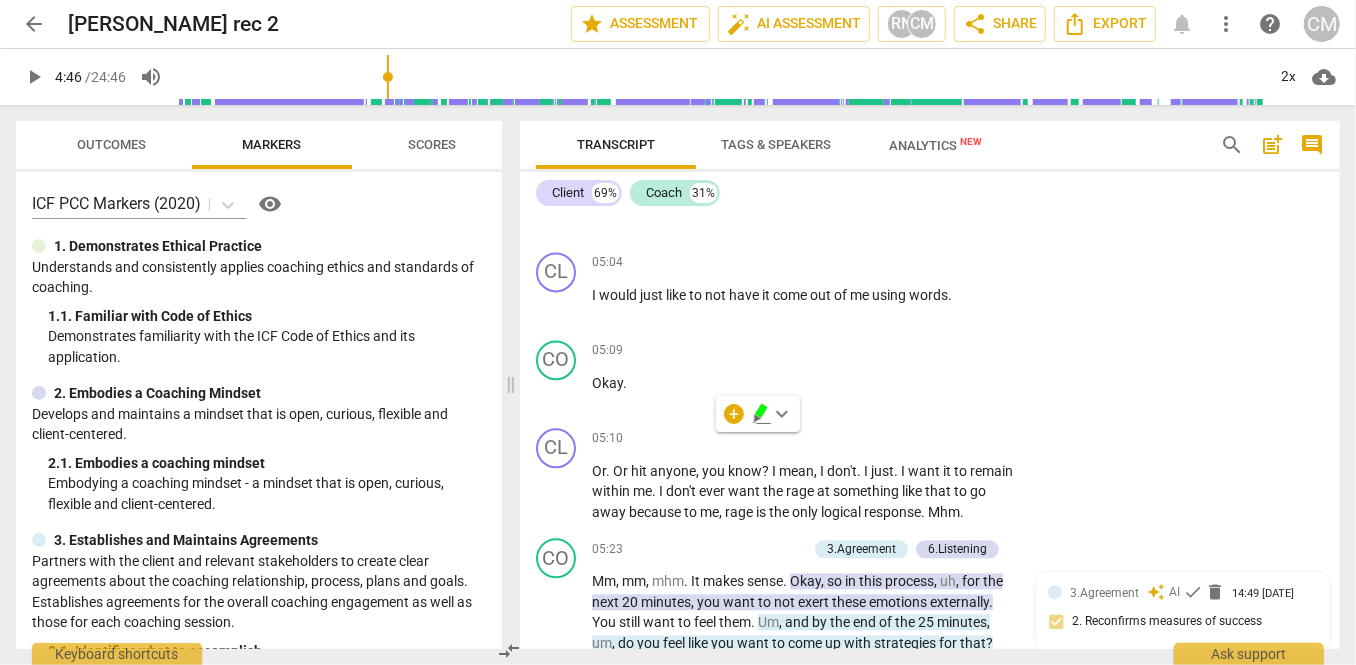 click on "play_arrow pause" at bounding box center [566, -171] 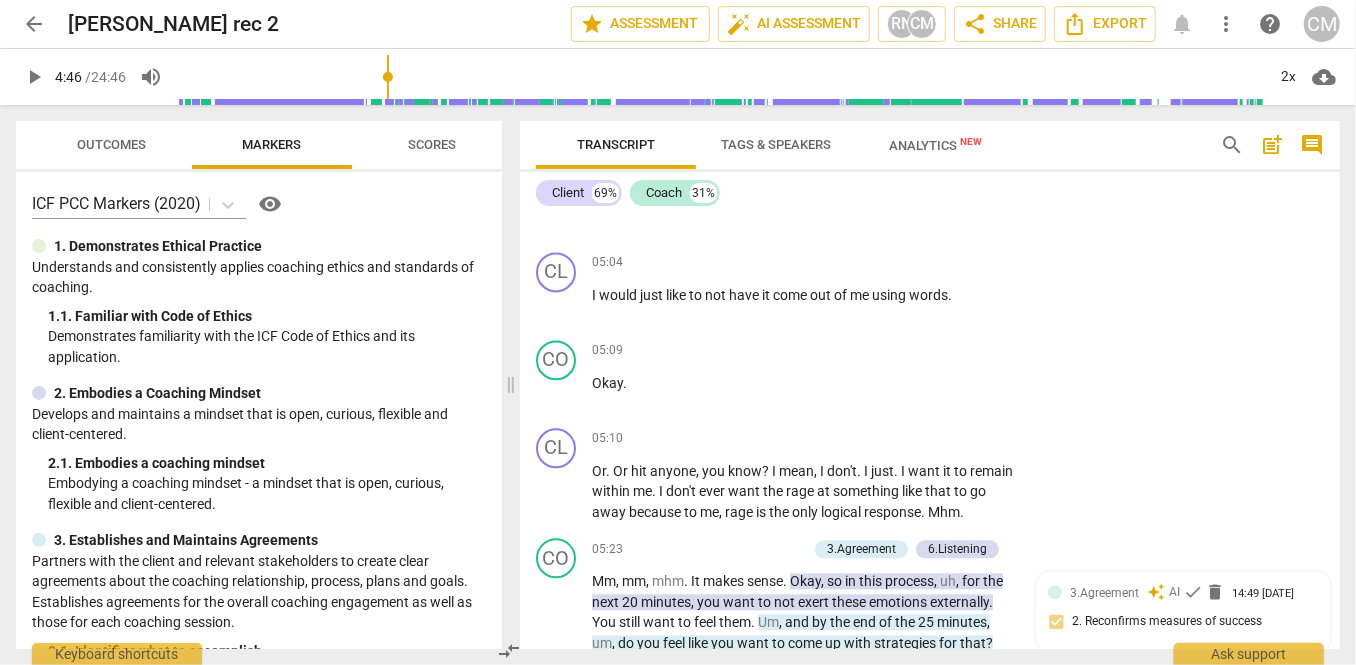 drag, startPoint x: 613, startPoint y: 368, endPoint x: 723, endPoint y: 432, distance: 127.263504 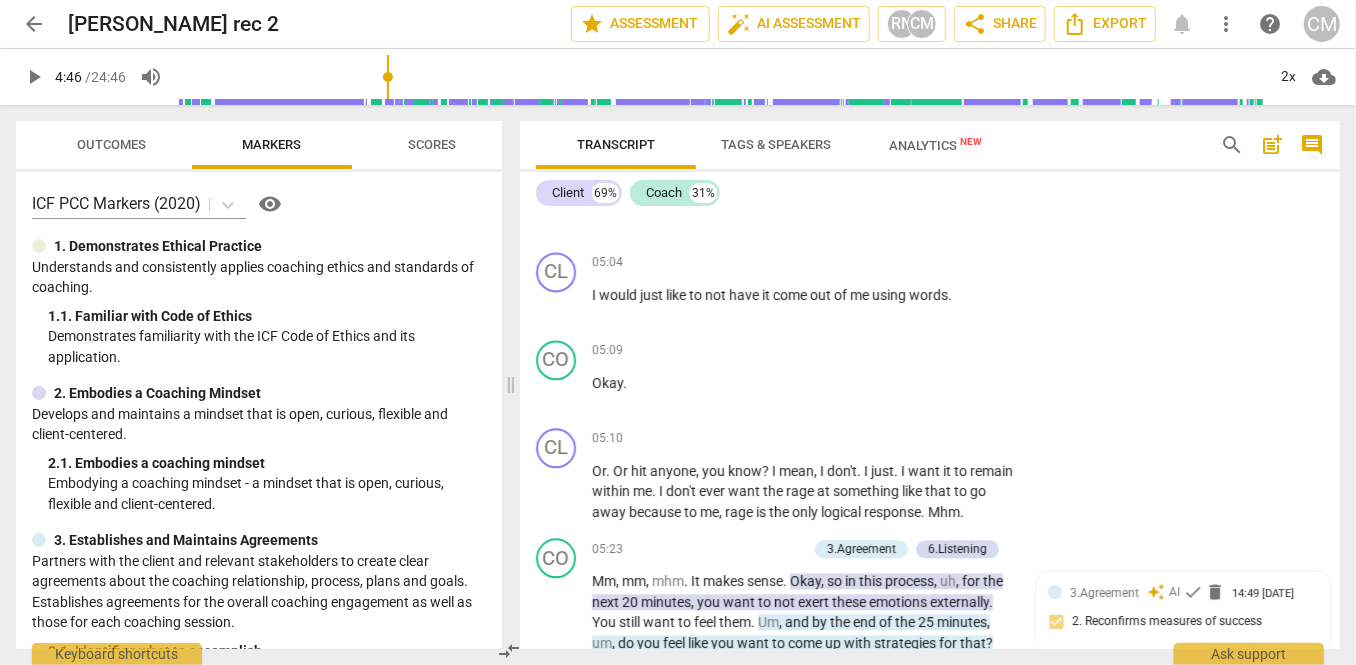 drag, startPoint x: 676, startPoint y: 437, endPoint x: 604, endPoint y: 349, distance: 113.70136 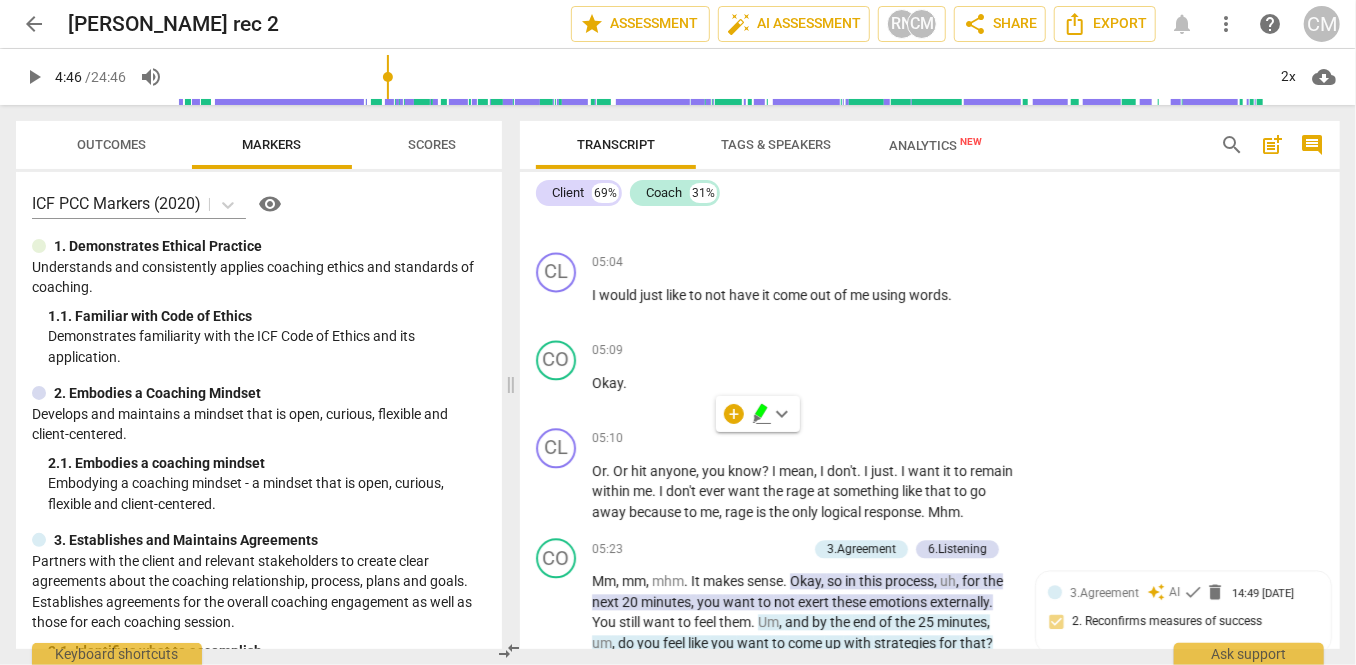 click on "+" at bounding box center [890, -224] 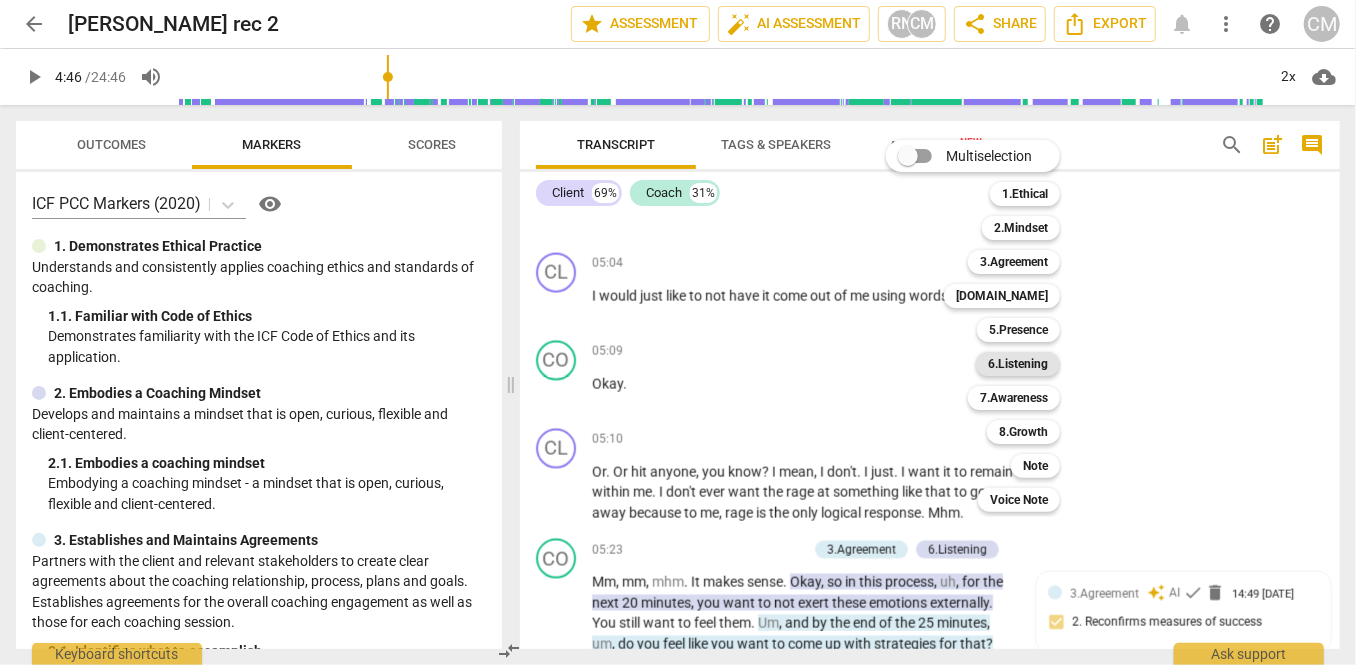 click on "6.Listening" at bounding box center [1018, 364] 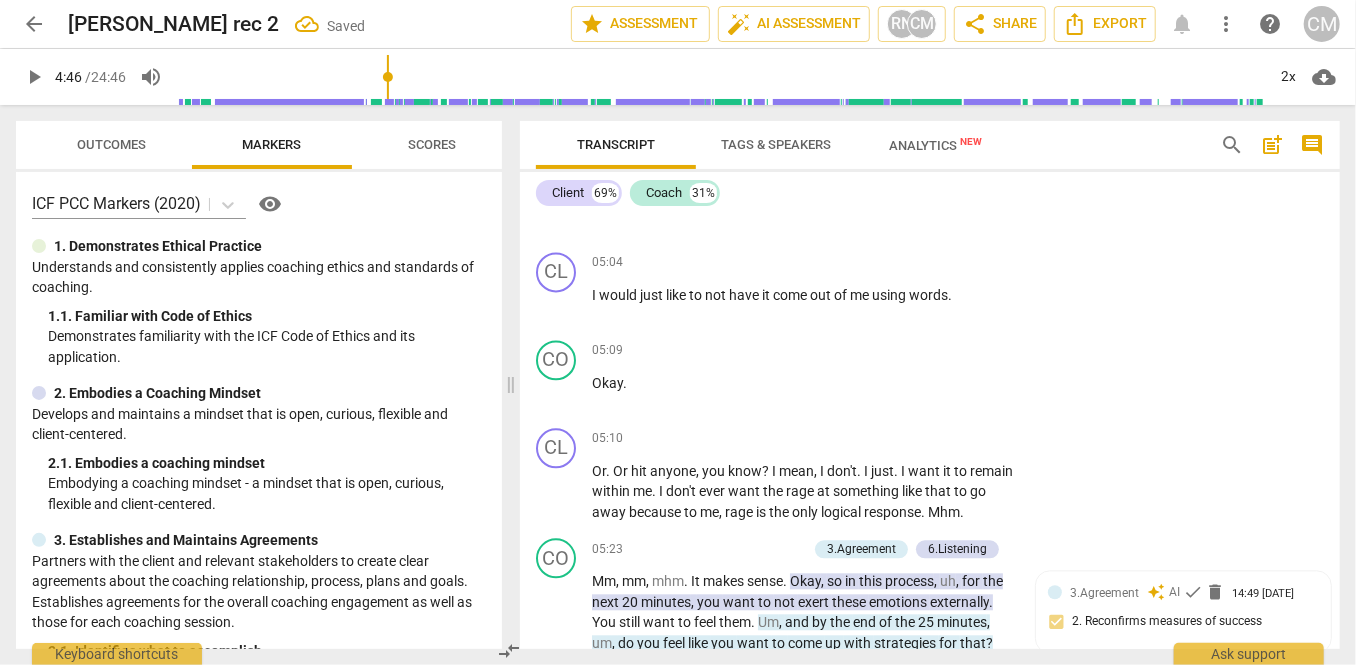 click on "7. Summarizes what communicated" at bounding box center (1040, 5) 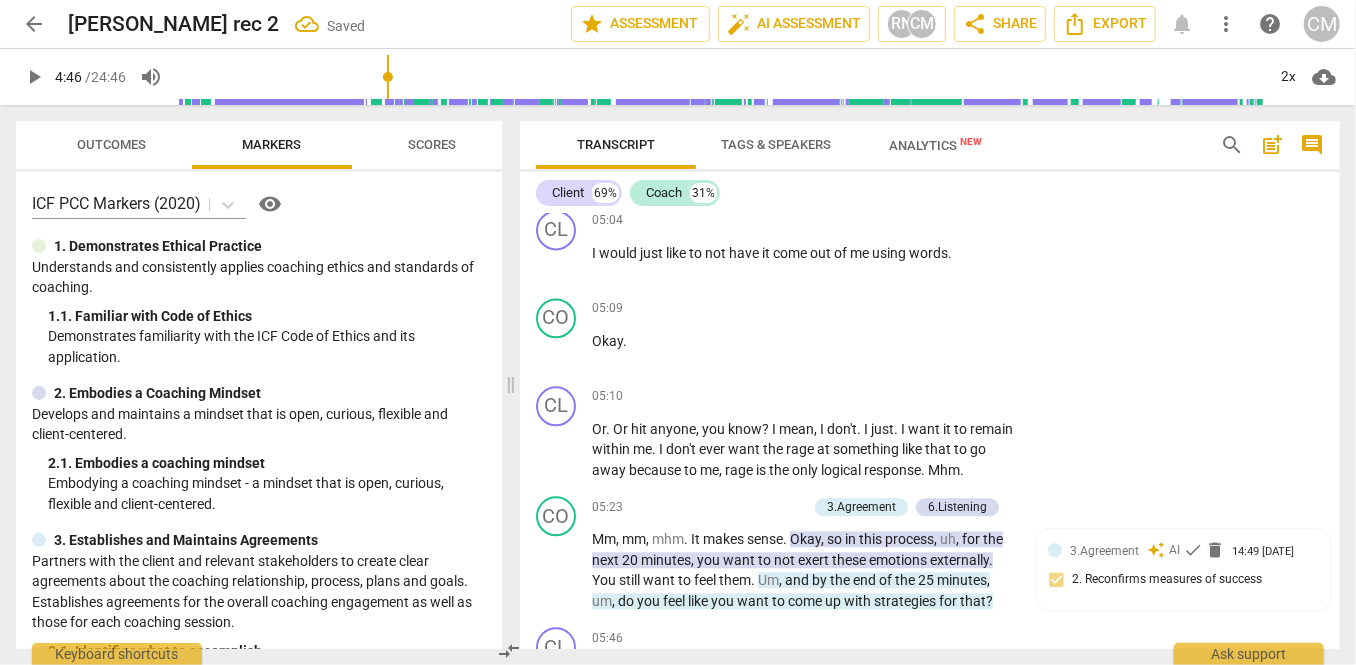 scroll, scrollTop: 2307, scrollLeft: 0, axis: vertical 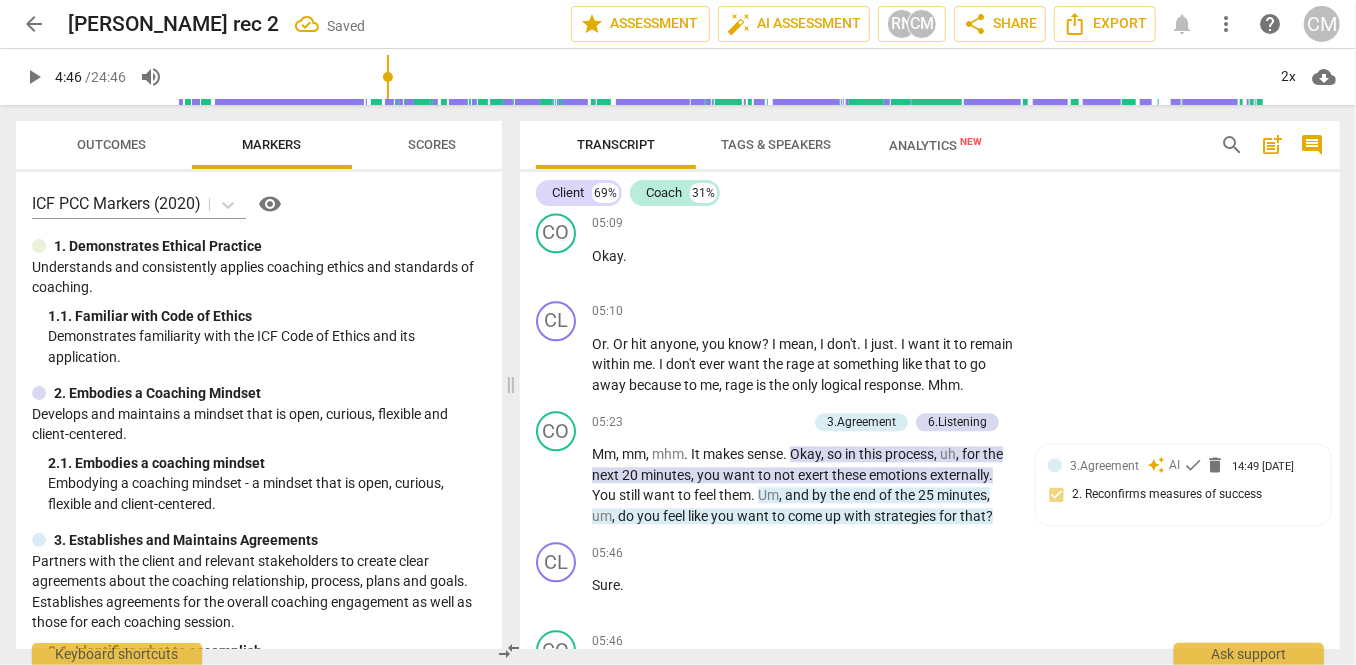 click on "play_arrow" at bounding box center (557, -188) 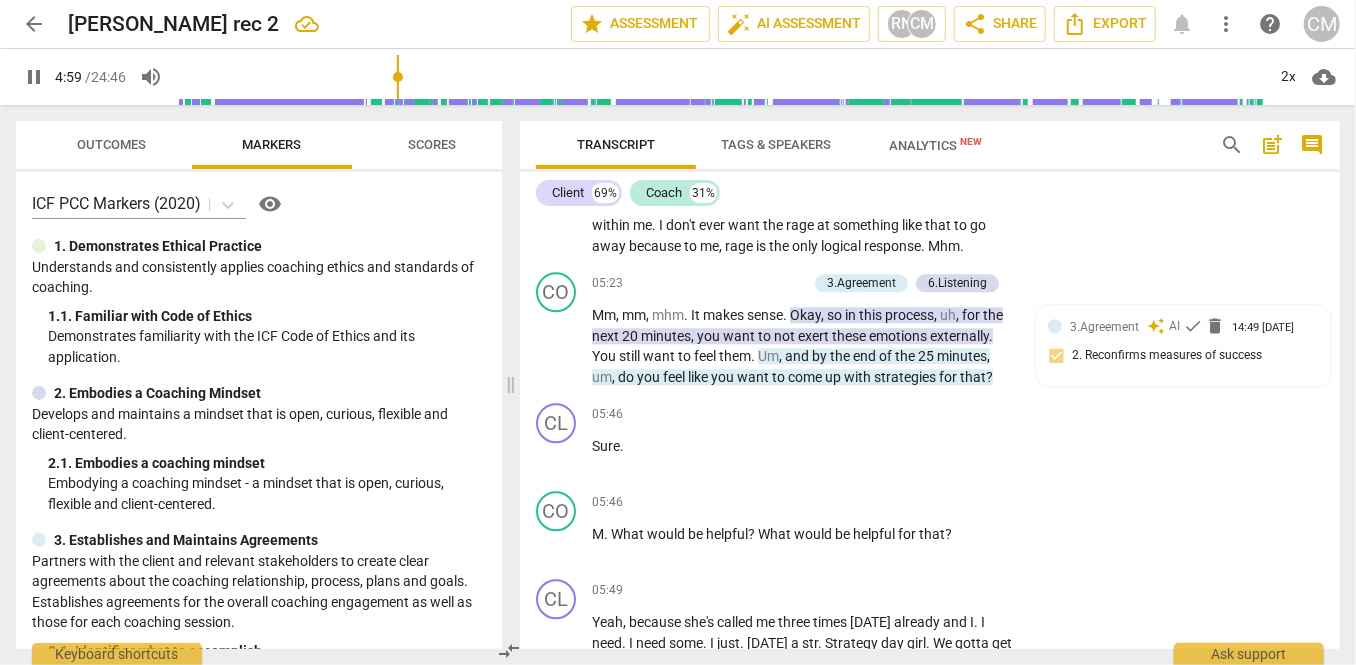 scroll, scrollTop: 2474, scrollLeft: 0, axis: vertical 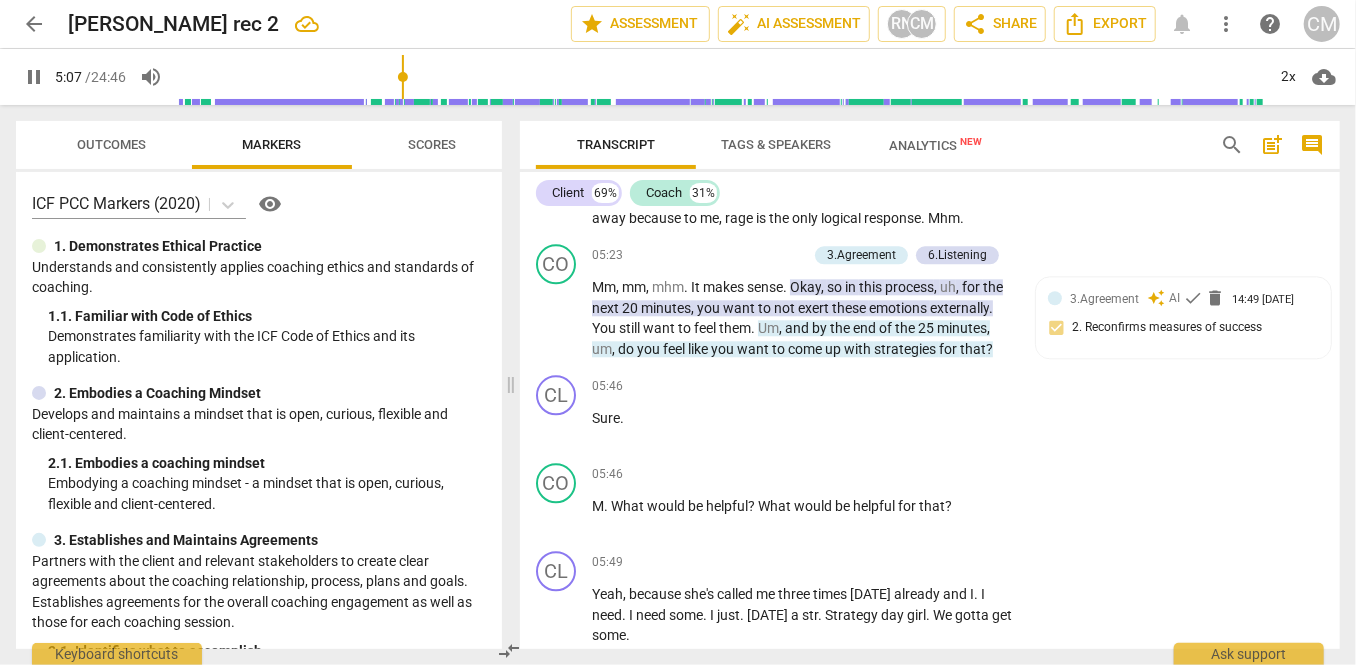 click on "pause" at bounding box center [557, -166] 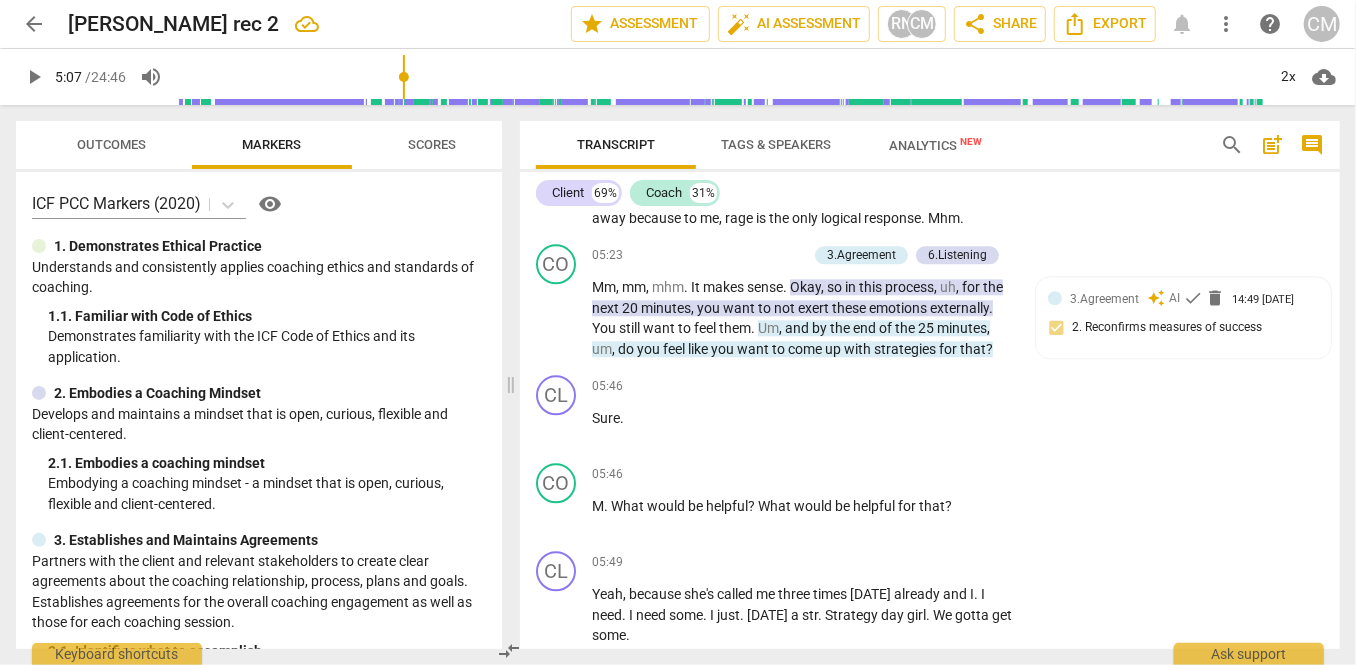scroll, scrollTop: 1991, scrollLeft: 0, axis: vertical 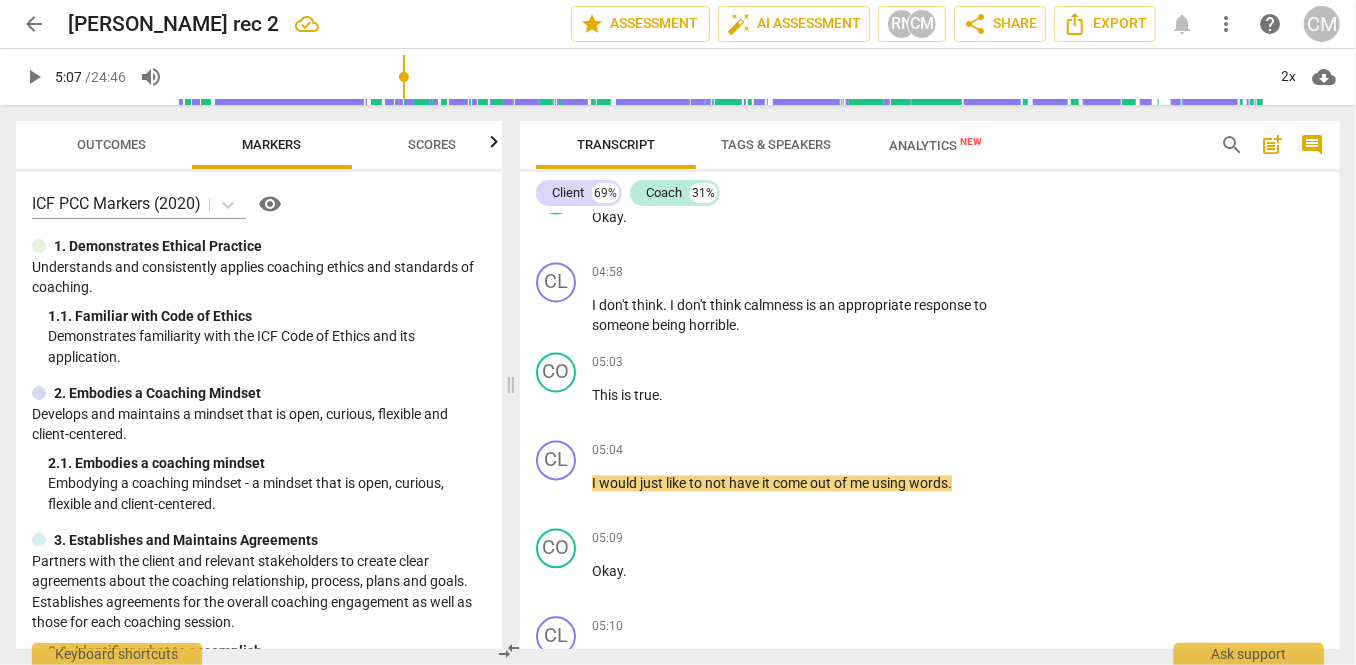 click on "play_arrow" at bounding box center (34, 77) 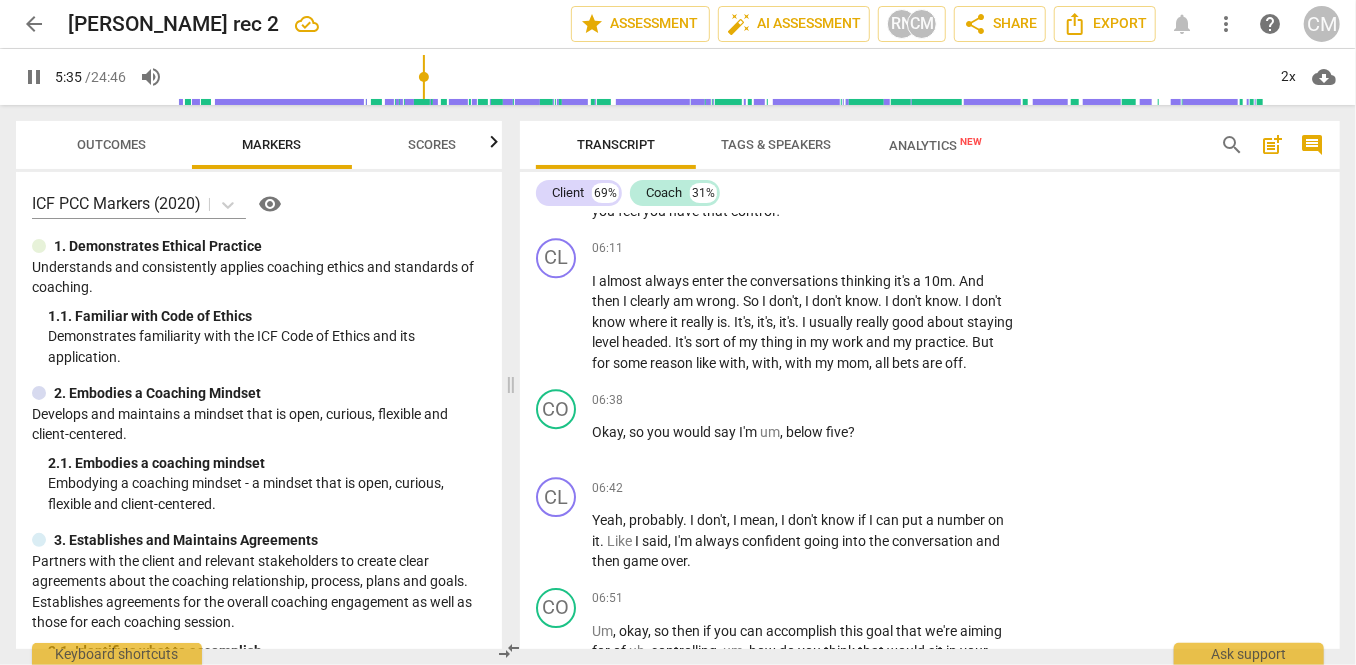 scroll, scrollTop: 3005, scrollLeft: 0, axis: vertical 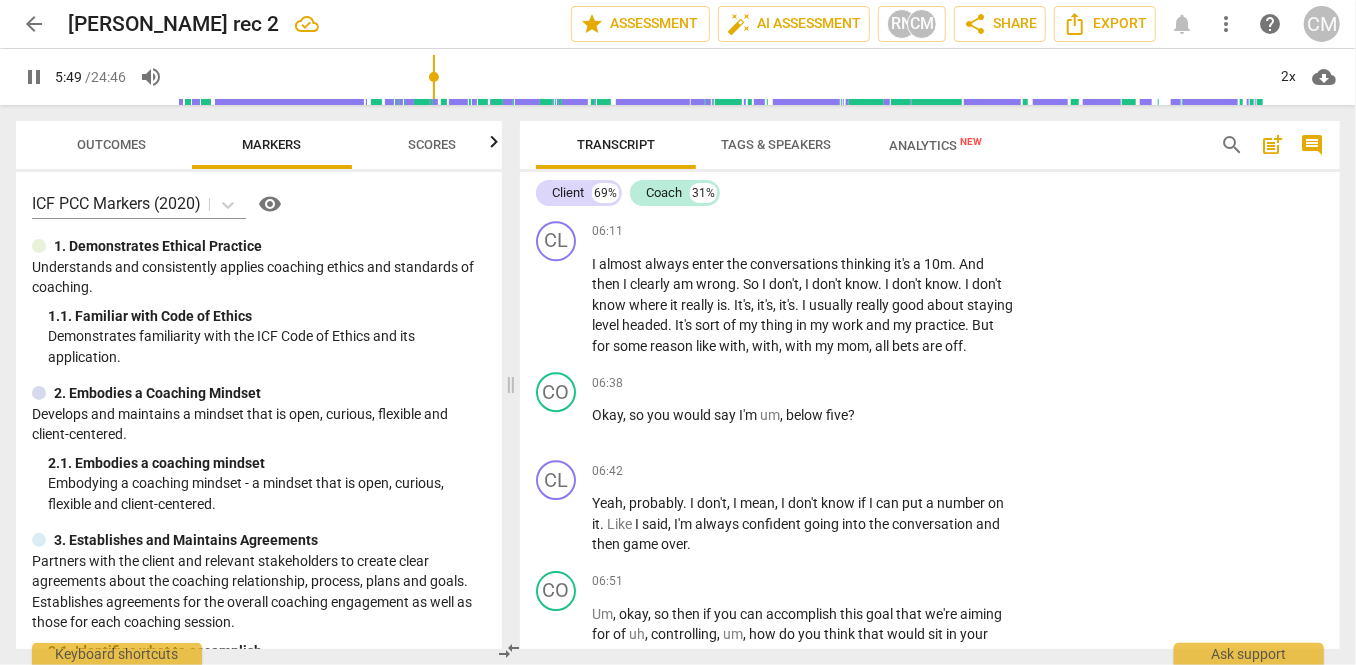click on "you" at bounding box center (710, -223) 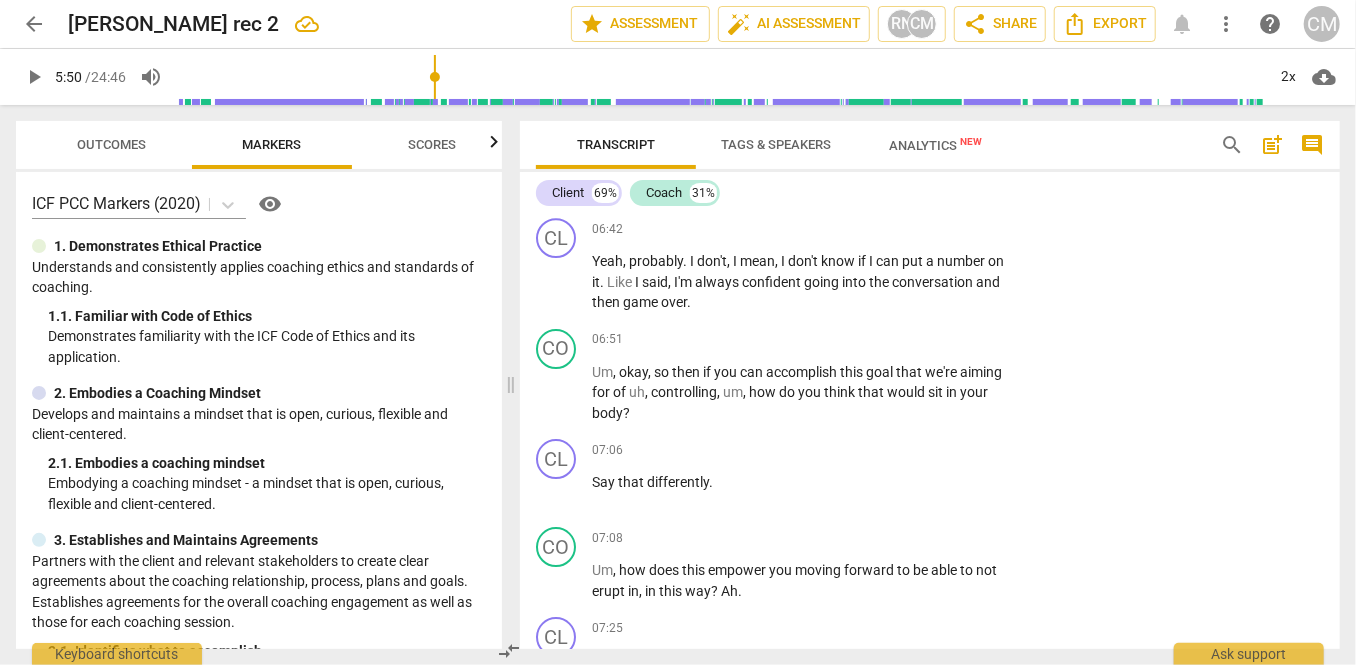 scroll, scrollTop: 3153, scrollLeft: 0, axis: vertical 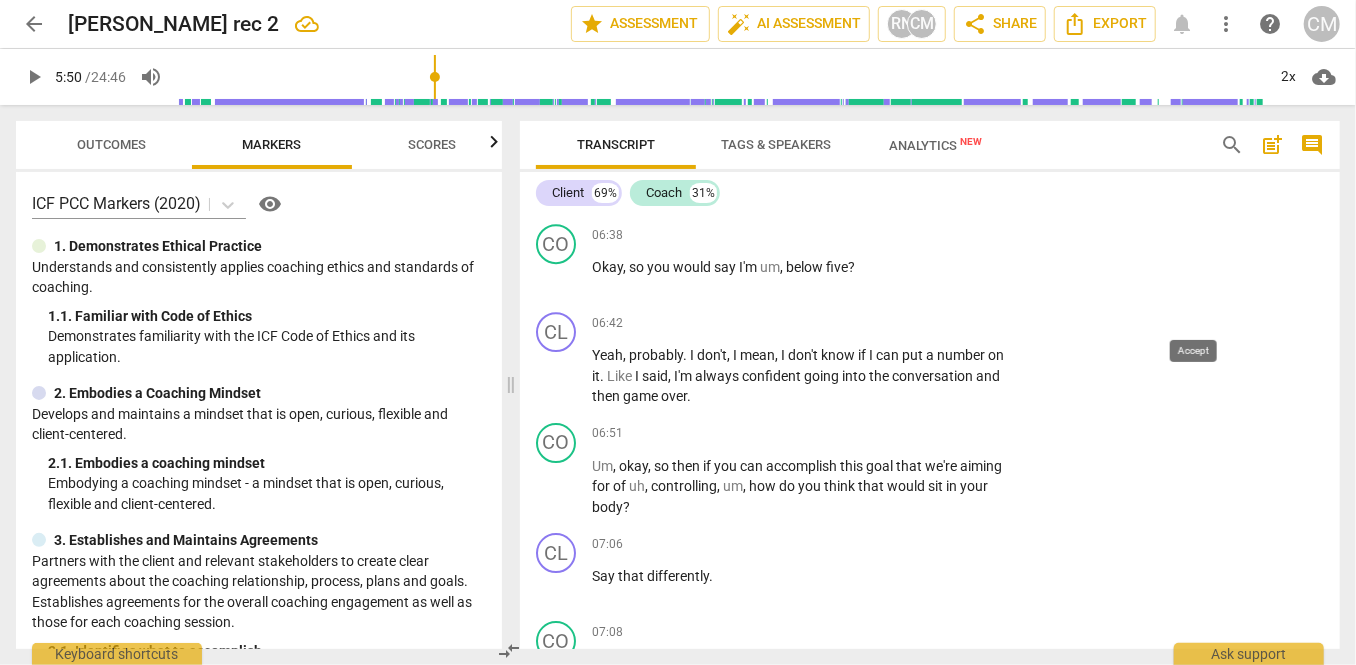 click on "check" at bounding box center (1184, -381) 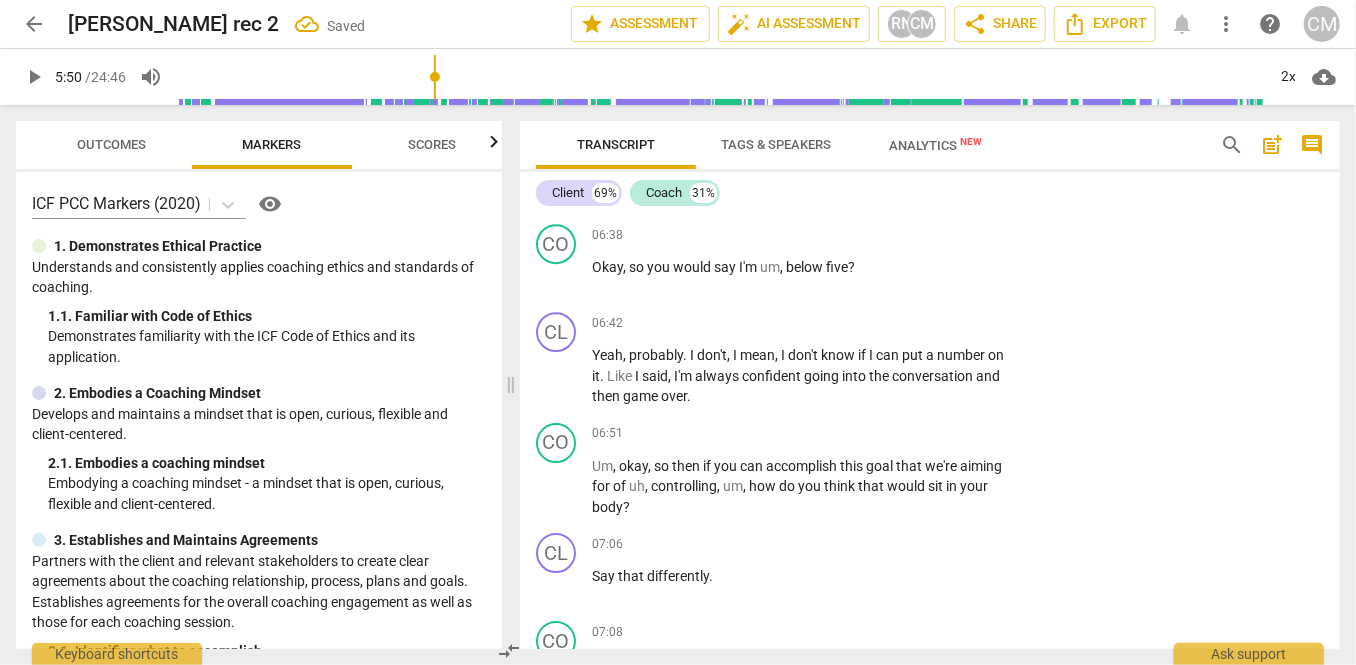 click on "with" at bounding box center (859, -330) 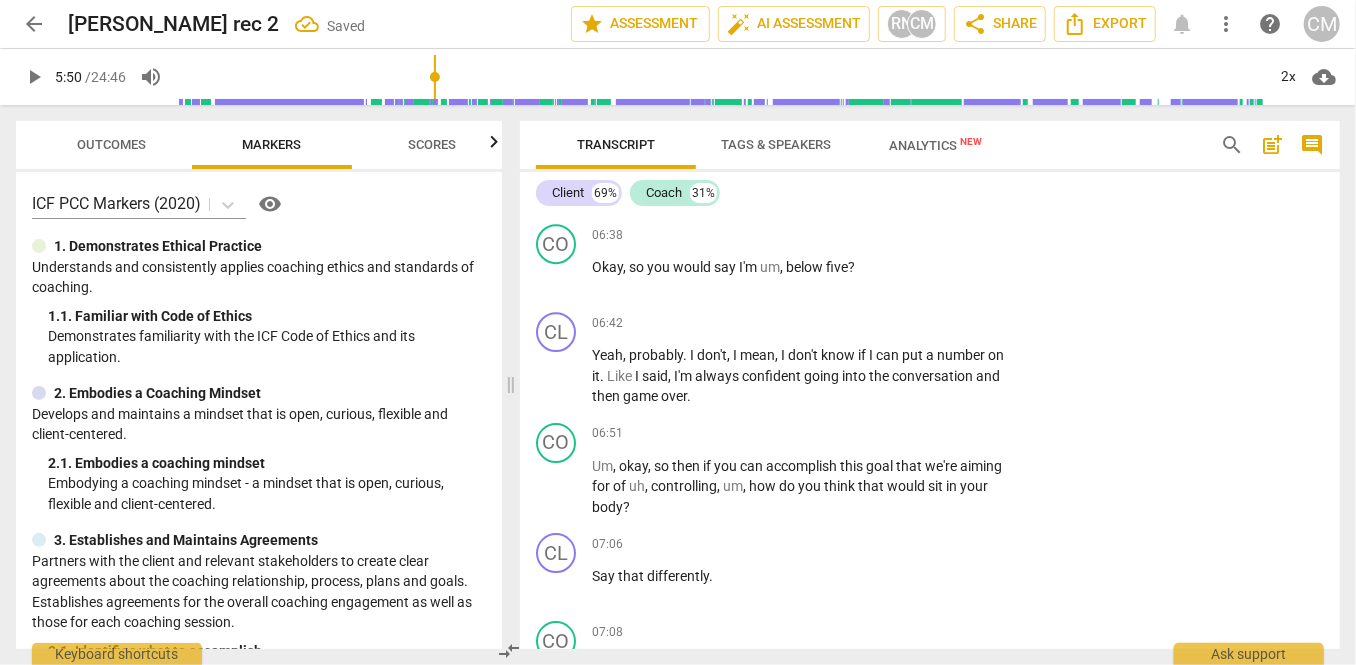 click on "CO play_arrow pause" at bounding box center (564, -378) 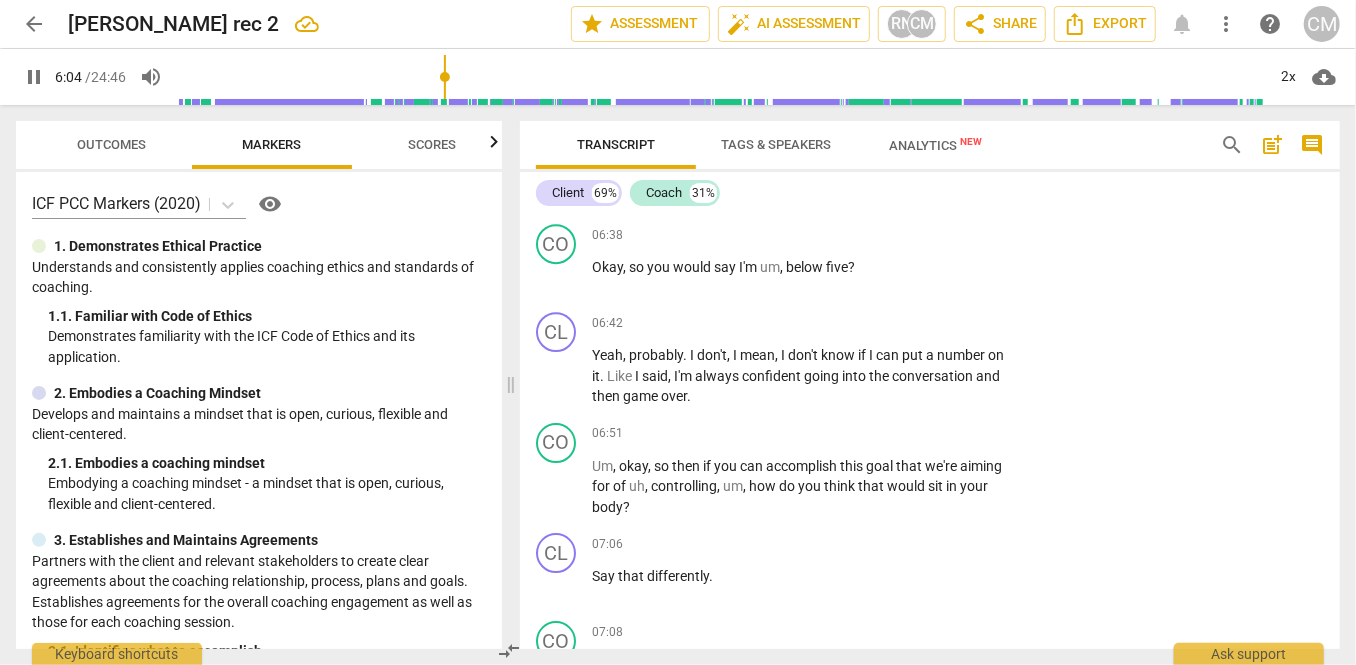 click on "strategies" at bounding box center [906, -330] 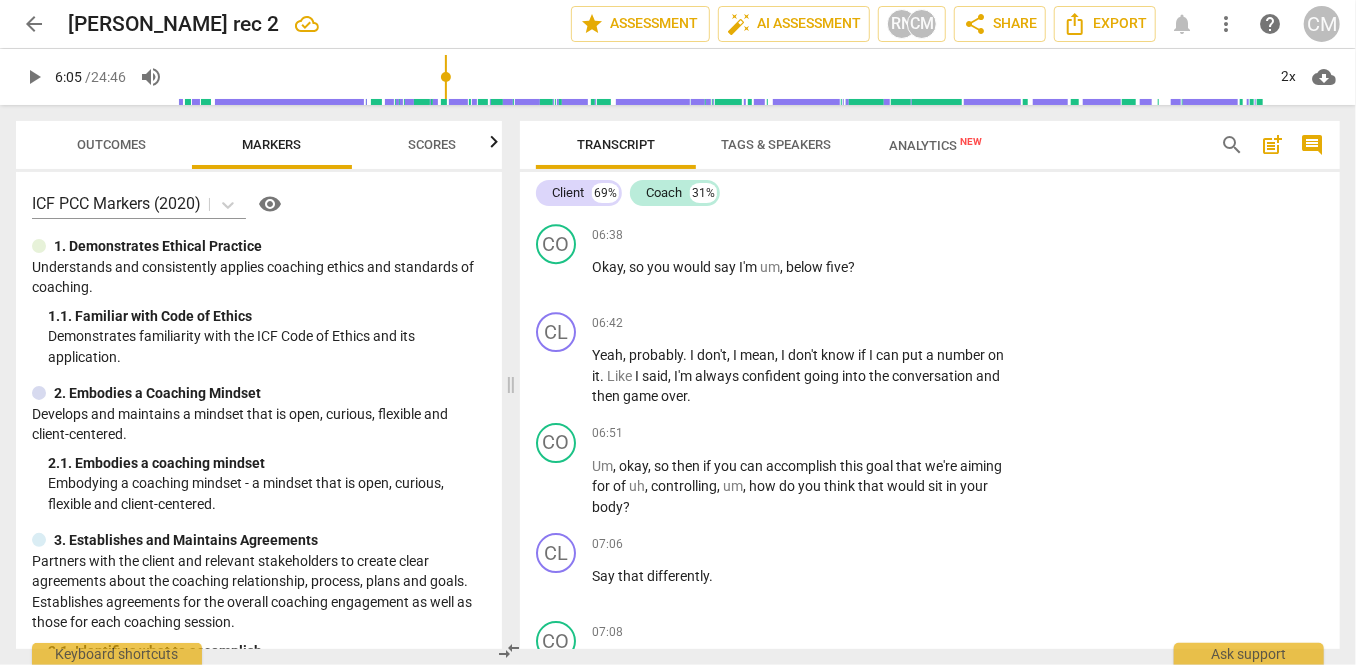 click on "play_arrow" at bounding box center (557, -360) 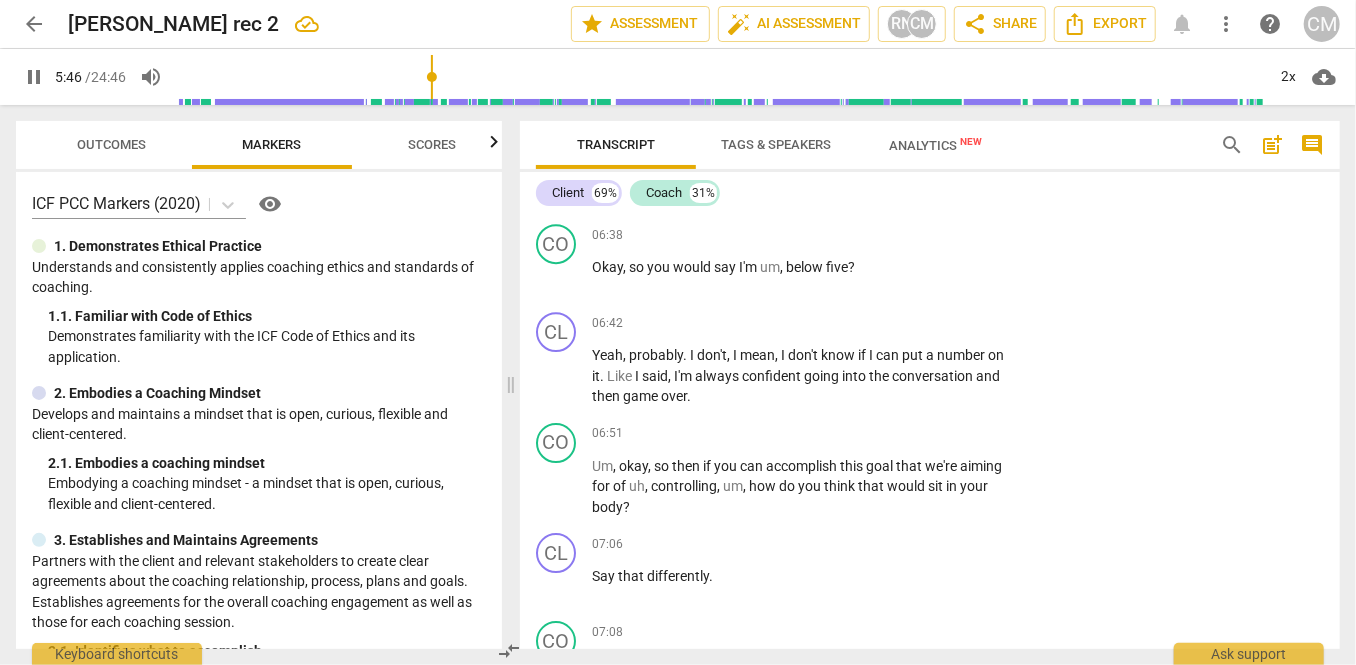 click on "pause" at bounding box center [557, -360] 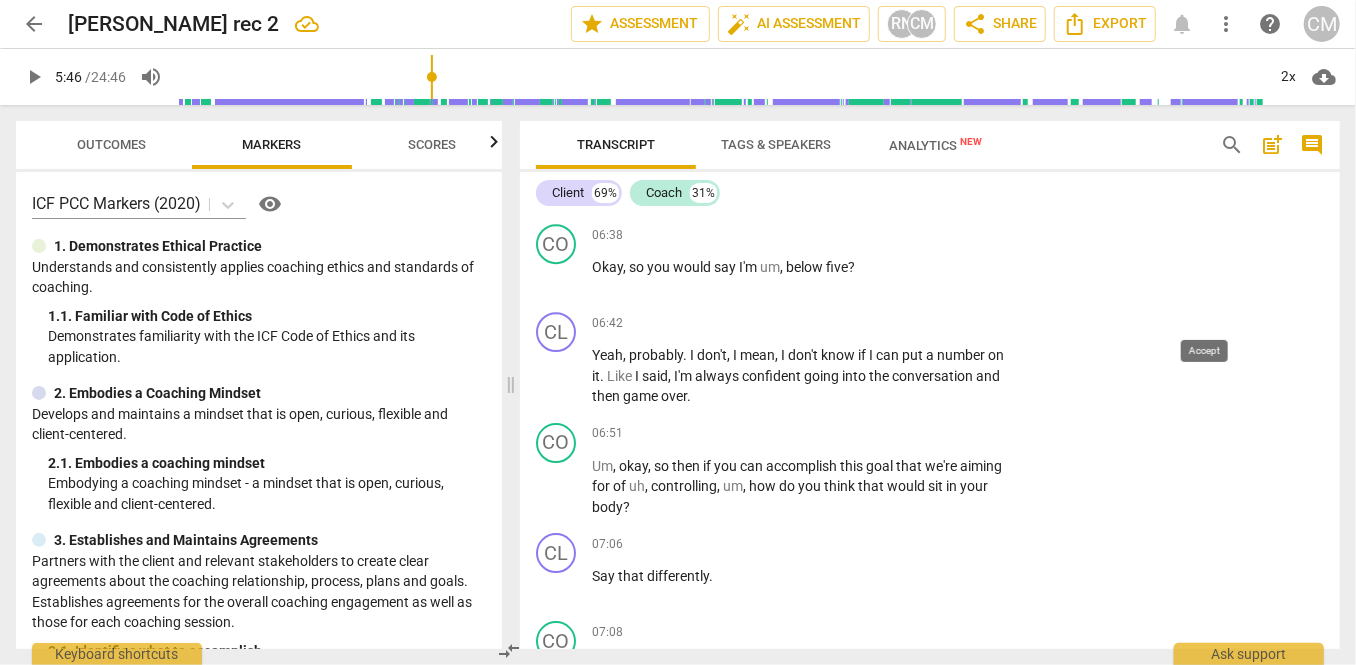 click on "check" at bounding box center [1193, -381] 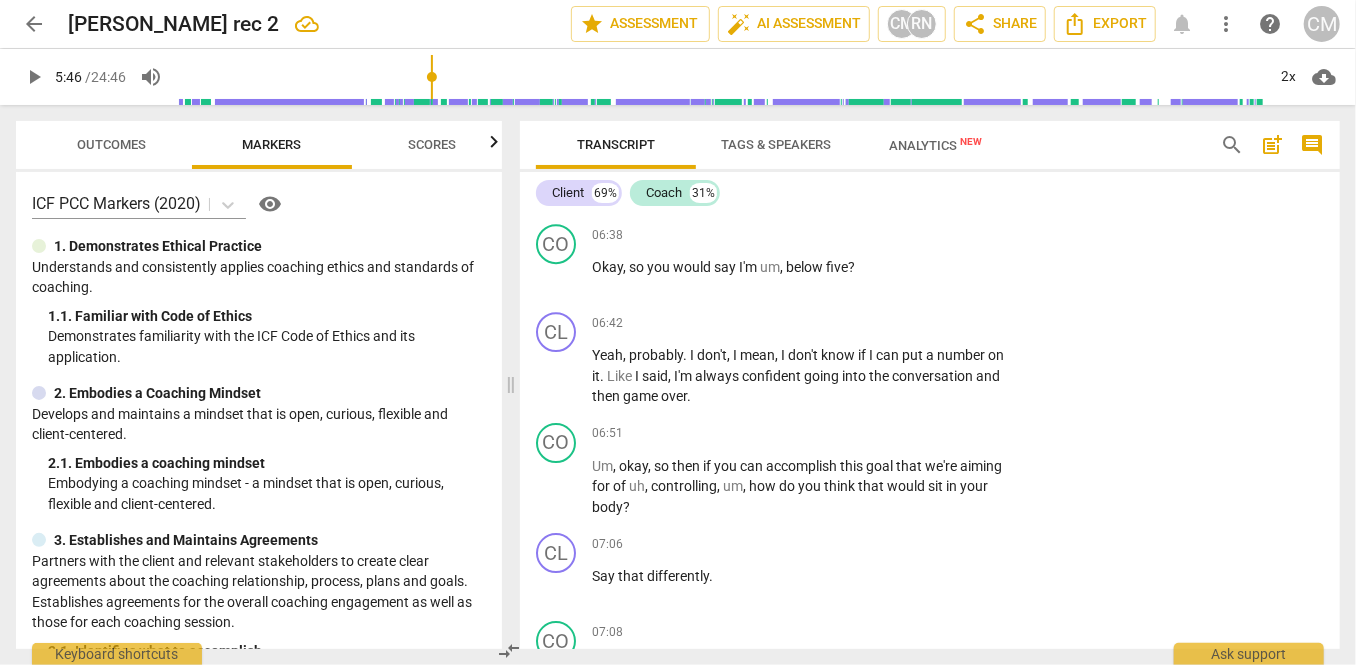 click at bounding box center (1151, -219) 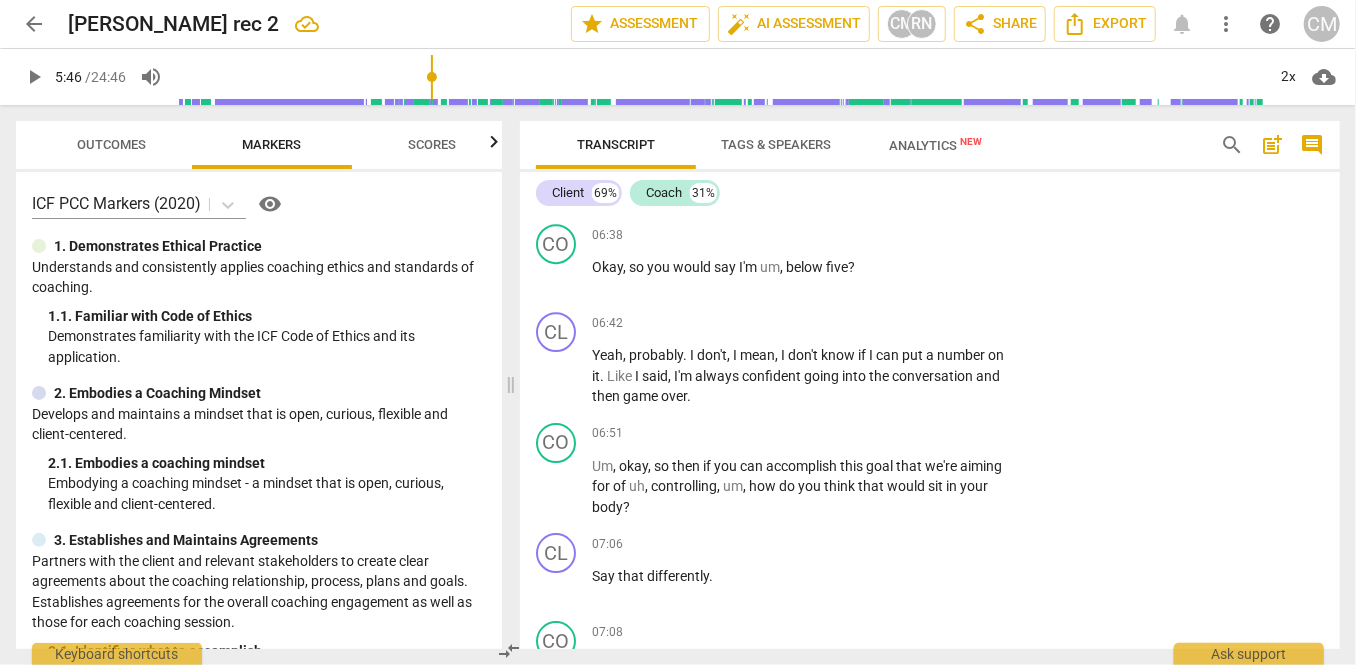 type on "h" 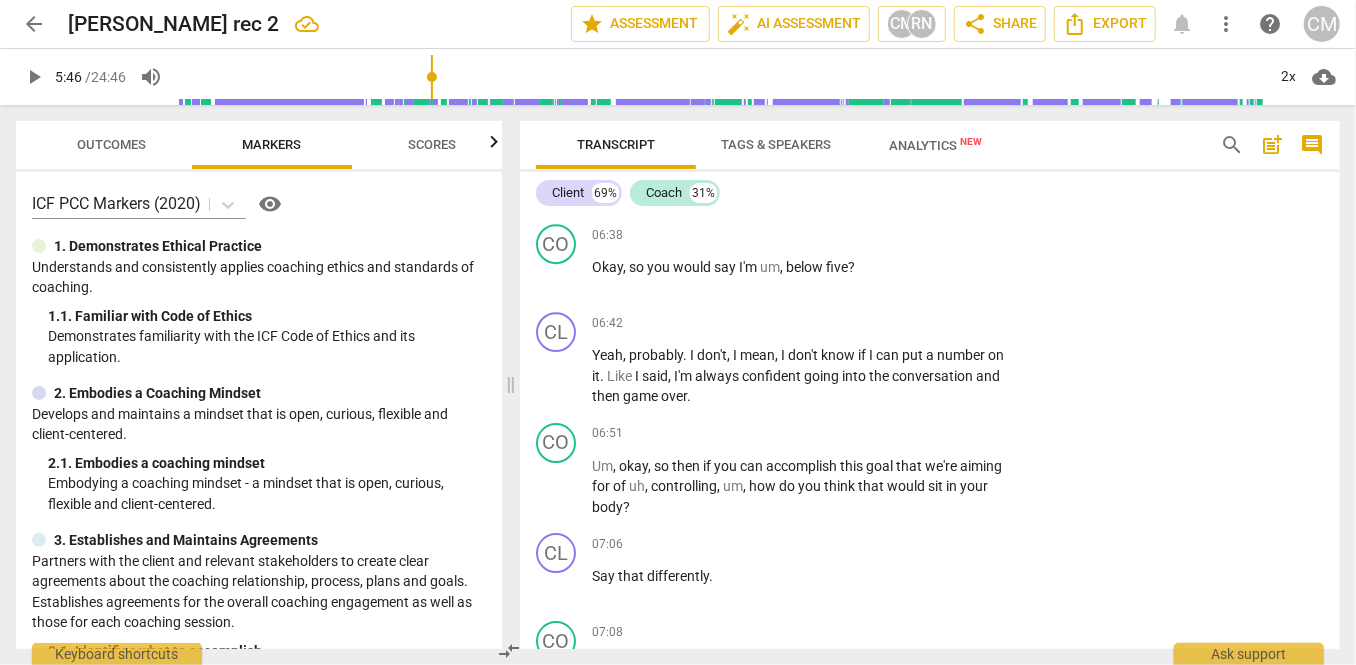 type on "h" 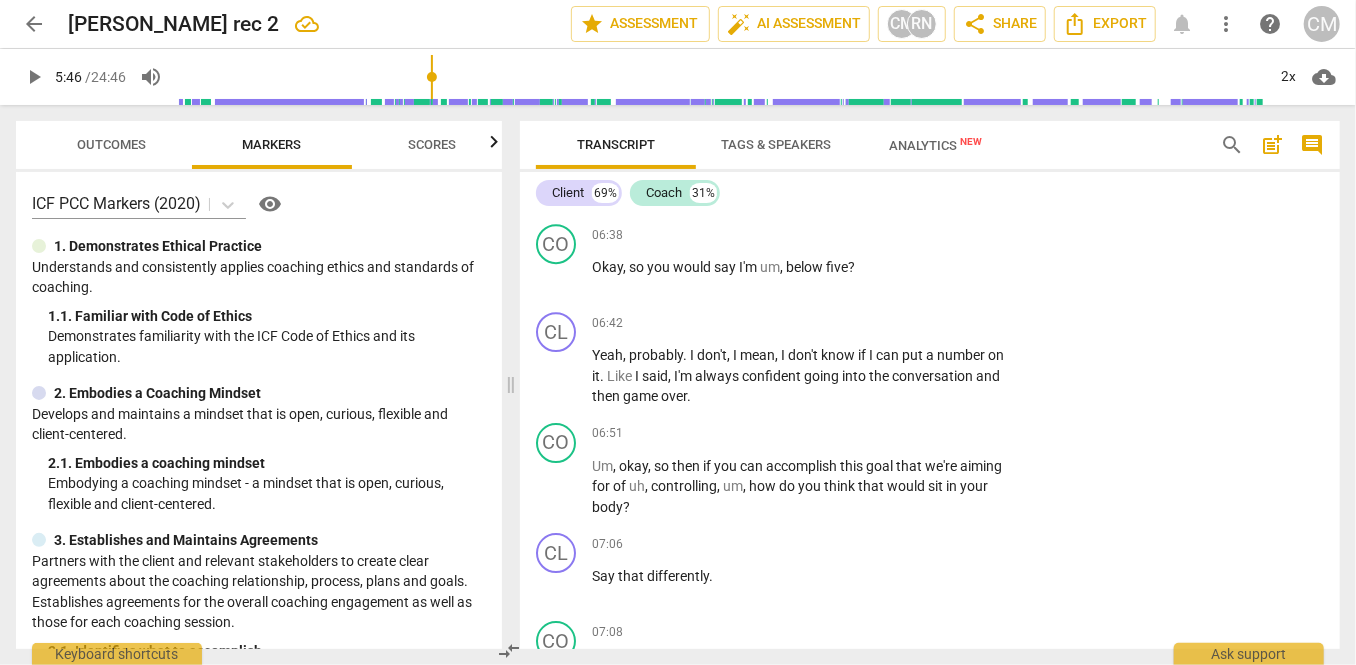 type on "hw" 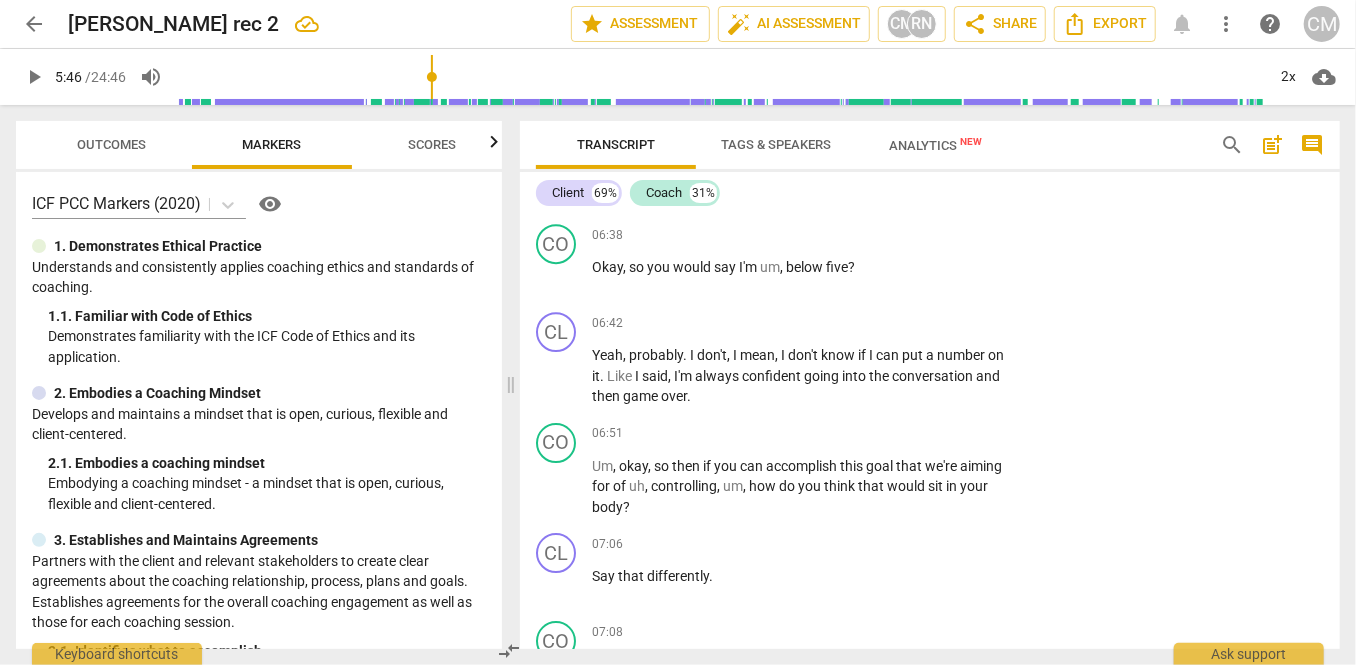type on "hwo" 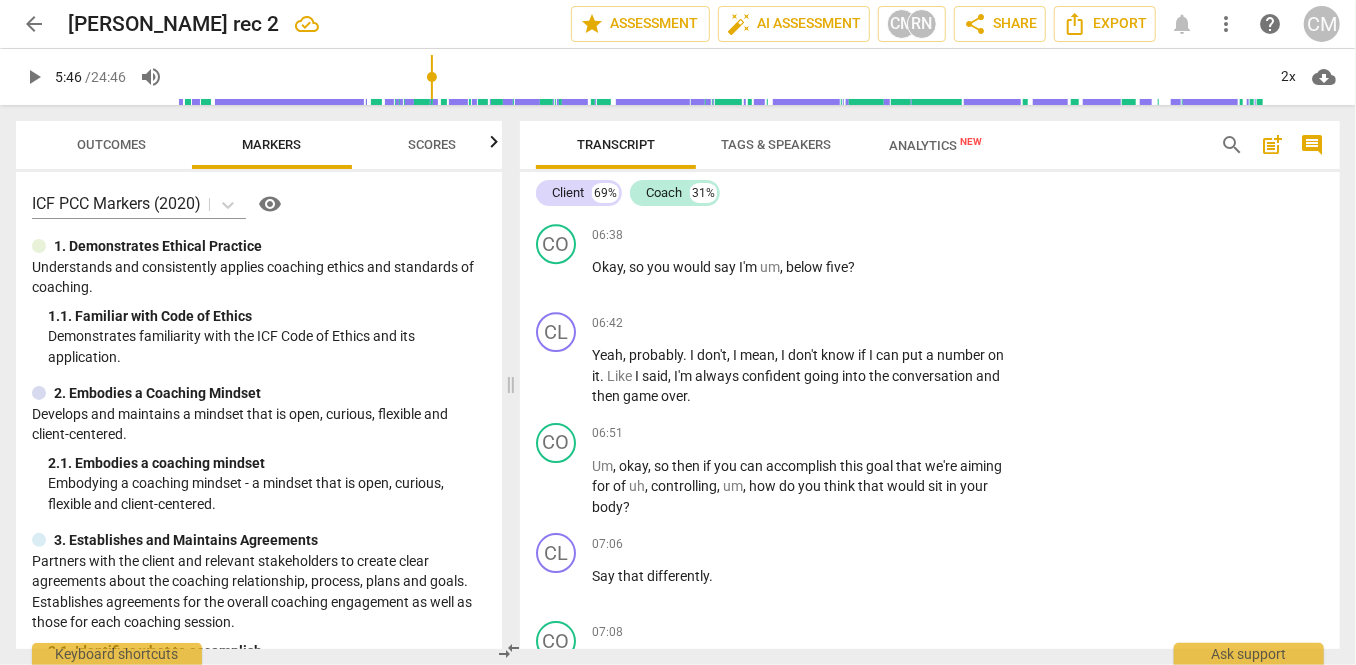 type on "hwowi" 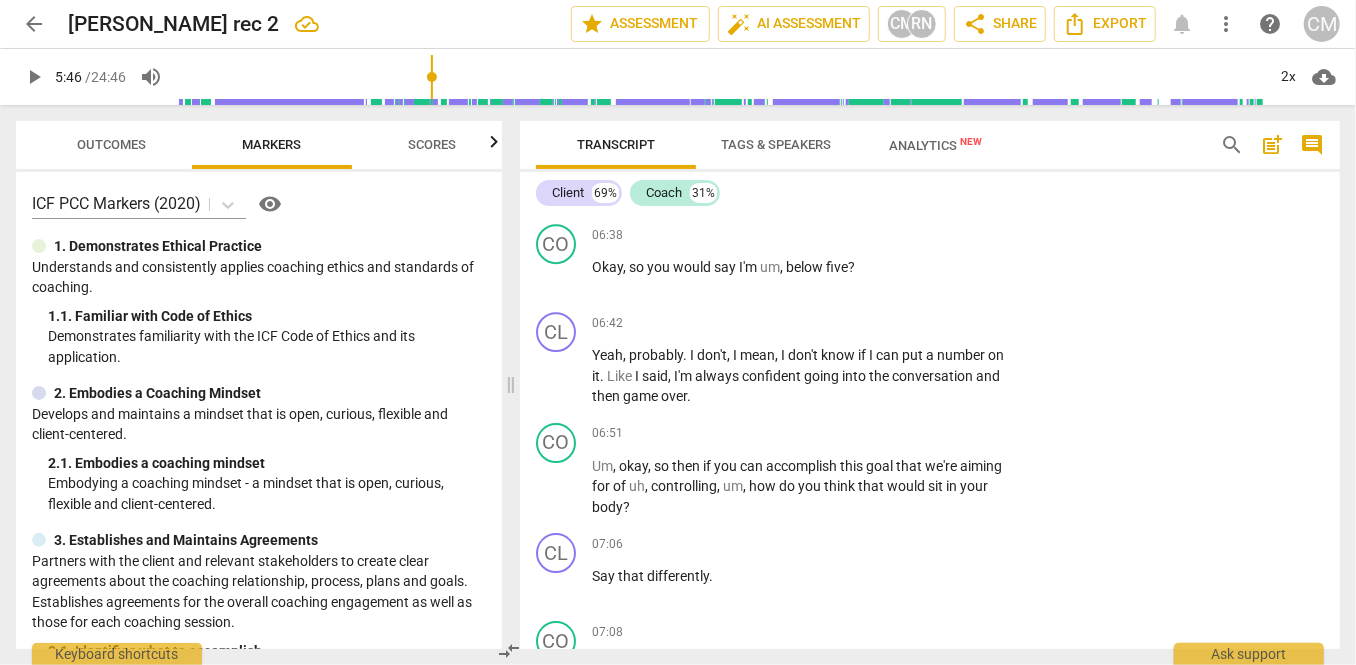 type on "hwowi" 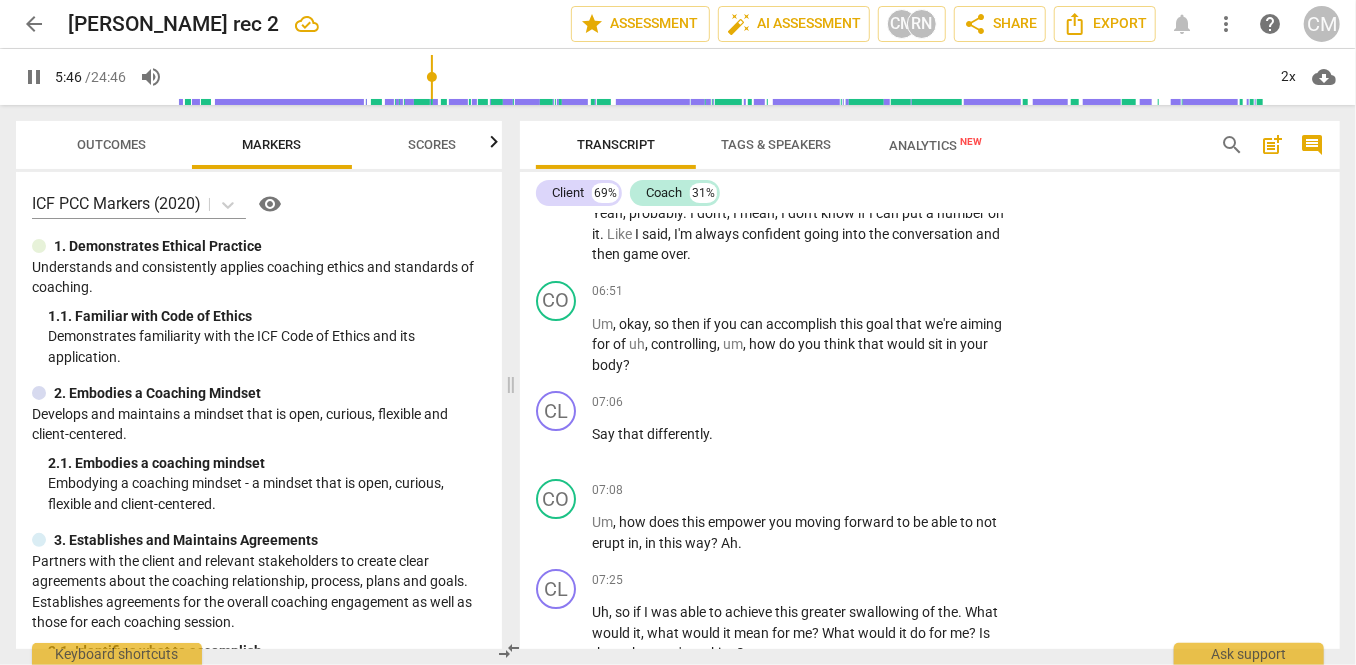 scroll, scrollTop: 3306, scrollLeft: 0, axis: vertical 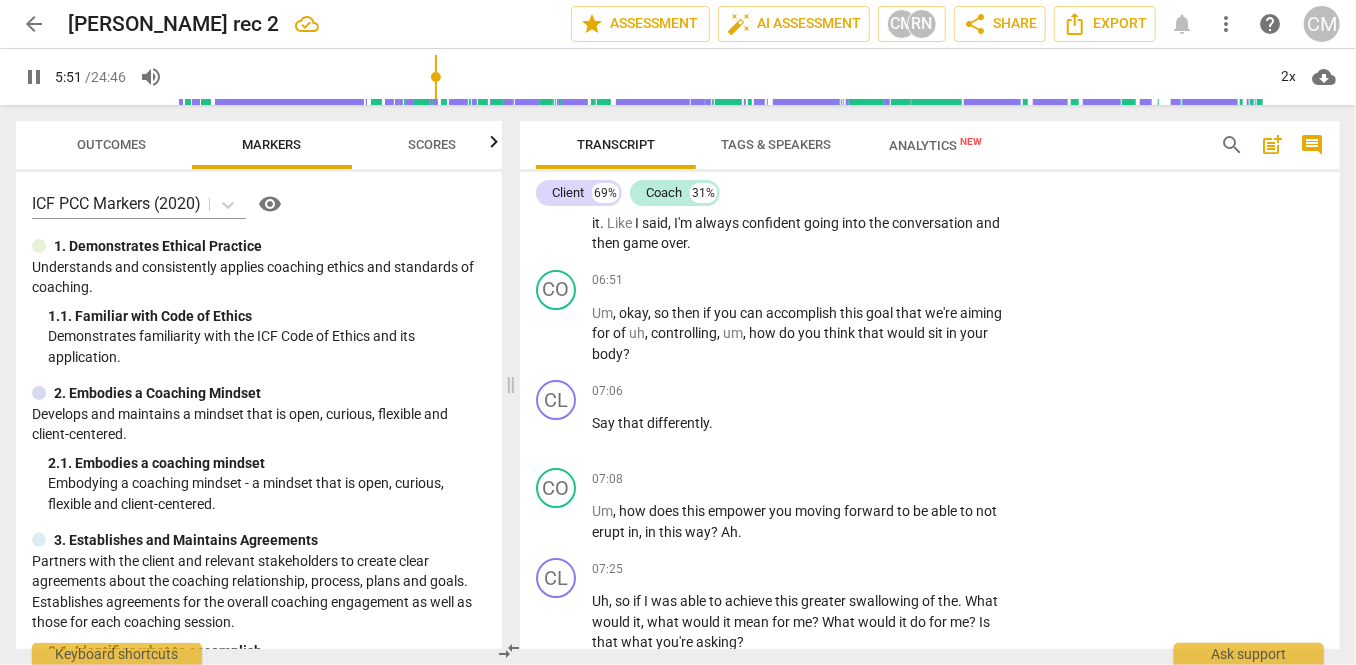 click on "pause" at bounding box center [557, -316] 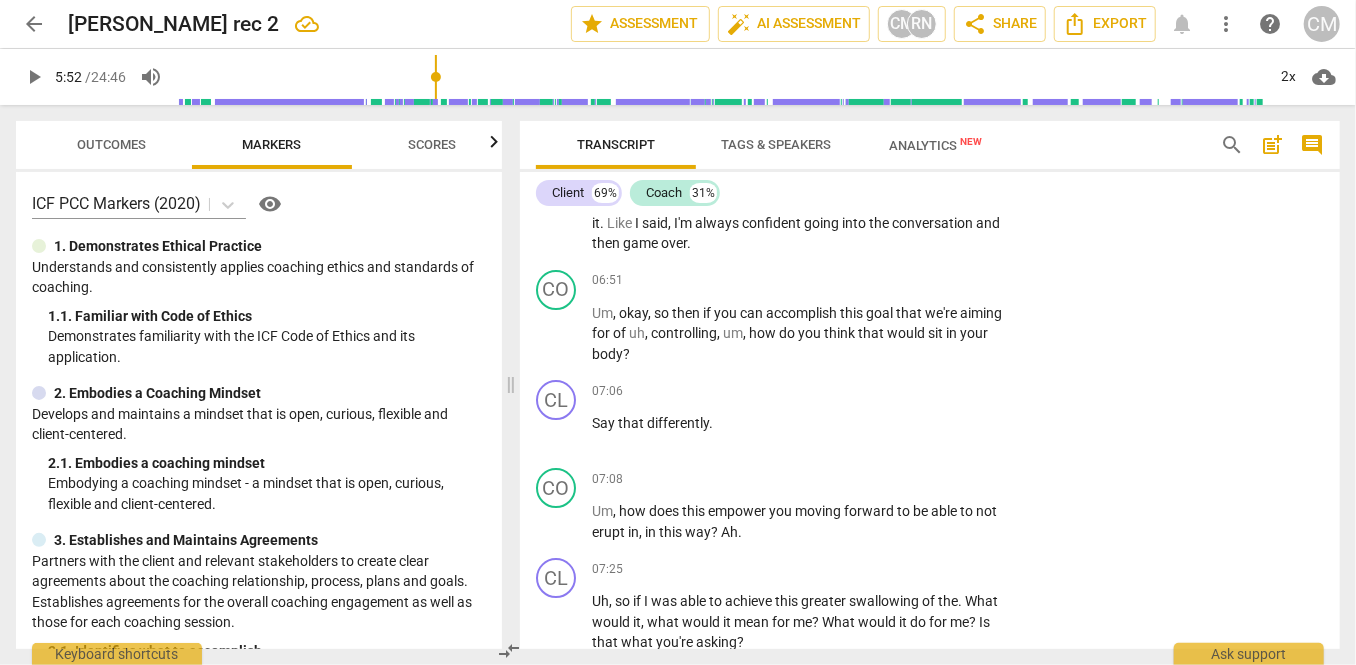 drag, startPoint x: 642, startPoint y: 466, endPoint x: 615, endPoint y: 438, distance: 38.8973 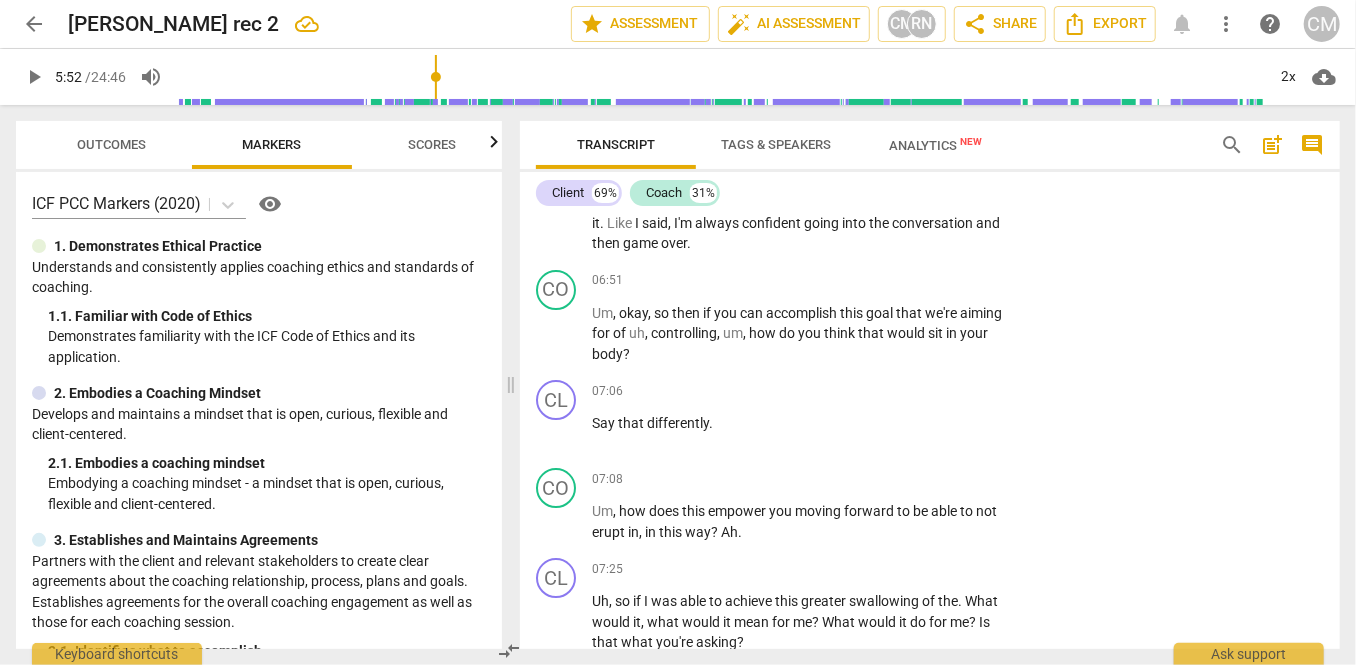 click on "M .   What   would   be   helpful ?   What   would   be   helpful   for   that ?" at bounding box center [802, -326] 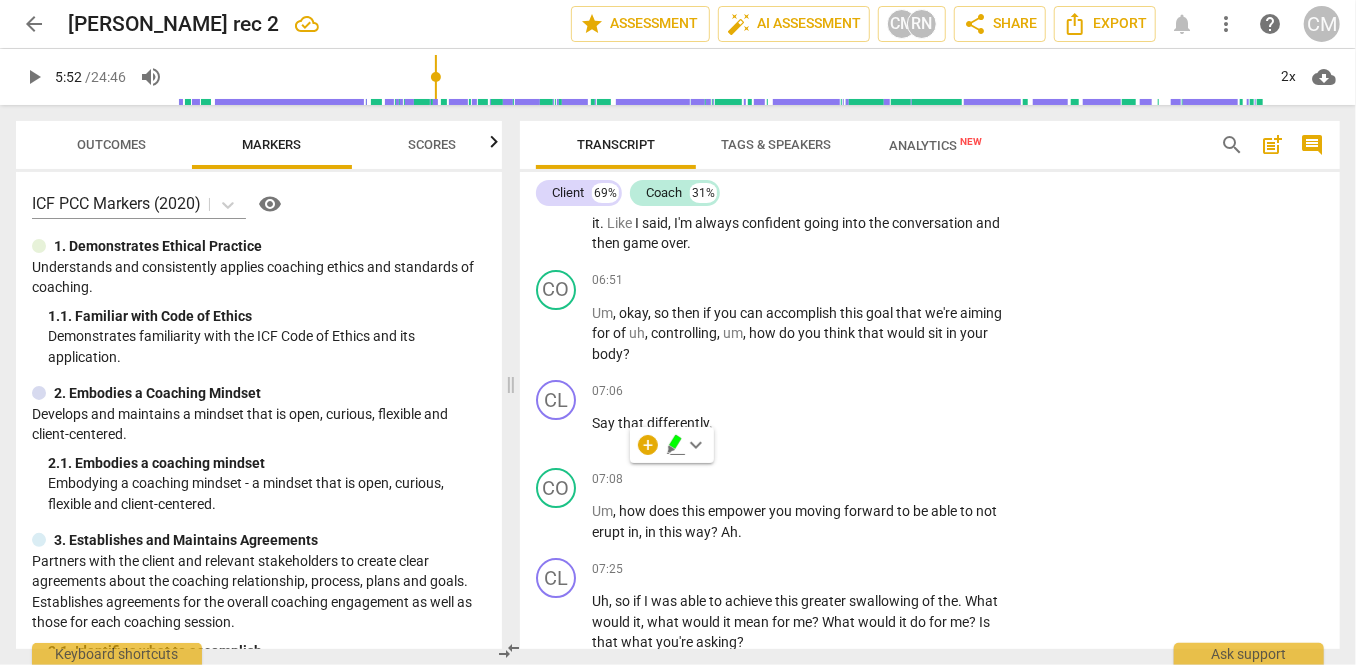 click on "+ Add competency" at bounding box center (939, -358) 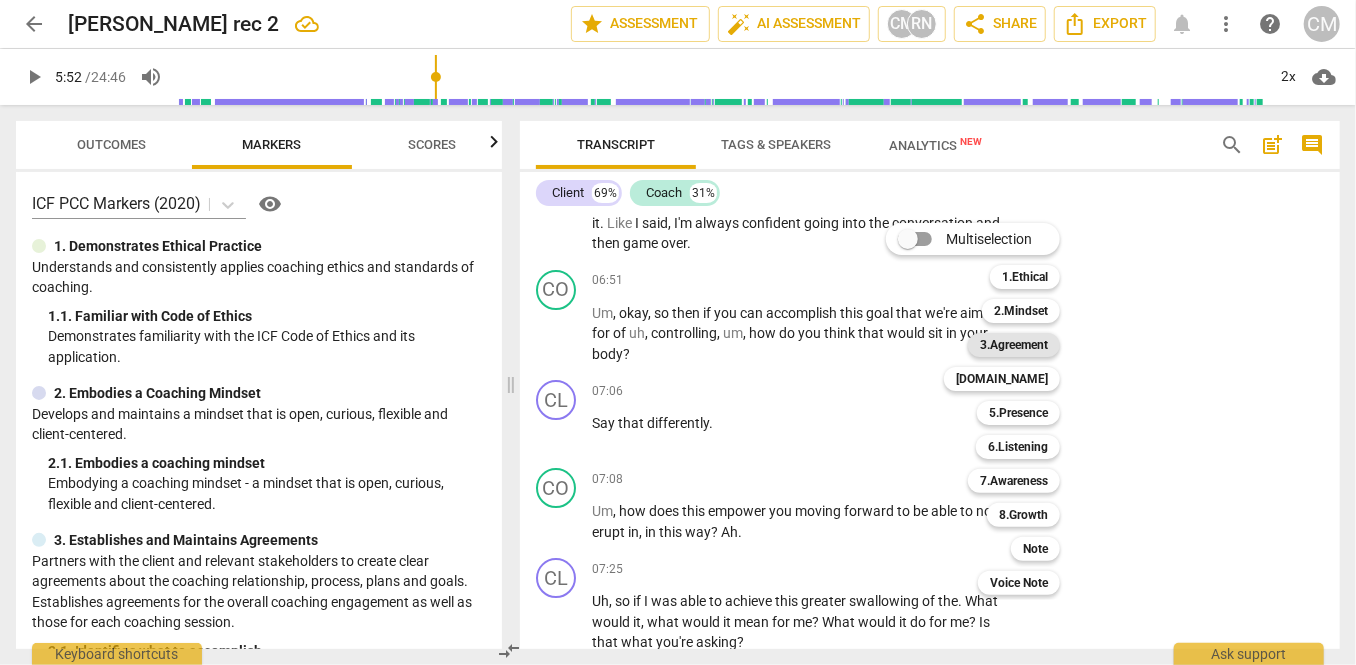 click on "3.Agreement" at bounding box center [1014, 345] 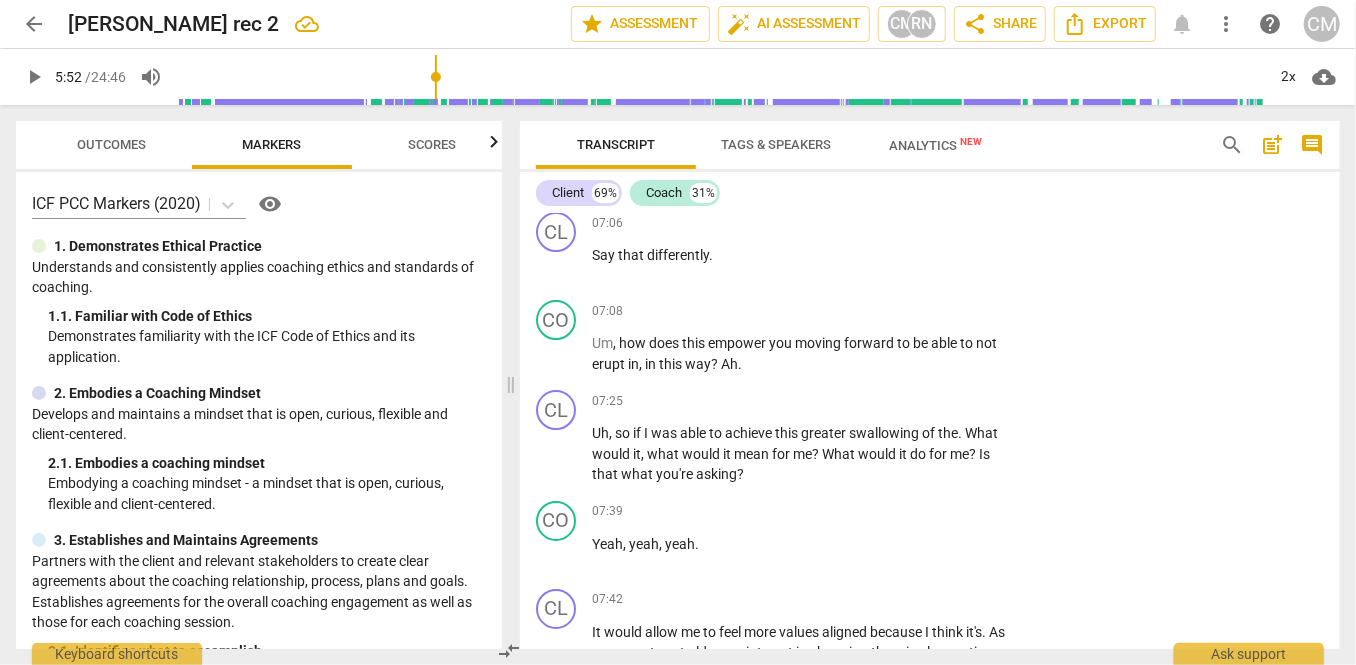 scroll, scrollTop: 3448, scrollLeft: 0, axis: vertical 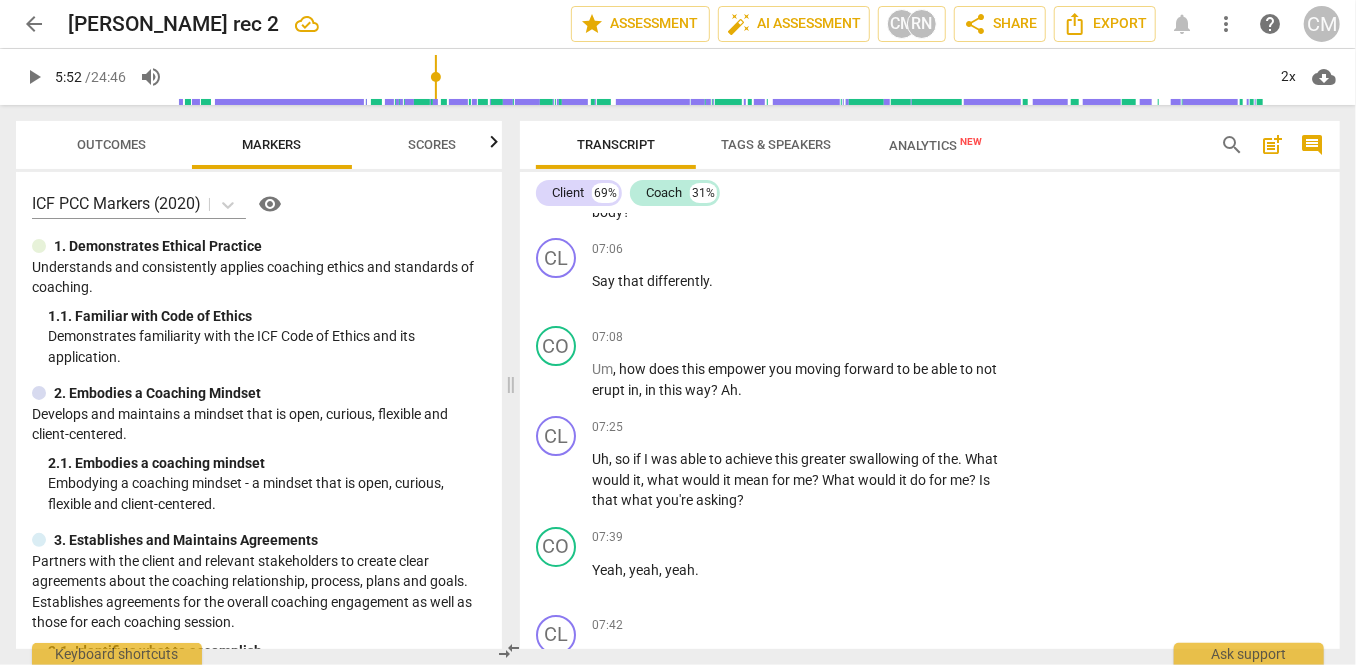 click on "4. Defines what to address" at bounding box center [1040, -343] 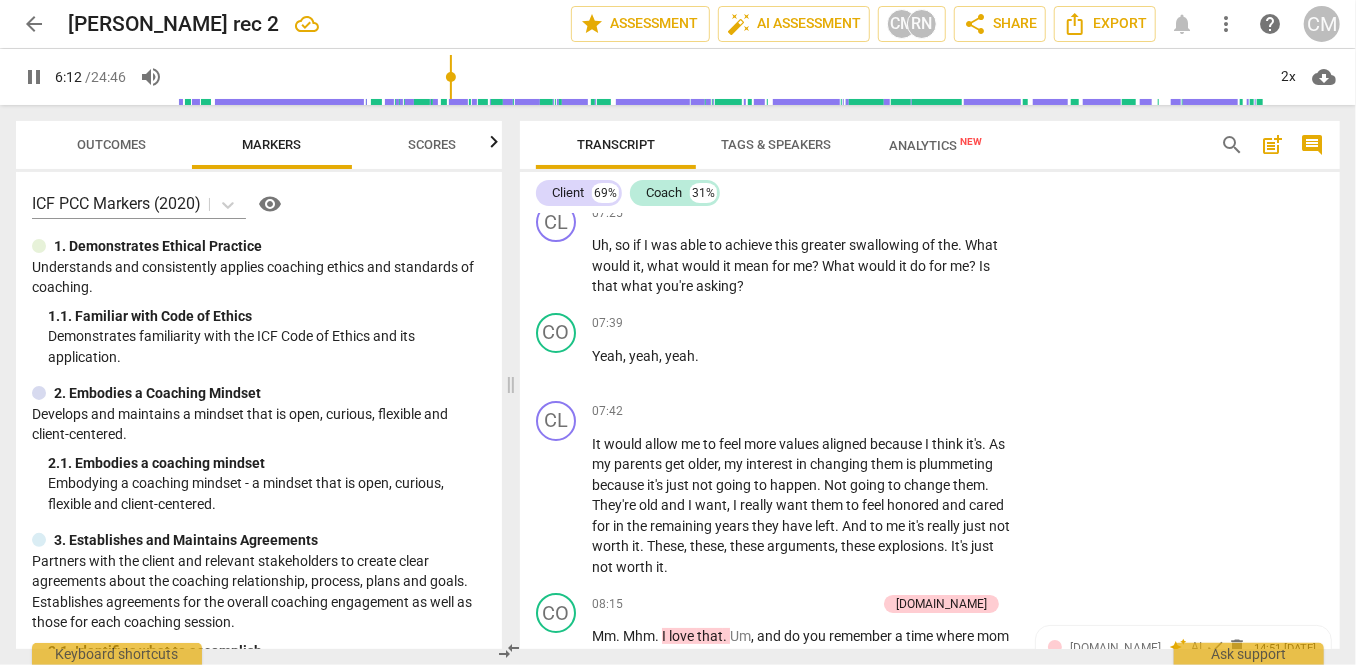 scroll, scrollTop: 3681, scrollLeft: 0, axis: vertical 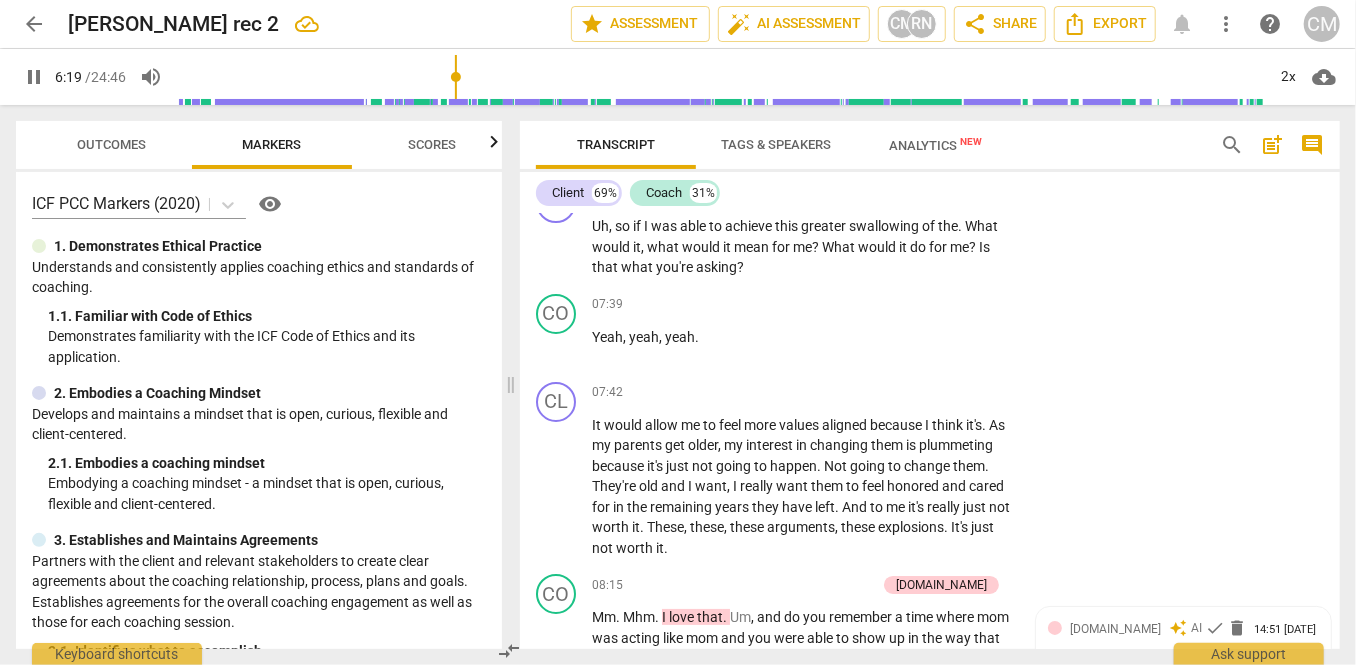 click on "pause" at bounding box center (557, -371) 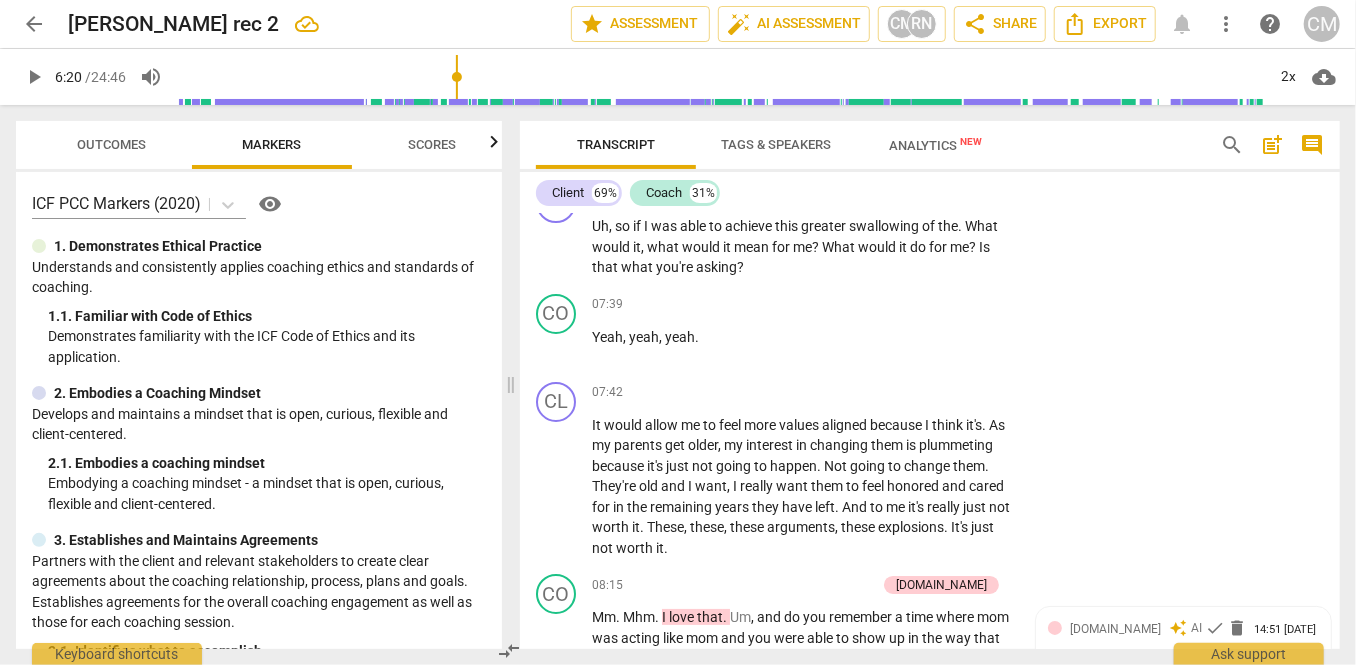 click on "play_arrow" at bounding box center (557, -491) 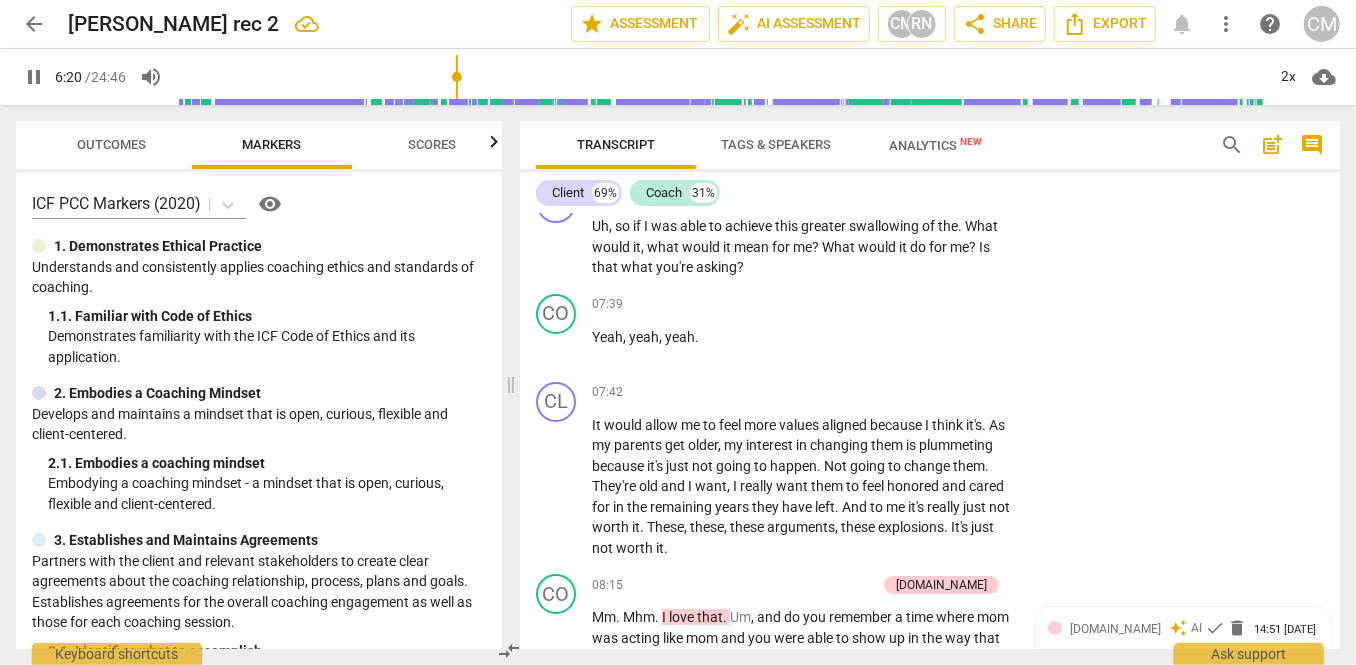 click on "pause" at bounding box center [557, -371] 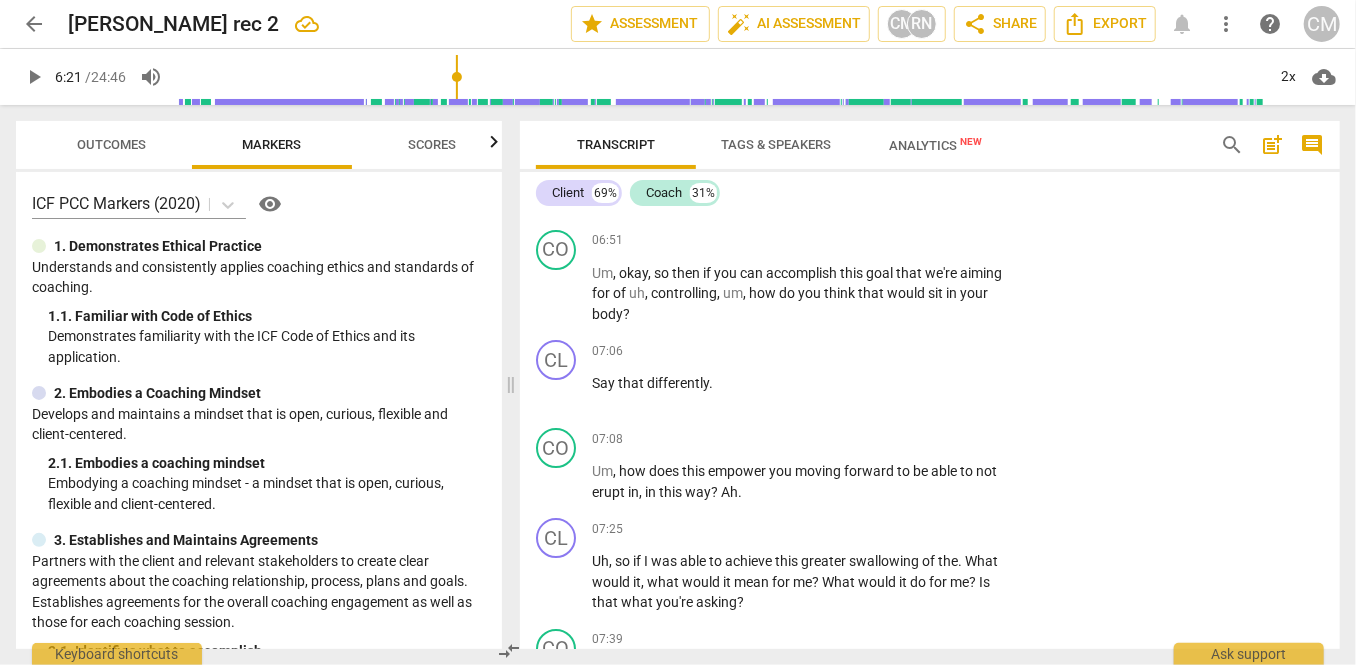 scroll, scrollTop: 3347, scrollLeft: 0, axis: vertical 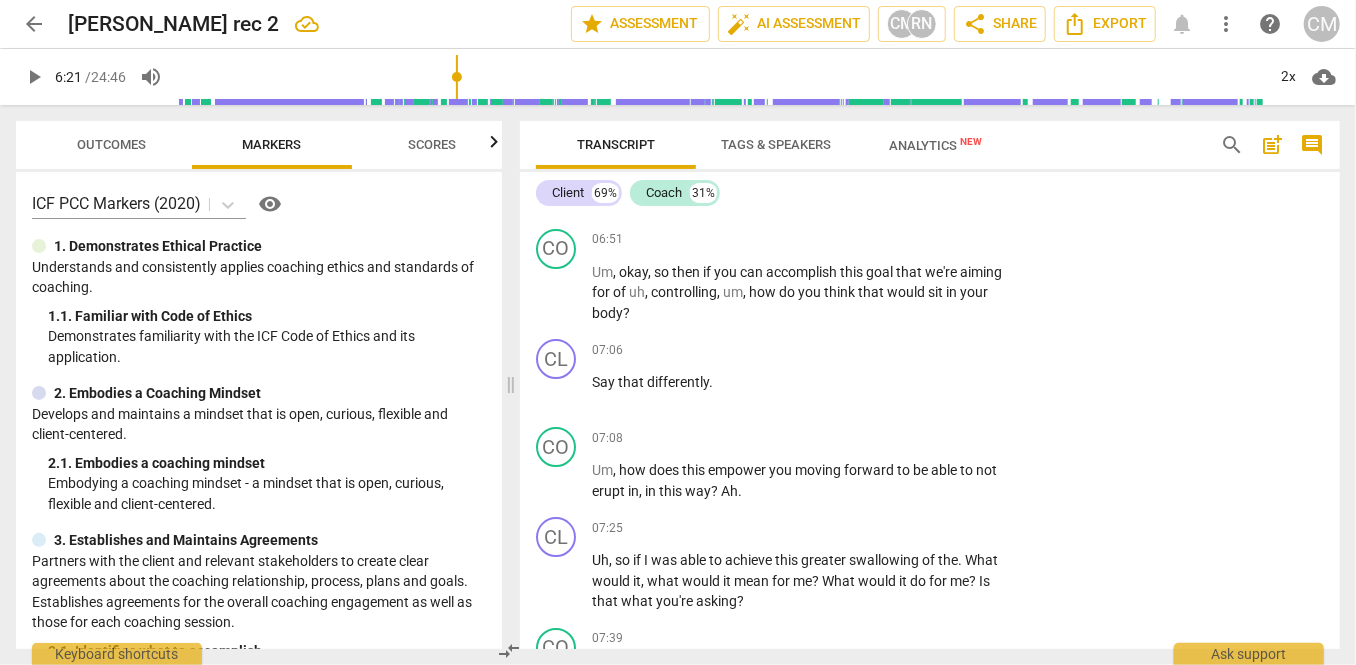 click on "play_arrow" at bounding box center (557, -258) 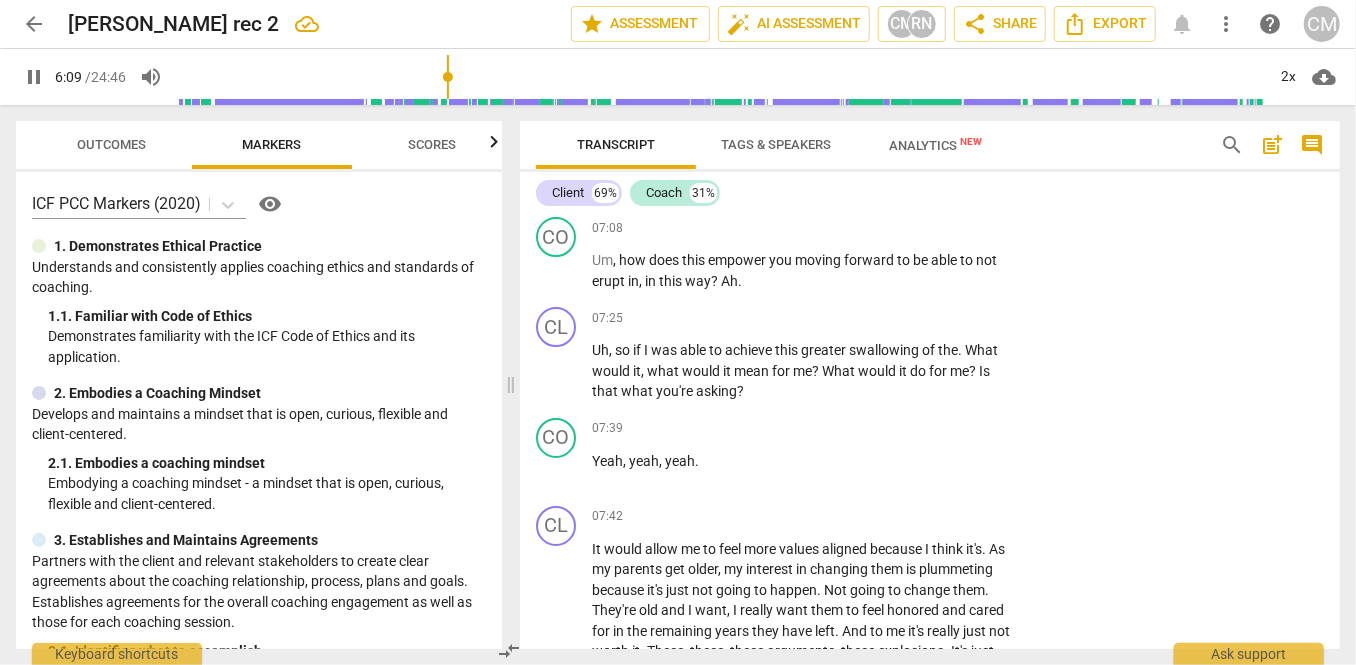 scroll, scrollTop: 3600, scrollLeft: 0, axis: vertical 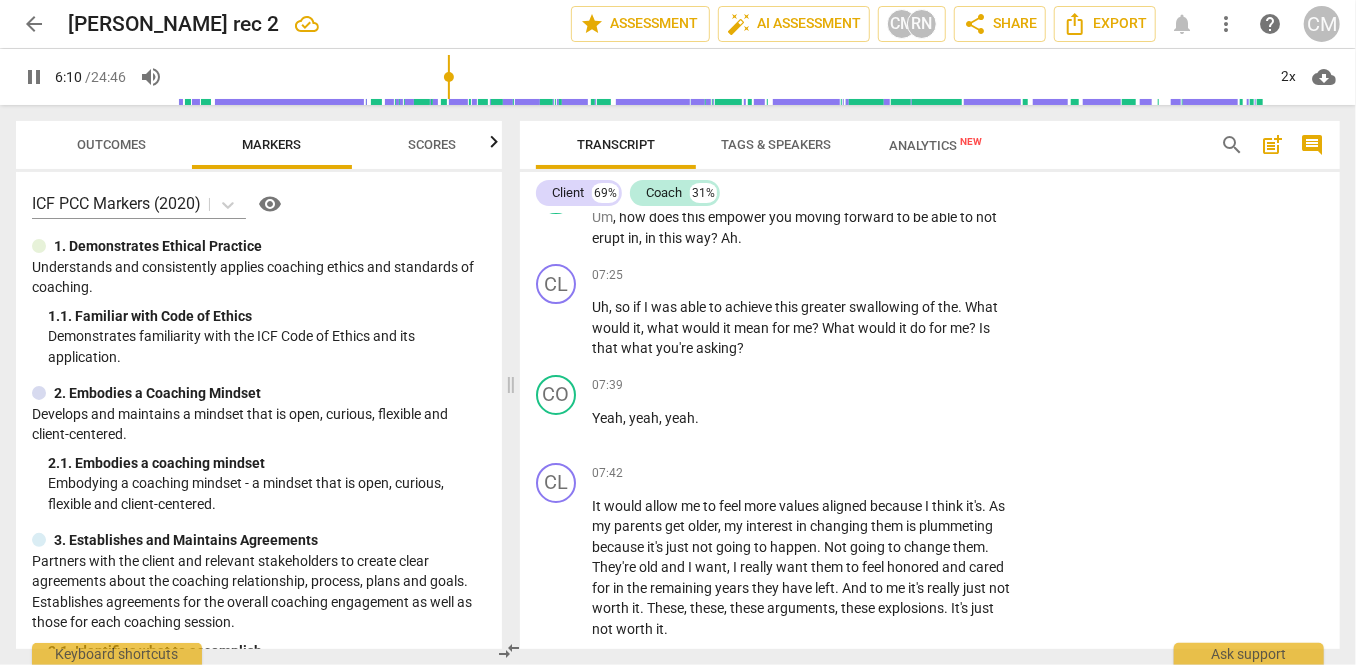 click on "pause" at bounding box center (557, -410) 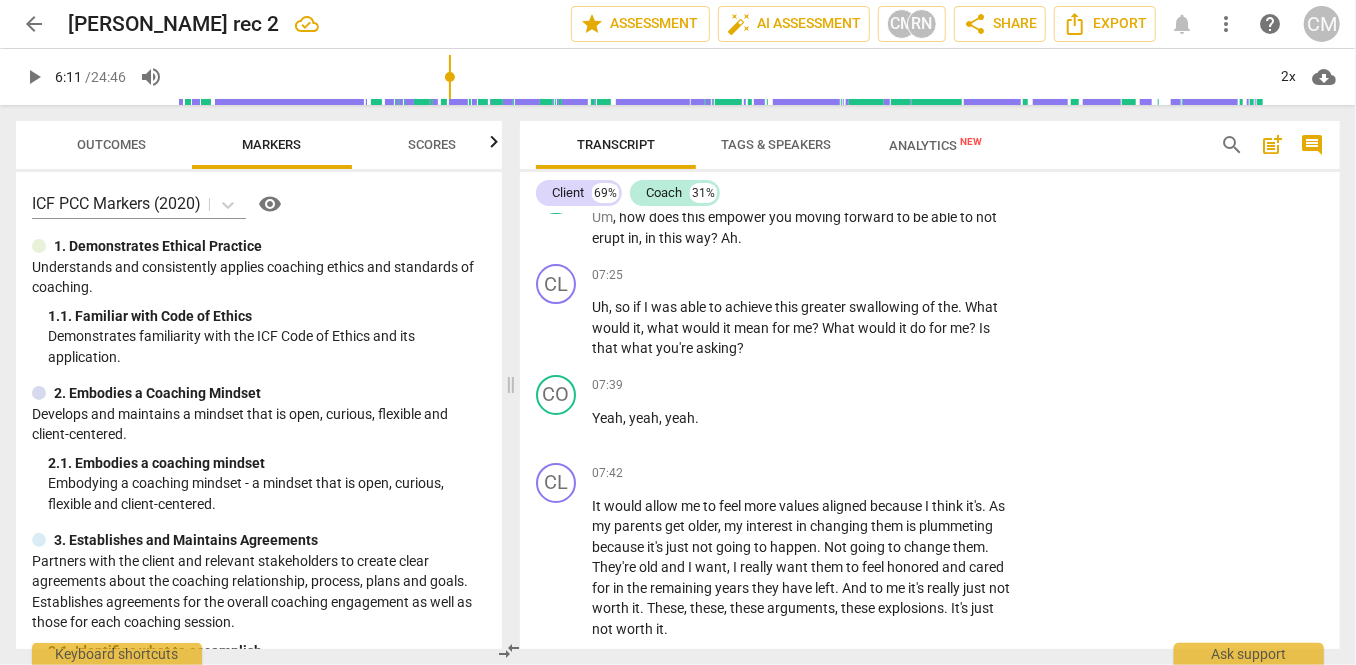 drag, startPoint x: 929, startPoint y: 398, endPoint x: 561, endPoint y: 405, distance: 368.06656 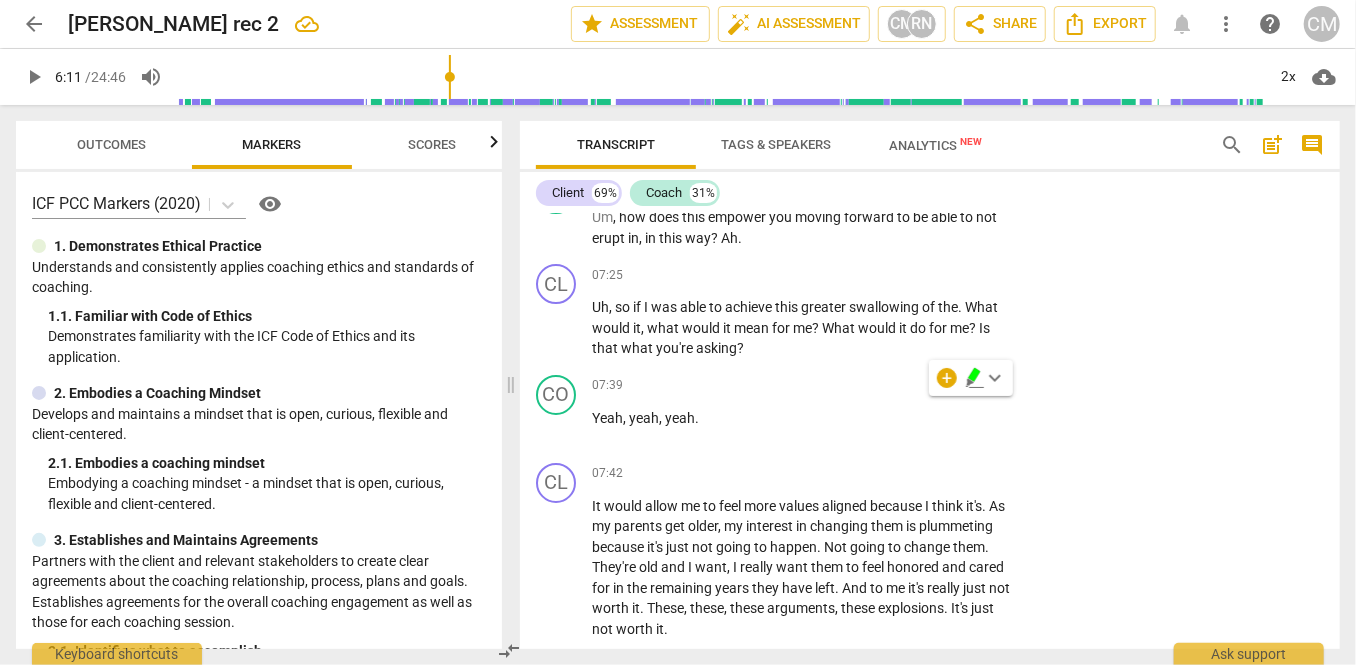 drag, startPoint x: 599, startPoint y: 371, endPoint x: 950, endPoint y: 405, distance: 352.64288 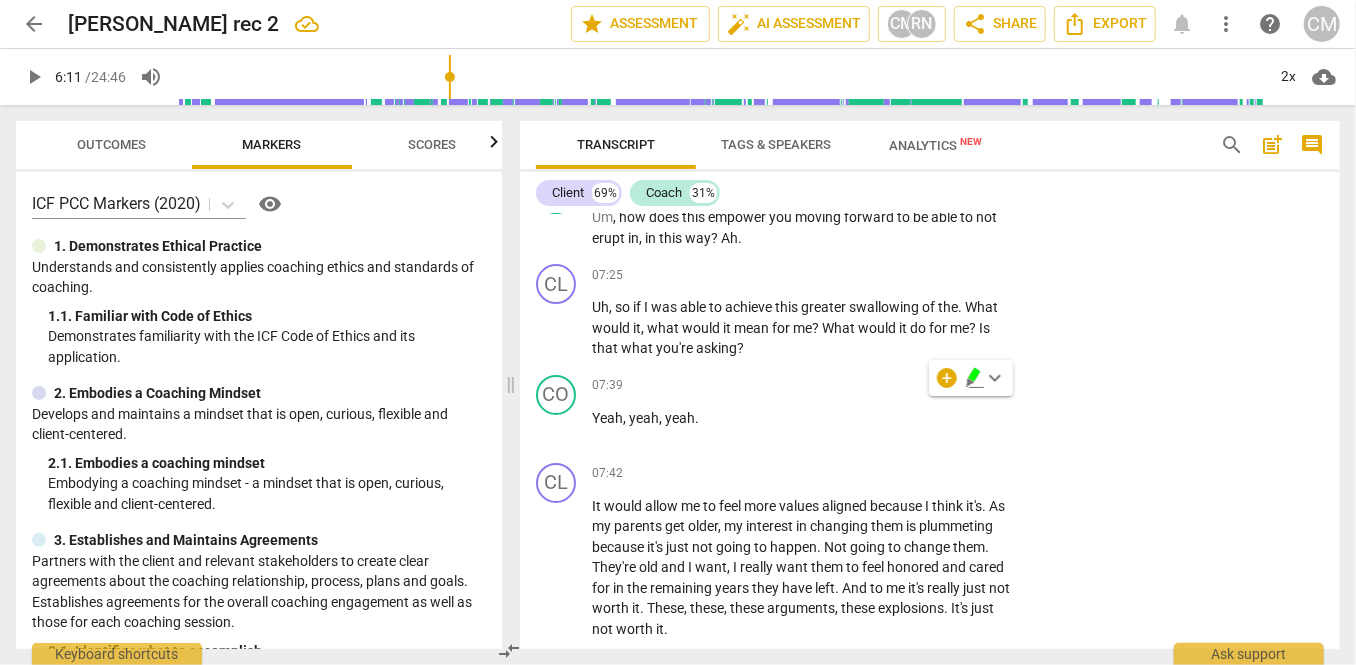 click on "Okay ,   great .   And ,   um ,   right   now ,   from   1   to   10 ,   what   do   you .   How   do   you   feel   you   have   that   control ?" at bounding box center (802, -411) 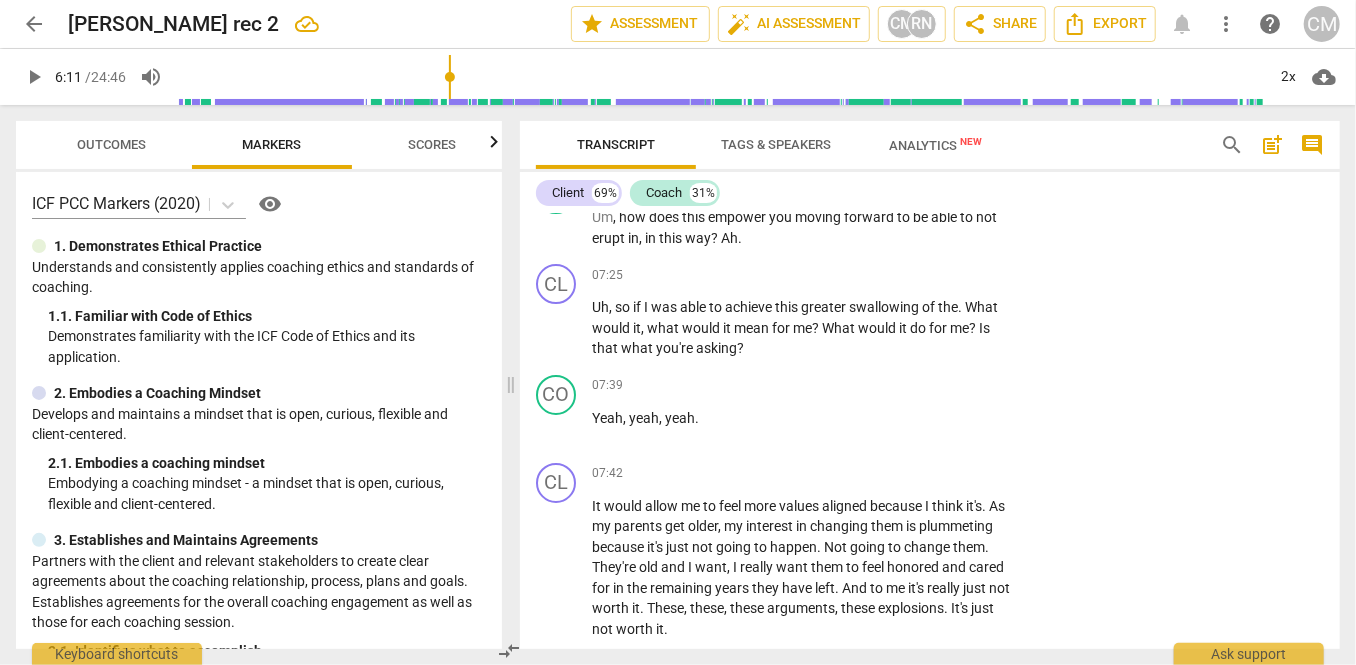 click on "." at bounding box center [665, -421] 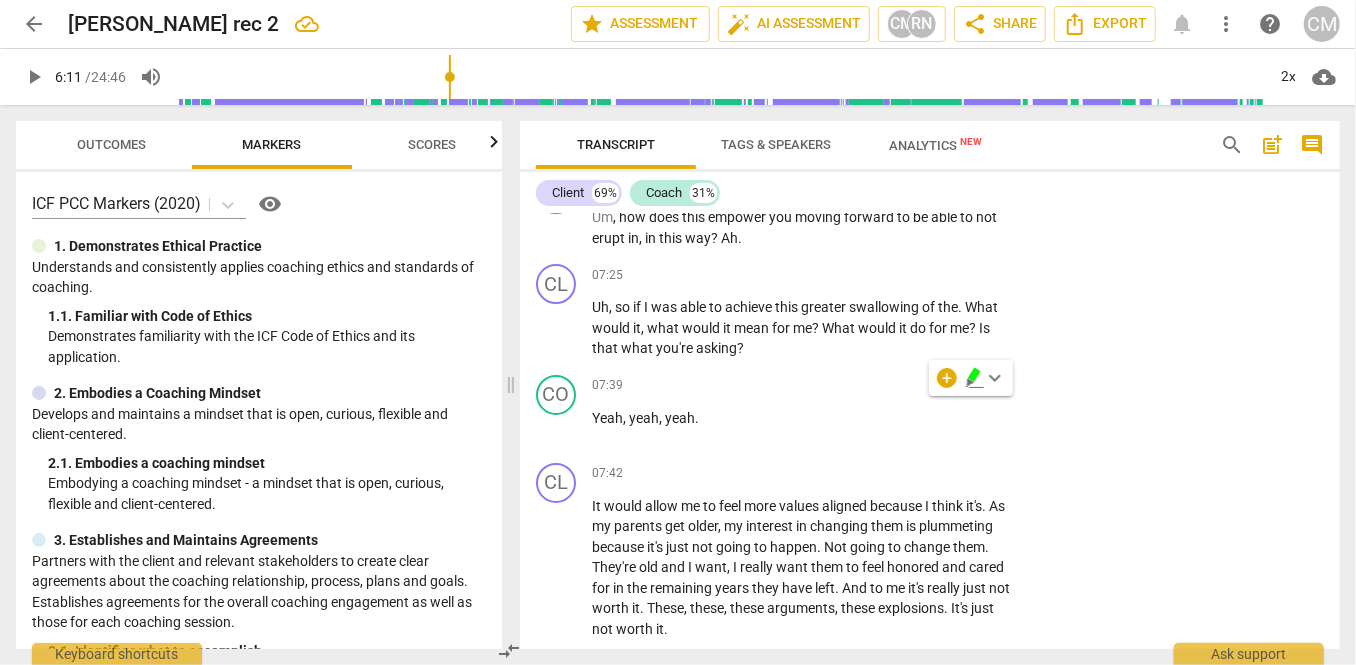 click on "+" at bounding box center (890, -453) 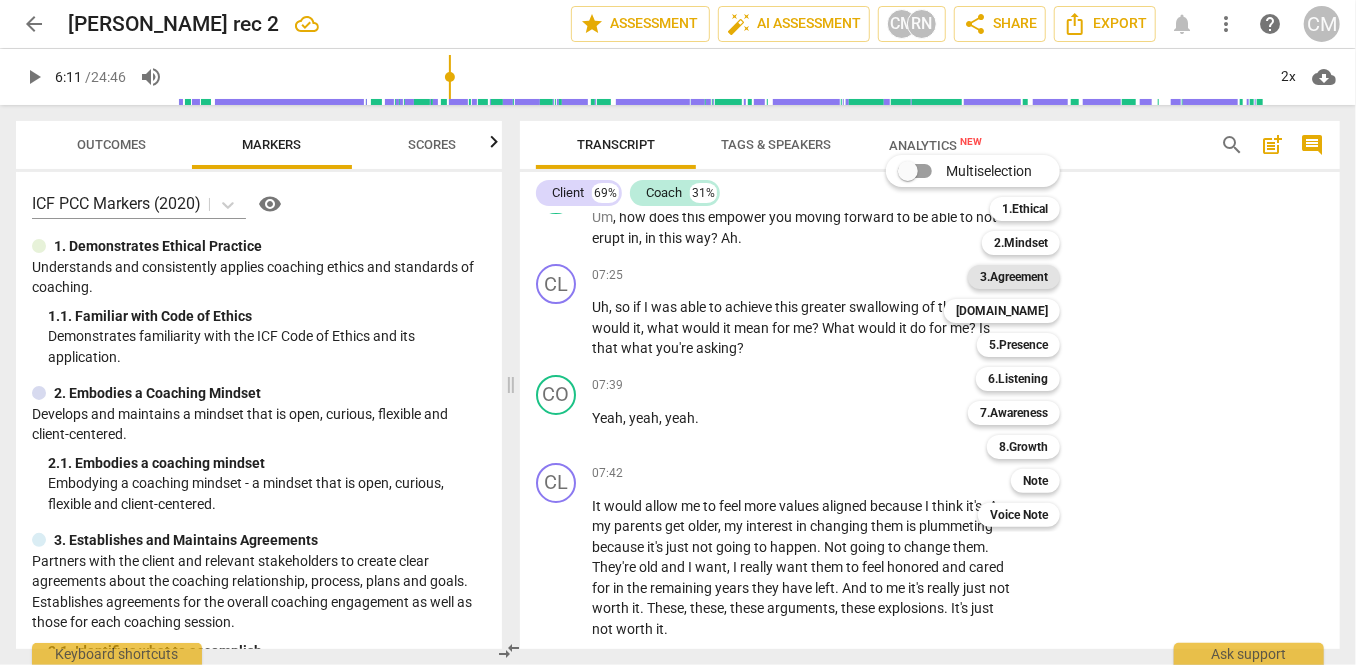 click on "3.Agreement" at bounding box center (1014, 277) 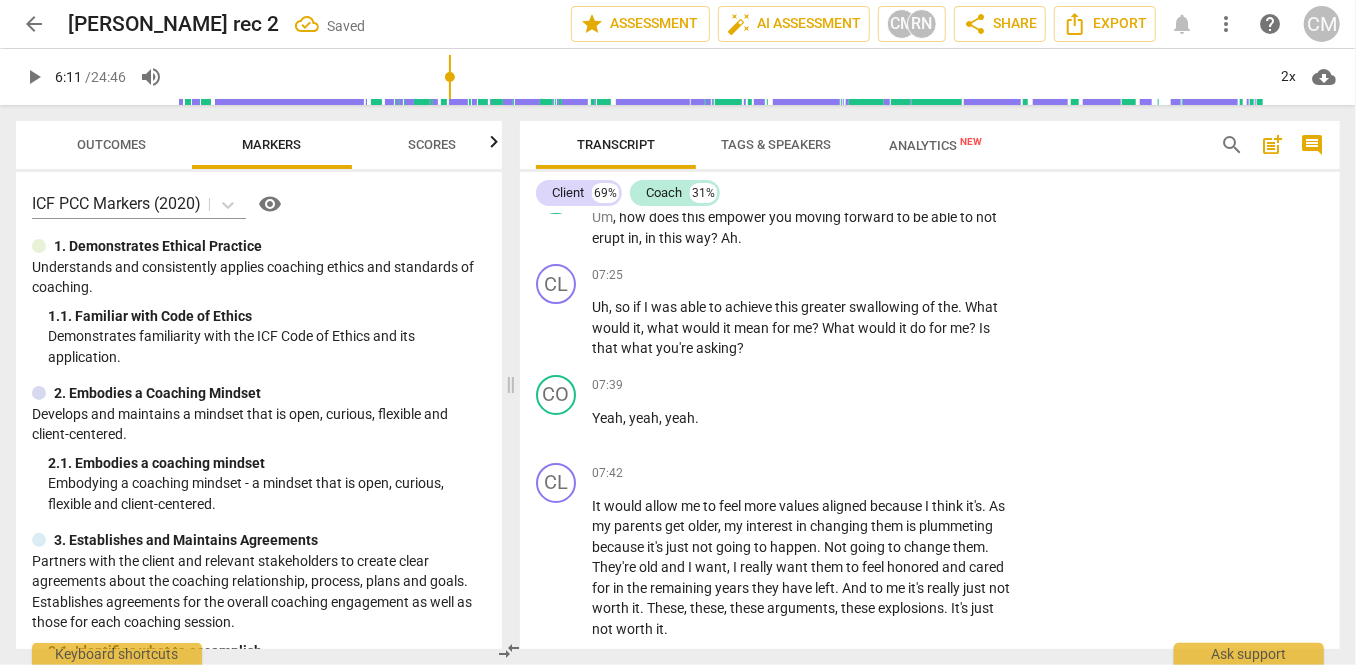 click on "2. Reconfirms measures of success" at bounding box center [1040, -344] 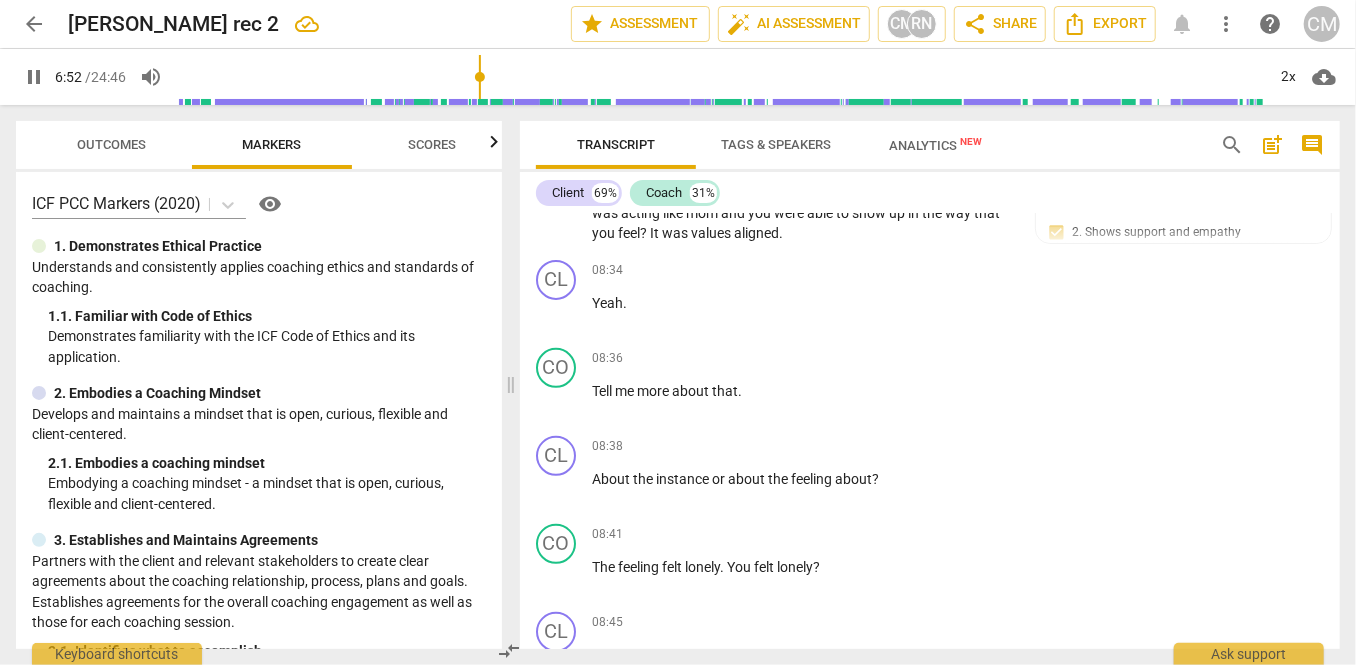 scroll, scrollTop: 4102, scrollLeft: 0, axis: vertical 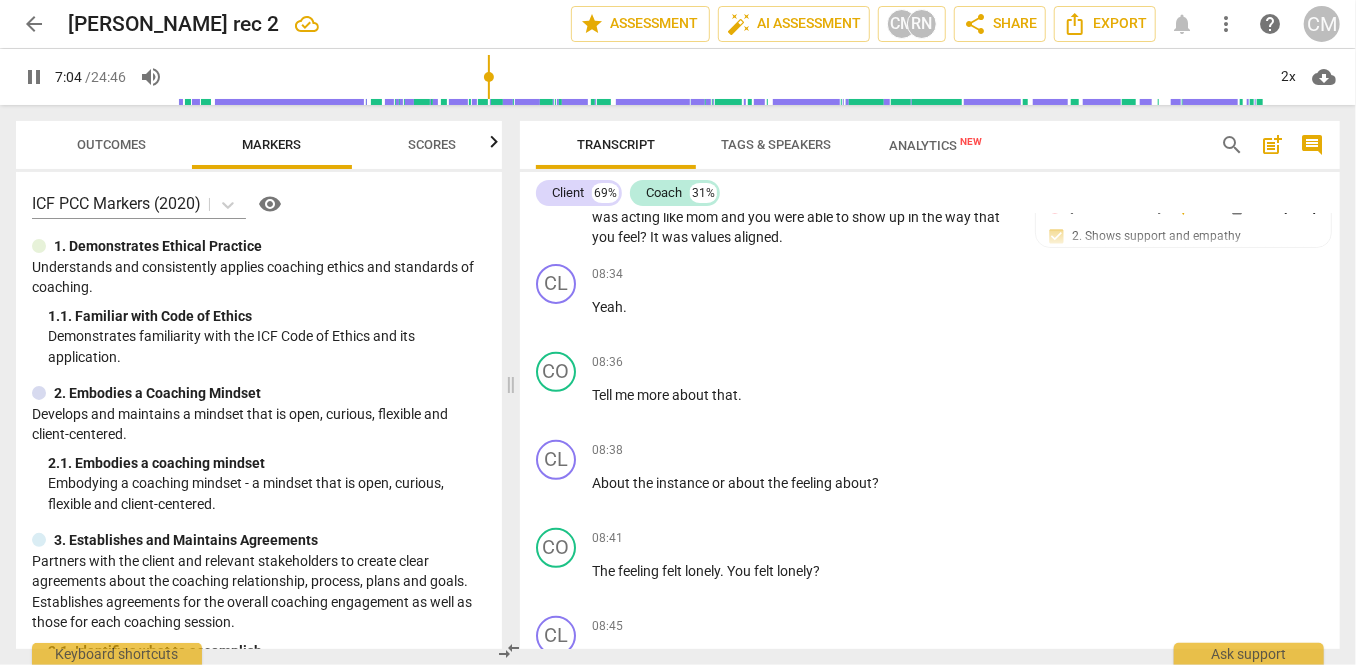 click on "pause" at bounding box center [557, -462] 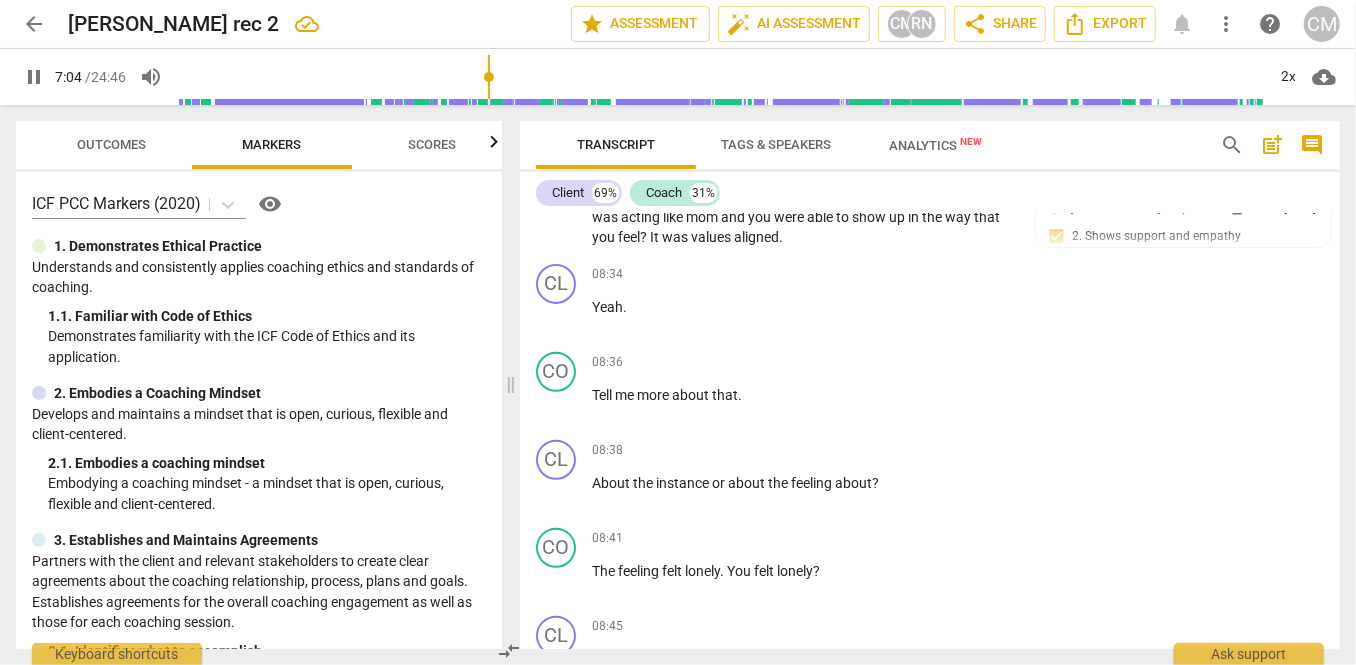 type on "425" 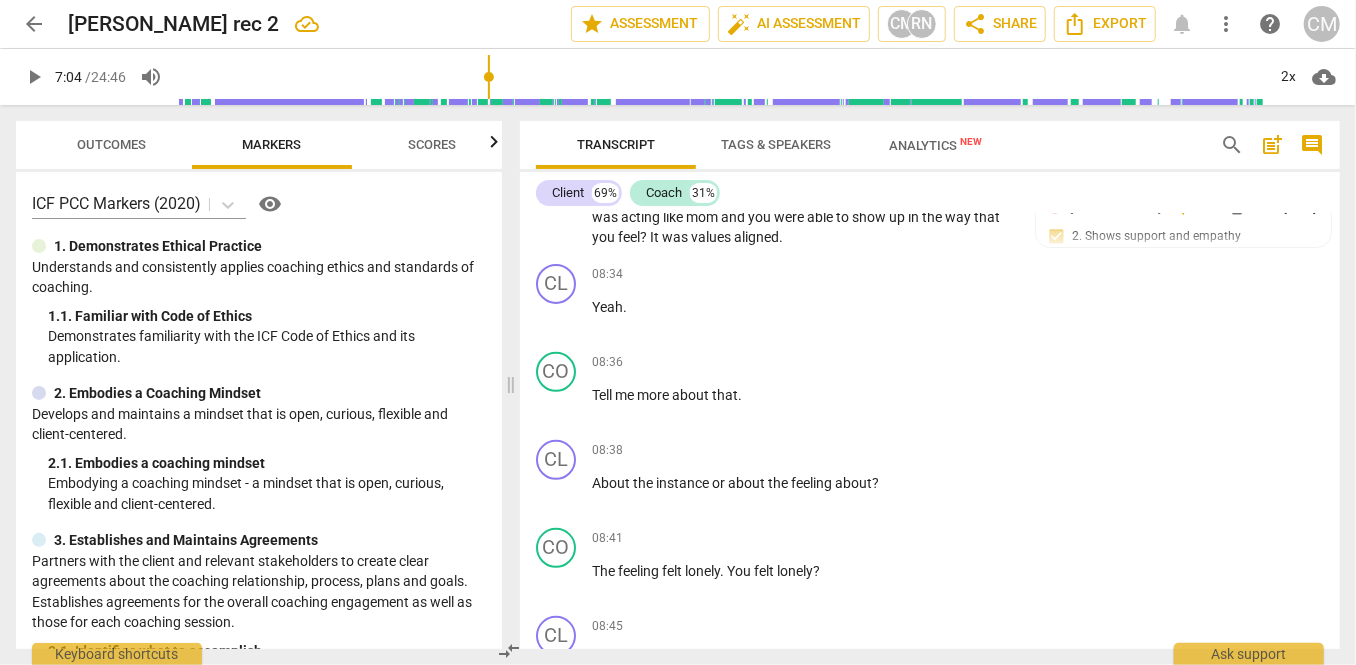 drag, startPoint x: 829, startPoint y: 470, endPoint x: 592, endPoint y: 403, distance: 246.28845 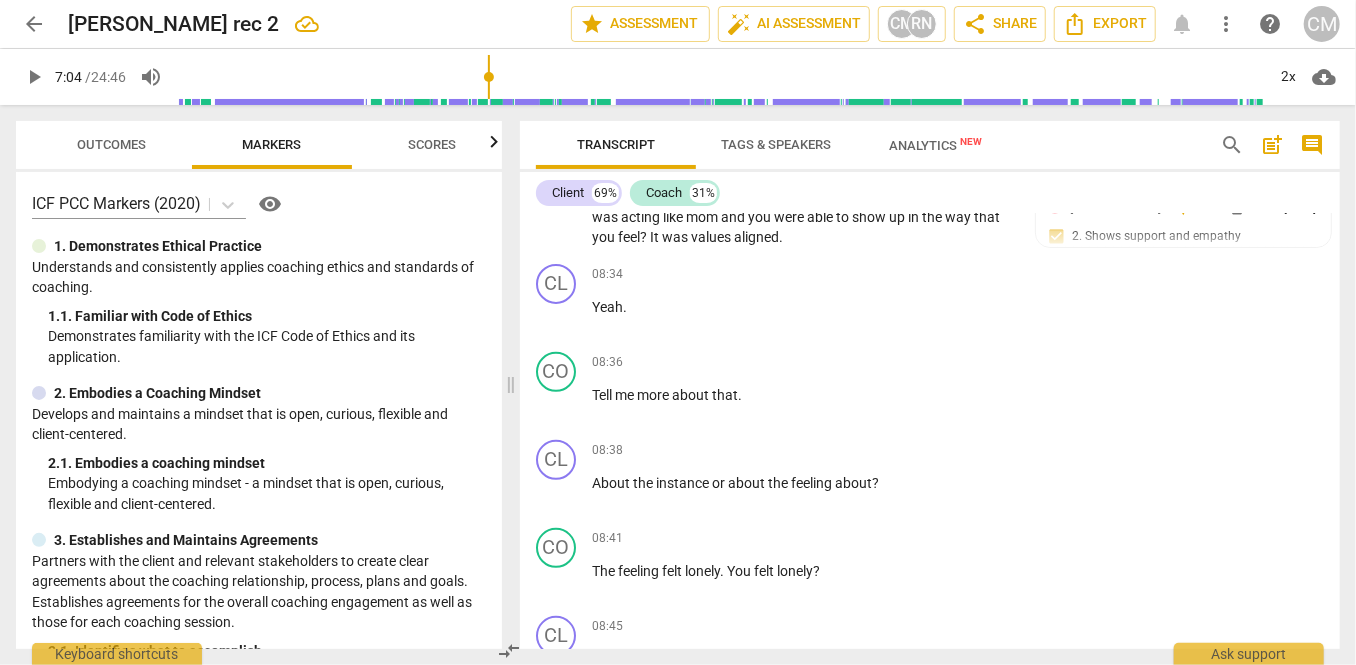 click on "CO play_arrow pause 06:51 + Add competency keyboard_arrow_right Um ,   okay ,   so   then   if   you   can   accomplish   this   goal   that   we're   aiming   for   of   uh ,   controlling ,   um ,   how   do   you   think   that   would   sit   in   your   body ?" at bounding box center [930, -479] 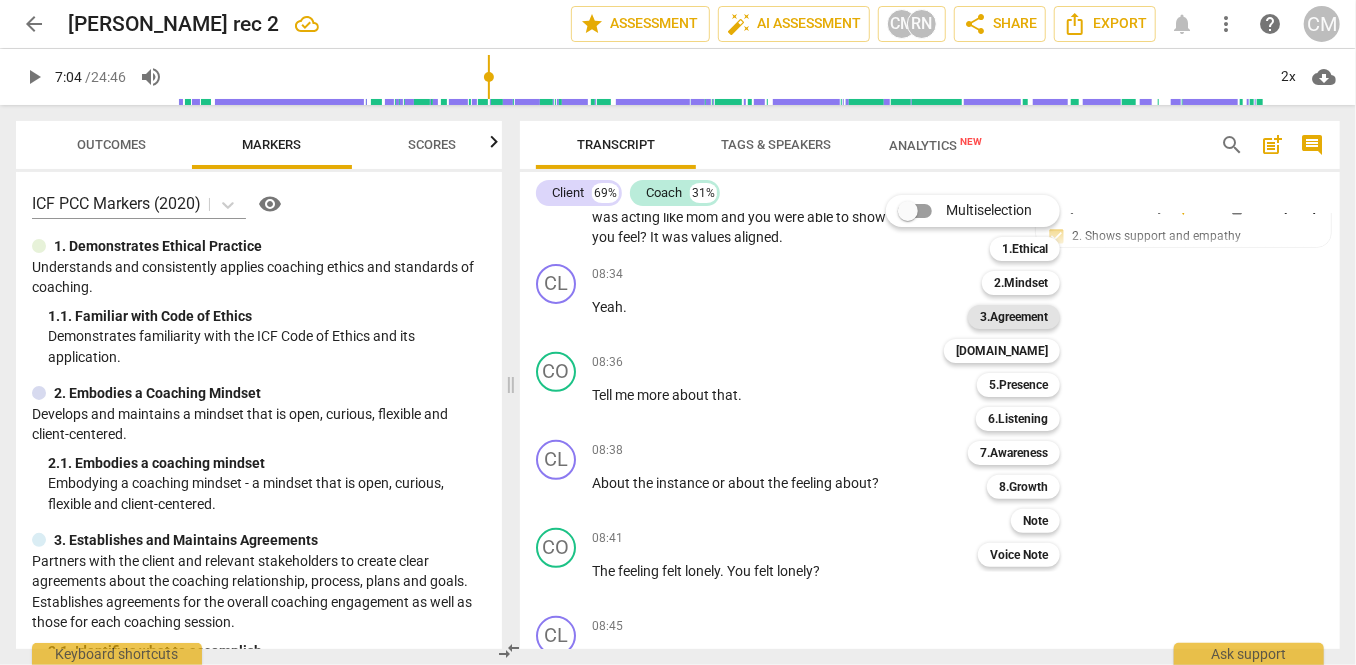 click on "3.Agreement" at bounding box center (1014, 317) 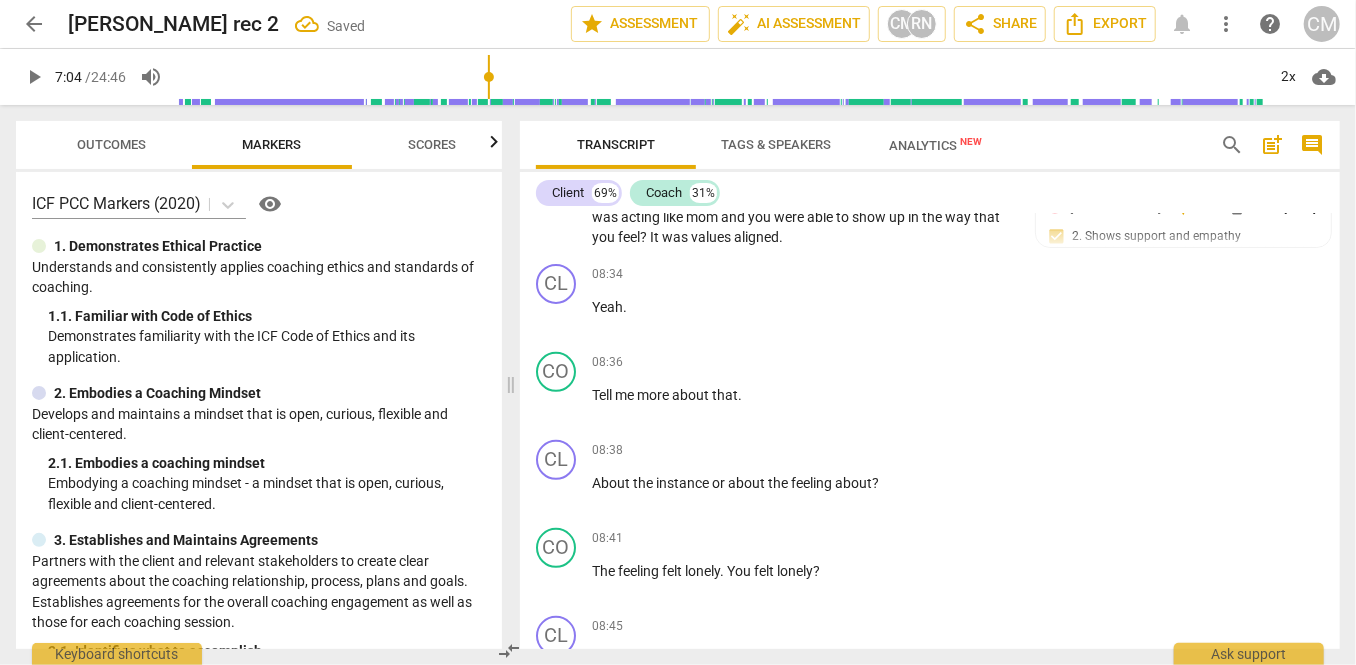 click on "2. Reconfirms measures of success" at bounding box center [1040, -406] 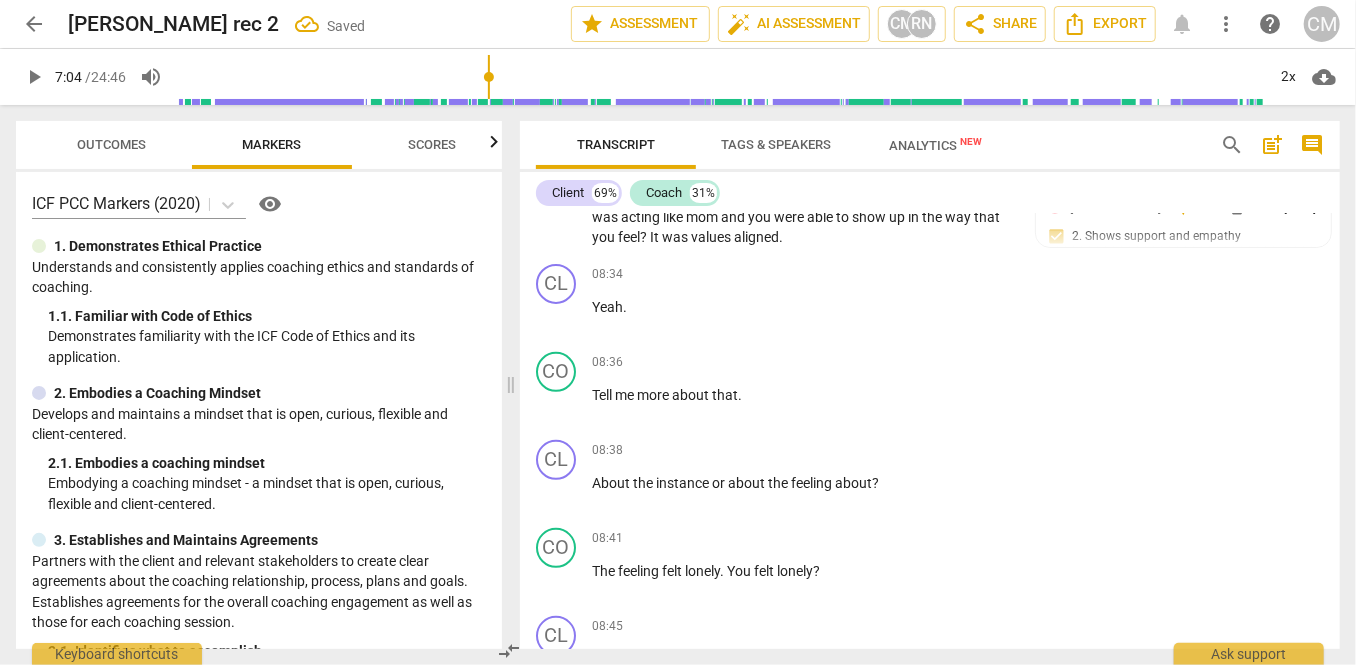 type on "b" 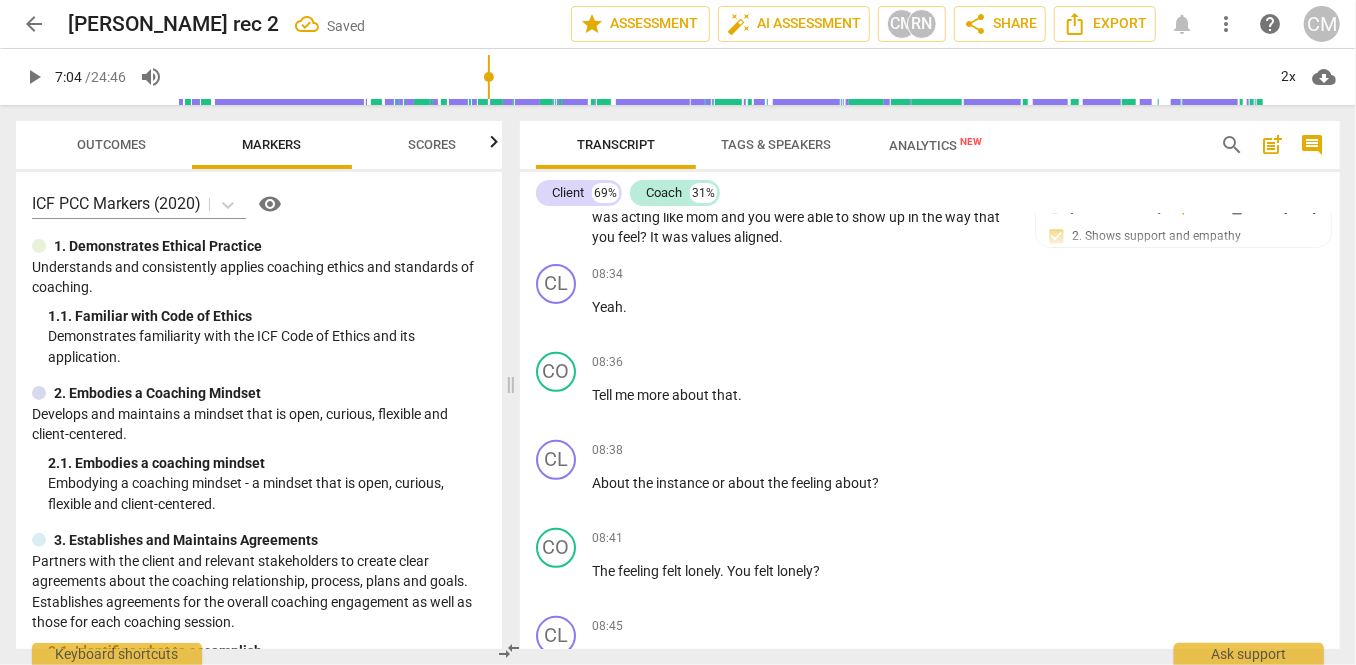 type on "b" 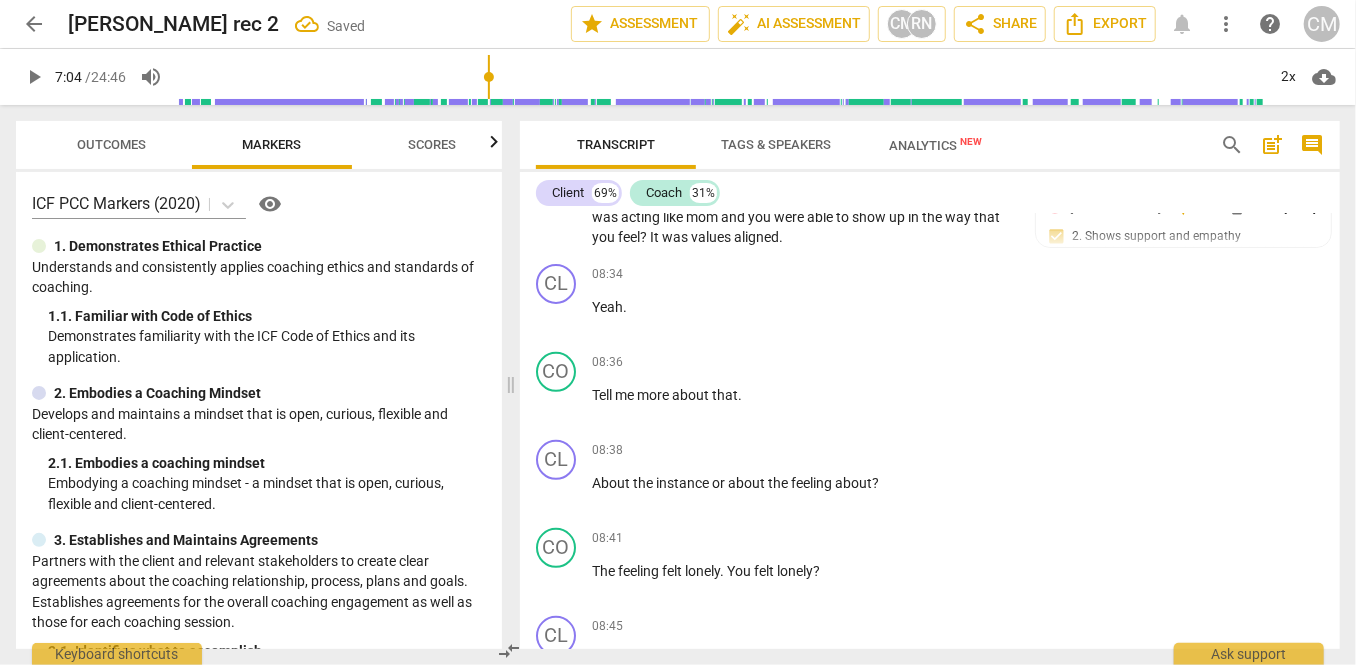 type on "bv" 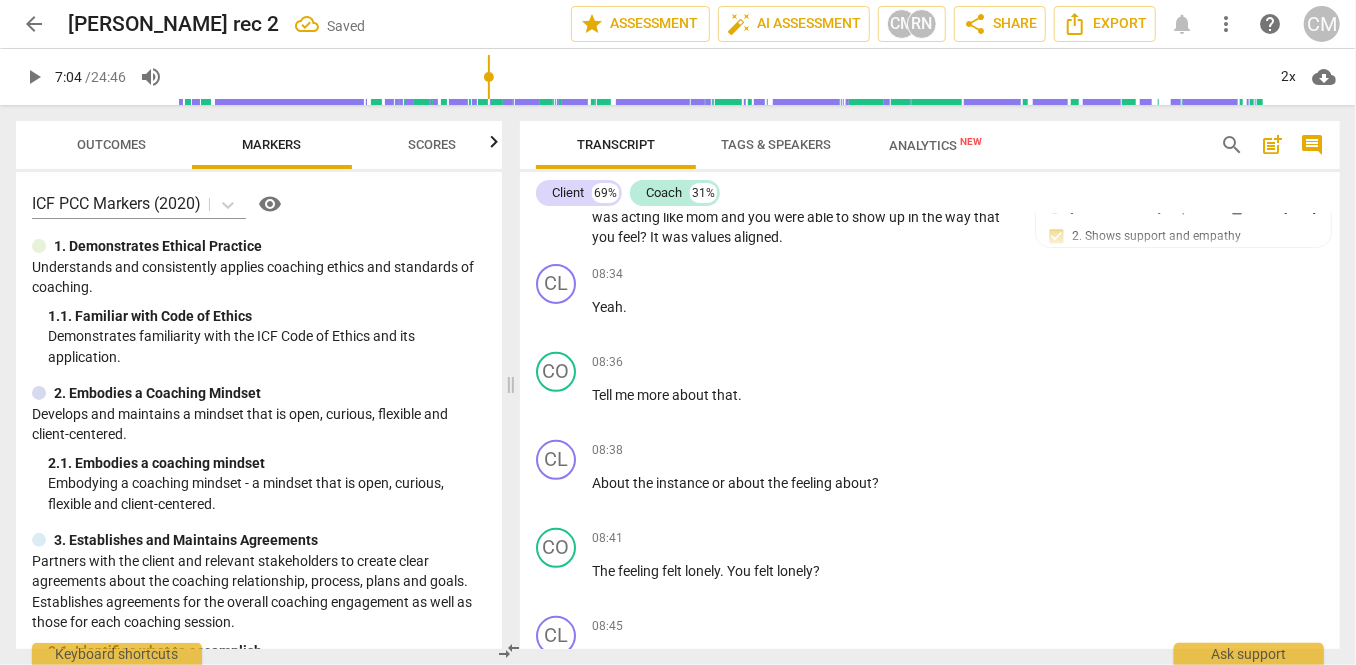 type on "b" 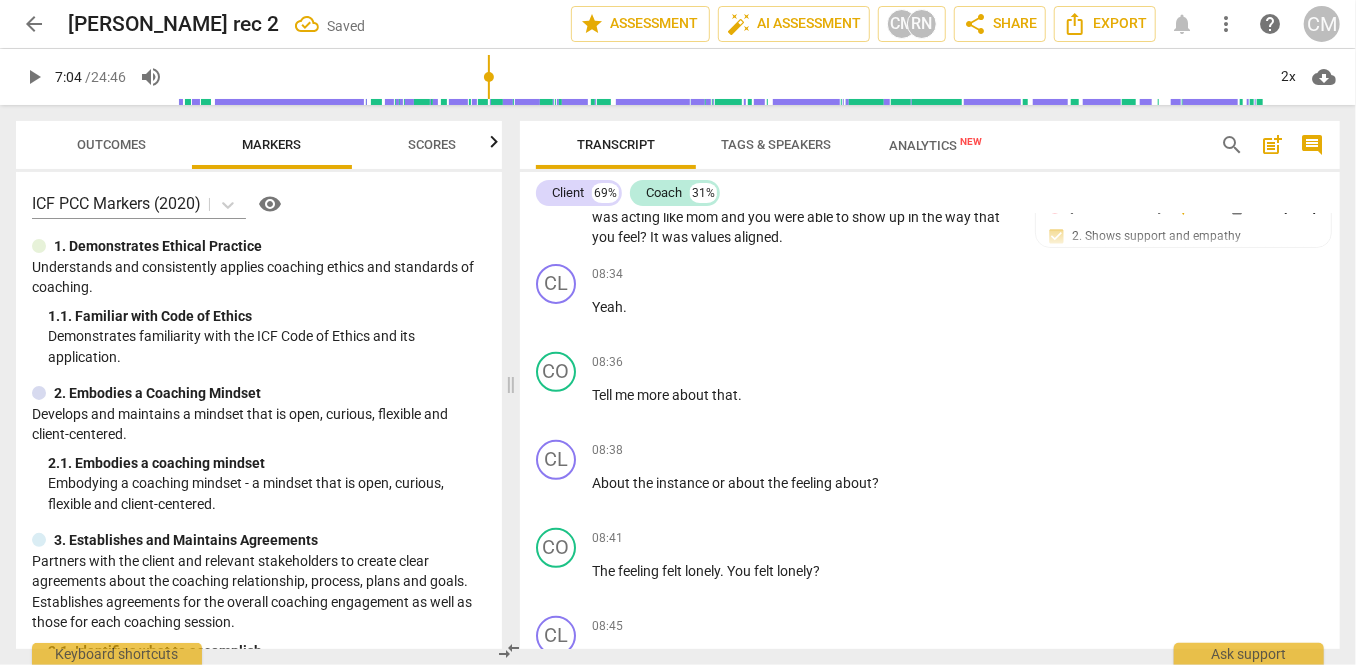 type on "b" 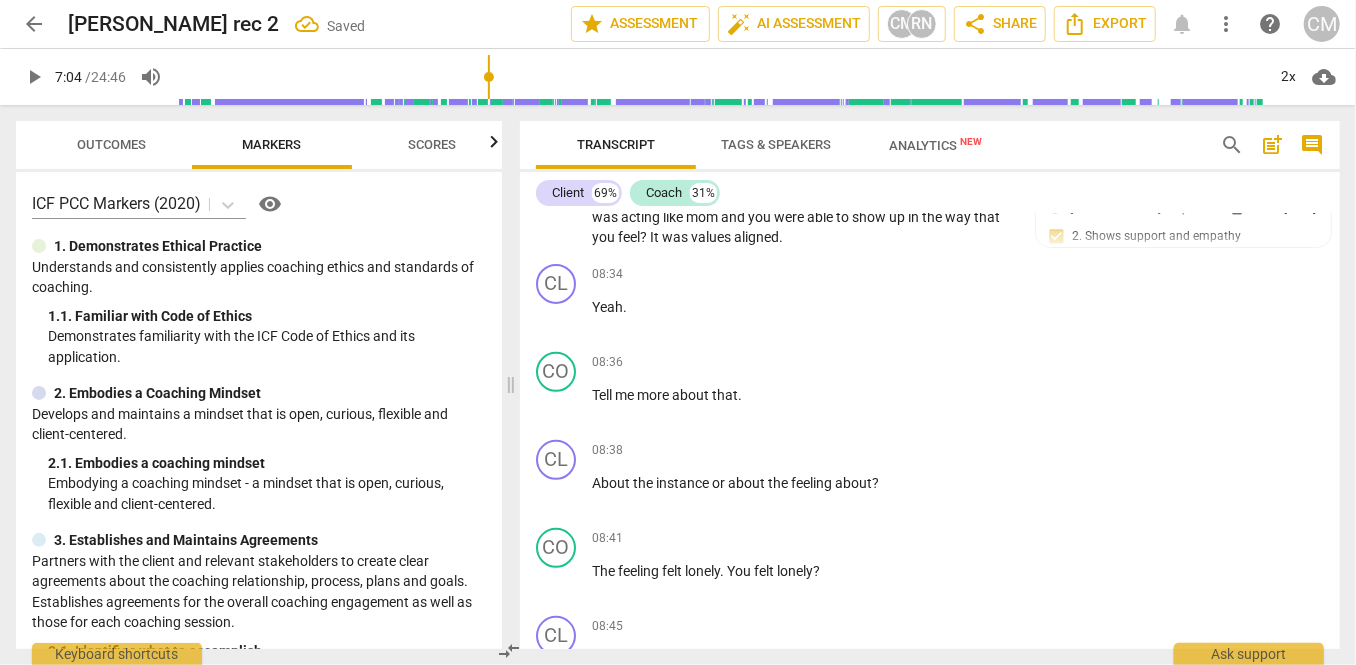 type 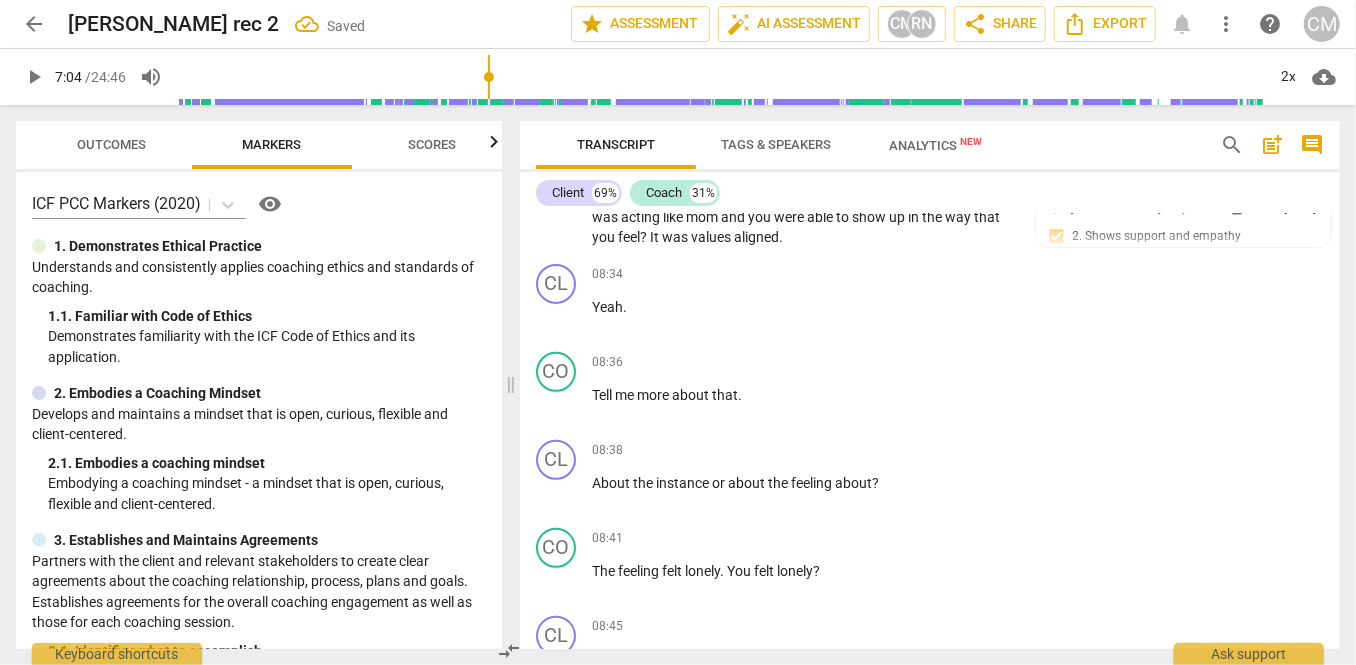 type on "b" 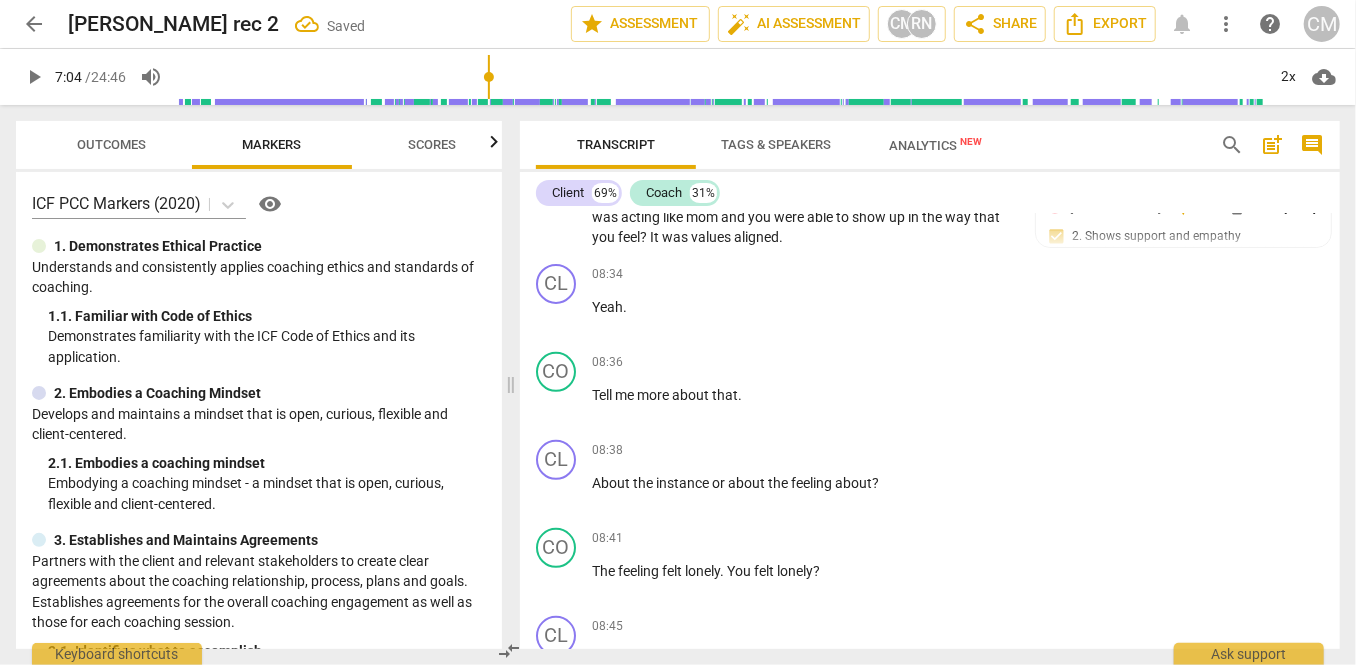 type on "be" 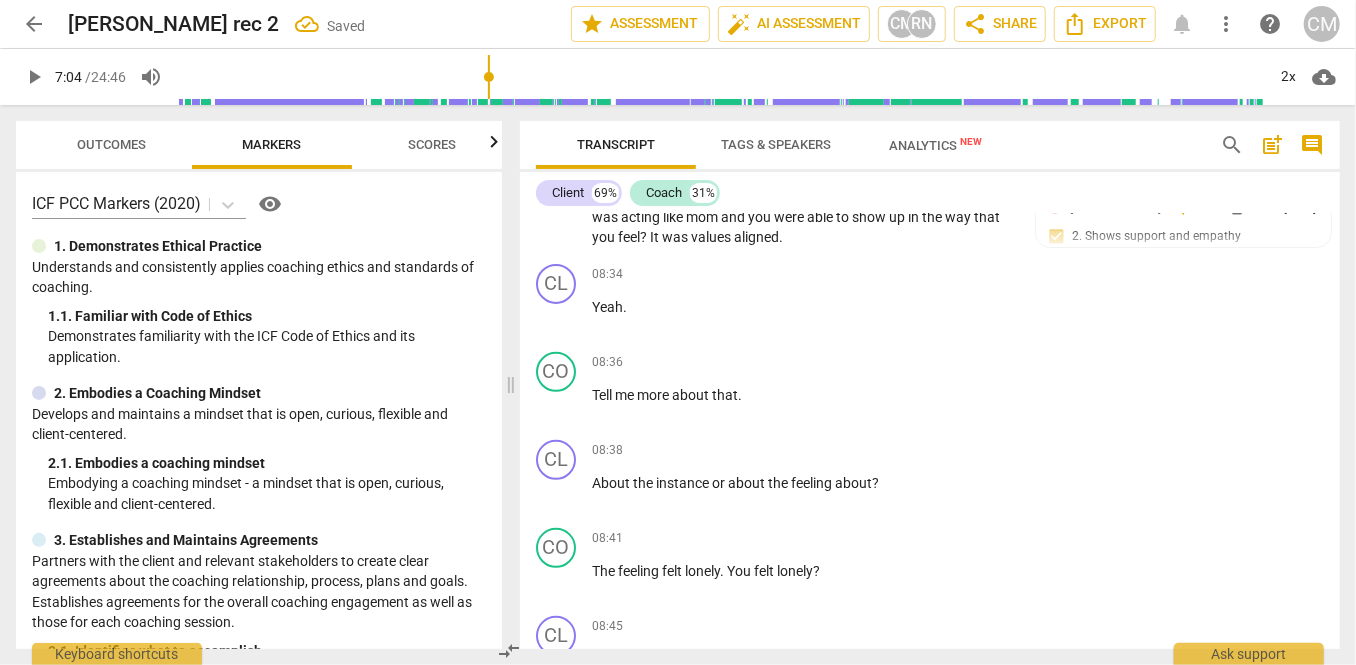 type on "bet" 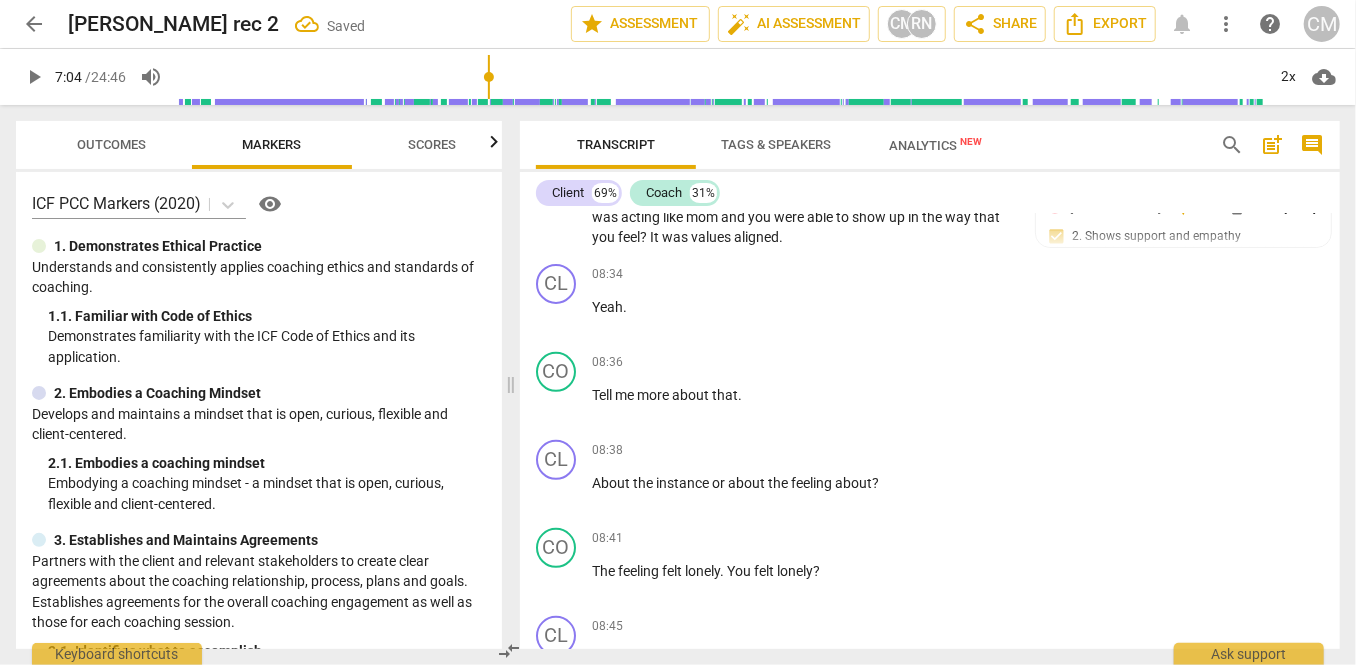 type on "bett" 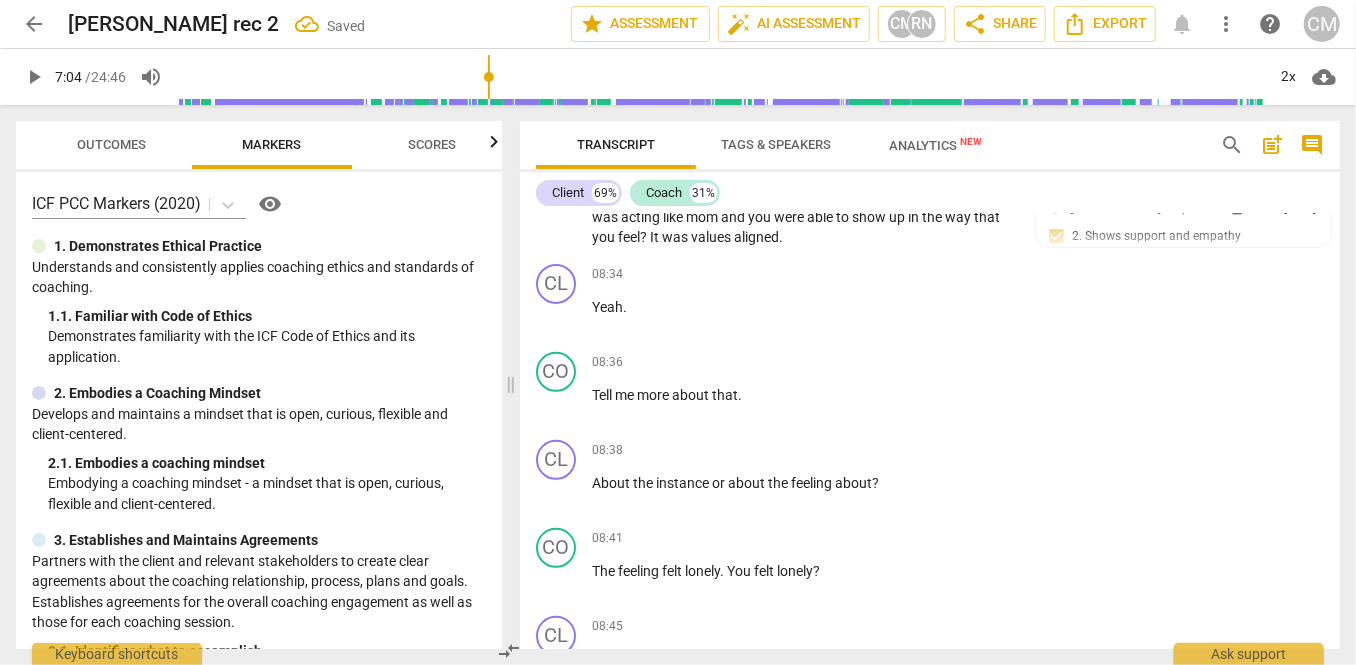 type on "[PERSON_NAME]" 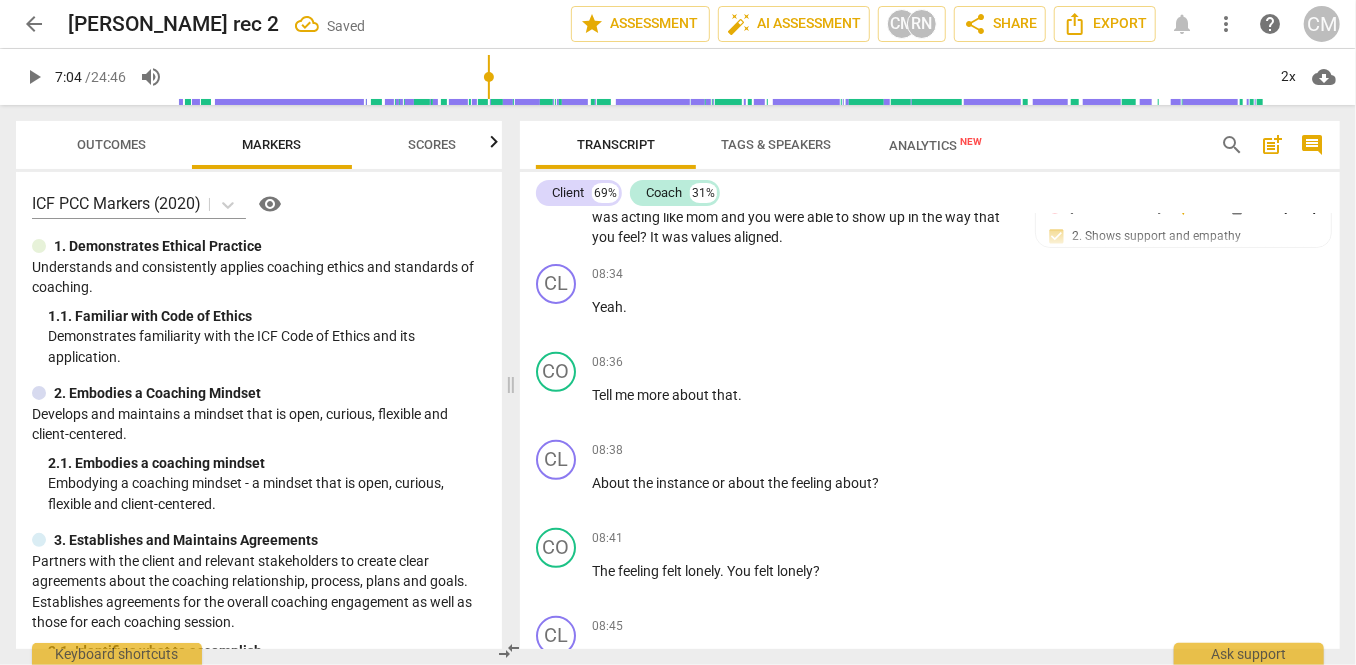 type on "better" 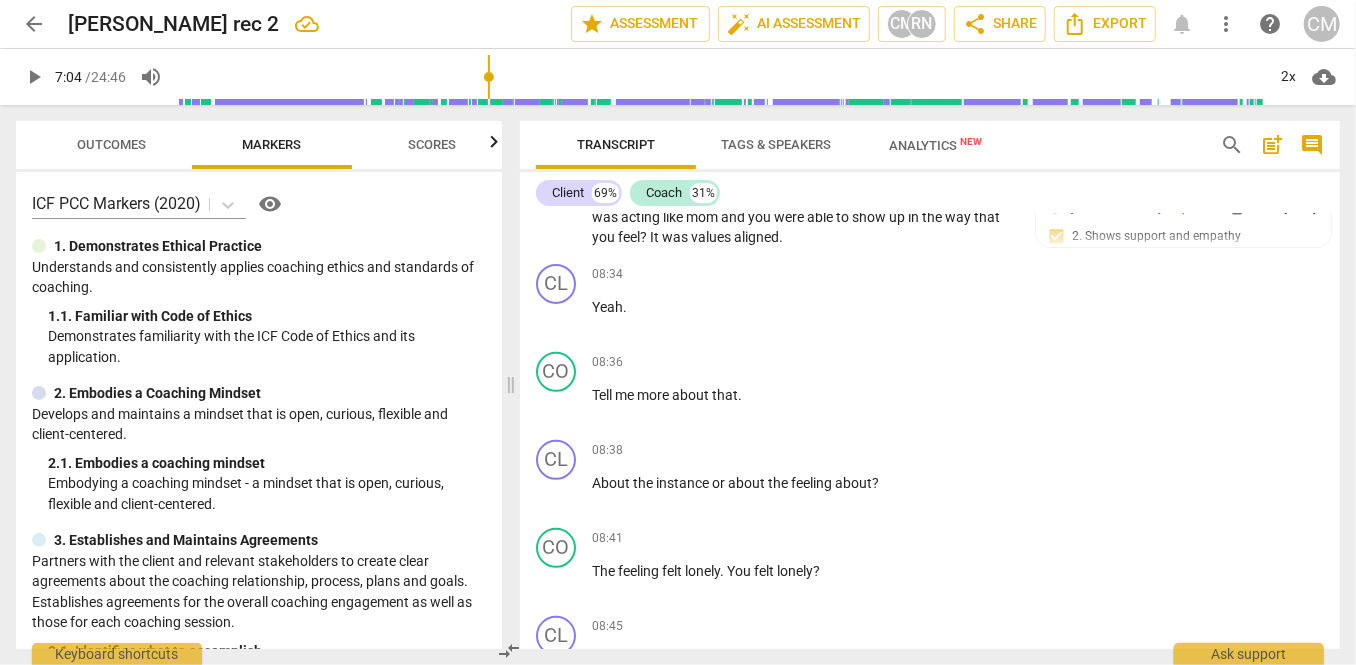 type on "better to ad" 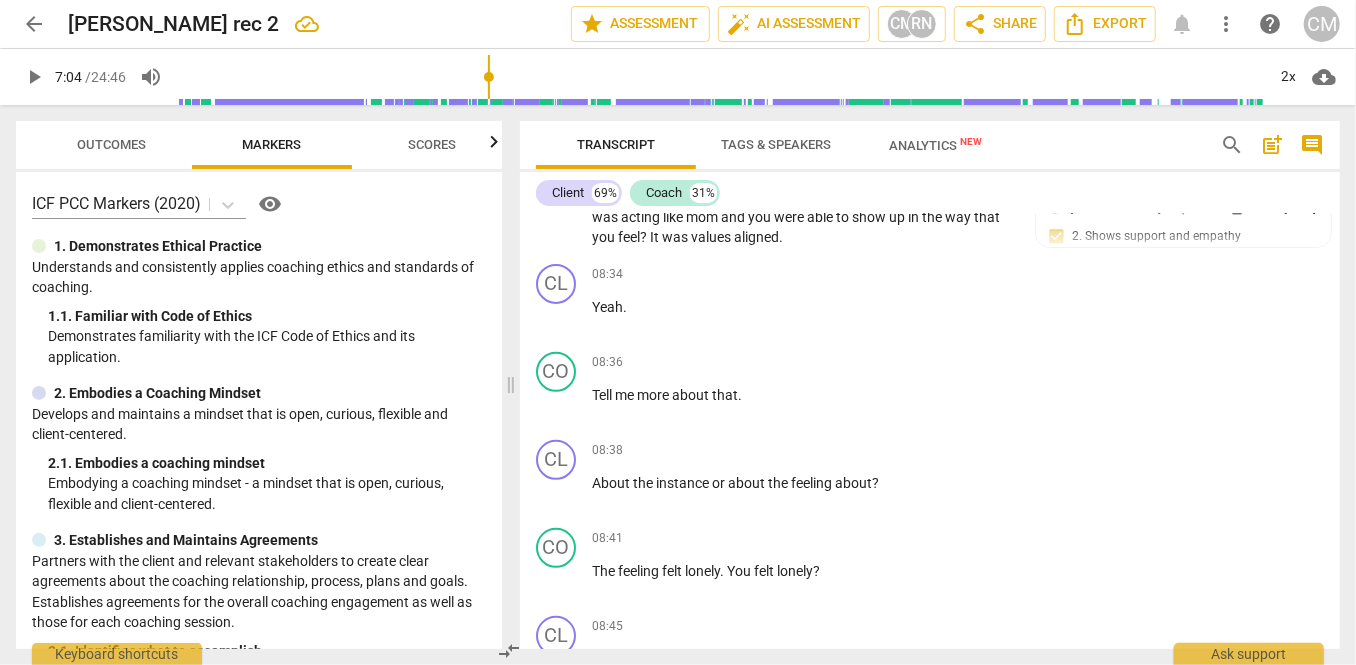 type on "better to ask a wider q" 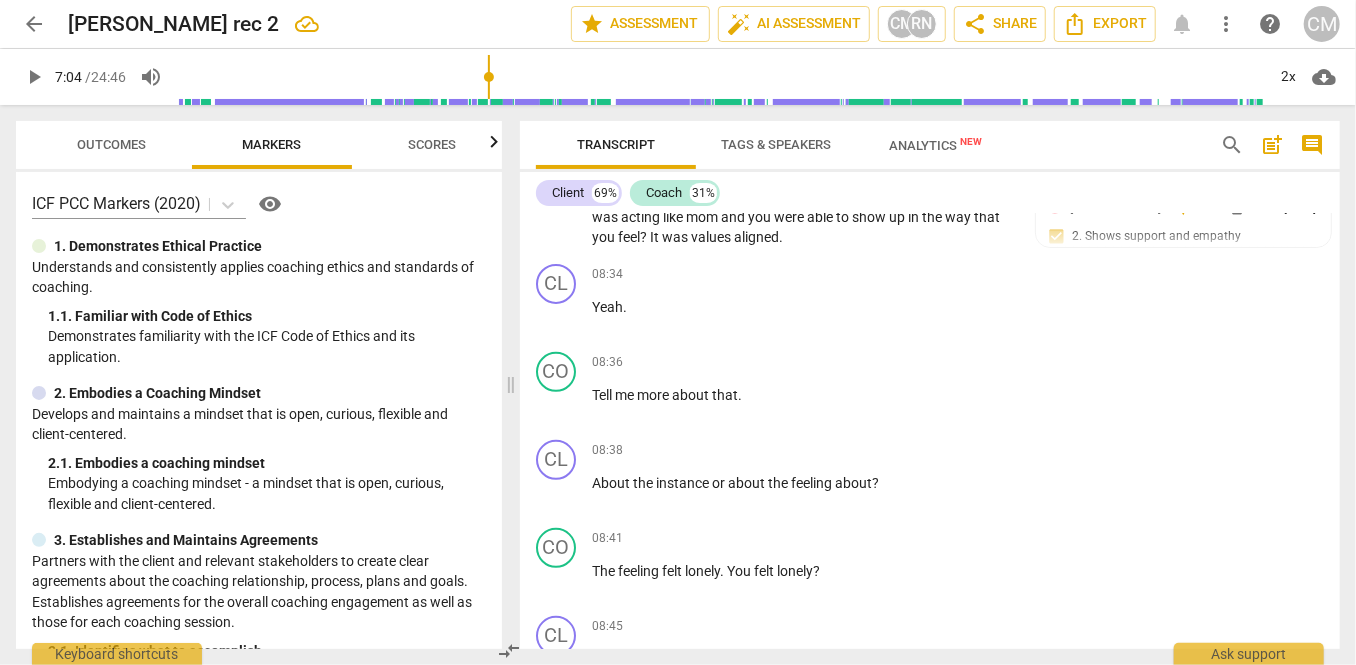 type on "better to ask a wider qw" 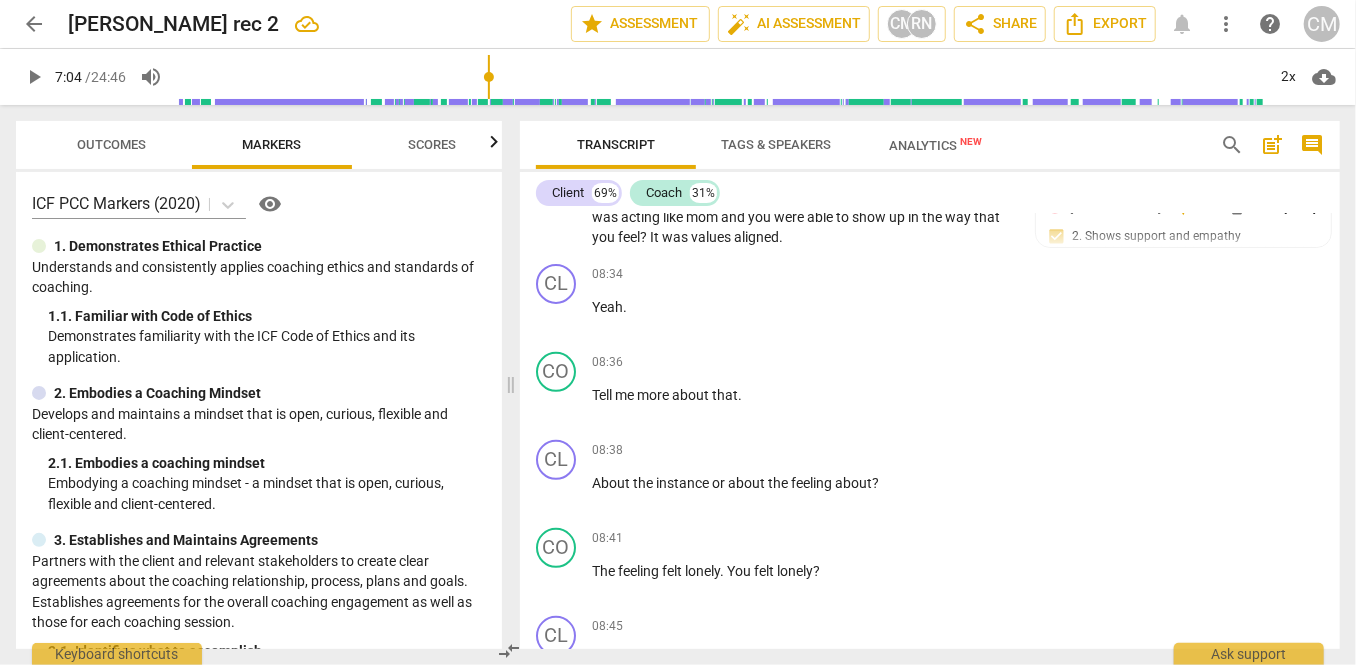 type on "better to ask a wider qwu=" 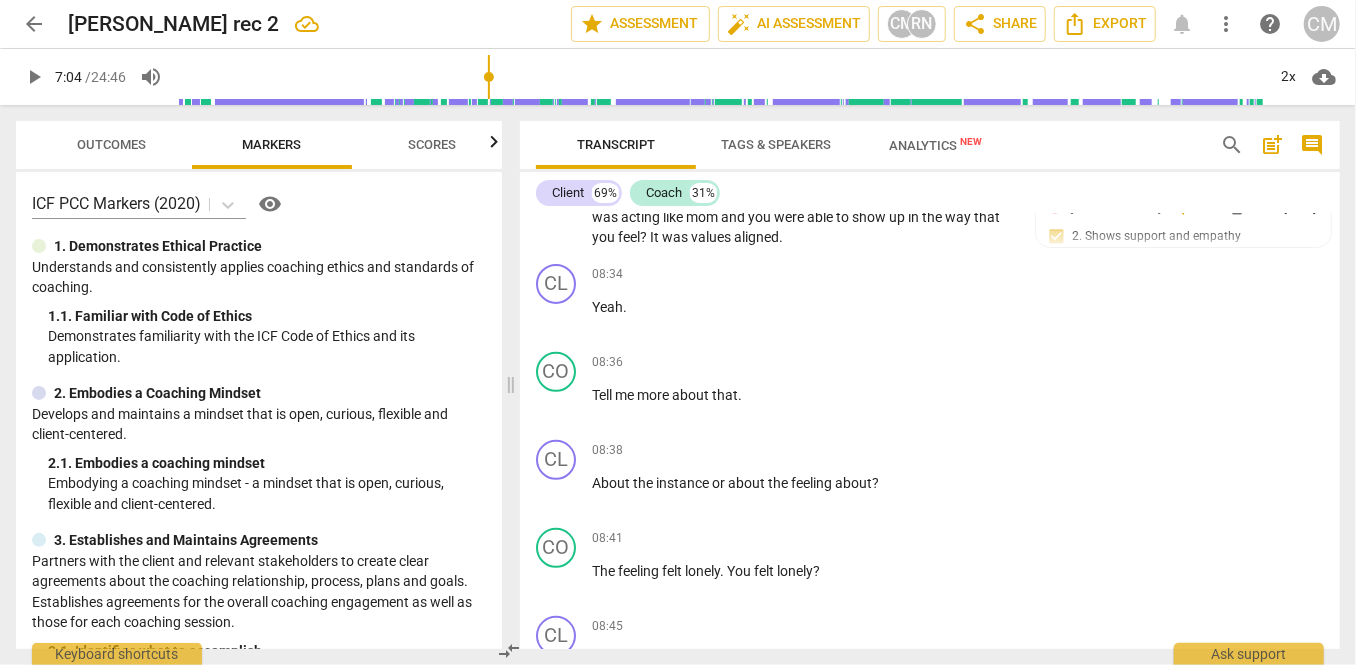 type on "better to ask a wider qwu=" 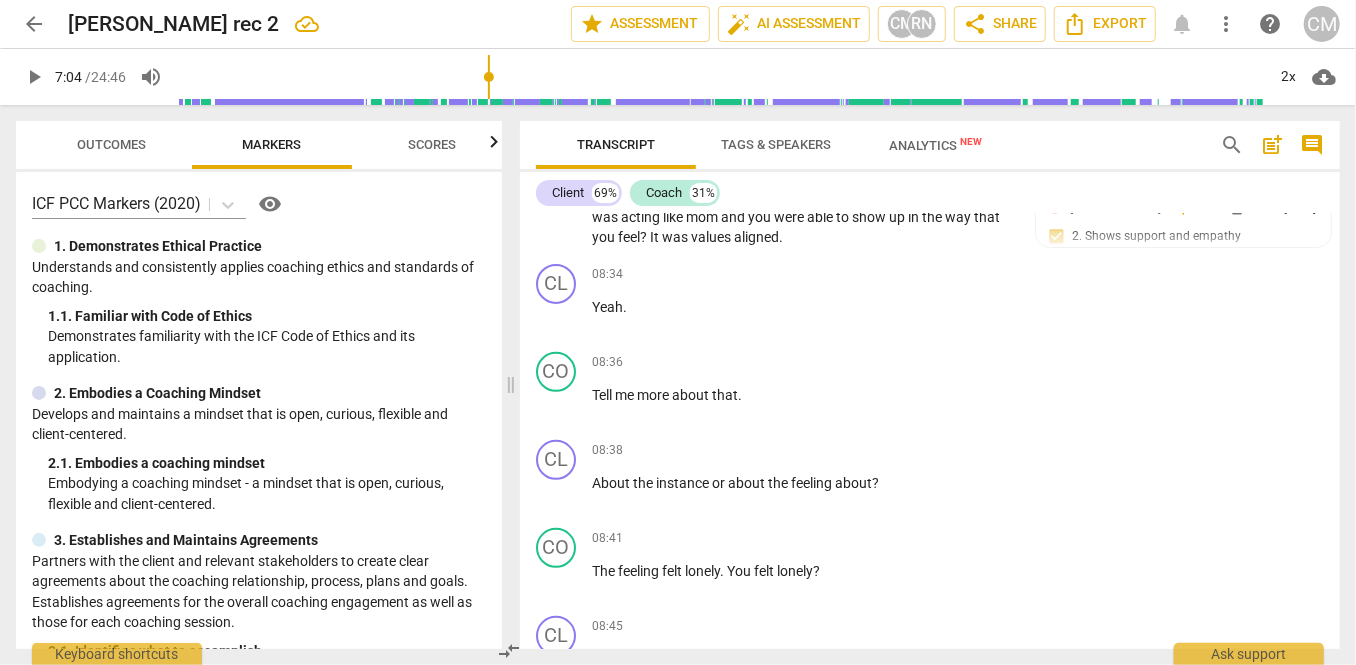 type on "better to ask a wider q" 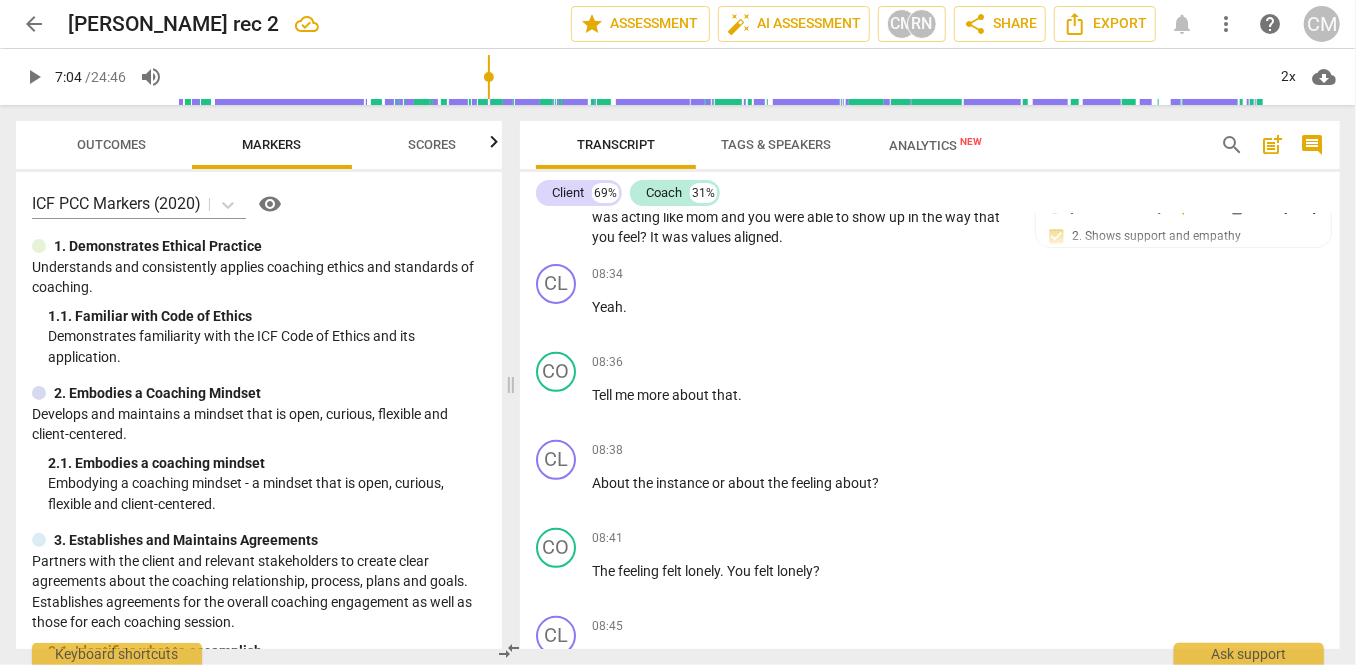 type on "better to ask a wider q" 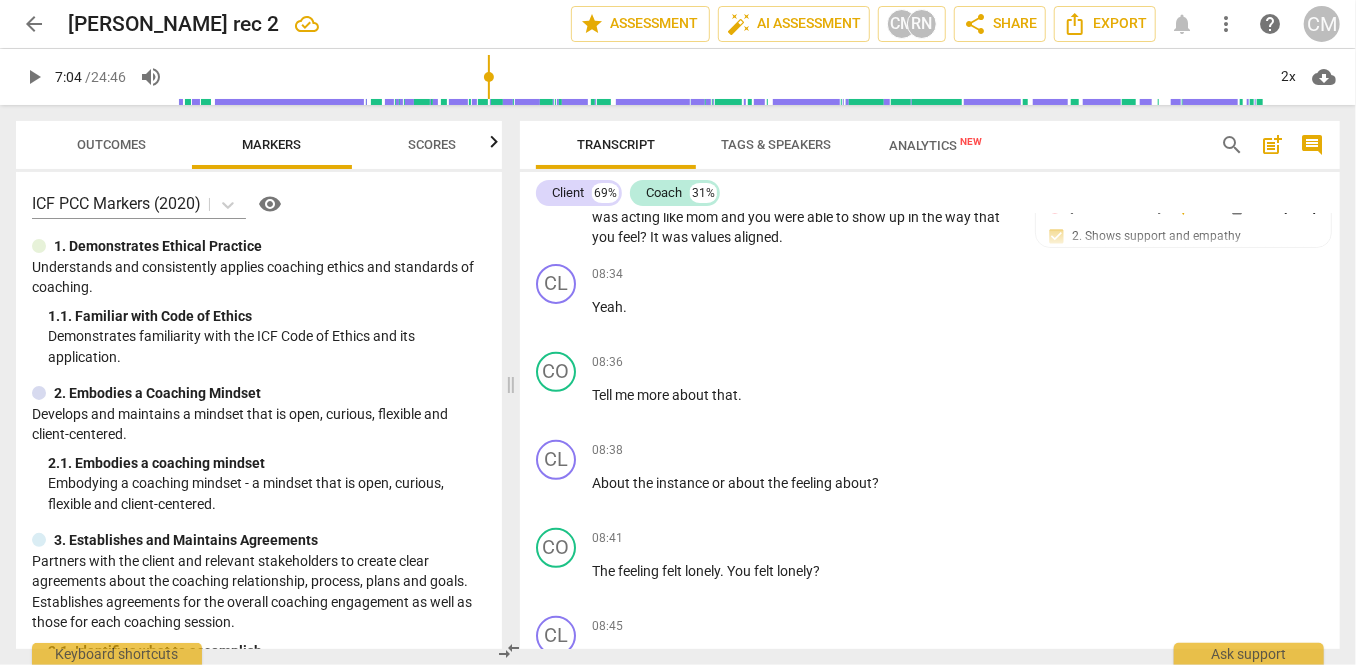 type on "better to ask a wider qu" 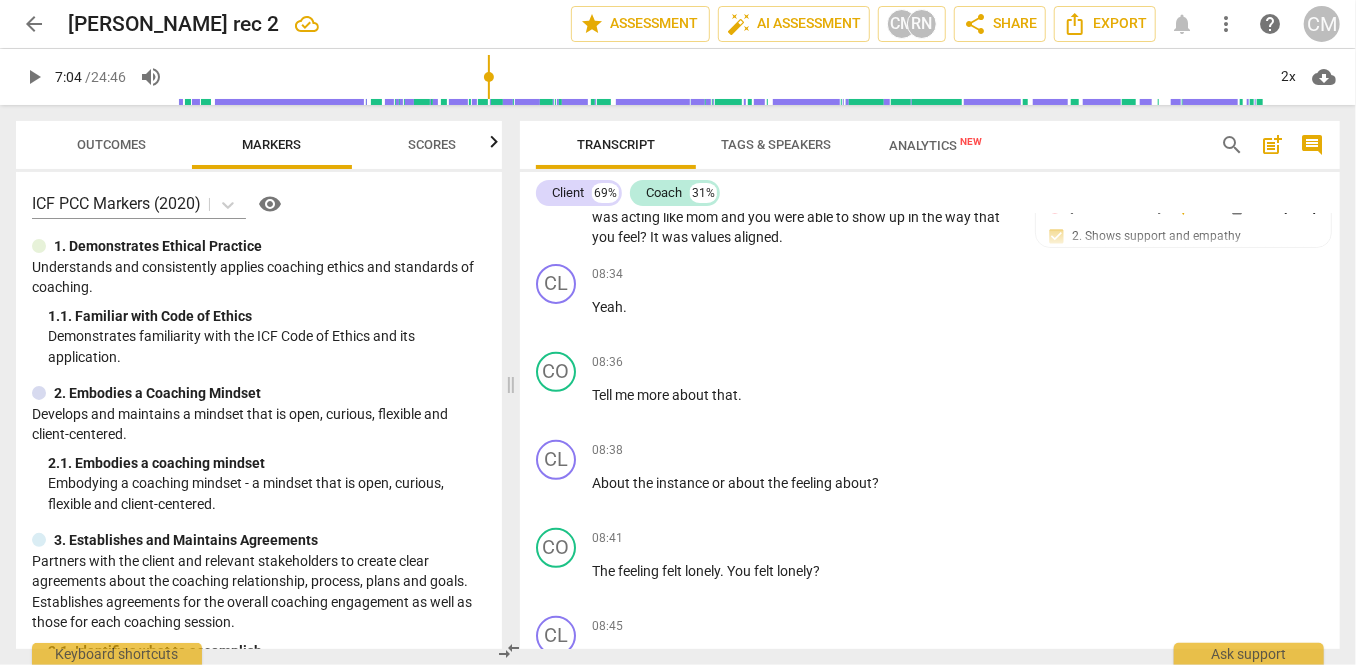 type on "better to ask a wider que" 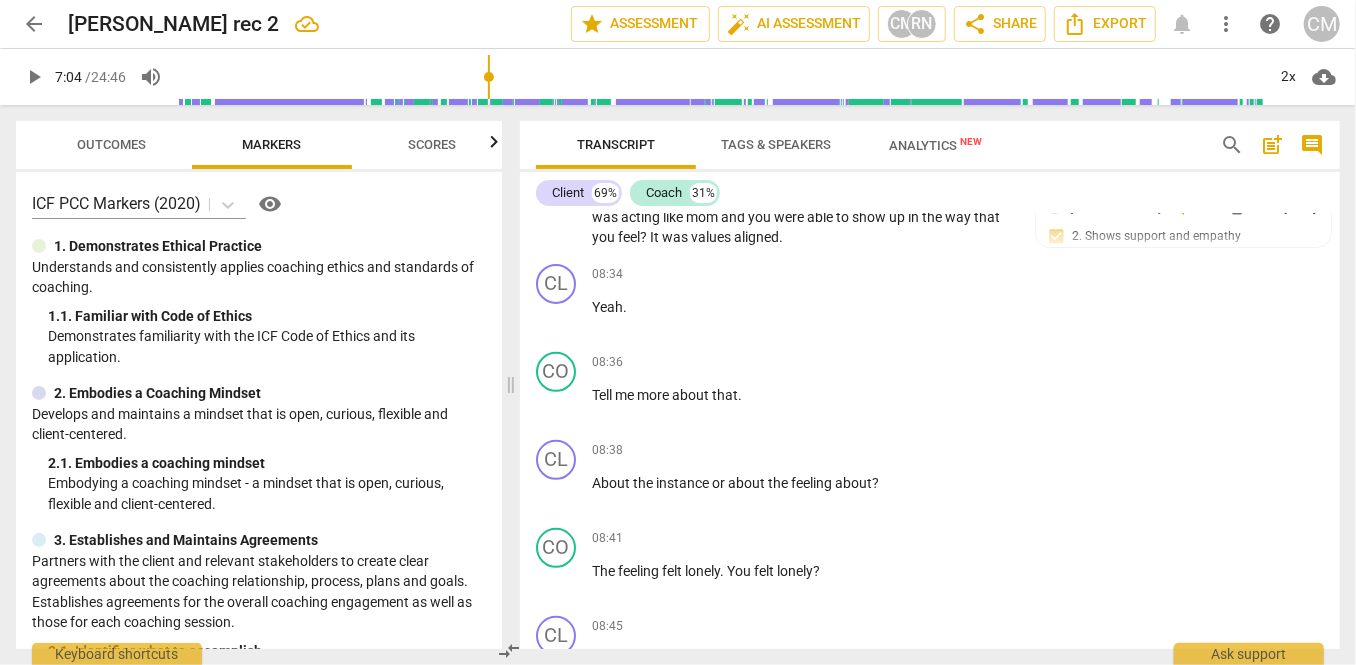 type on "better to ask a wider question here, "" 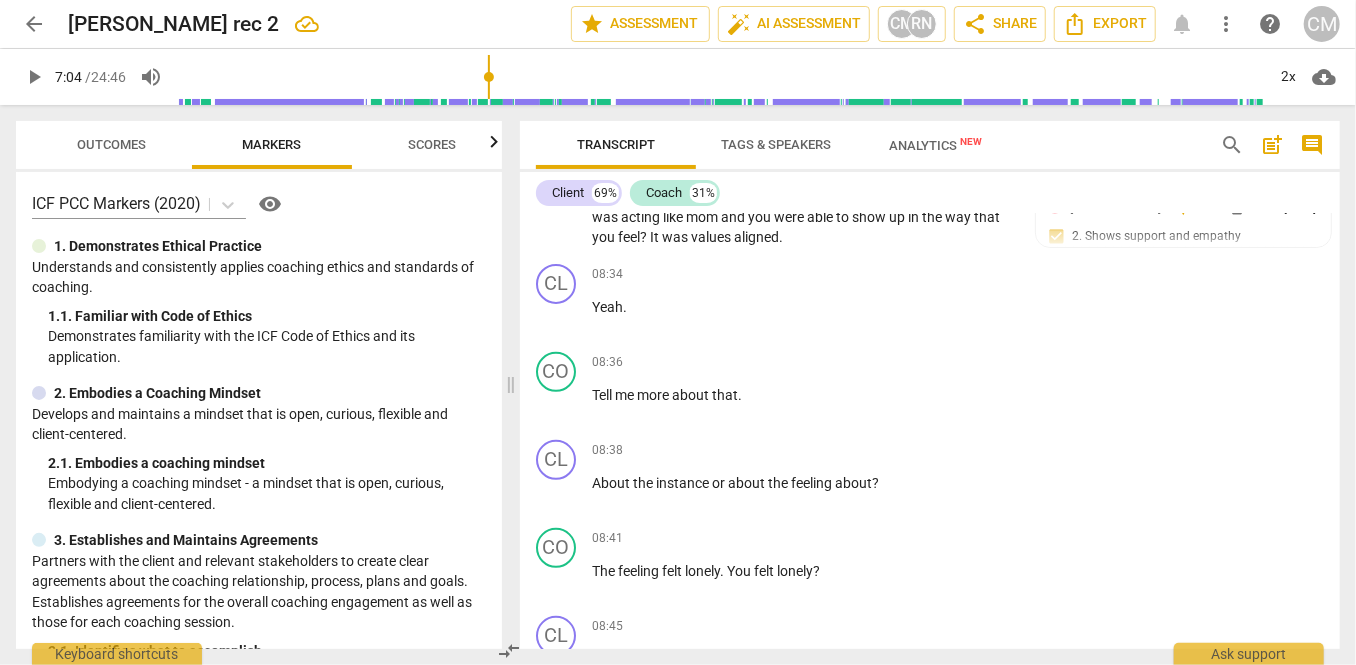 type on "better to ask a wider question here, "" 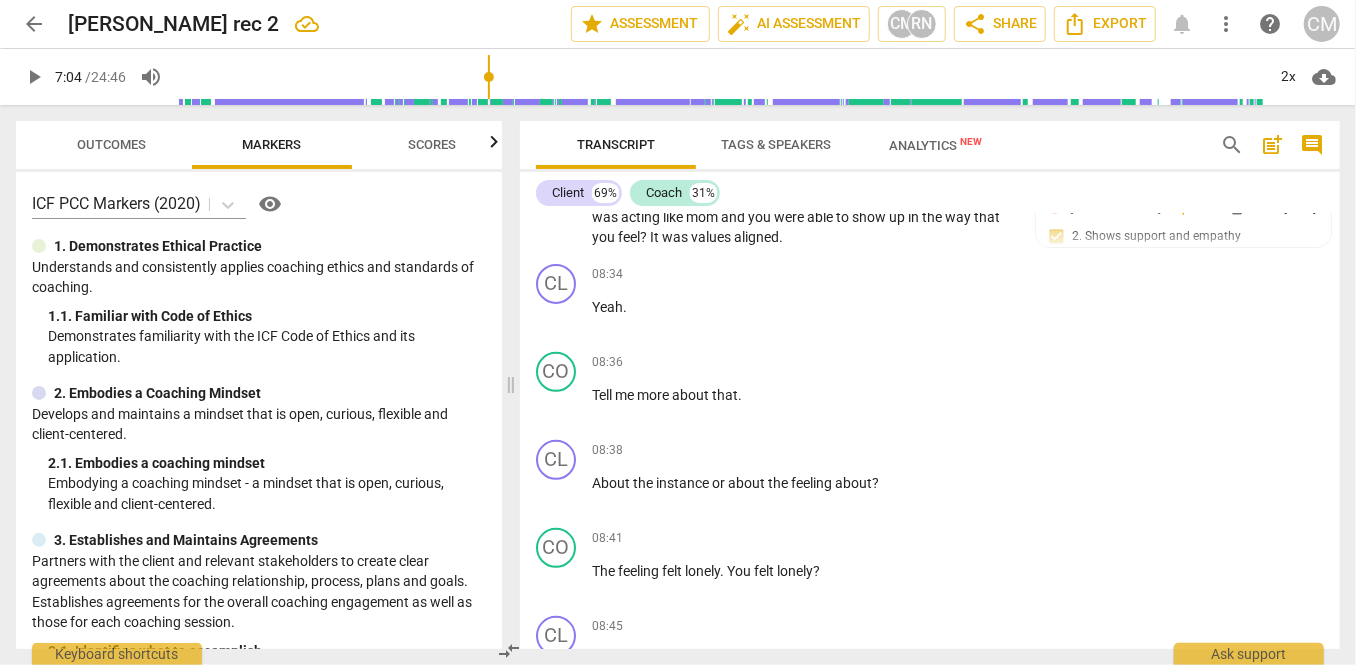 type on "better to ask a wider question here, " i" 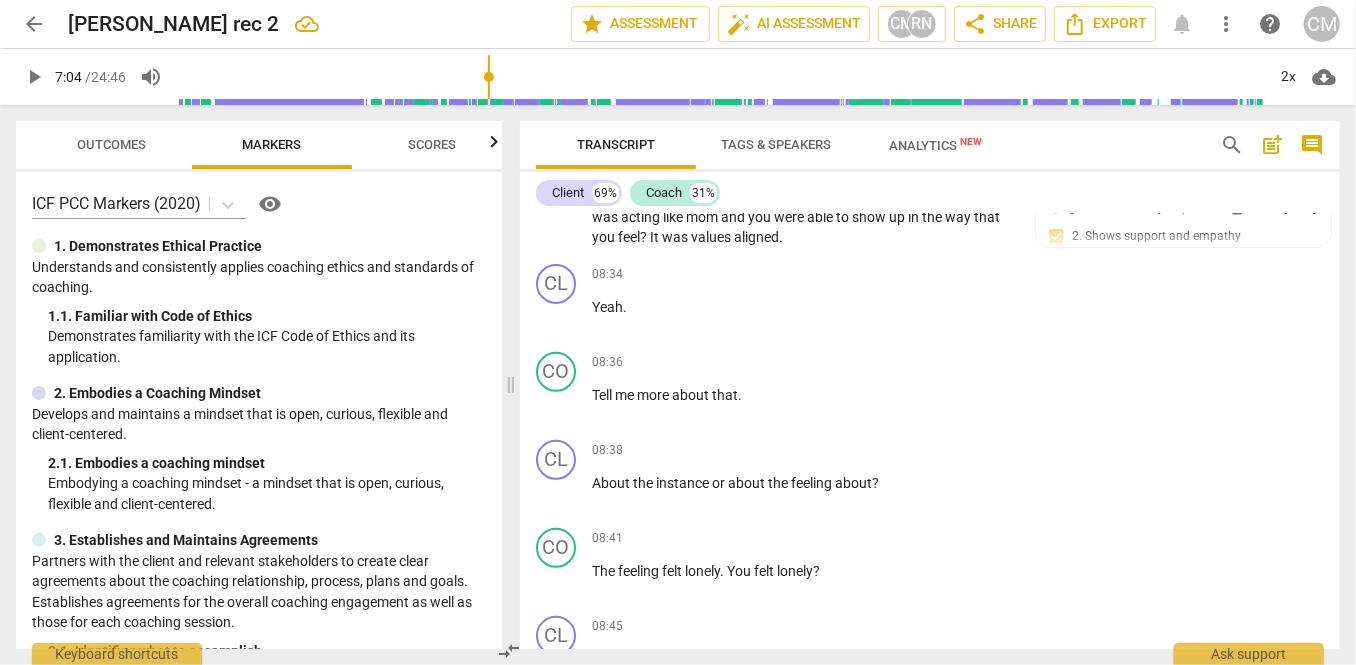 type on "better to ask a wider question here, " i" 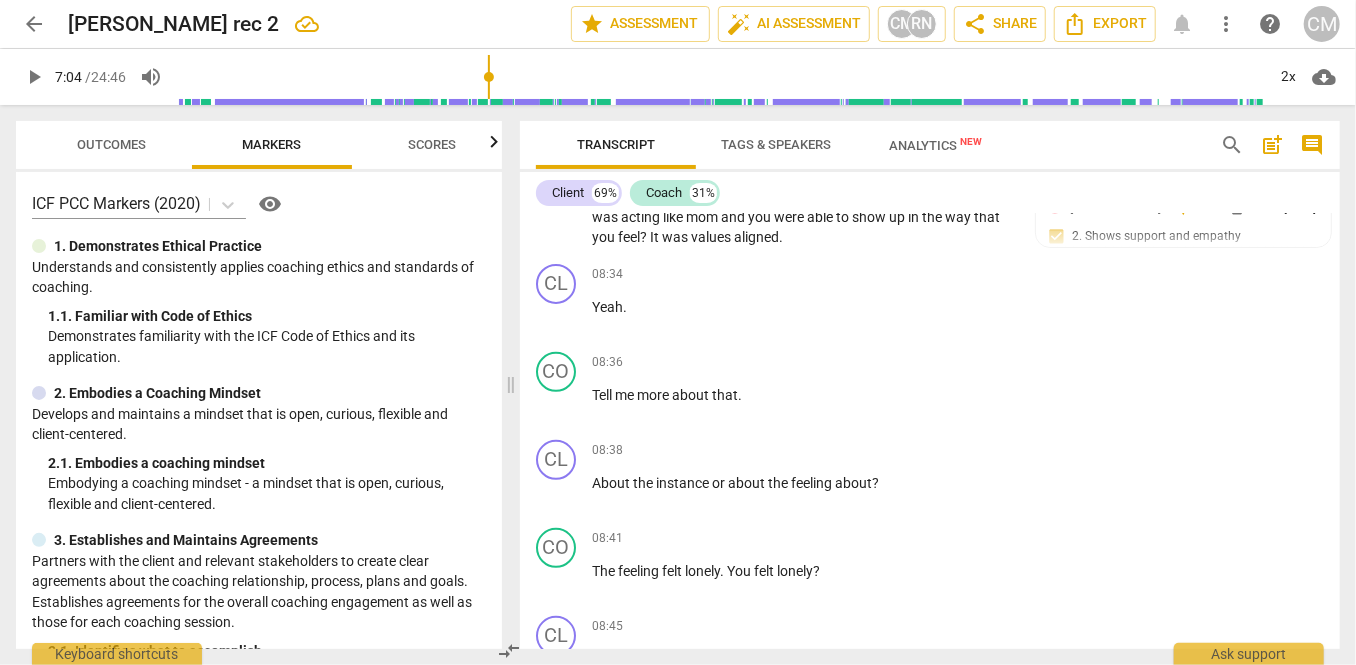 type on "better to ask a wider question here, " if we acomplished" 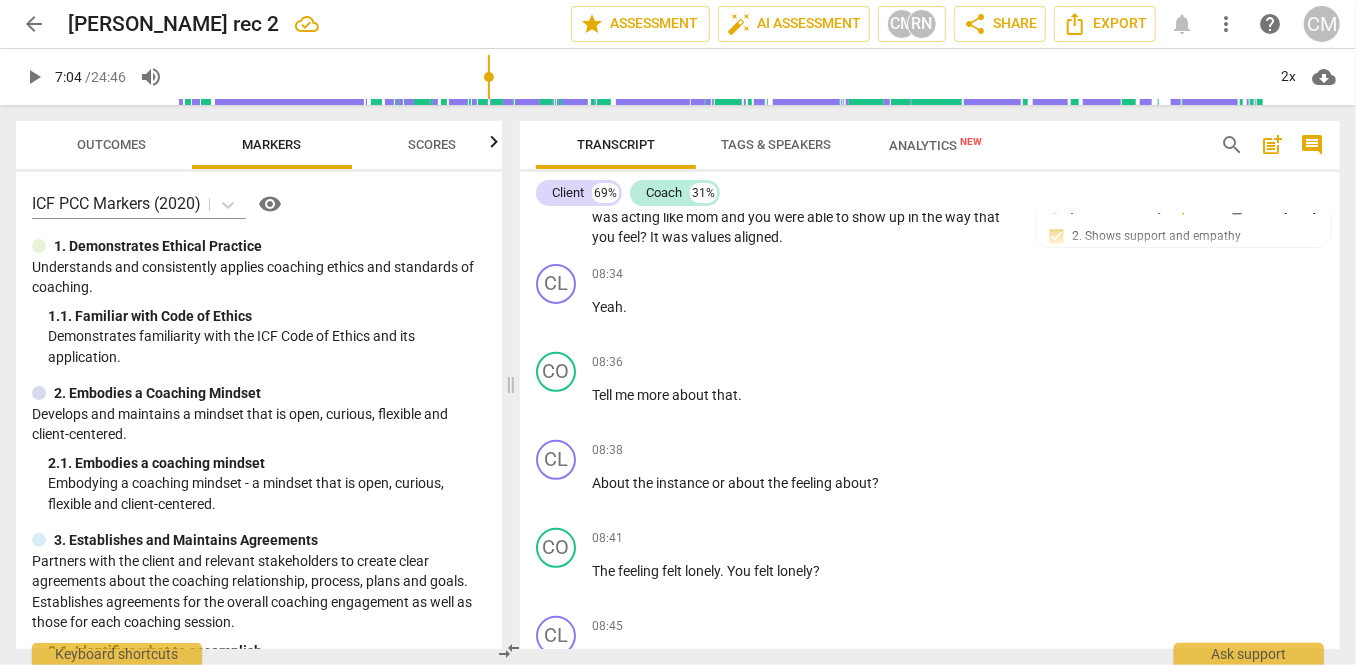 type on "better to ask a wider question here, " if we acomplished" 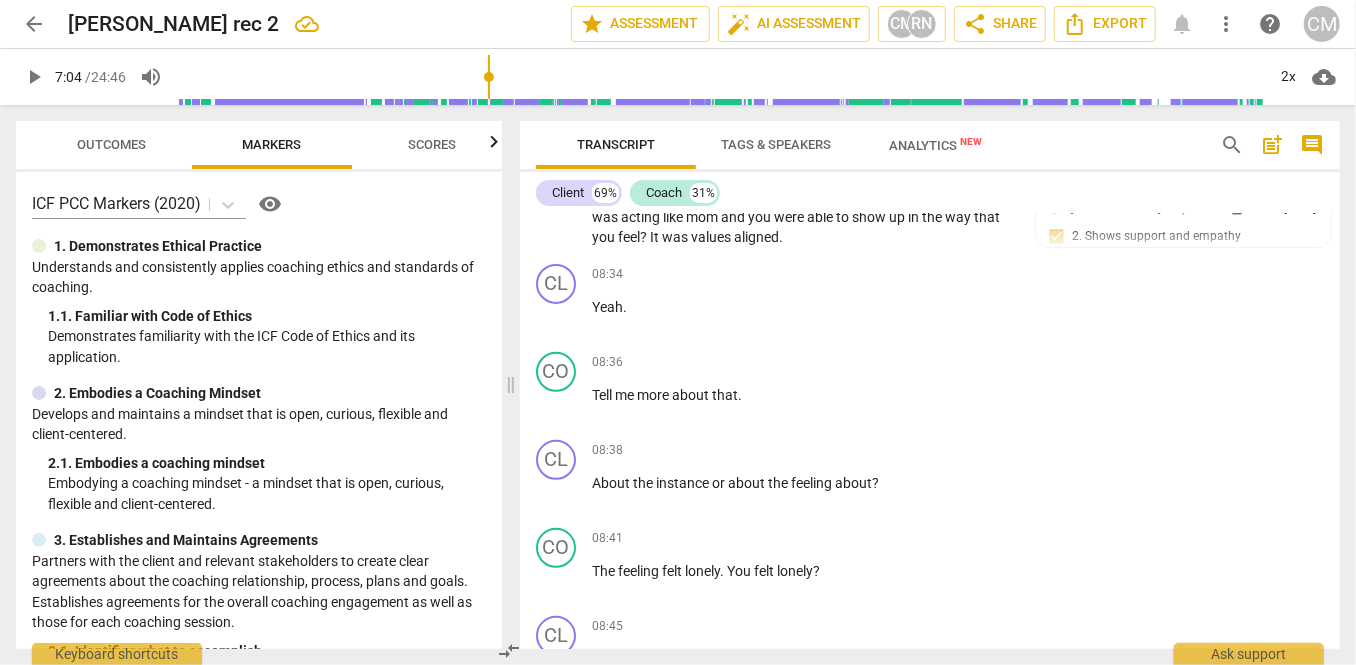 type on "better to ask a wider question here, " if we acomplished th" 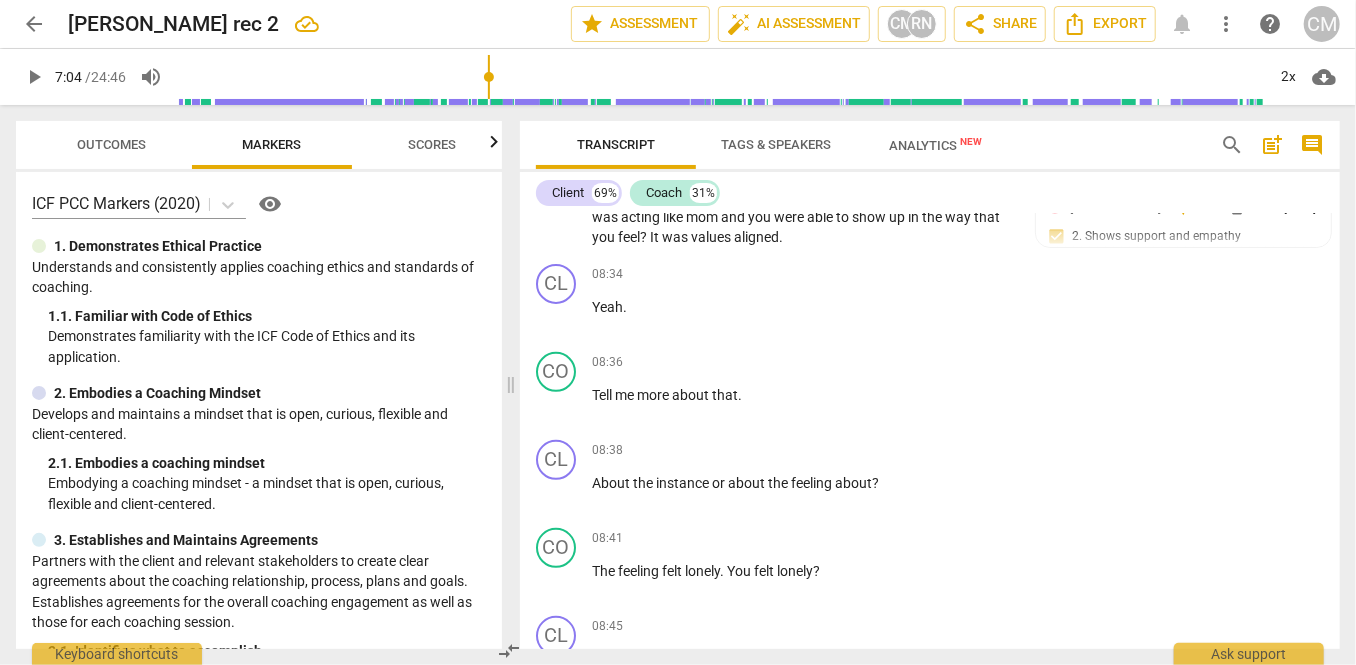 type on "better to ask a wider question here, " if we acomplished th" 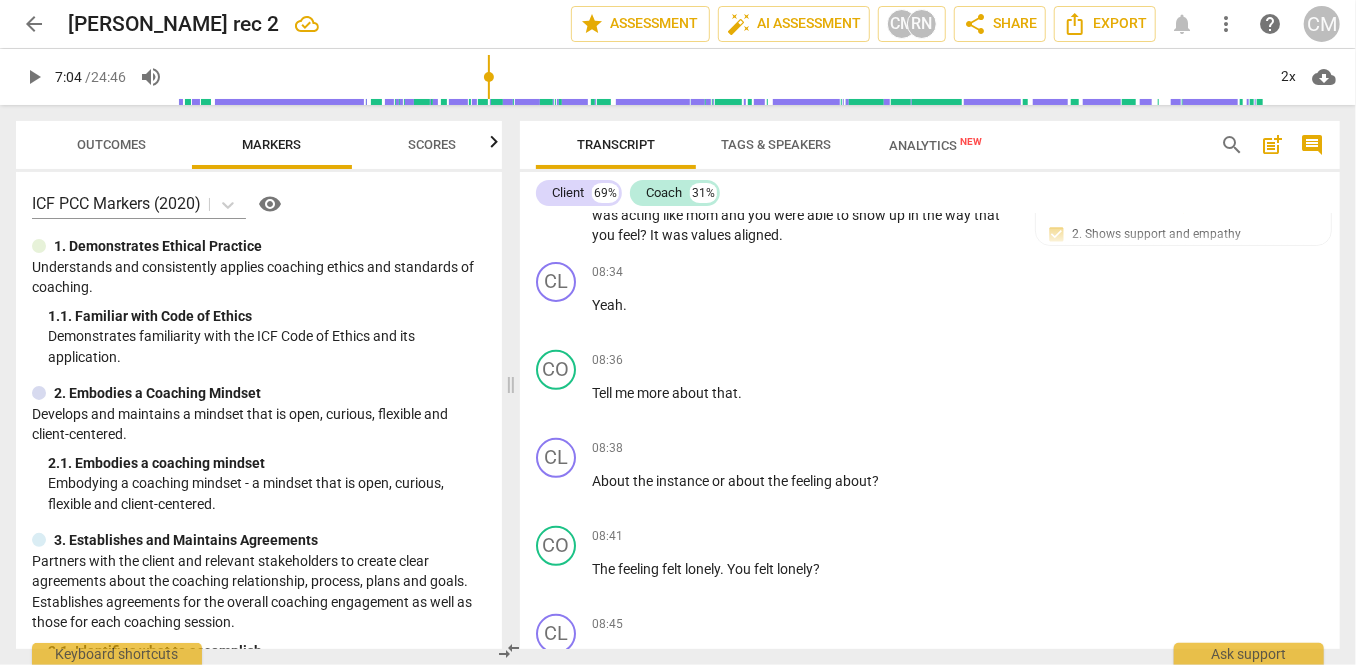 type on "better to ask a wider question here, " if we acomplished this what" 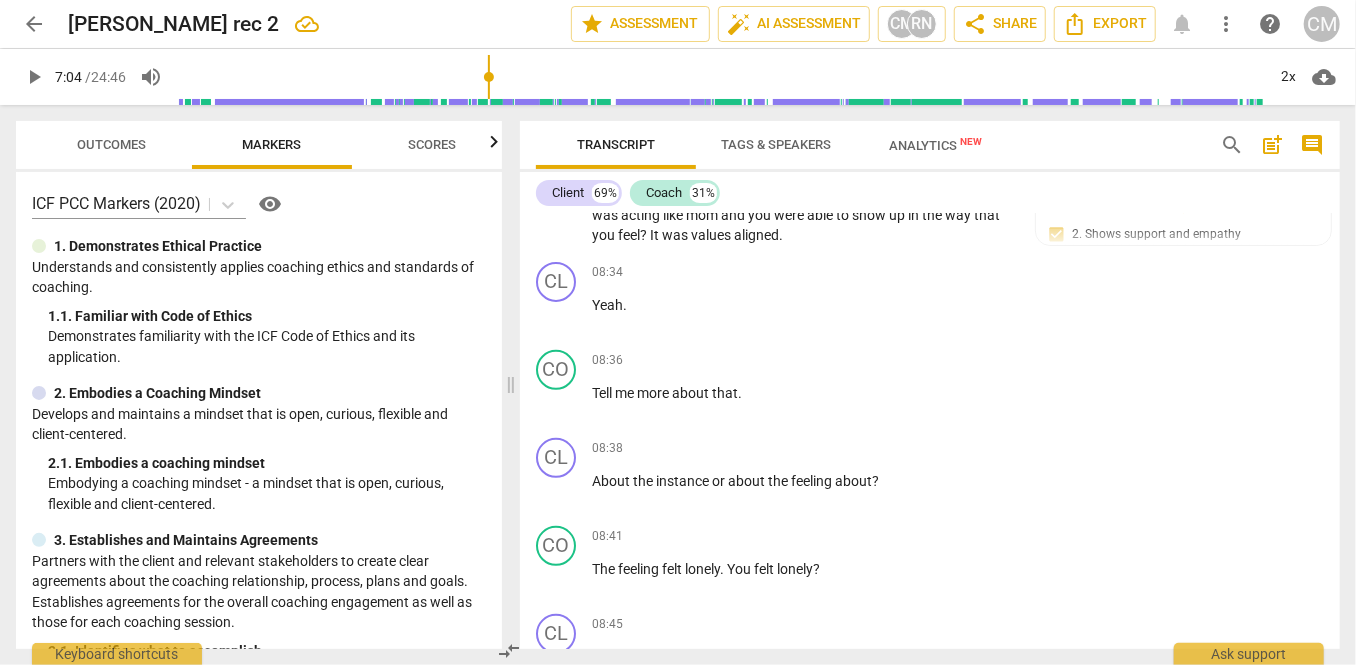 scroll, scrollTop: 4125, scrollLeft: 0, axis: vertical 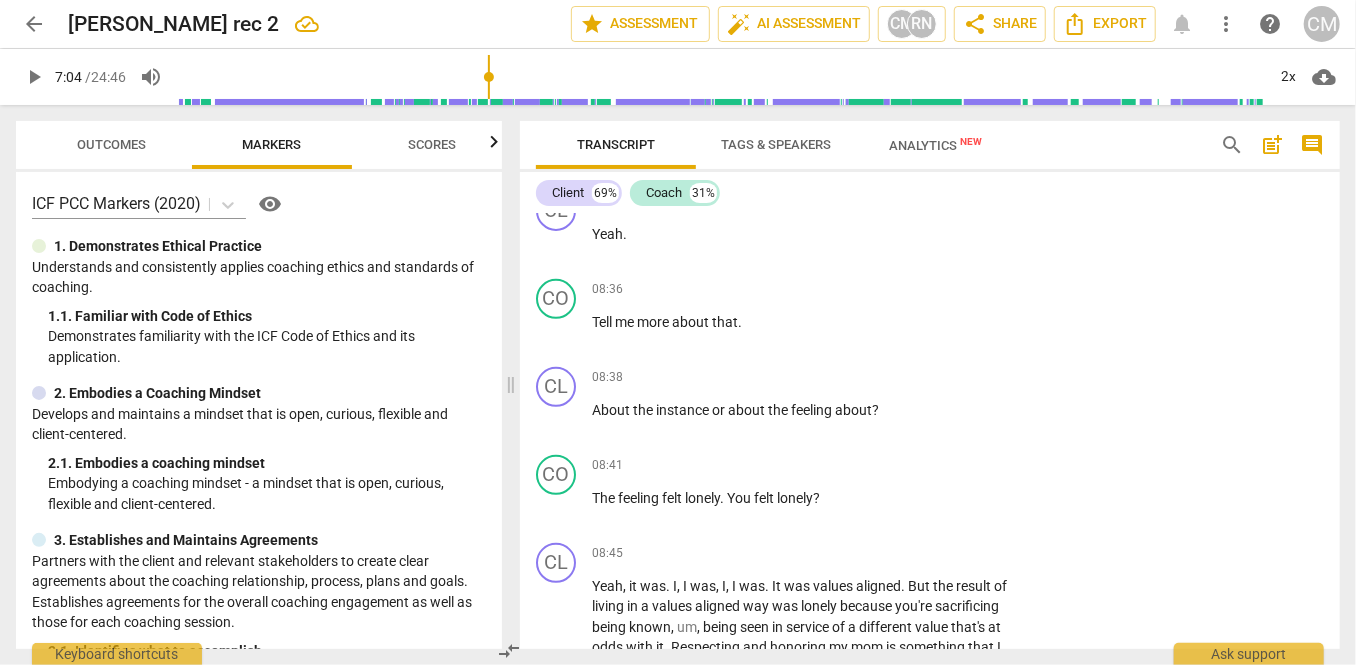 click on "CO play_arrow pause" at bounding box center (564, -364) 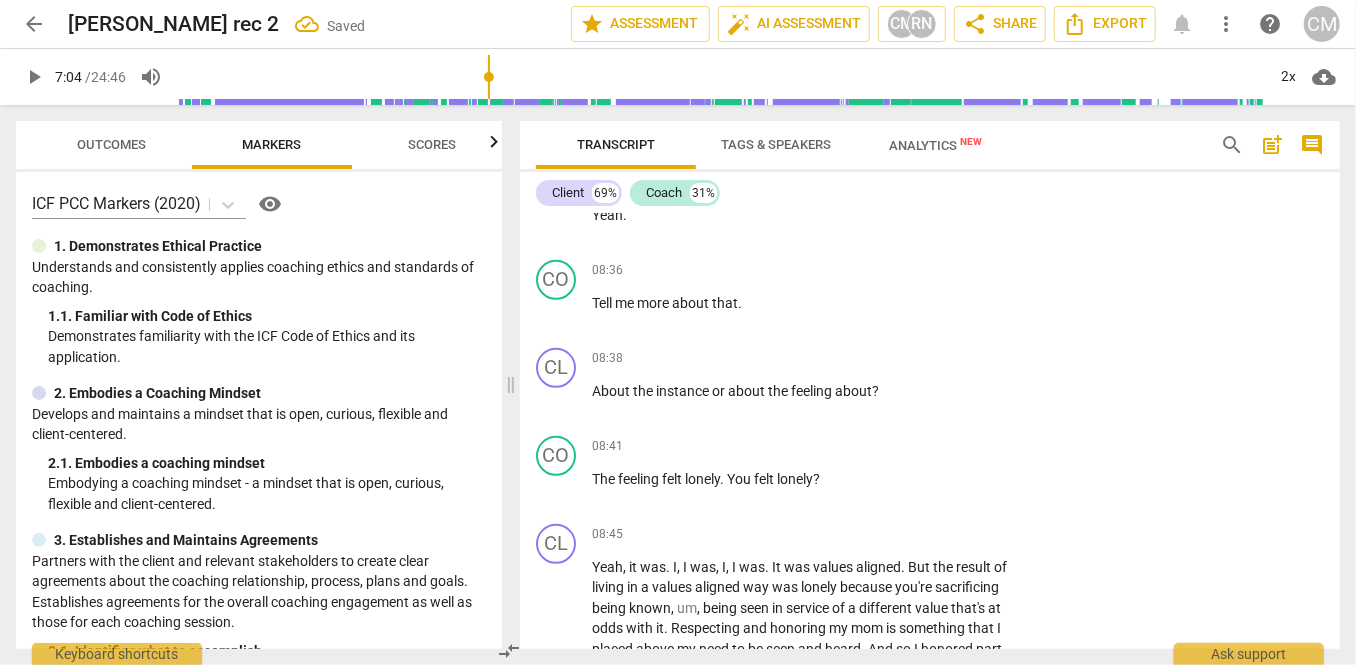 scroll, scrollTop: 4195, scrollLeft: 0, axis: vertical 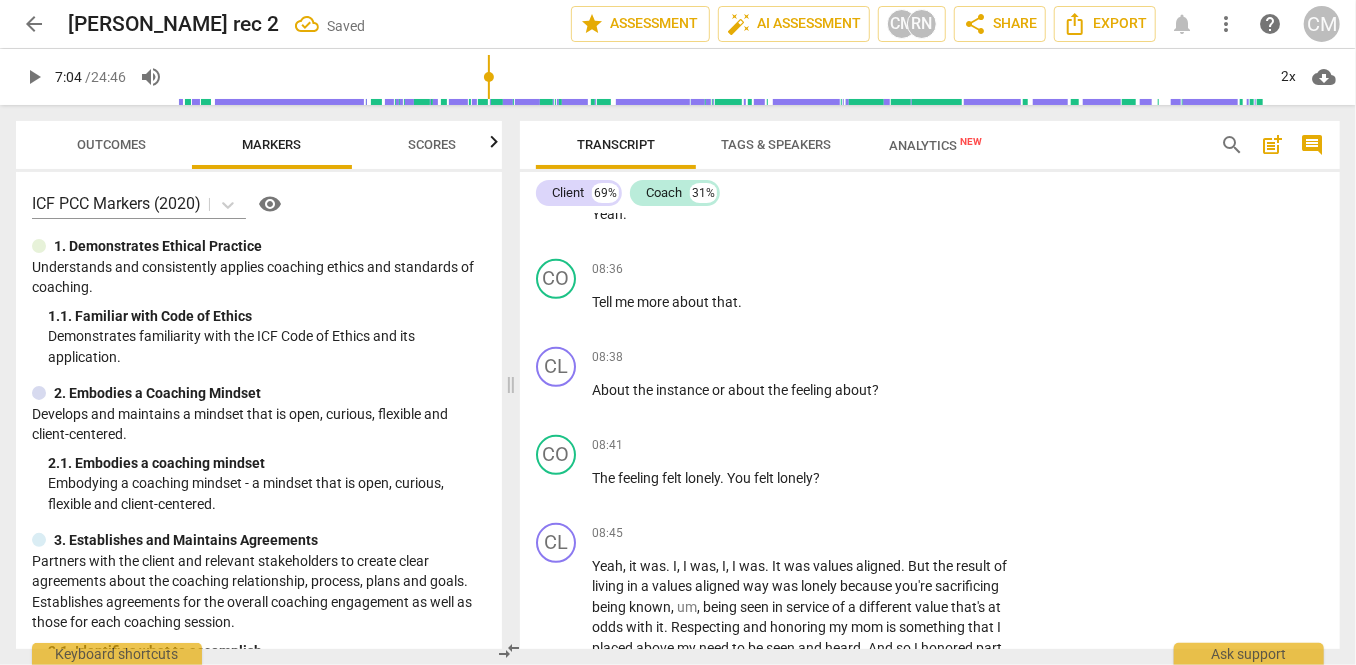 click on "play_arrow" at bounding box center (557, -367) 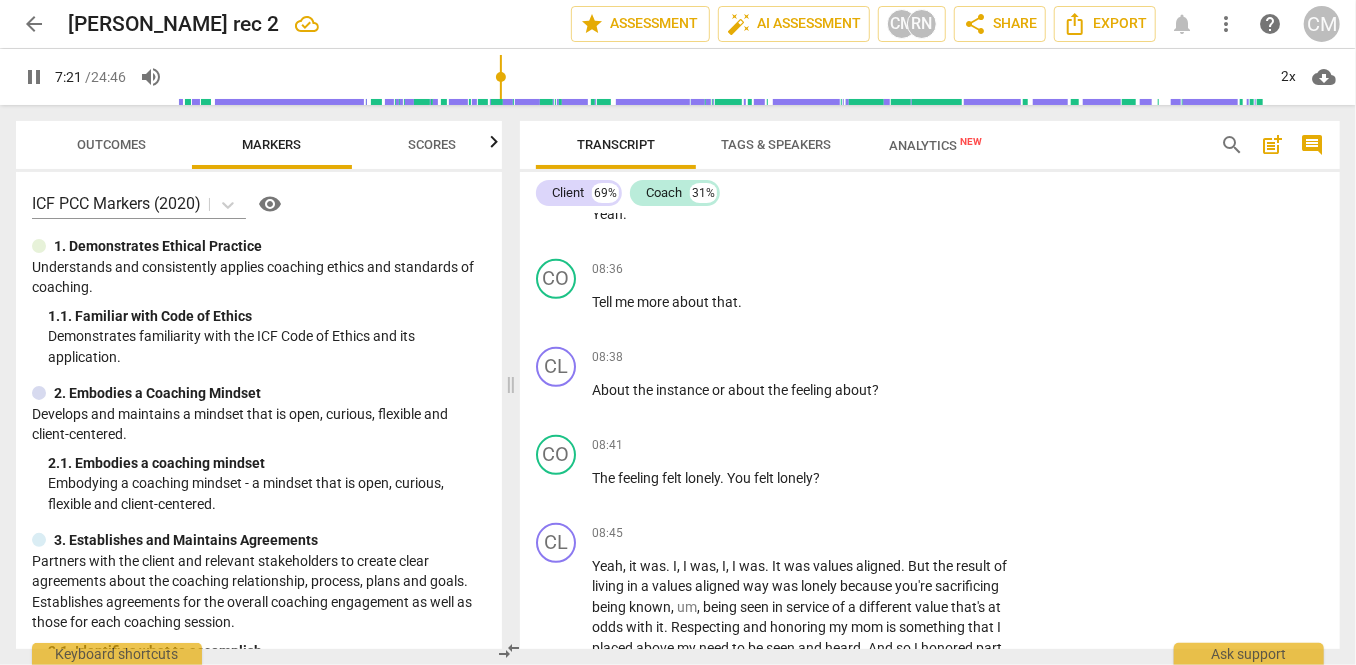 click on "pause" at bounding box center [557, -367] 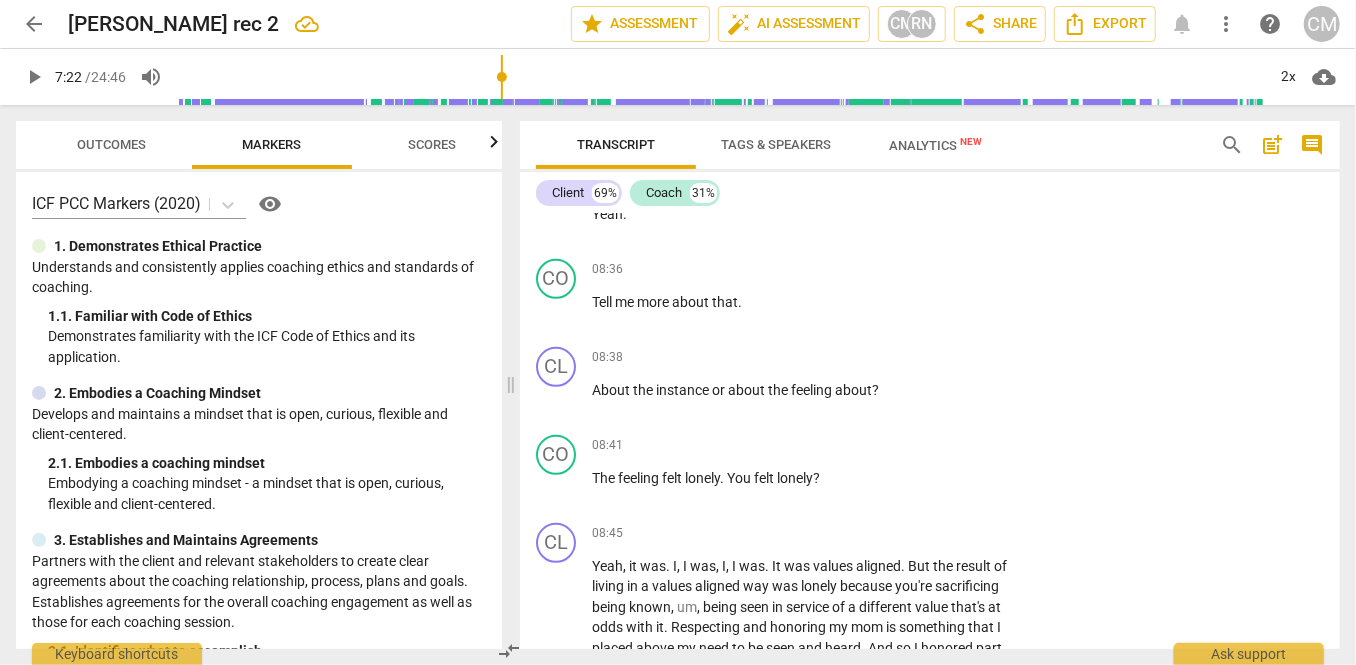 drag, startPoint x: 881, startPoint y: 568, endPoint x: 906, endPoint y: 566, distance: 25.079872 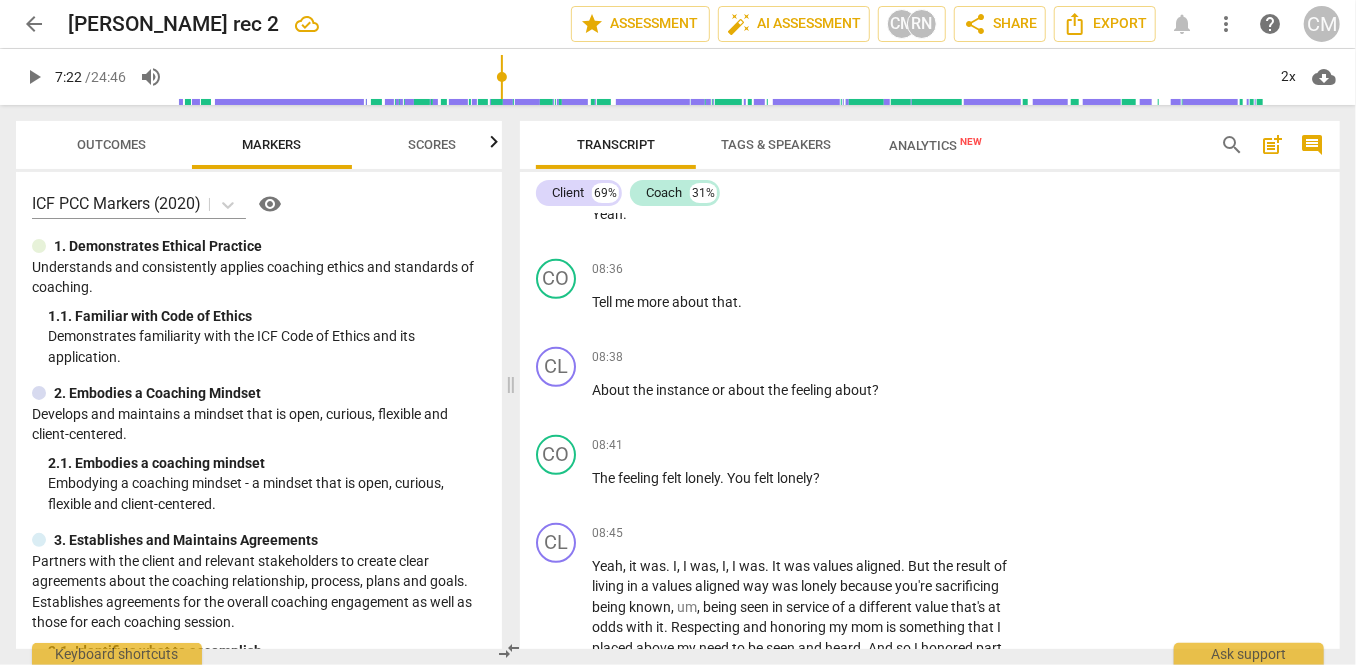 click on "Ah" at bounding box center (729, -357) 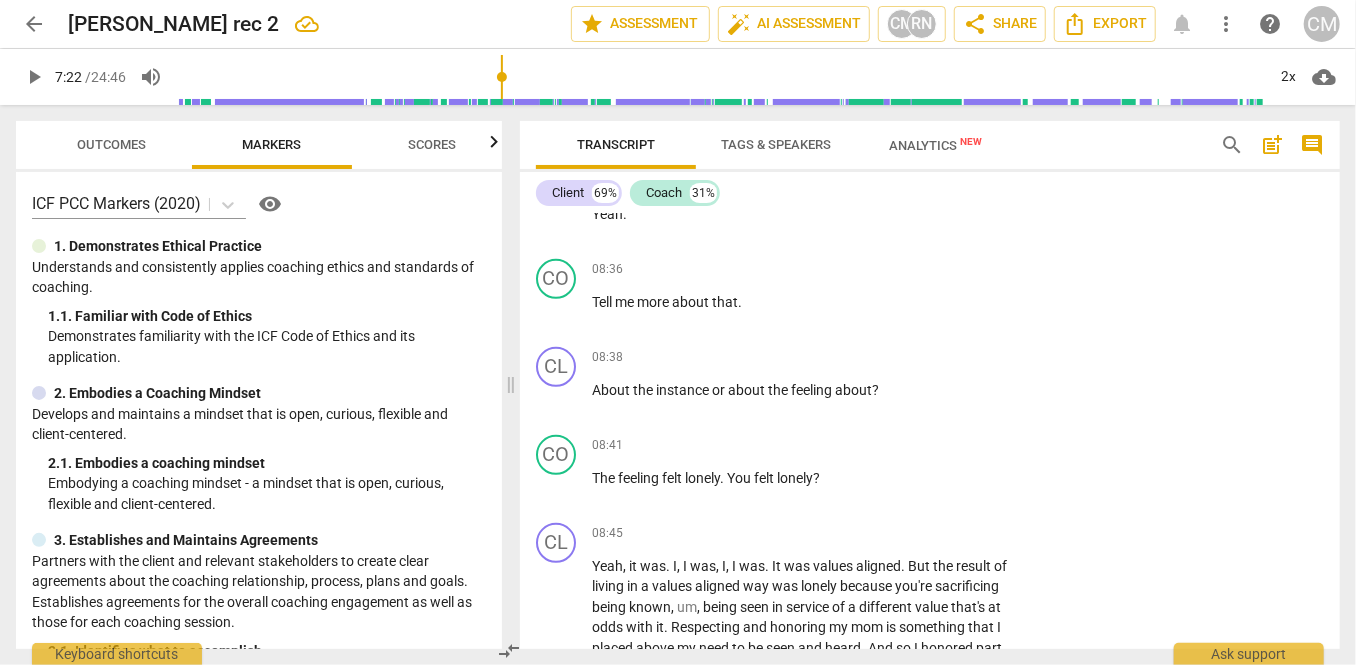 drag, startPoint x: 906, startPoint y: 566, endPoint x: 542, endPoint y: 529, distance: 365.87567 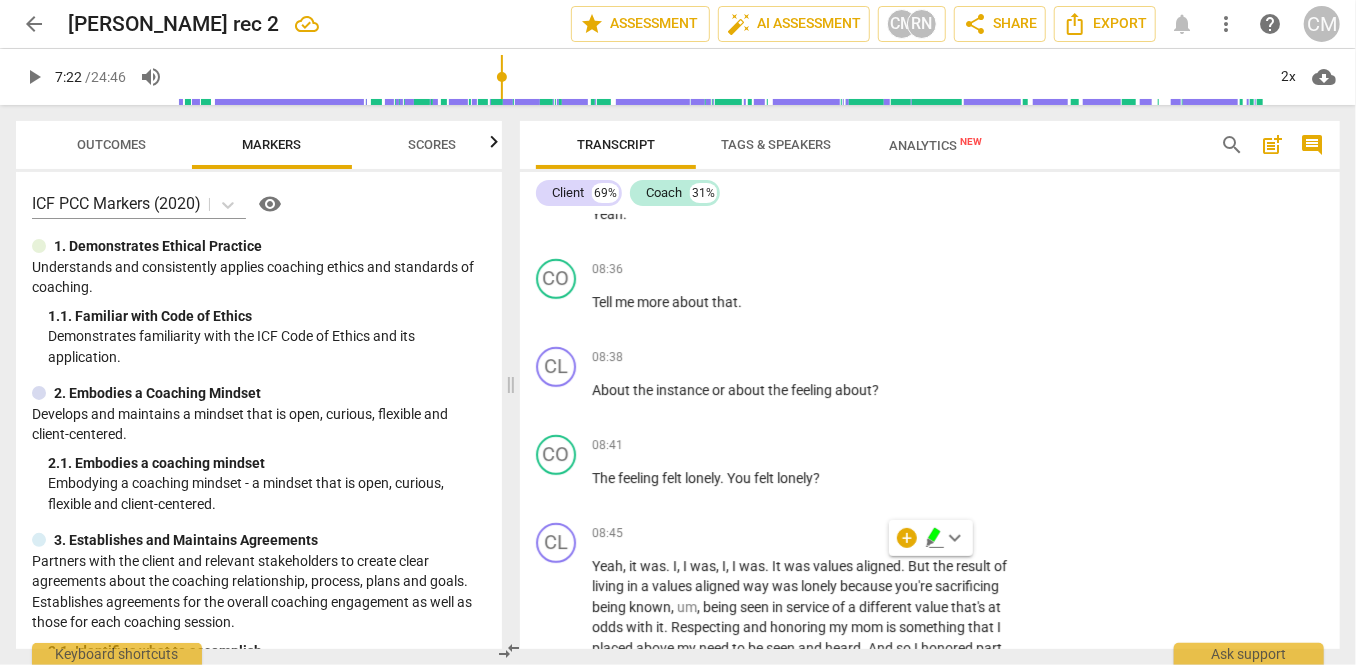 click on "Add competency" at bounding box center (951, -409) 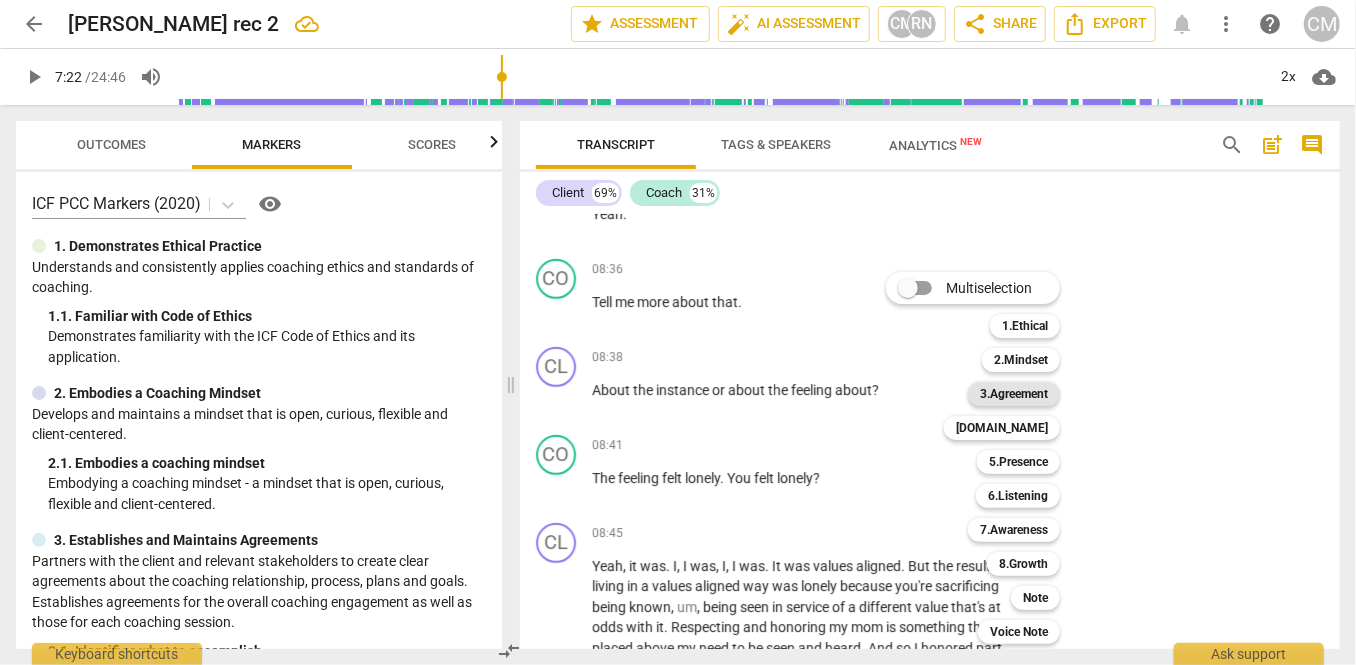 click on "3.Agreement" at bounding box center (1014, 394) 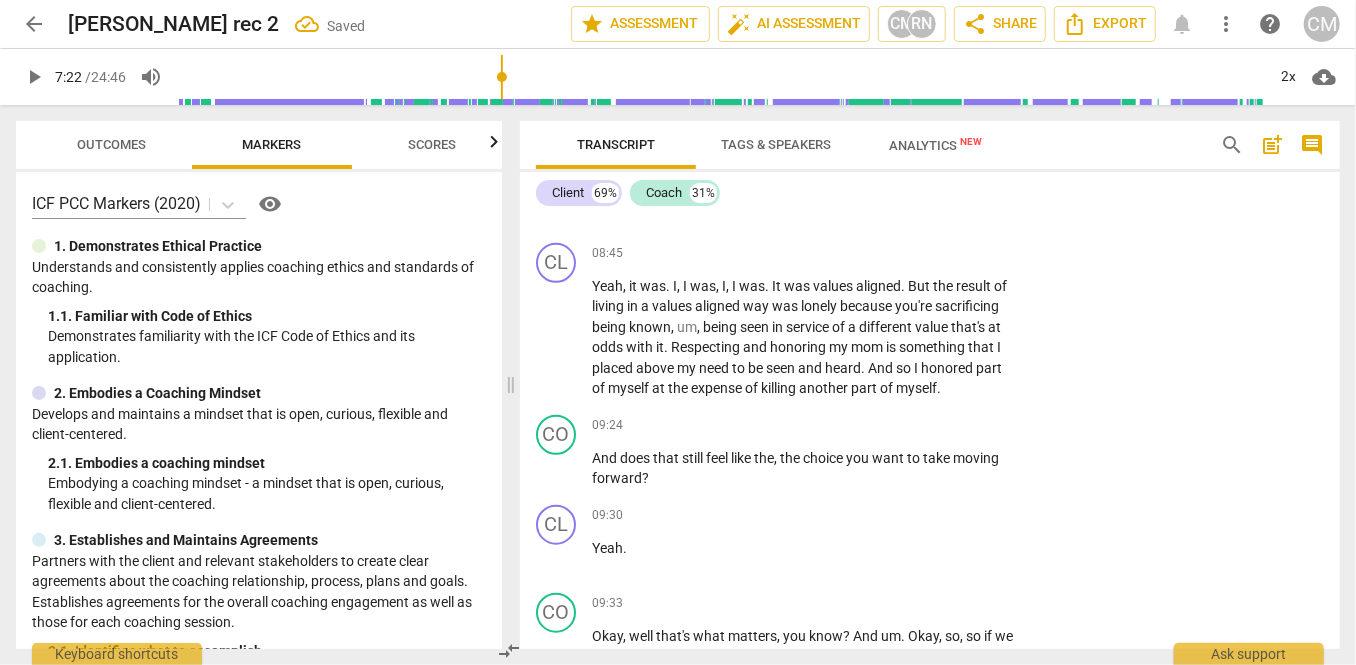 scroll, scrollTop: 4420, scrollLeft: 0, axis: vertical 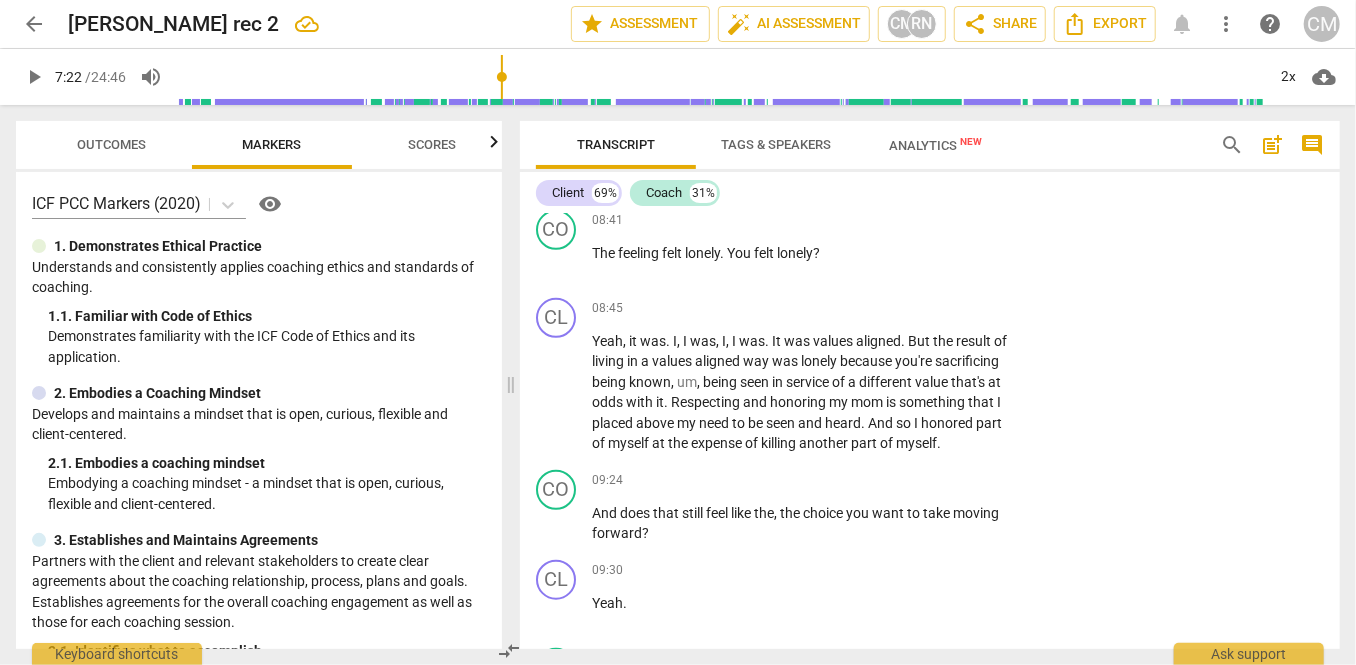 click on "3. Explores what is important" at bounding box center [1040, -502] 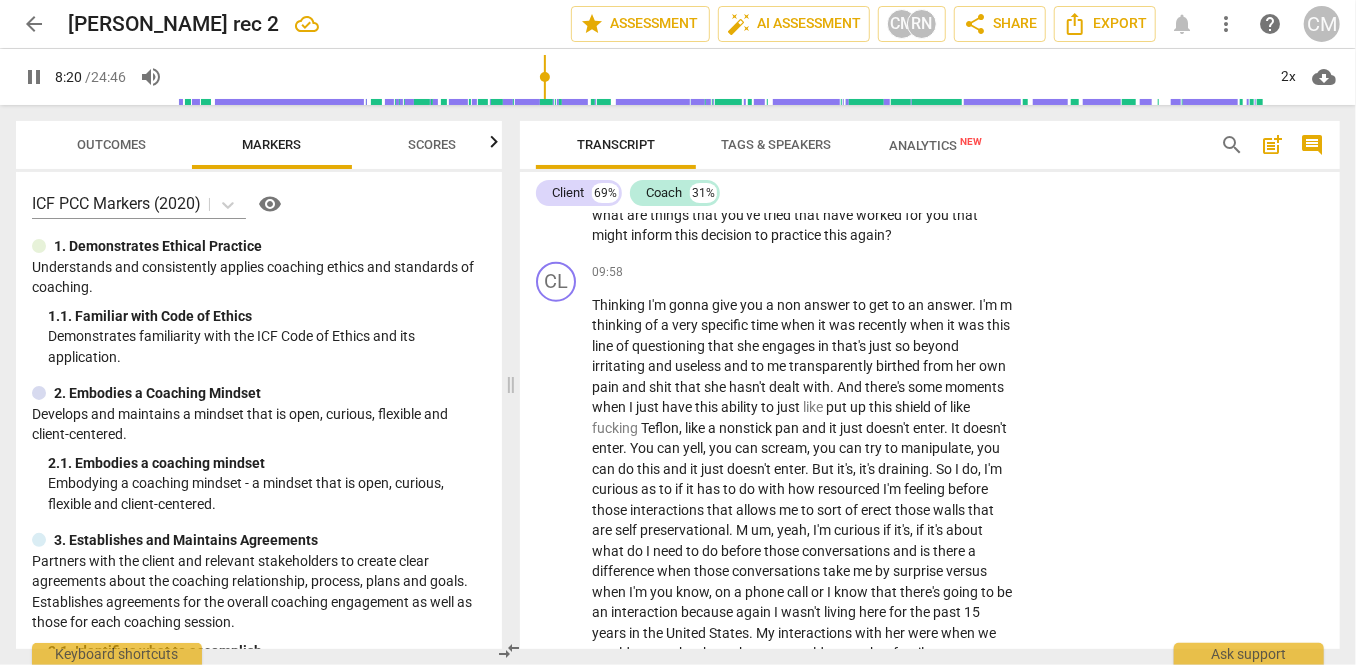 scroll, scrollTop: 4940, scrollLeft: 0, axis: vertical 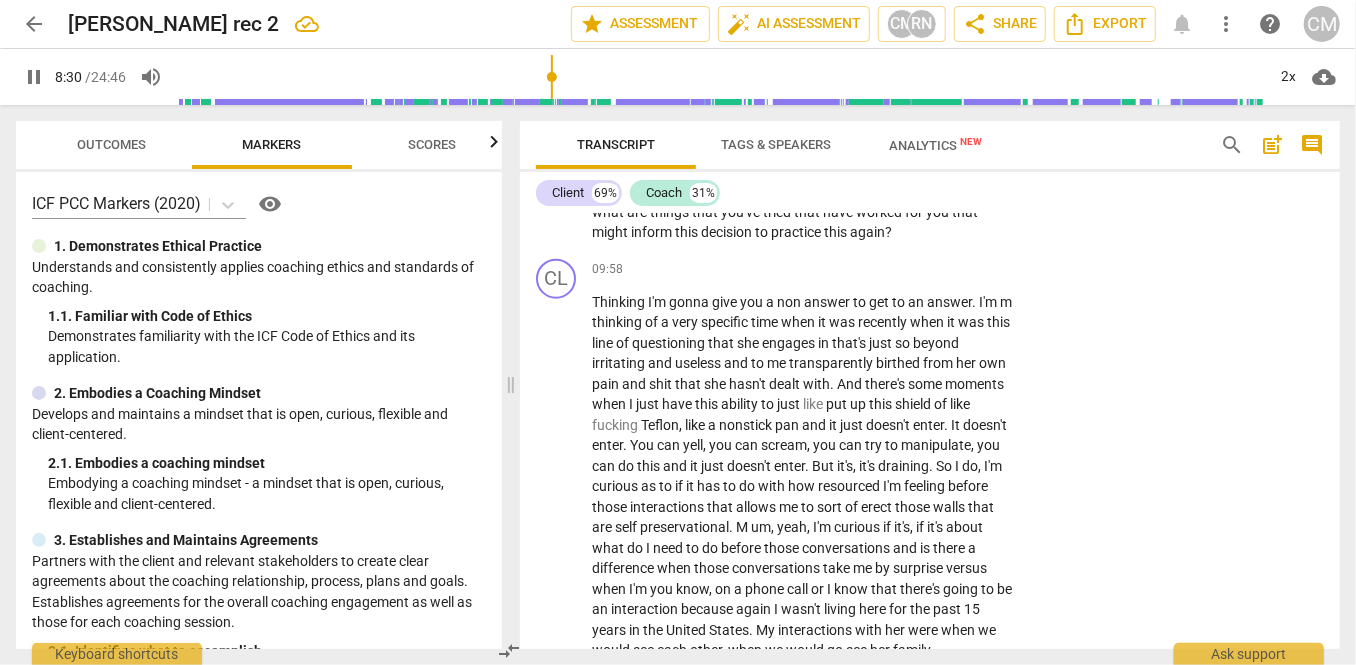 drag, startPoint x: 562, startPoint y: 420, endPoint x: 639, endPoint y: 412, distance: 77.41447 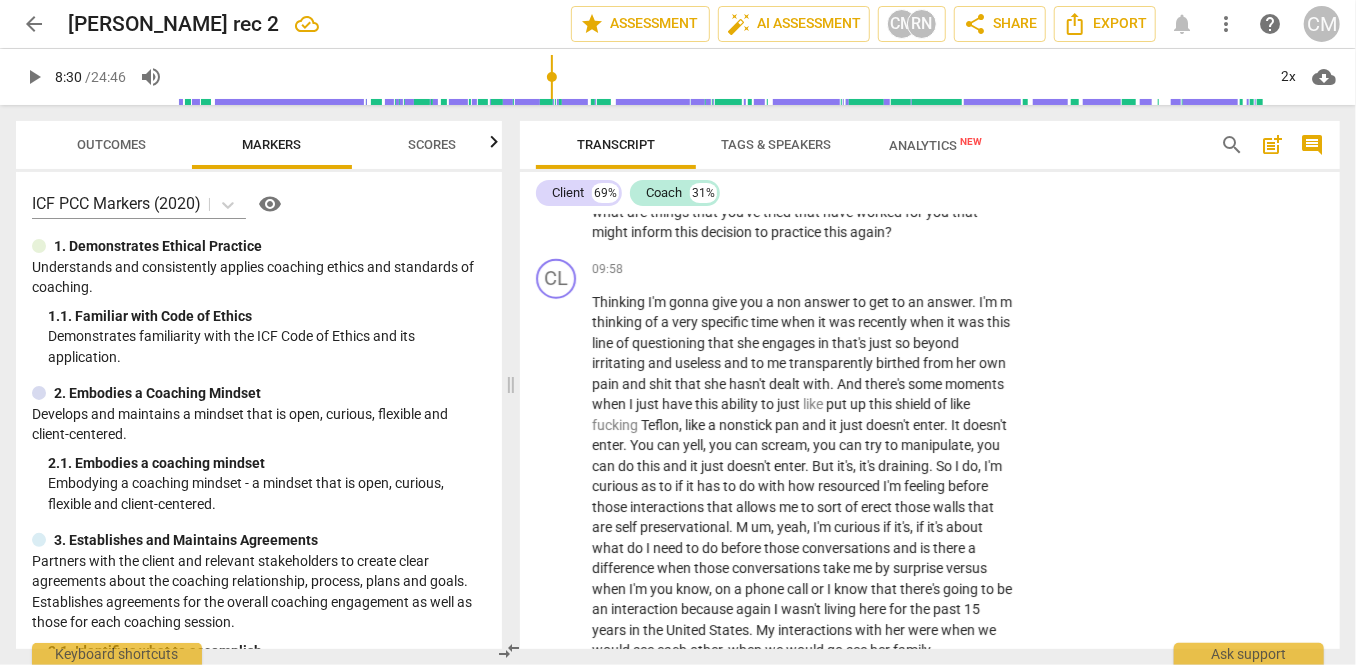 drag, startPoint x: 906, startPoint y: 430, endPoint x: 813, endPoint y: 394, distance: 99.724625 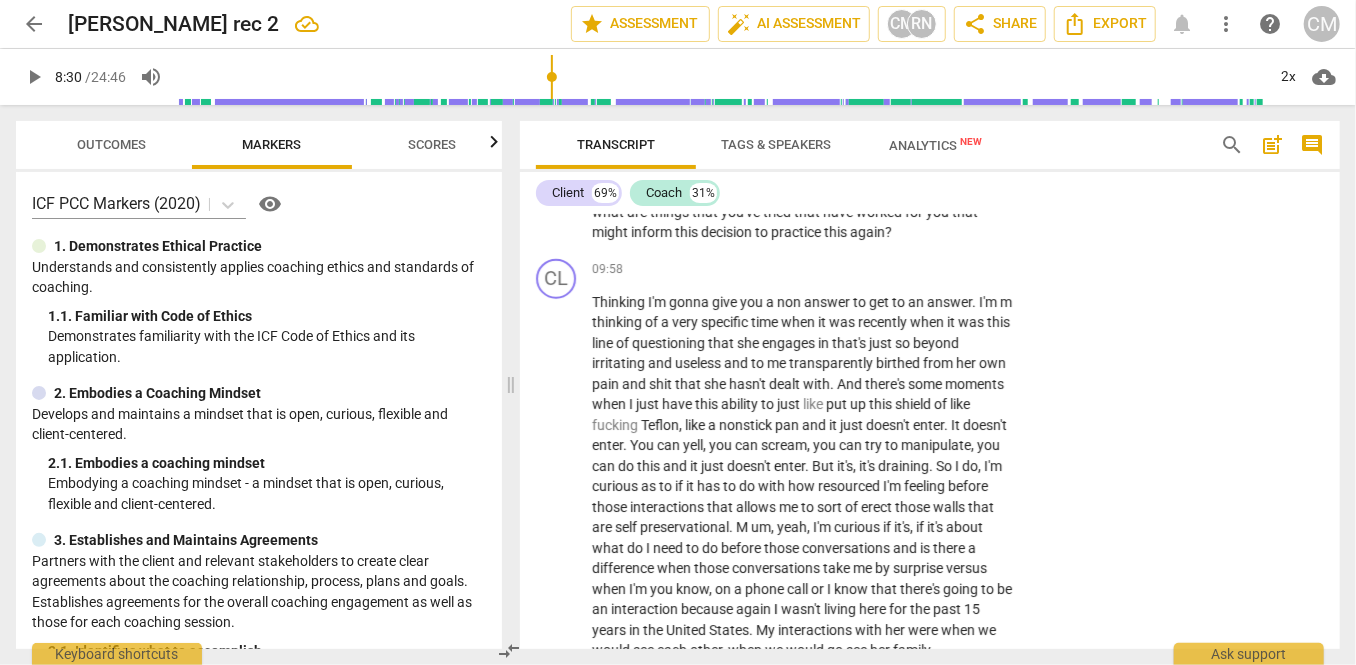 click on "Mm .   Mhm .   I   love   that .   Um ,   and   do   you   remember   a   time   where   mom   was   acting   like   mom   and   you   were   able   to   show   up   in   the   way   that   you   feel ?   It   was   values   aligned ." at bounding box center (802, -621) 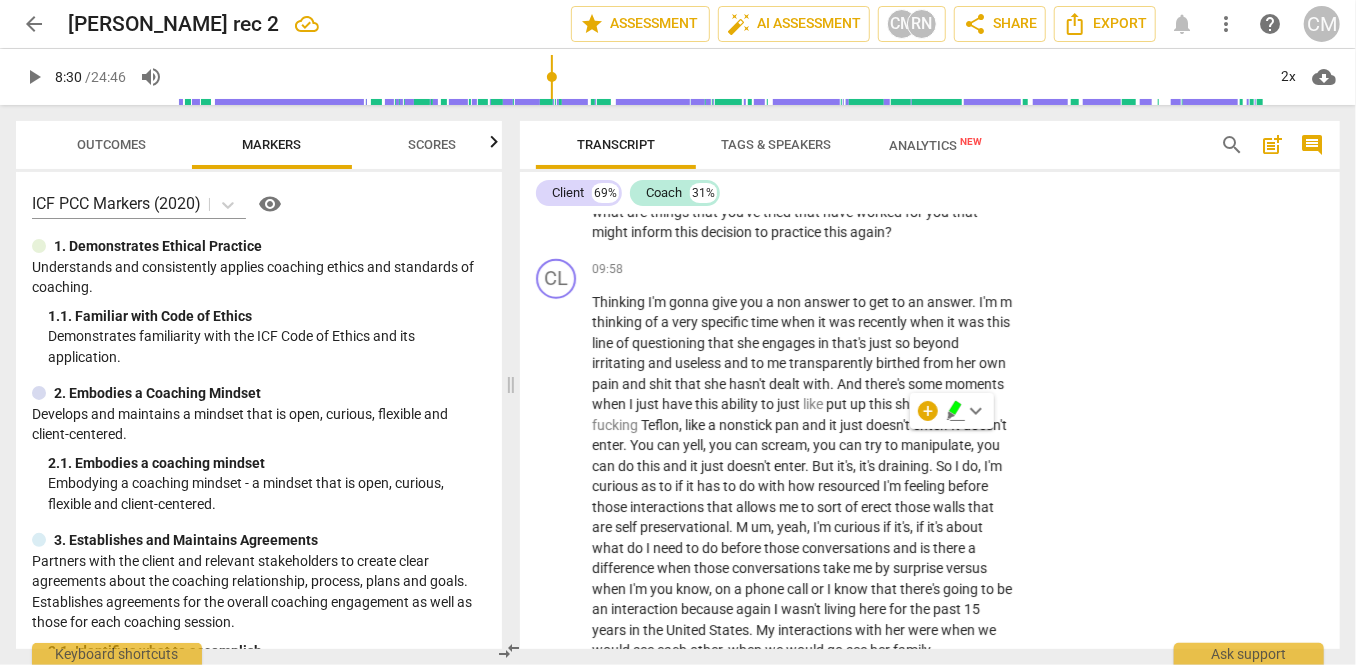 click on "CO play_arrow pause 08:15 + Add competency [DOMAIN_NAME] keyboard_arrow_right Mm .   Mhm .   I   love   that .   Um ,   and   do   you   remember   a   time   where   mom   was   acting   like   mom   and   you   were   able   to   show   up   in   the   way   that   you   feel ?   It   was   values   aligned . [DOMAIN_NAME] auto_awesome AI check delete 14:51 [DATE] 2. Shows support and empathy" at bounding box center [930, -638] 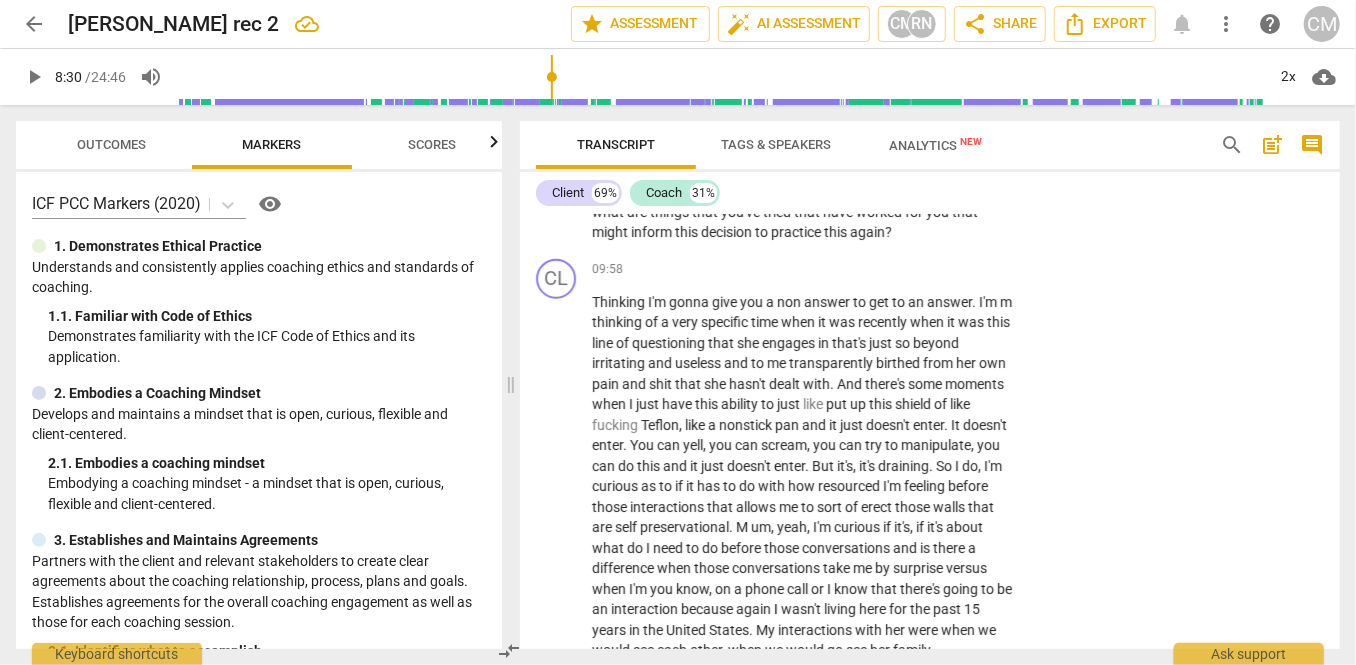 click on "Mm .   Mhm .   I   love   that .   Um ,   and   do   you   remember   a   time   where   mom   was   acting   like   mom   and   you   were   able   to   show   up   in   the   way   that   you   feel ?   It   was   values   aligned ." at bounding box center (802, -621) 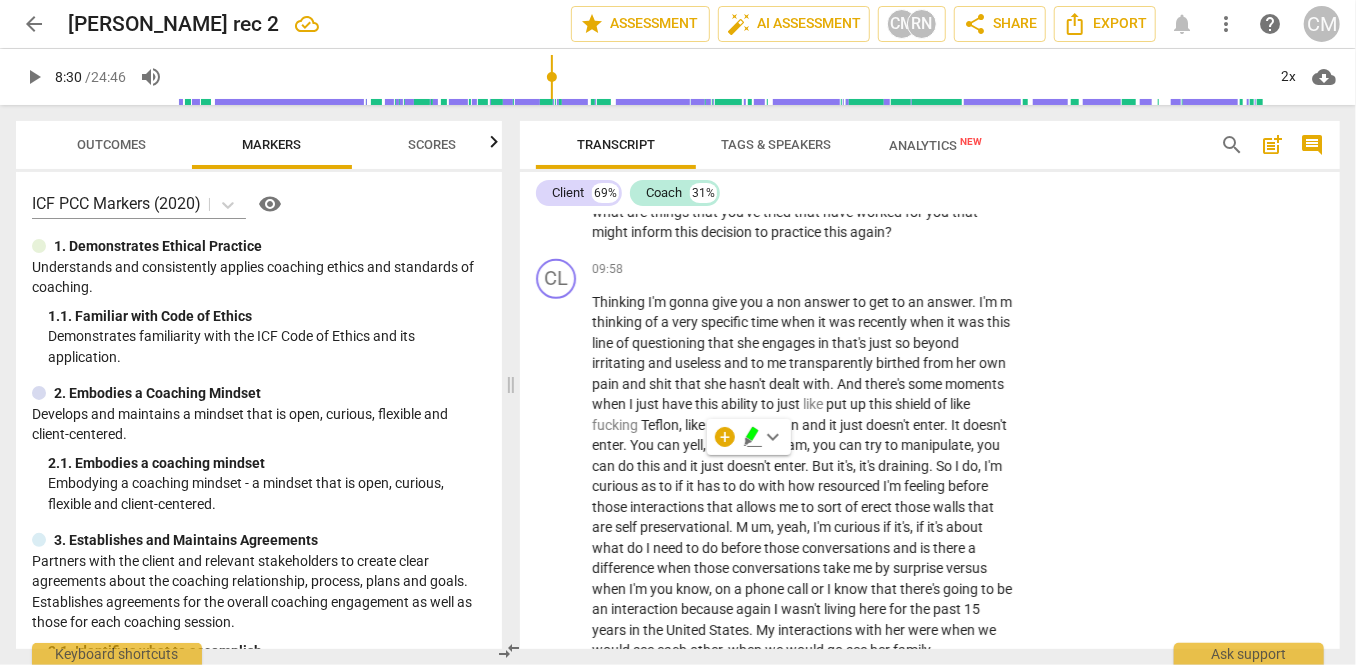 click on "+" at bounding box center [767, -674] 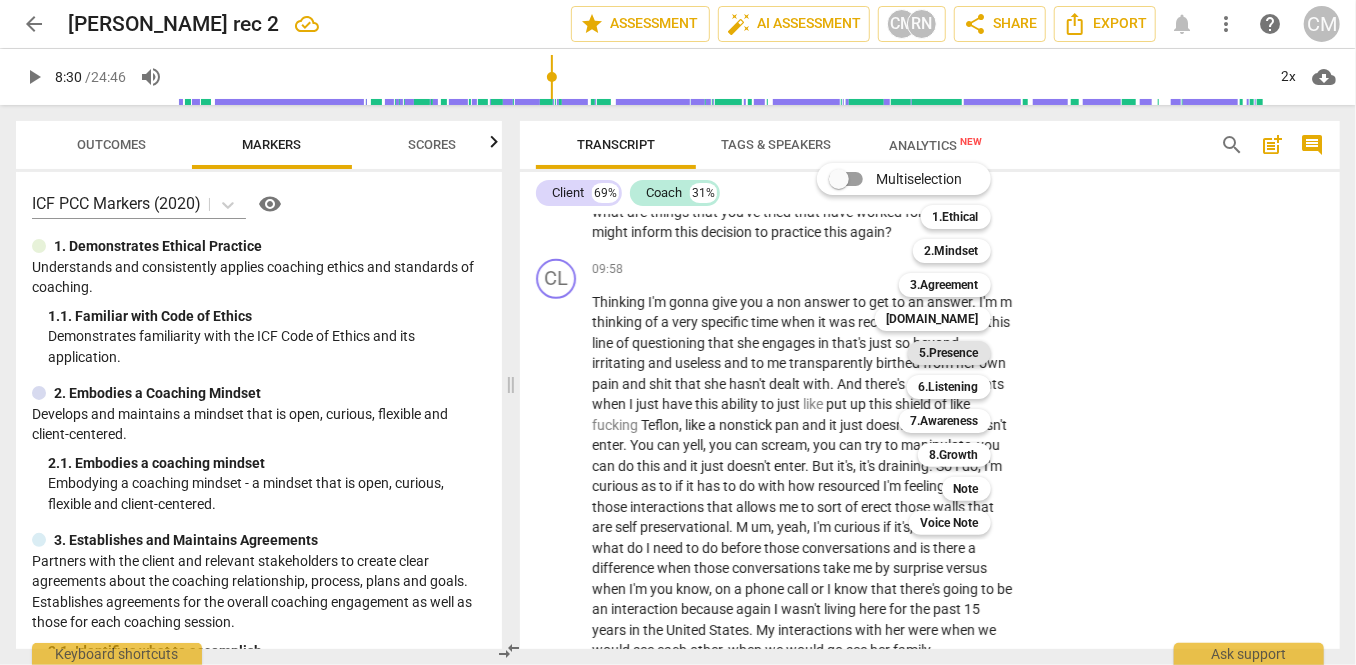 click on "5.Presence" at bounding box center (949, 353) 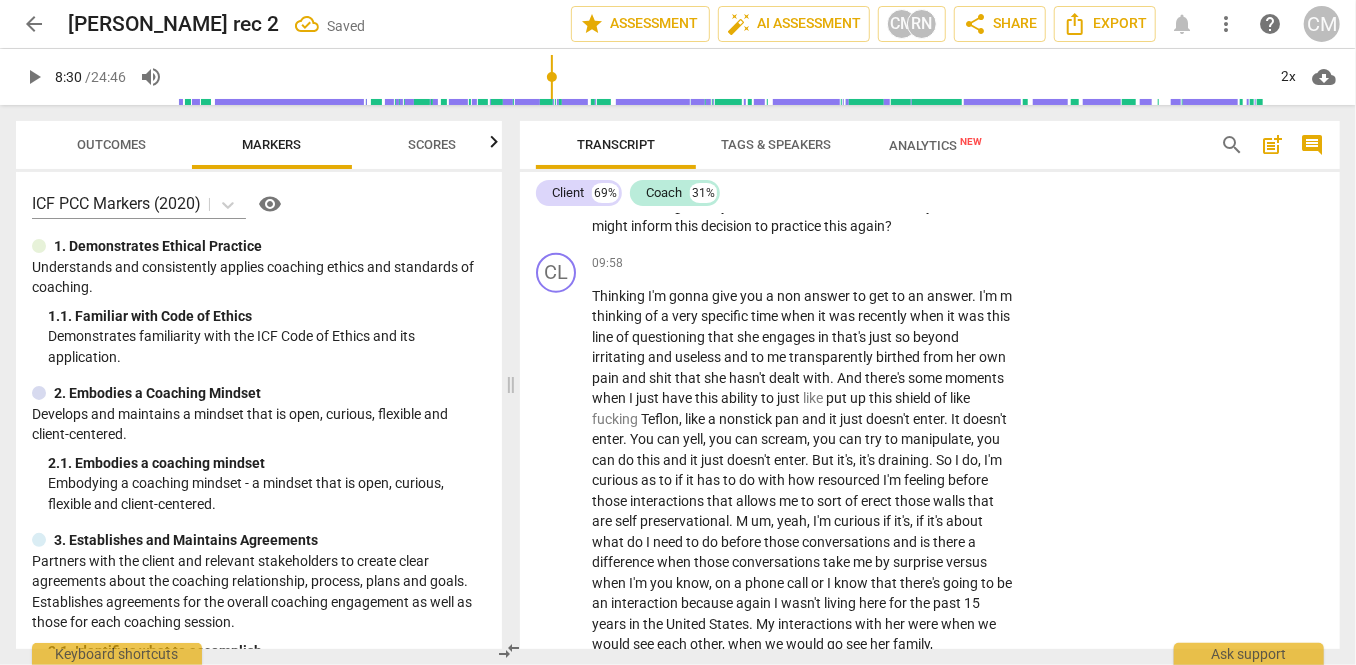 scroll, scrollTop: 4949, scrollLeft: 0, axis: vertical 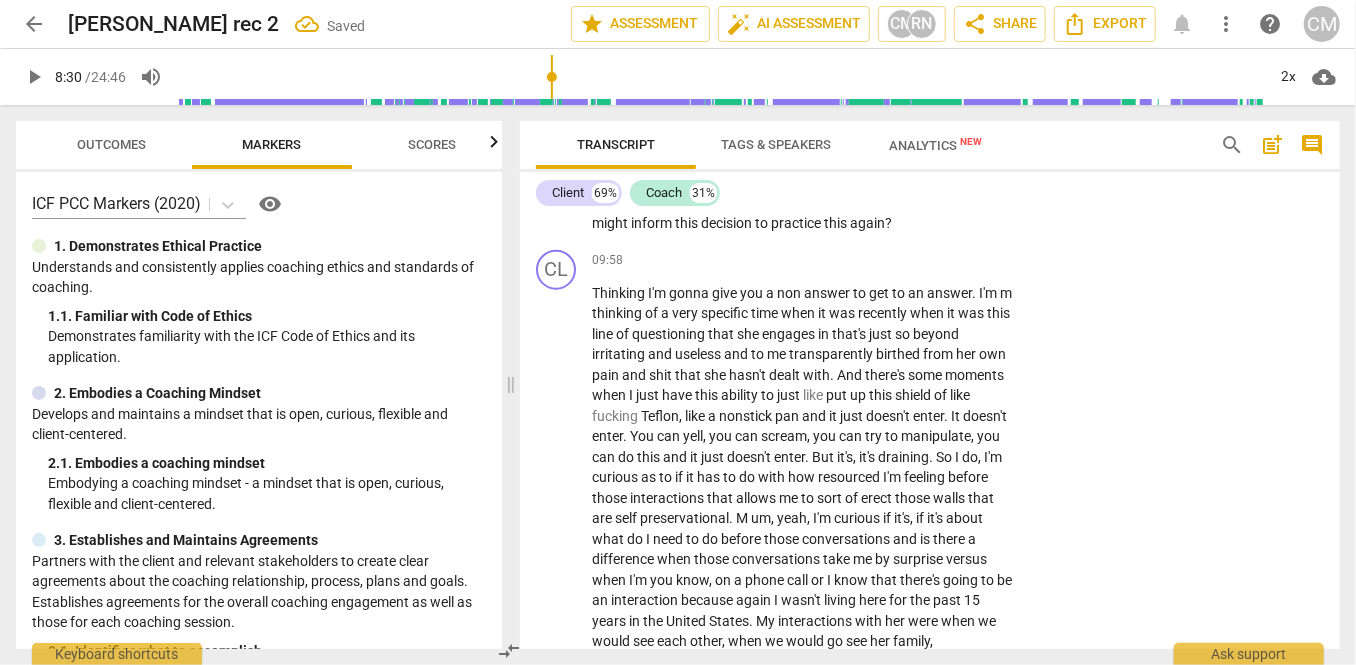 click on "5.Presence" at bounding box center [1083, -639] 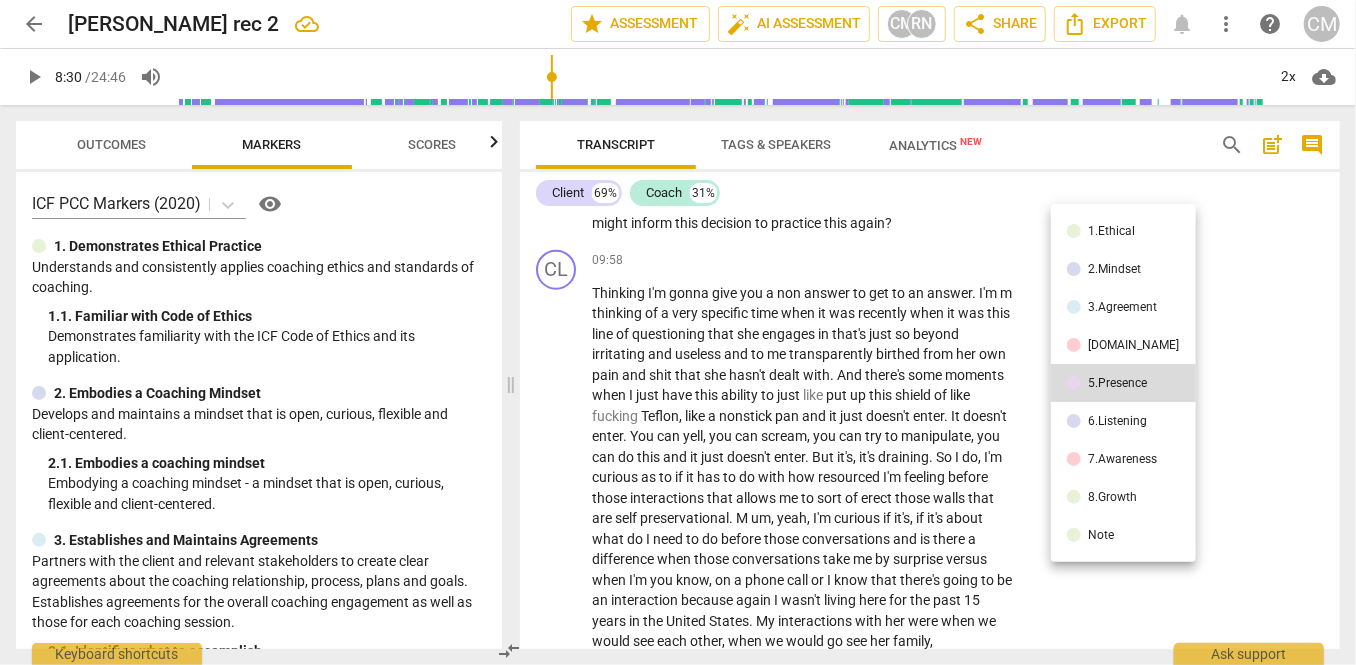 click on "6.Listening" at bounding box center (1118, 421) 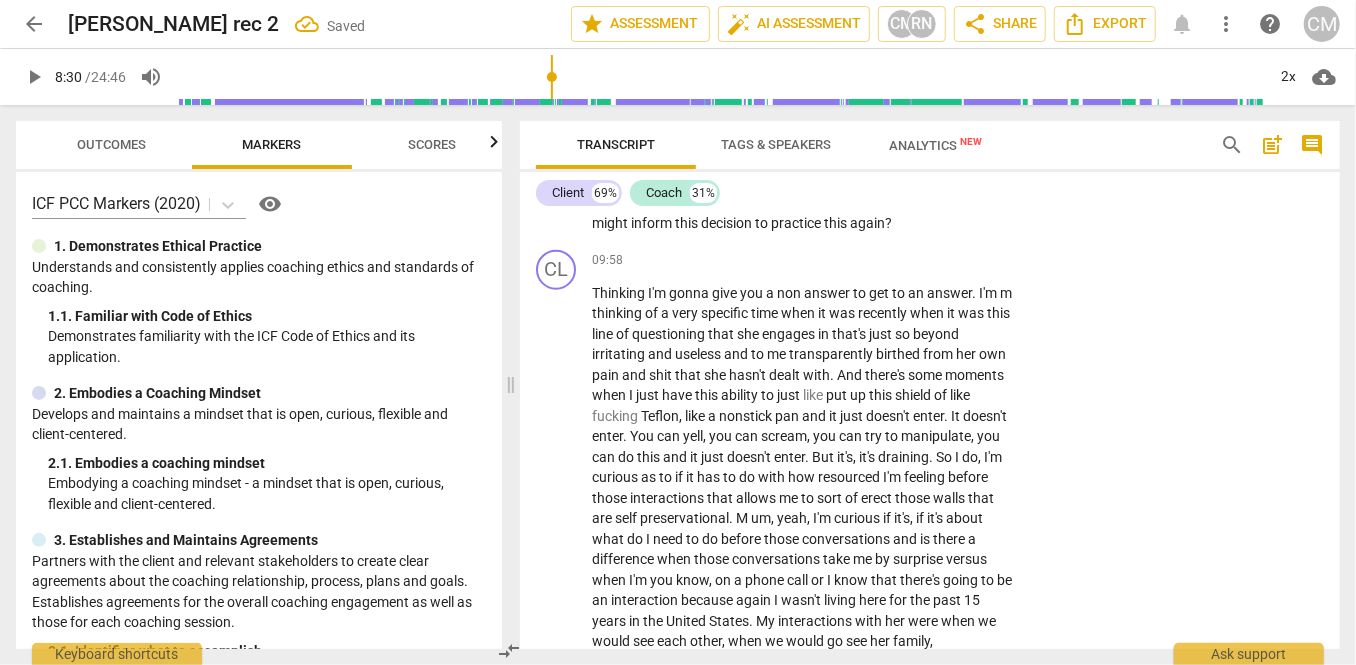 click on "6.Listening" at bounding box center (1083, -639) 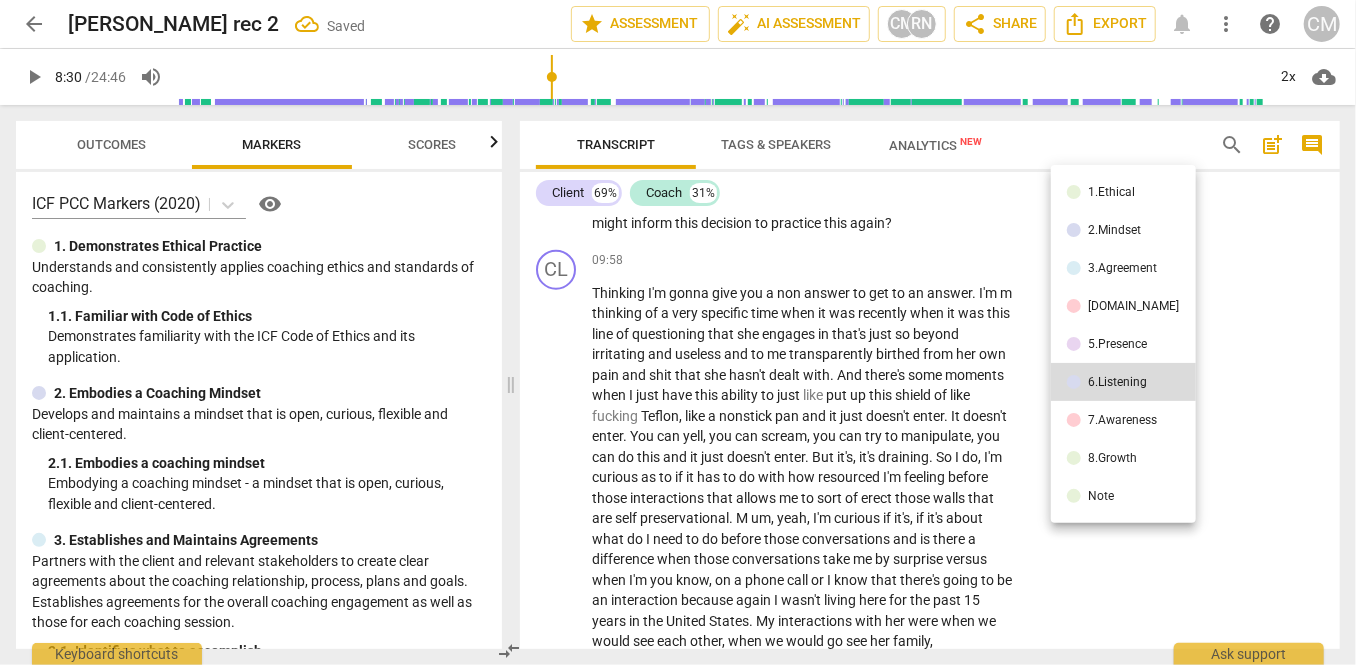 click on "7.Awareness" at bounding box center [1123, 420] 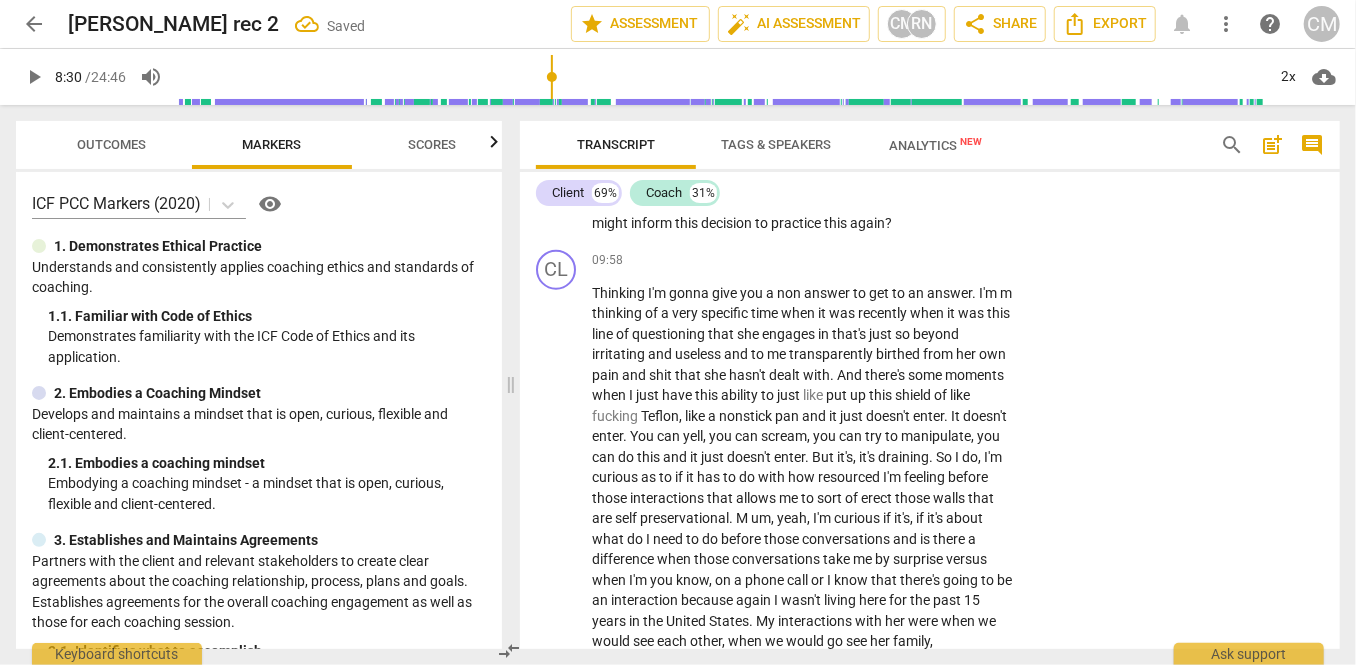click on "1. Asks about a current way of thinking" at bounding box center (1040, -598) 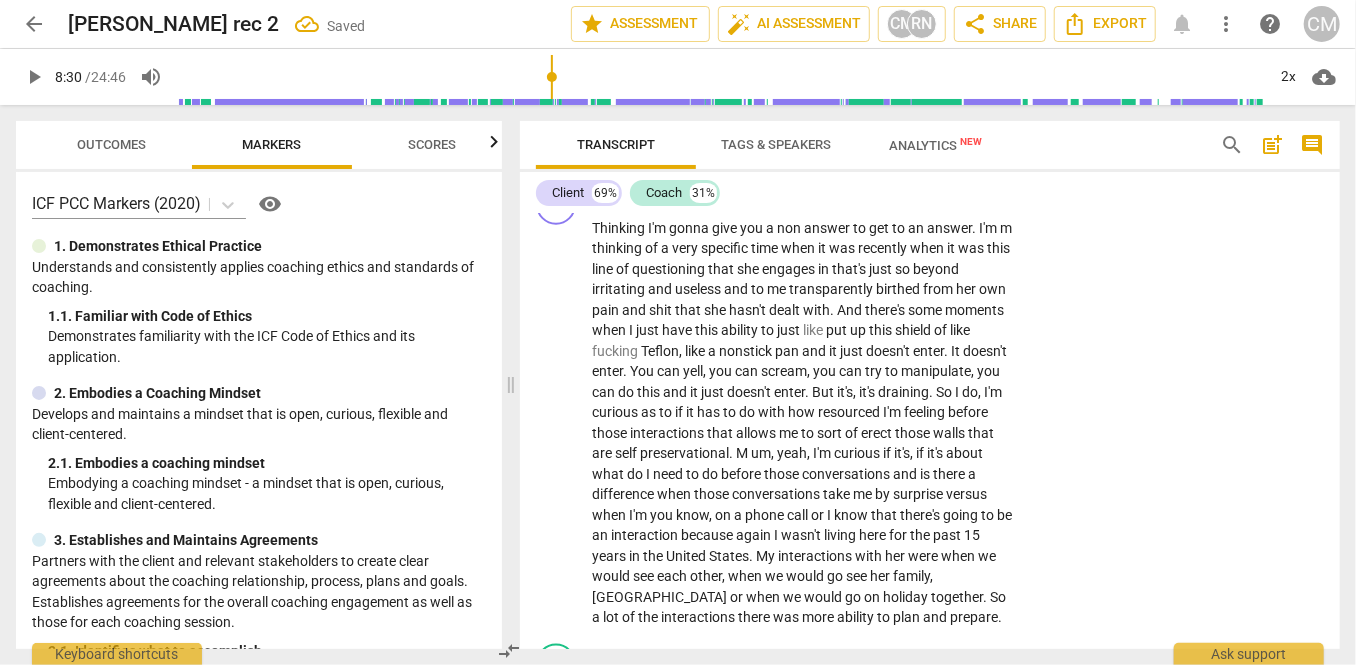 scroll, scrollTop: 5090, scrollLeft: 0, axis: vertical 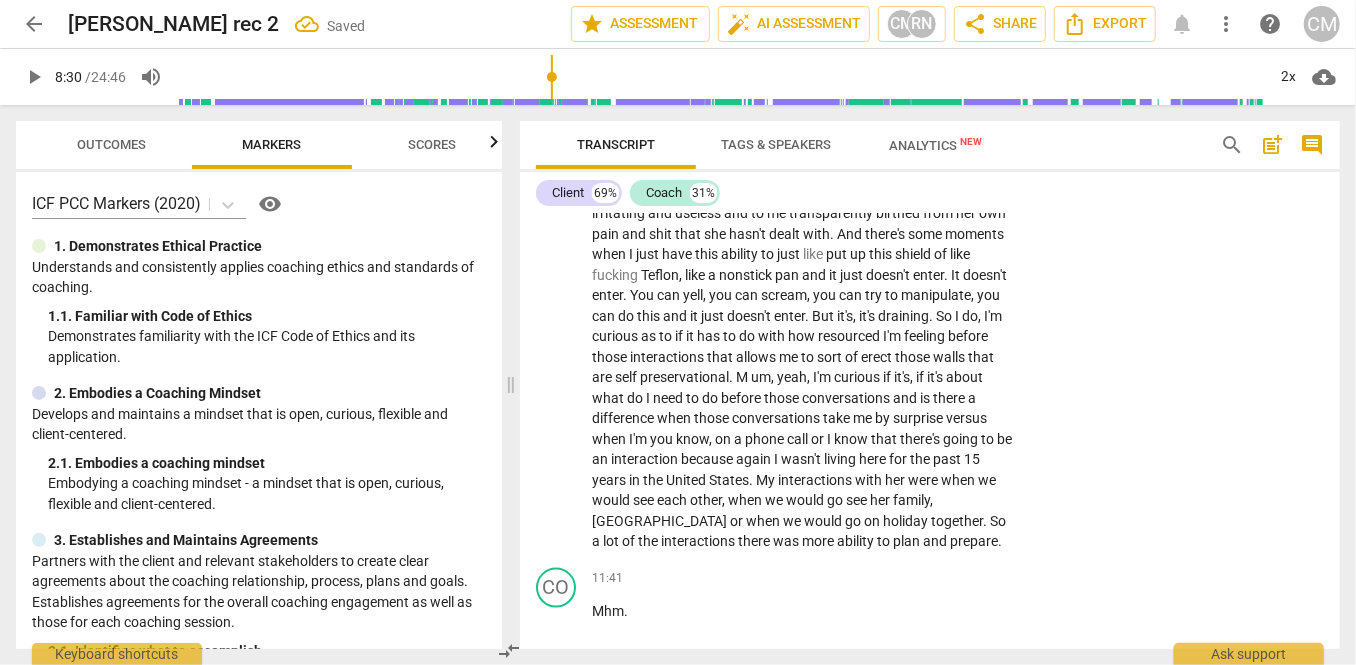 click on "play_arrow" at bounding box center [557, -583] 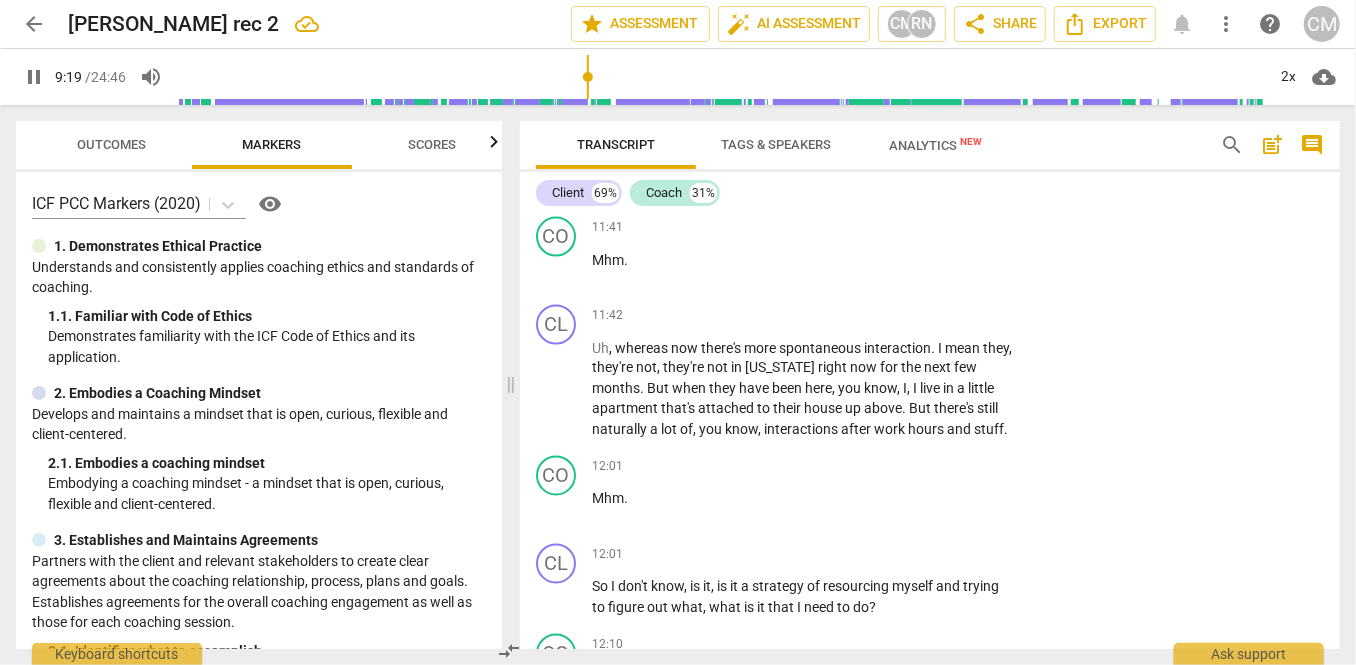 scroll, scrollTop: 5442, scrollLeft: 0, axis: vertical 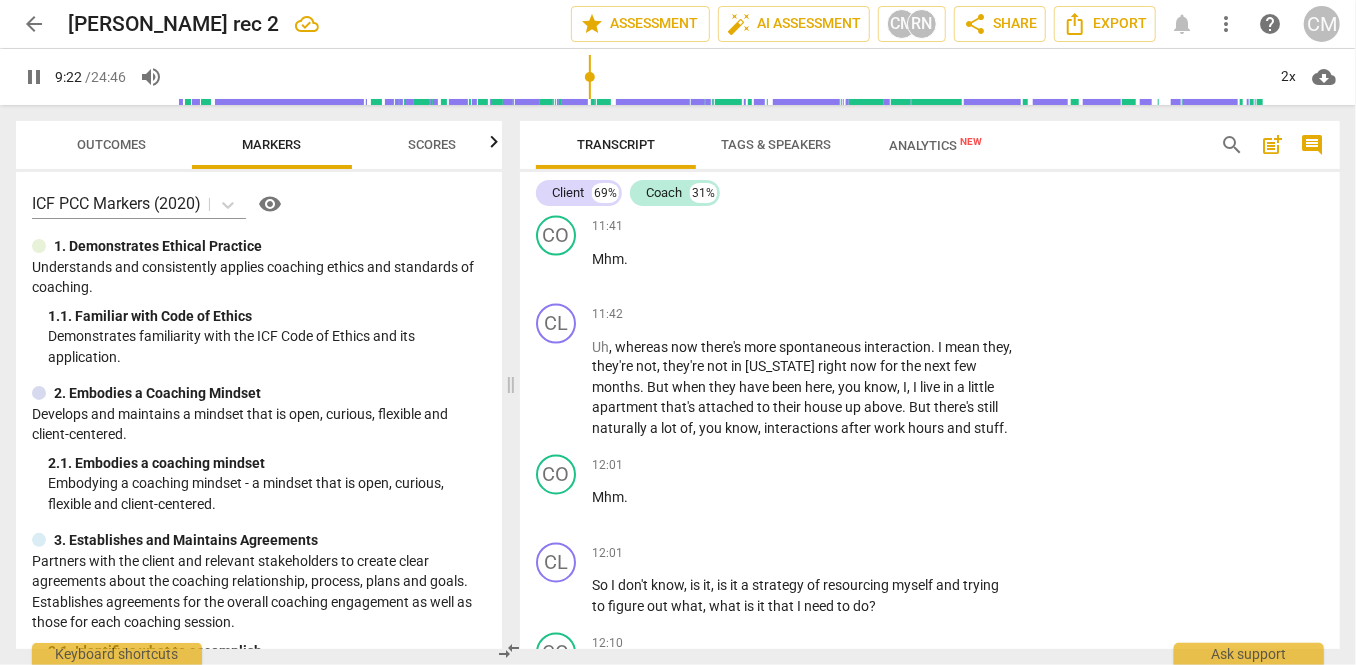 drag, startPoint x: 556, startPoint y: 481, endPoint x: 570, endPoint y: 475, distance: 15.231546 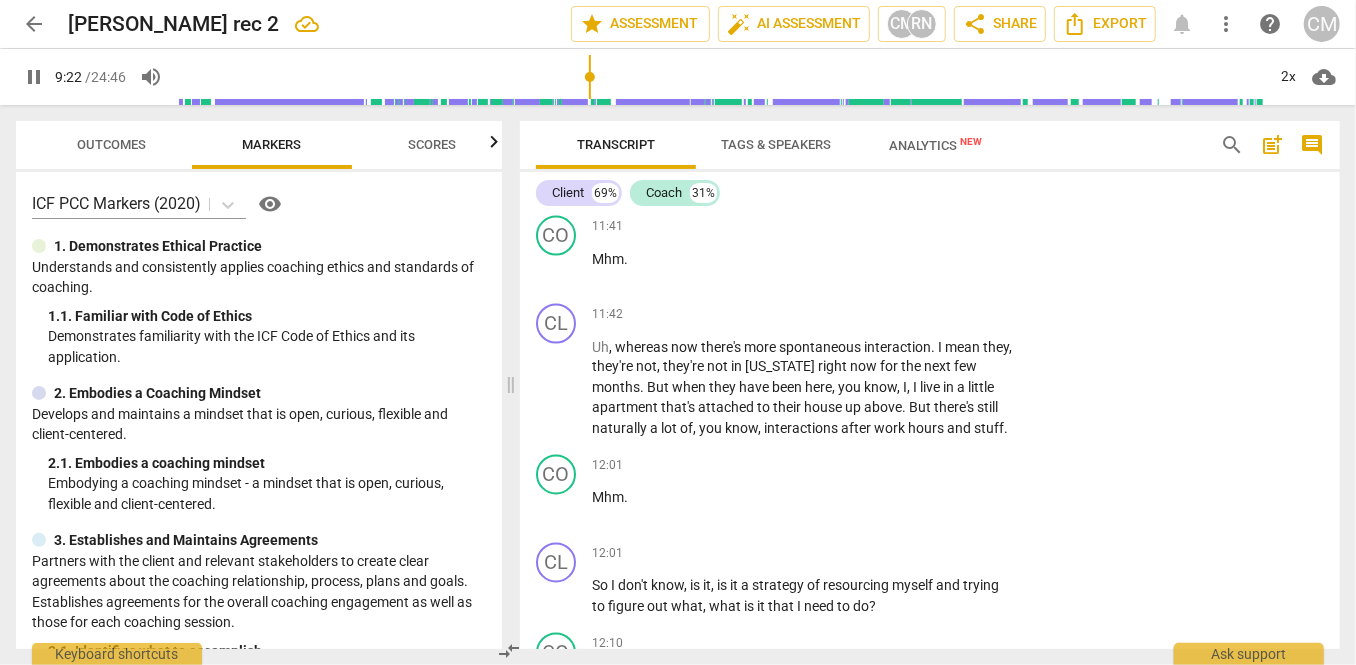 click on "pause" at bounding box center (557, -629) 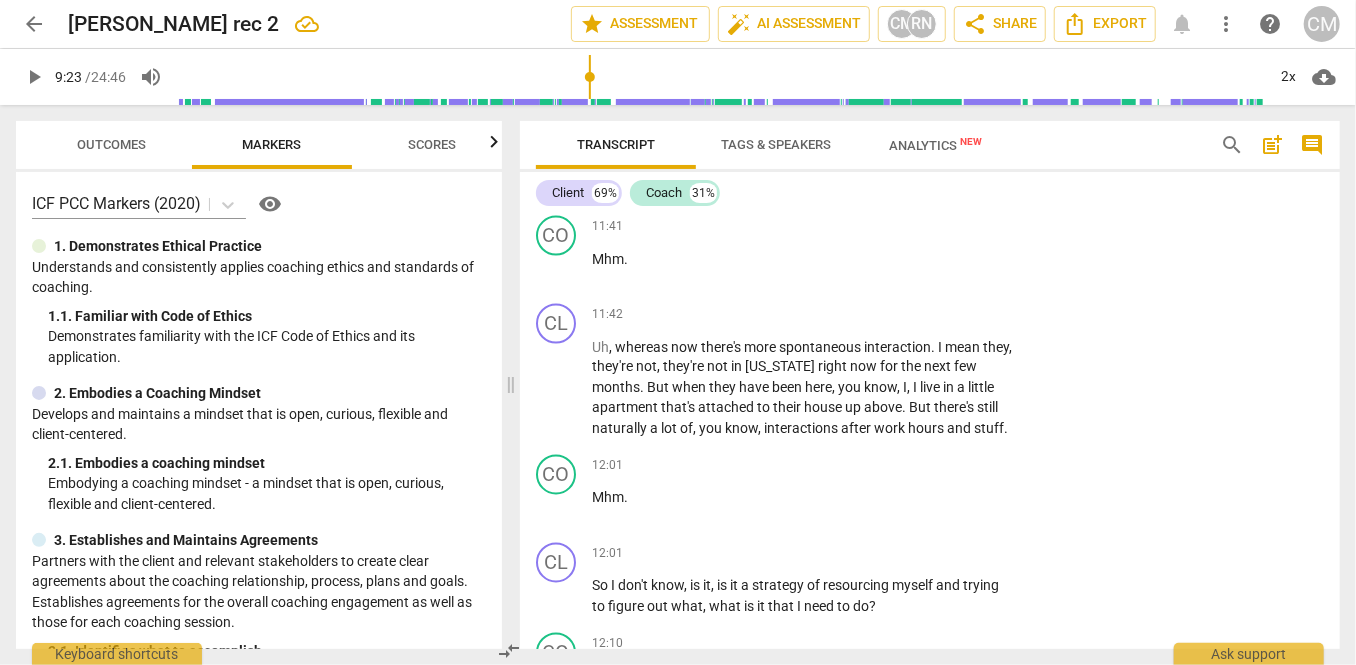 click on "play_arrow" at bounding box center (557, -629) 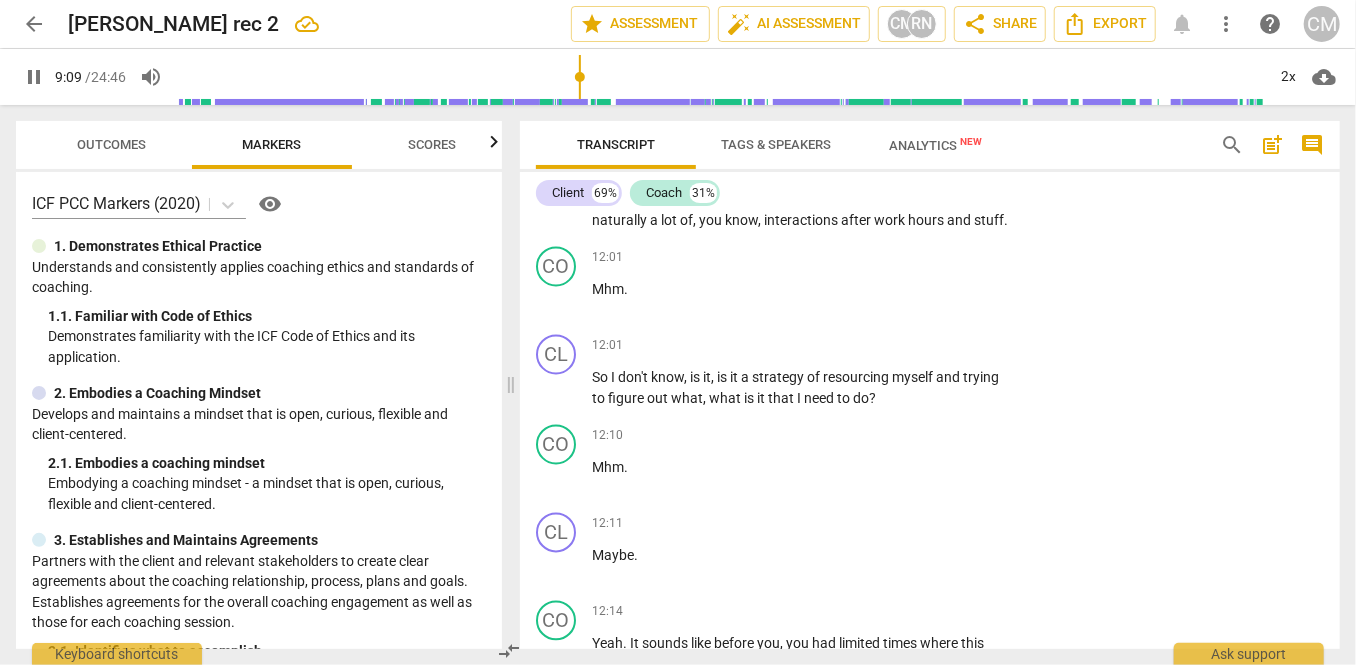scroll, scrollTop: 5672, scrollLeft: 0, axis: vertical 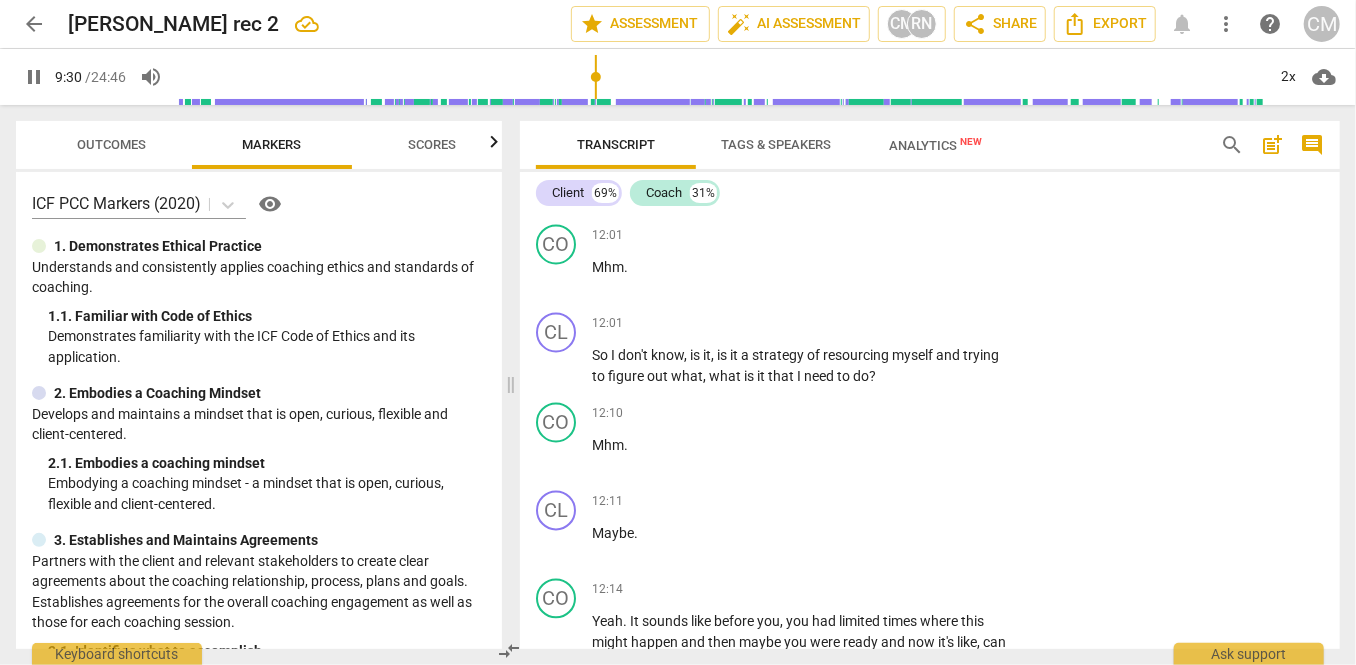 click on "pause" at bounding box center (557, -728) 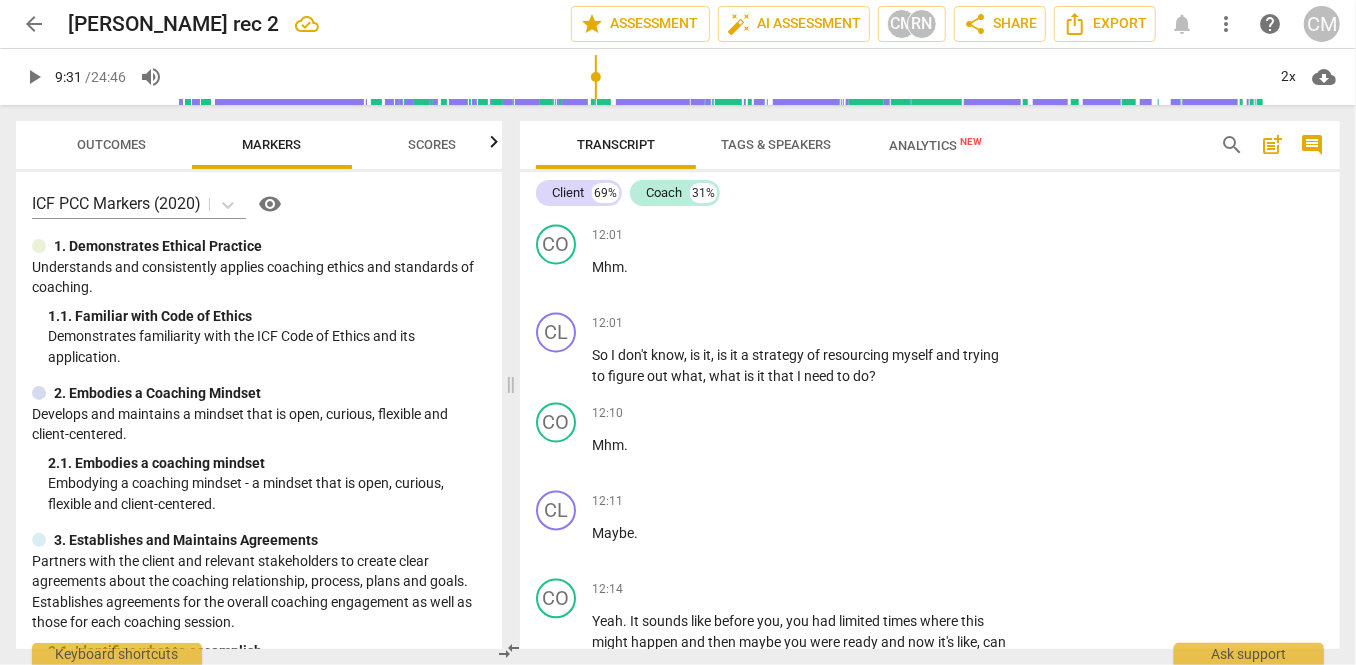 drag, startPoint x: 773, startPoint y: 437, endPoint x: 617, endPoint y: 388, distance: 163.51453 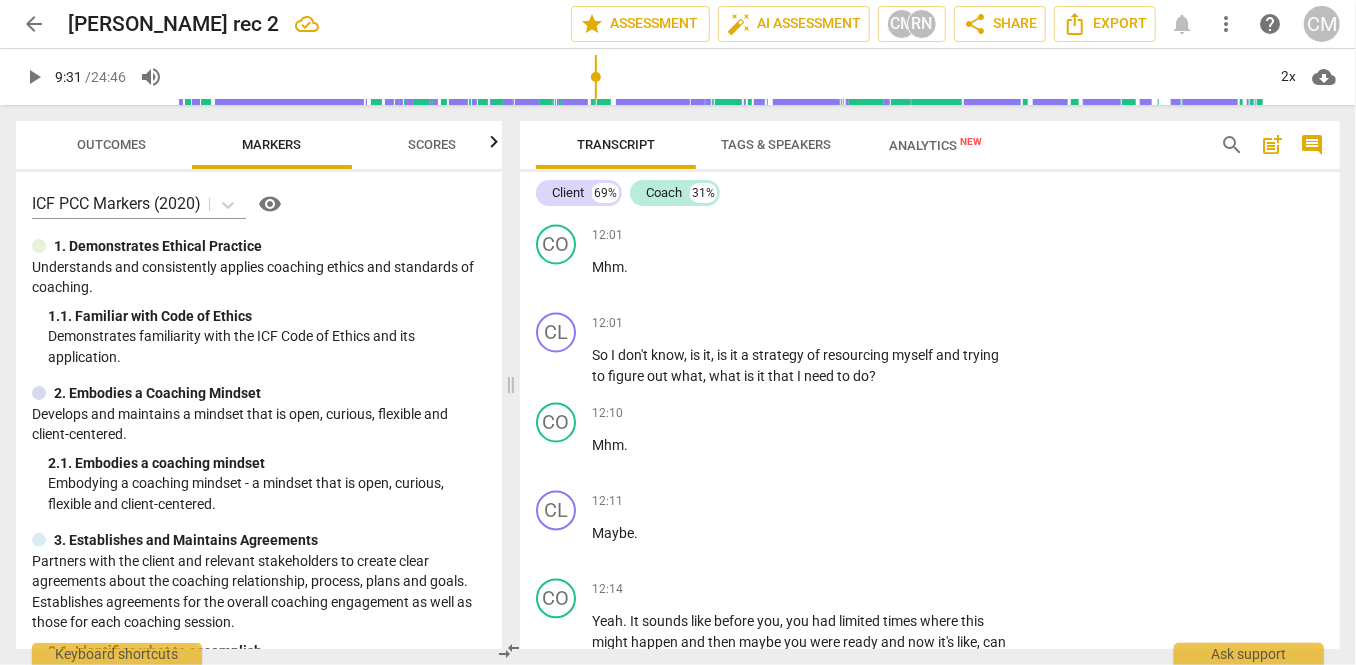 click on "CO play_arrow pause 09:24 + Add competency keyboard_arrow_right And   does   that   still   feel   like   the ,   the   choice   you   want   to   take   moving   forward ?" at bounding box center [930, -745] 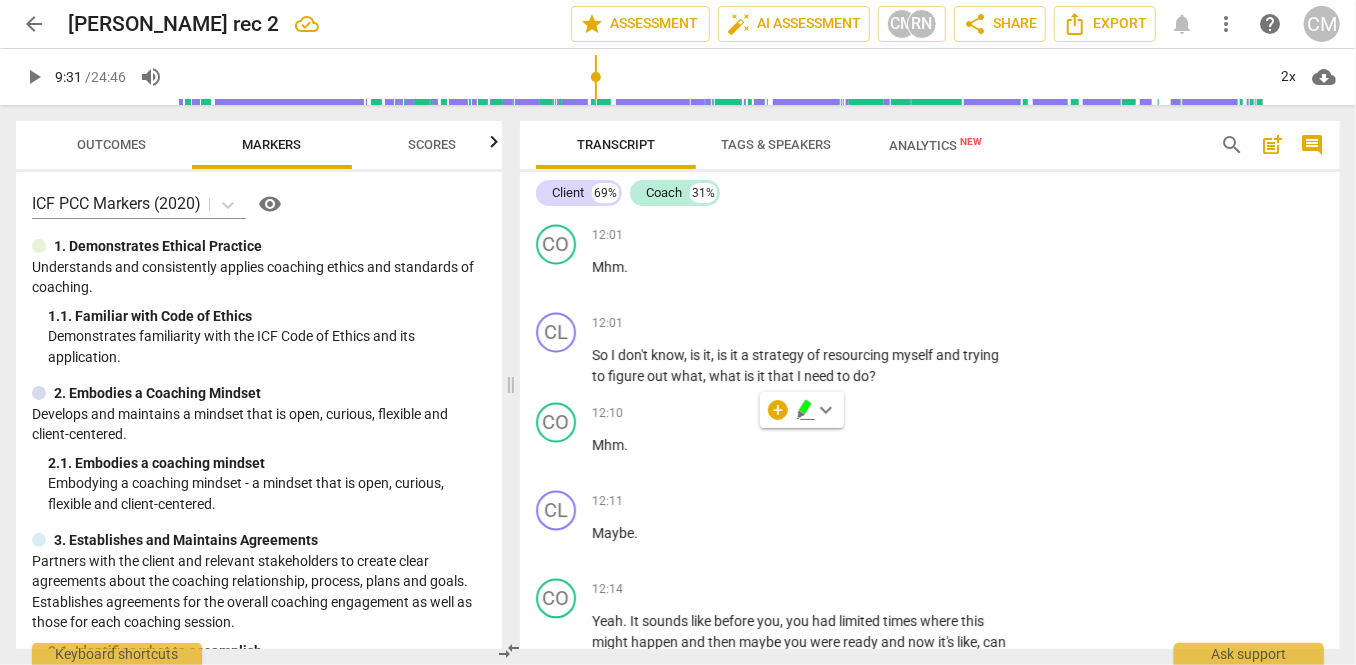 click on "Add competency" at bounding box center [951, -771] 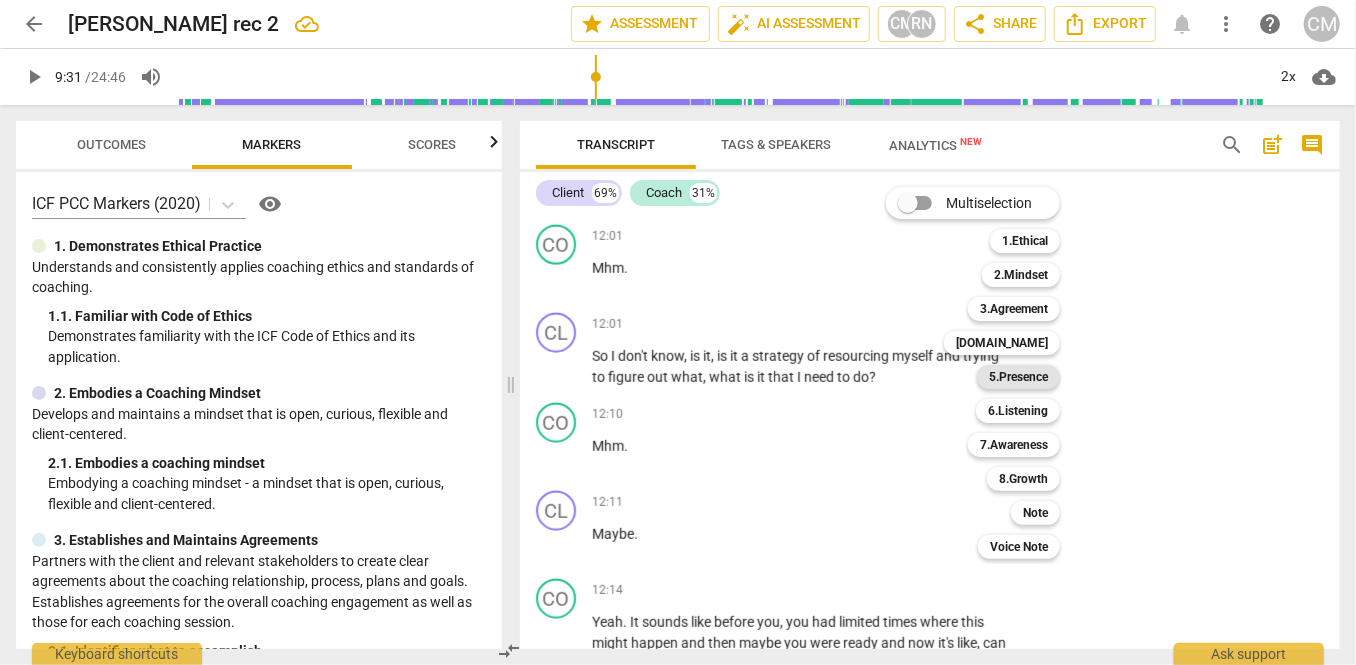 click on "5.Presence" at bounding box center (1018, 377) 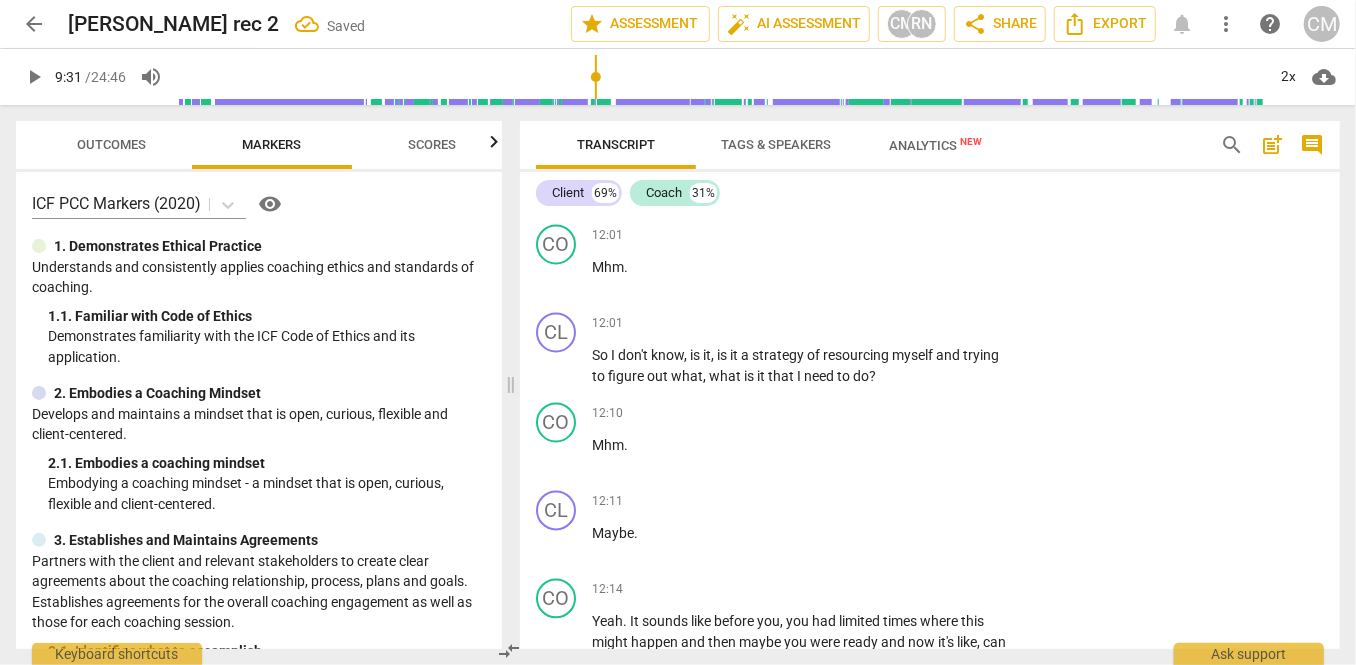 scroll, scrollTop: 5910, scrollLeft: 0, axis: vertical 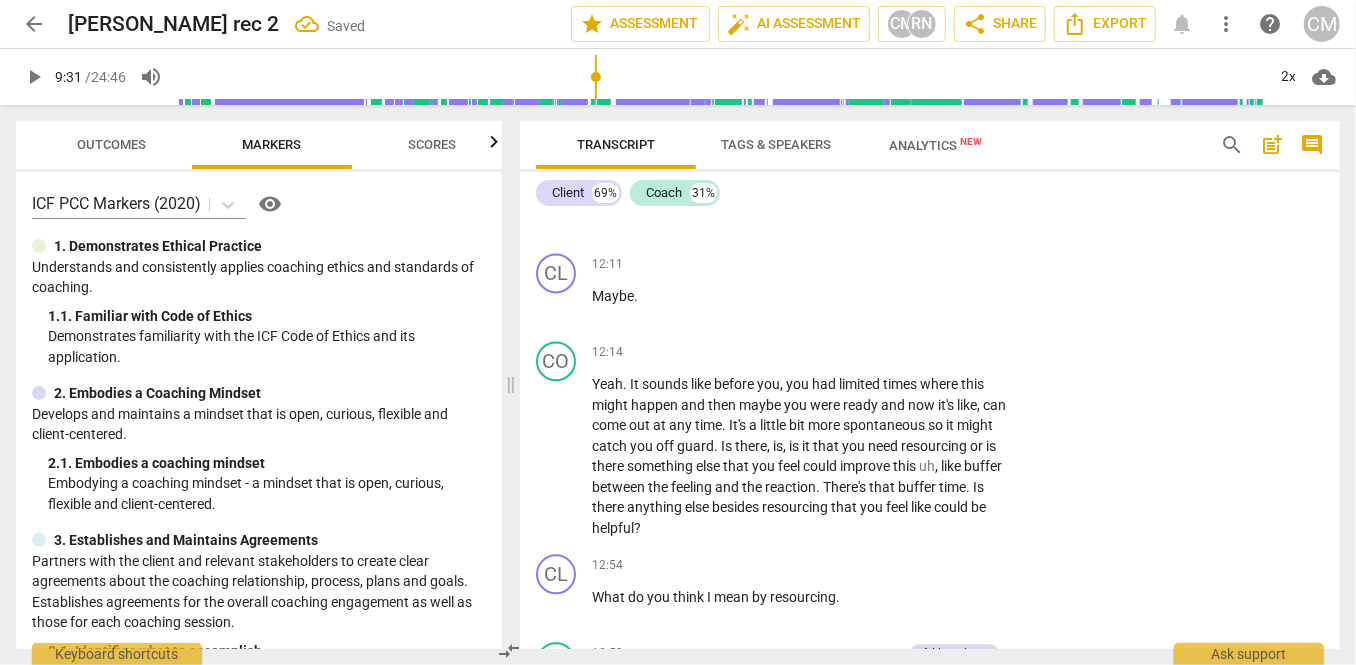 click on "3. Supports client to choose what happens" at bounding box center (1040, -865) 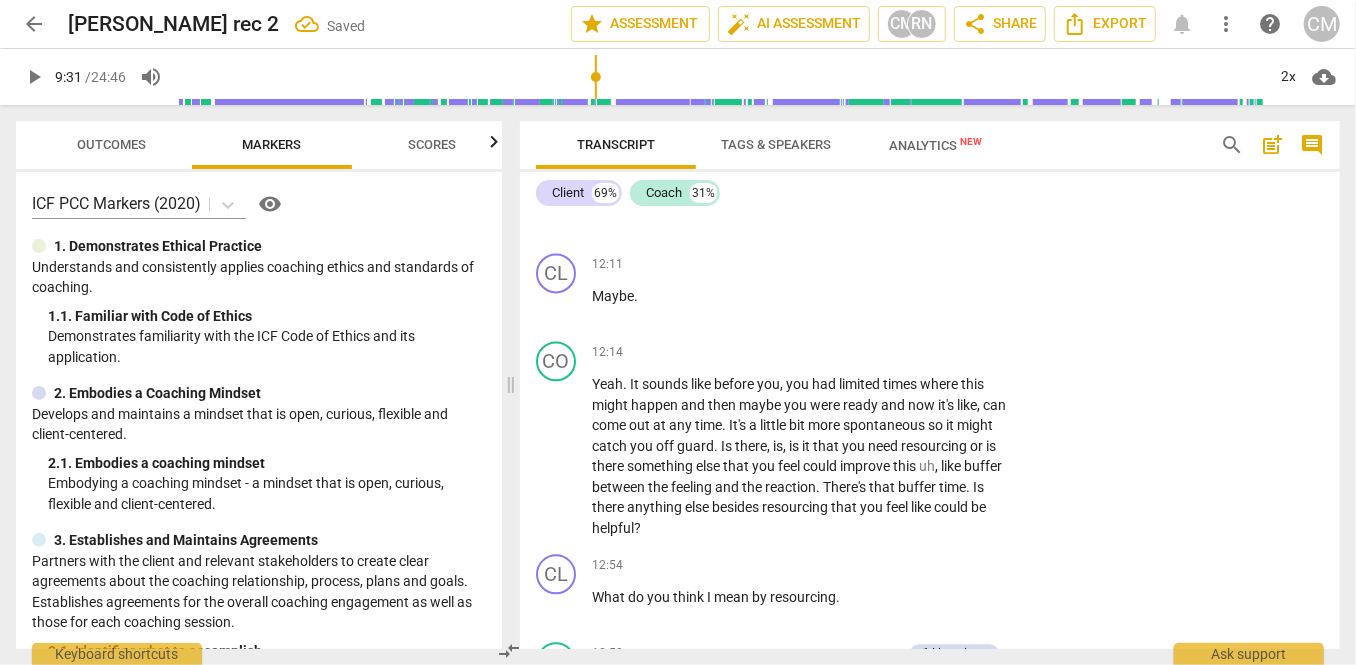 click on "play_arrow" at bounding box center (557, -768) 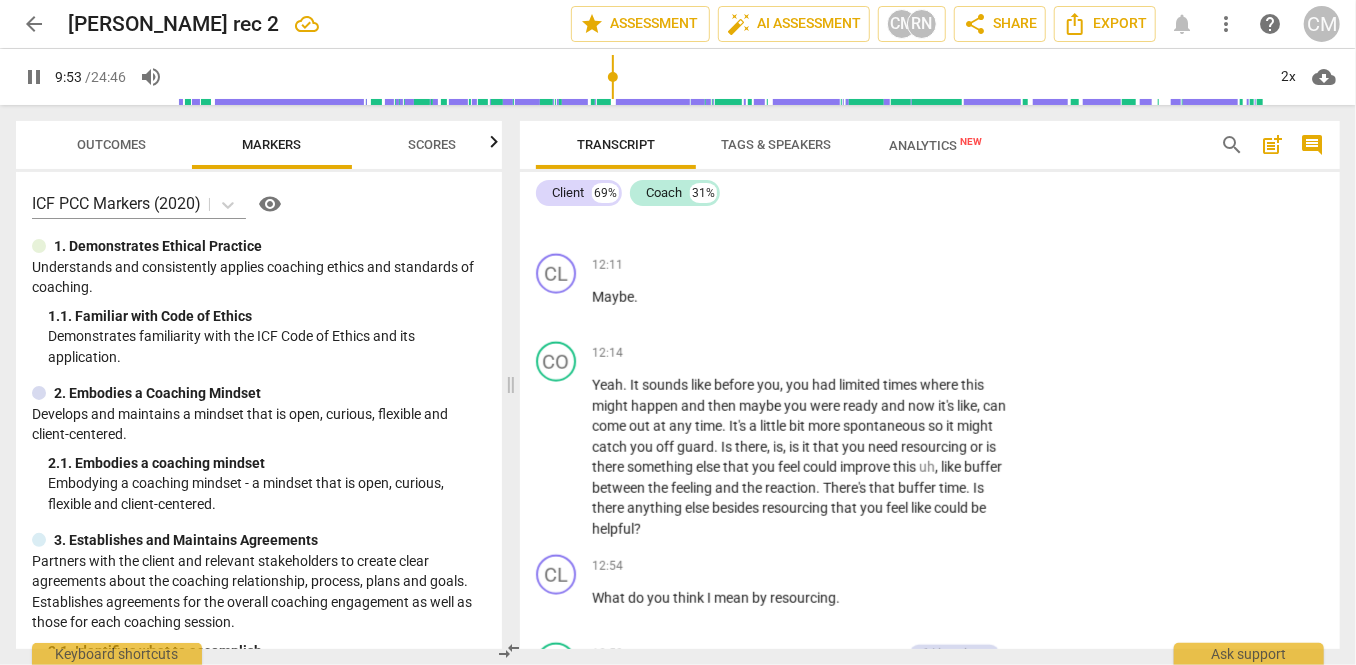 drag, startPoint x: 933, startPoint y: 460, endPoint x: 845, endPoint y: 405, distance: 103.773796 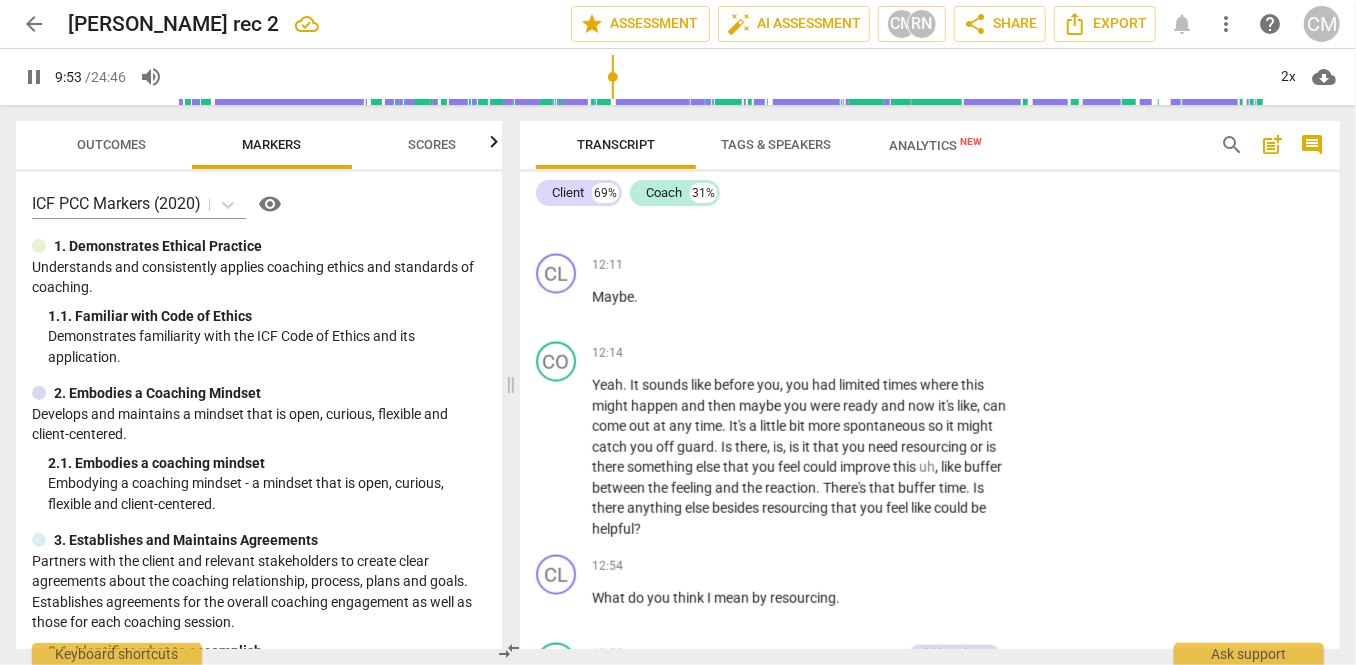 click on "Okay ,   well   that's   what   matters ,   you   know ?   And   um .   Okay ,   so ,   so   if   we   want   to   be   aligned   with   our   values   about   caring   for   our   parents ,   um ,   what   are   things   that   you've   tried   that   have   worked   for   you   that   might   inform   this   decision   to   practice   this   again ?" at bounding box center (802, -768) 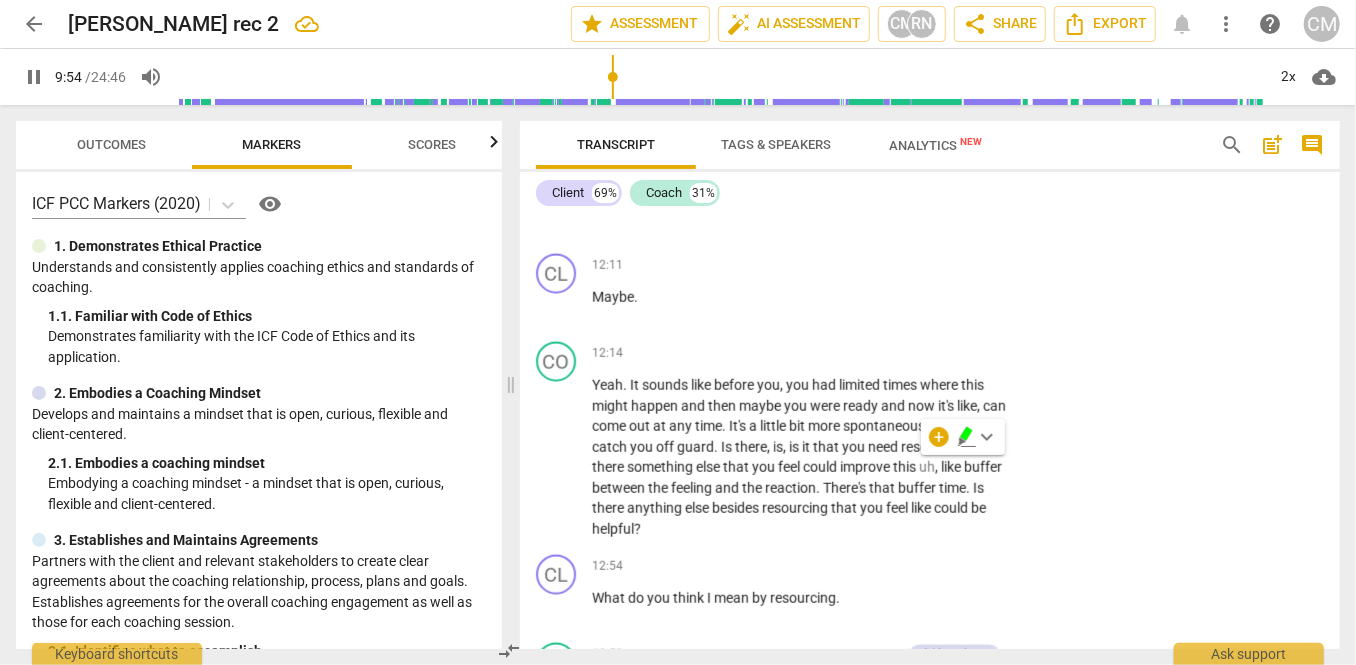 click on "+" at bounding box center (890, -831) 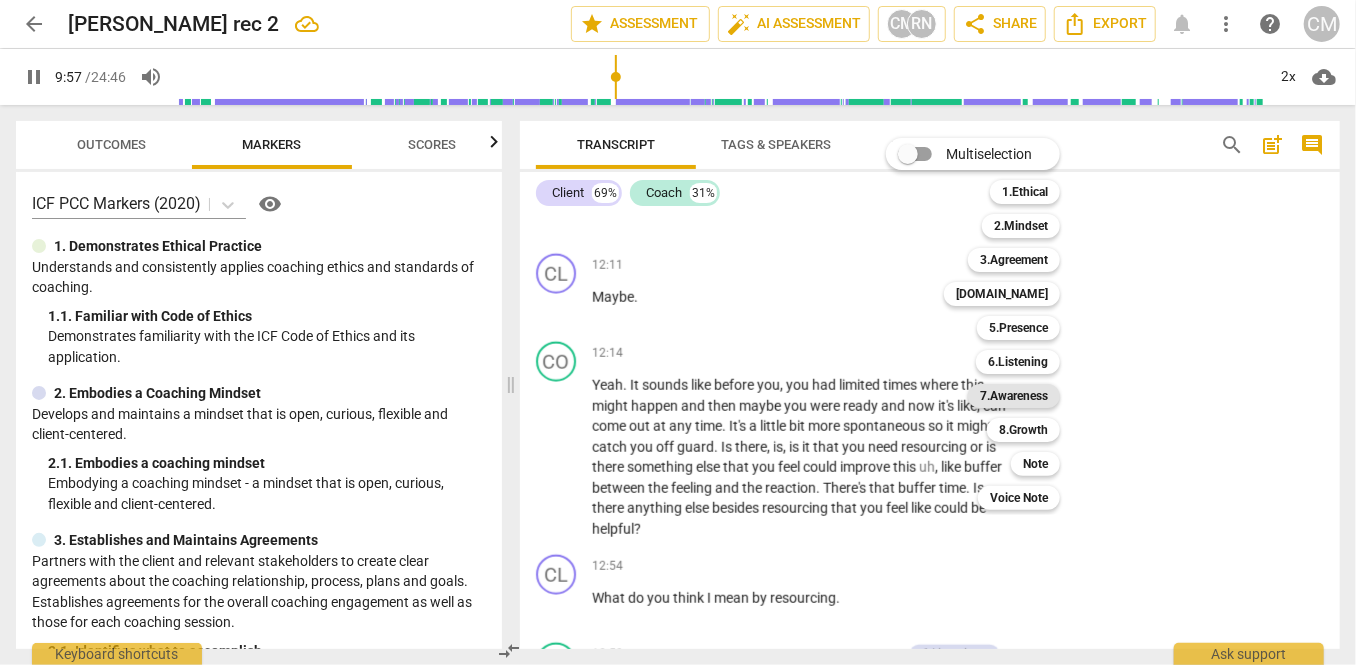 click on "7.Awareness" at bounding box center (1014, 396) 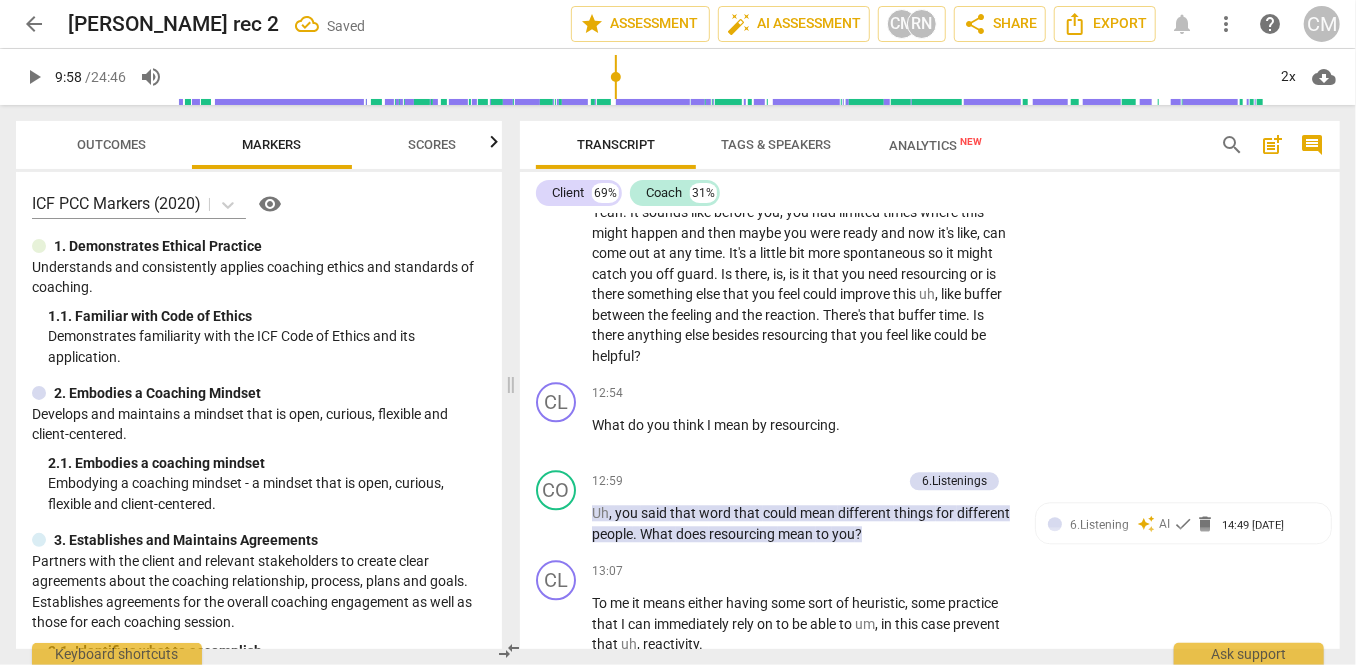 scroll, scrollTop: 6068, scrollLeft: 0, axis: vertical 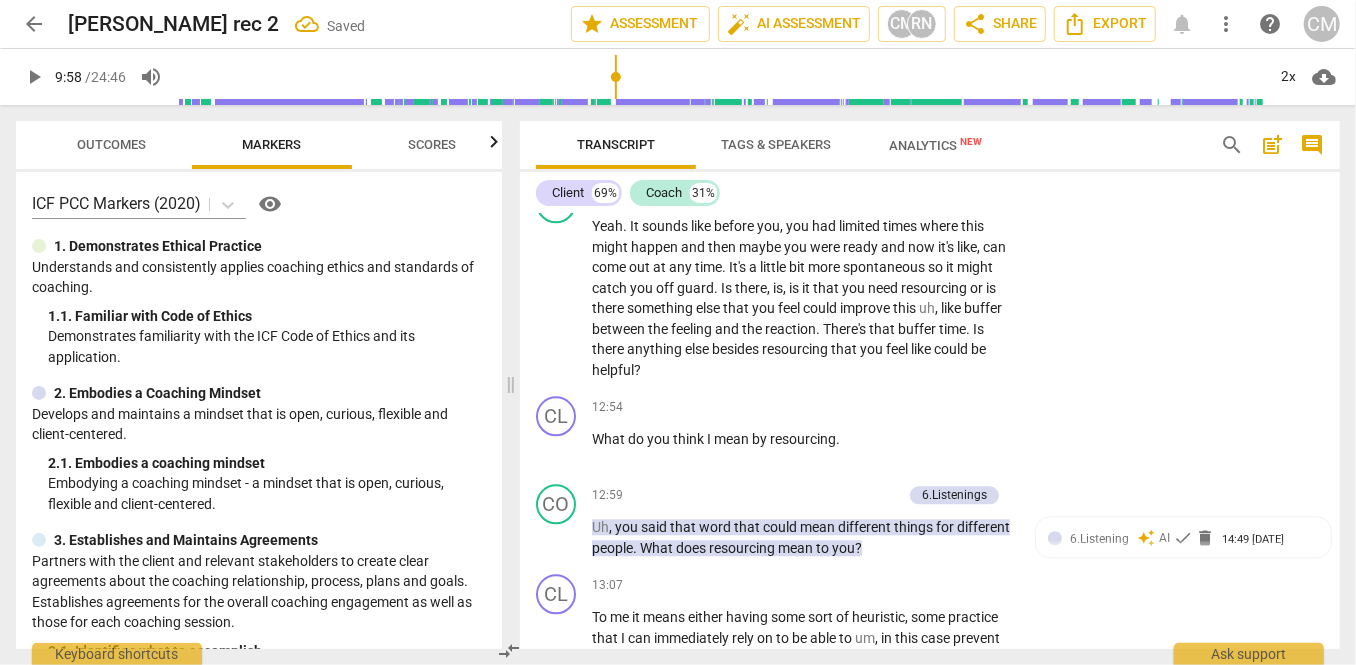 click on "1. Asks about a current way of thinking" at bounding box center [1040, -904] 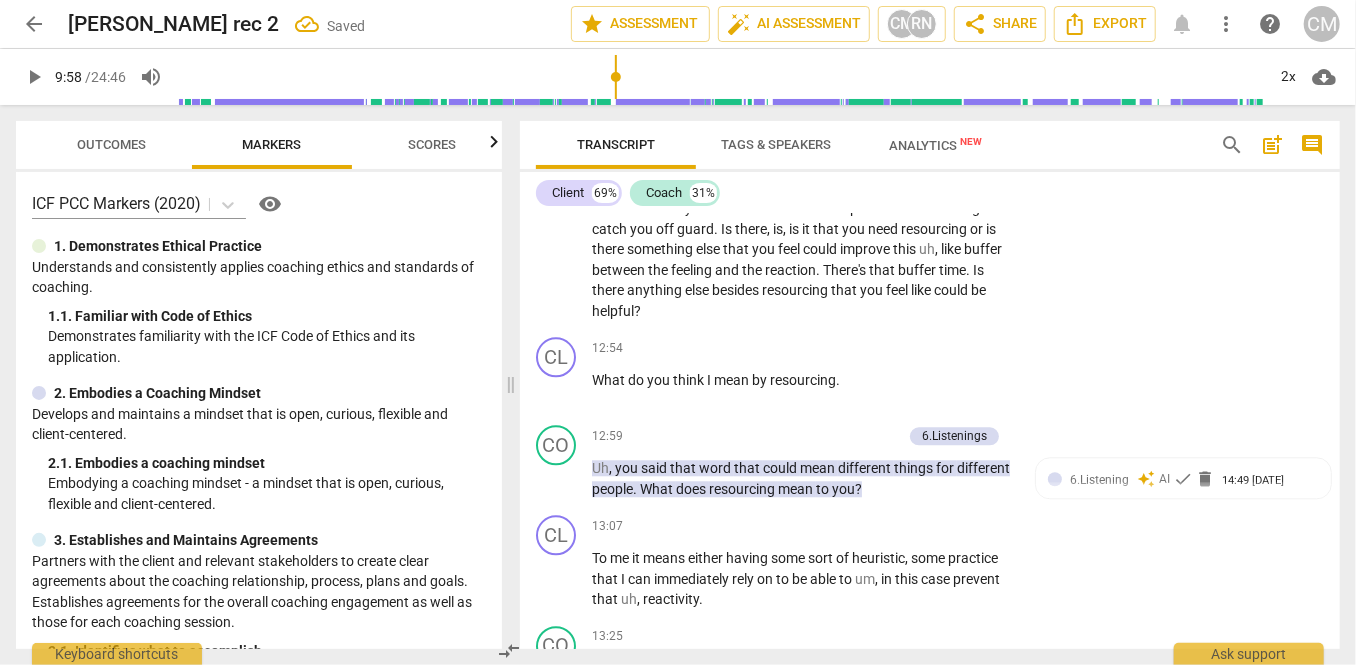 scroll, scrollTop: 6131, scrollLeft: 0, axis: vertical 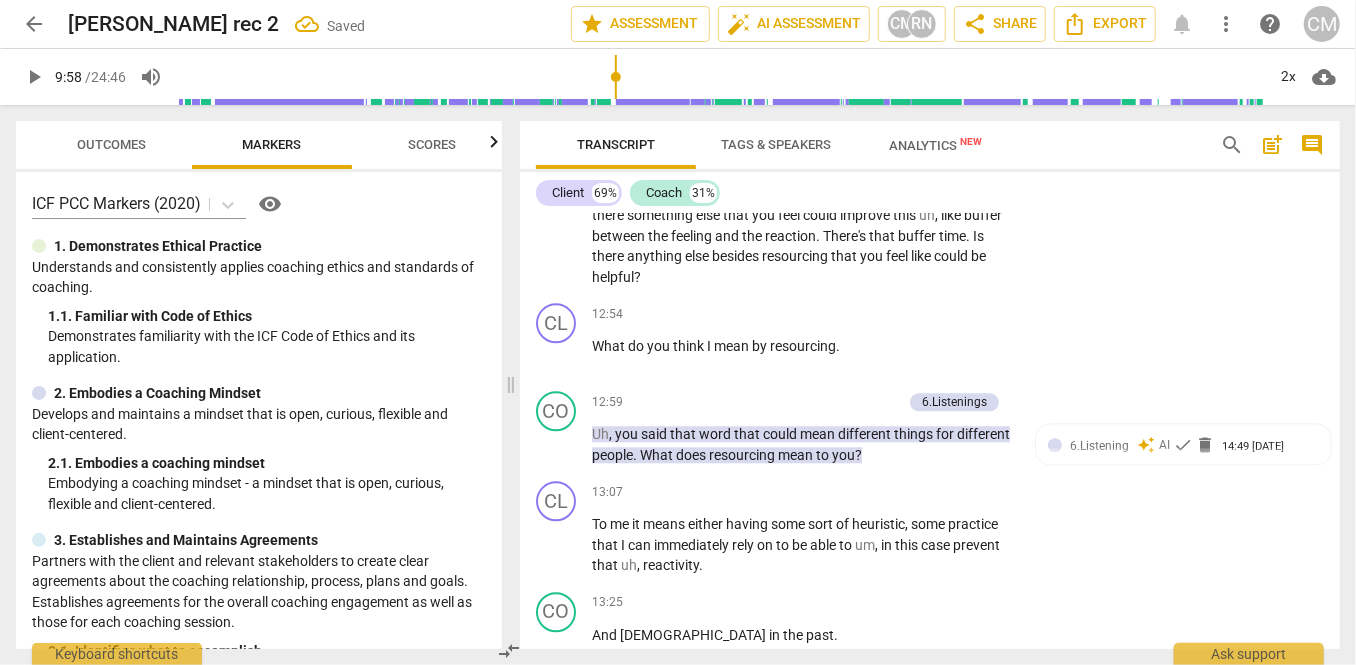 click at bounding box center [1151, -759] 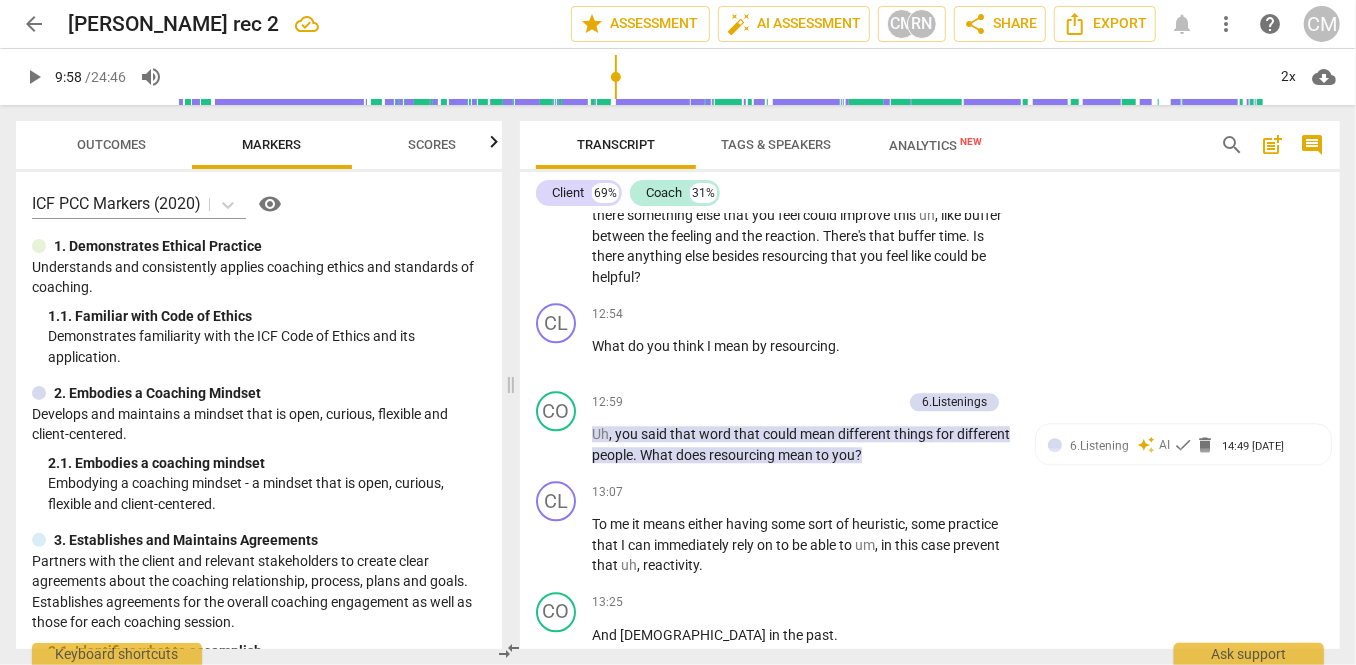 scroll, scrollTop: 0, scrollLeft: 0, axis: both 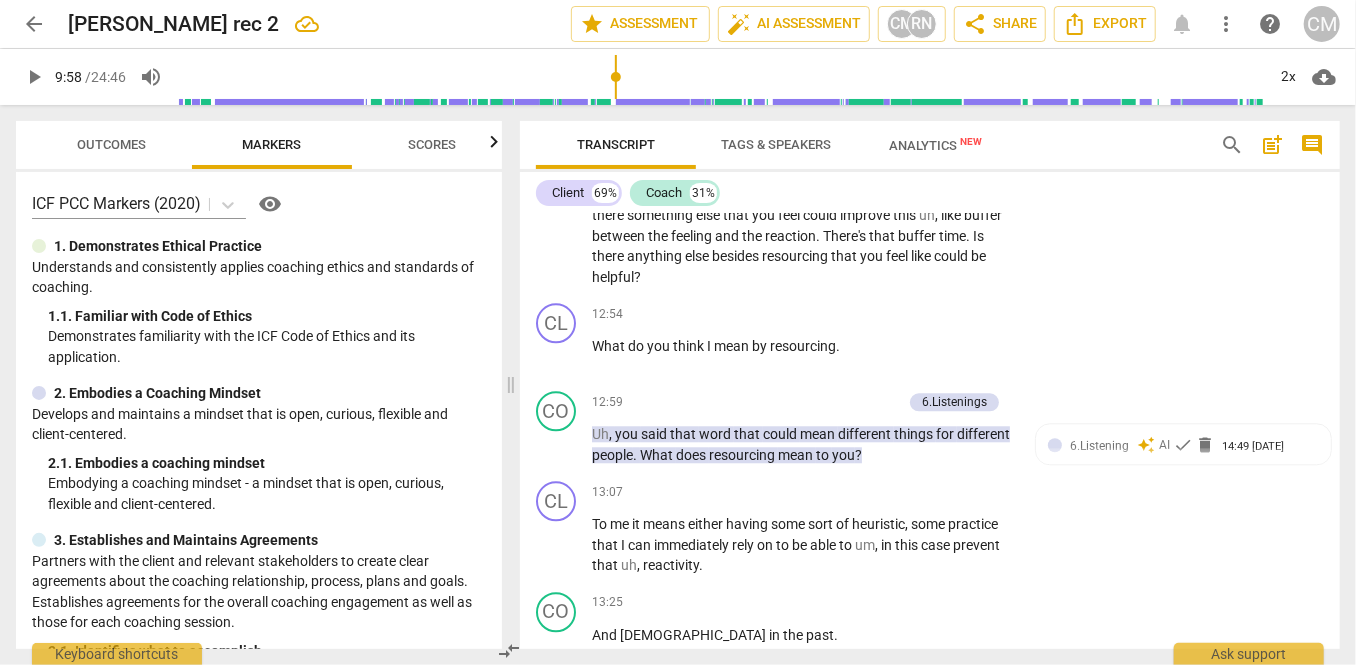 type on "even better to go to the future and not the past." 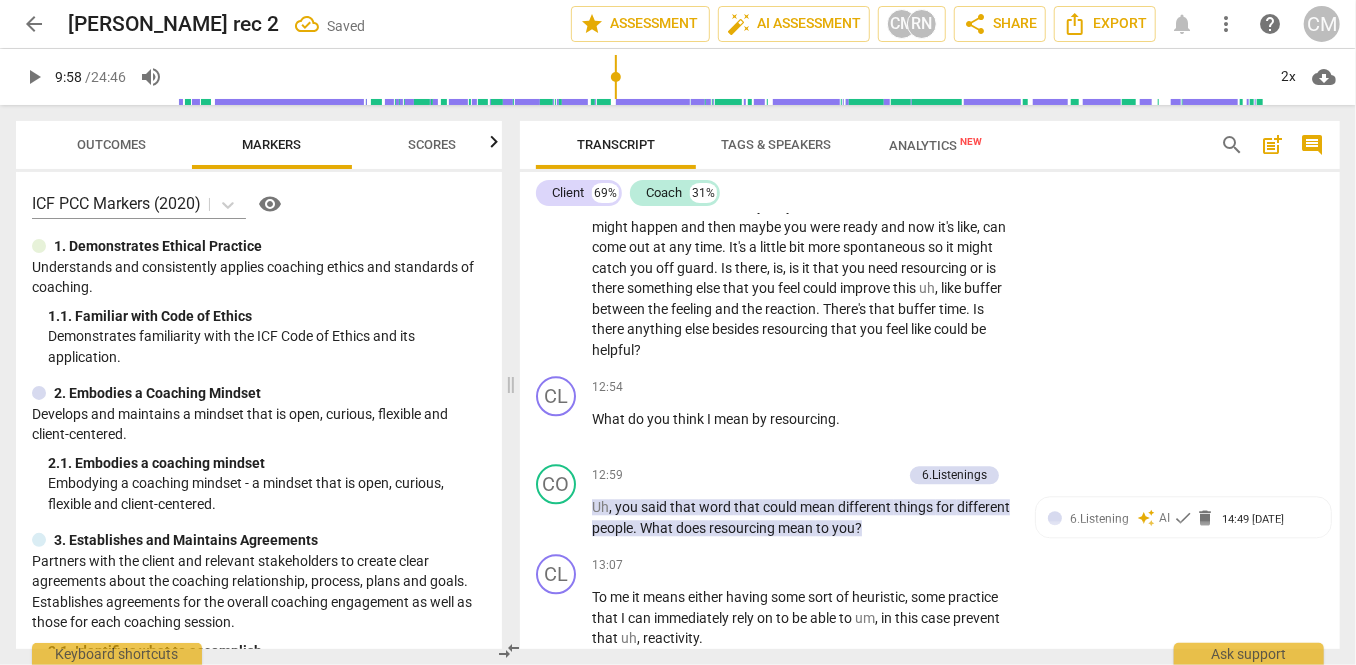 scroll, scrollTop: 6091, scrollLeft: 0, axis: vertical 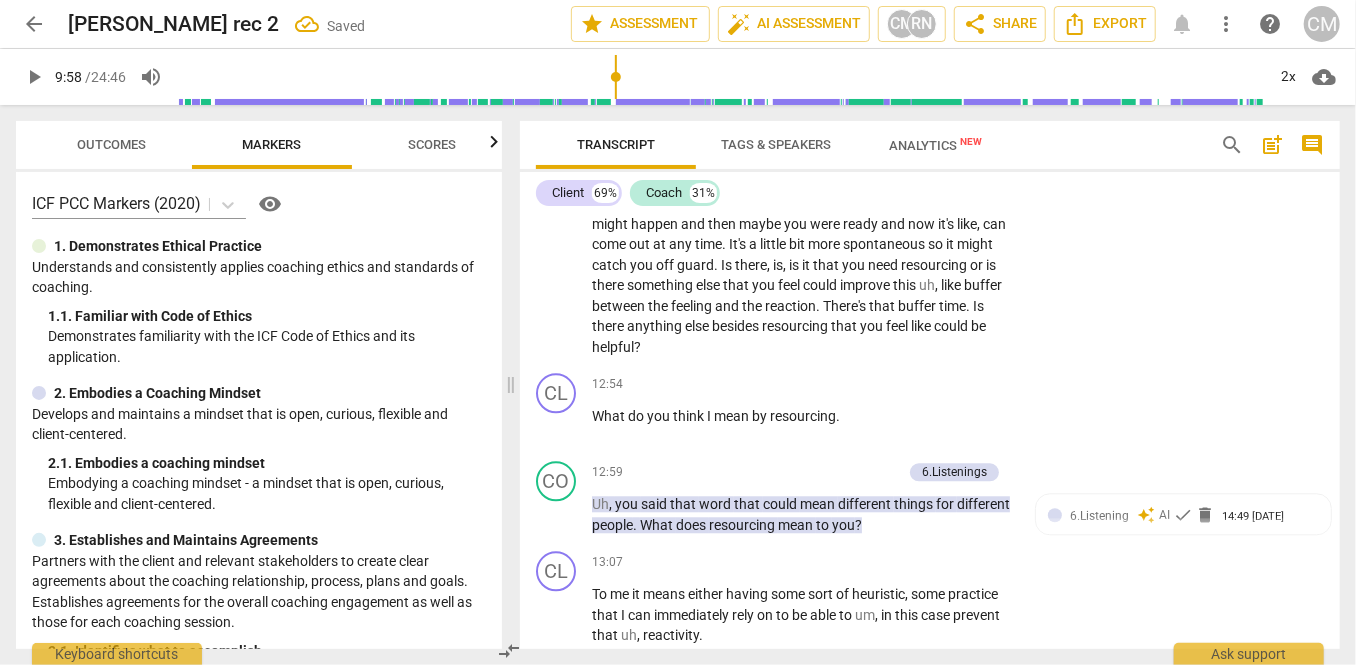 click on "play_arrow pause" at bounding box center [566, -654] 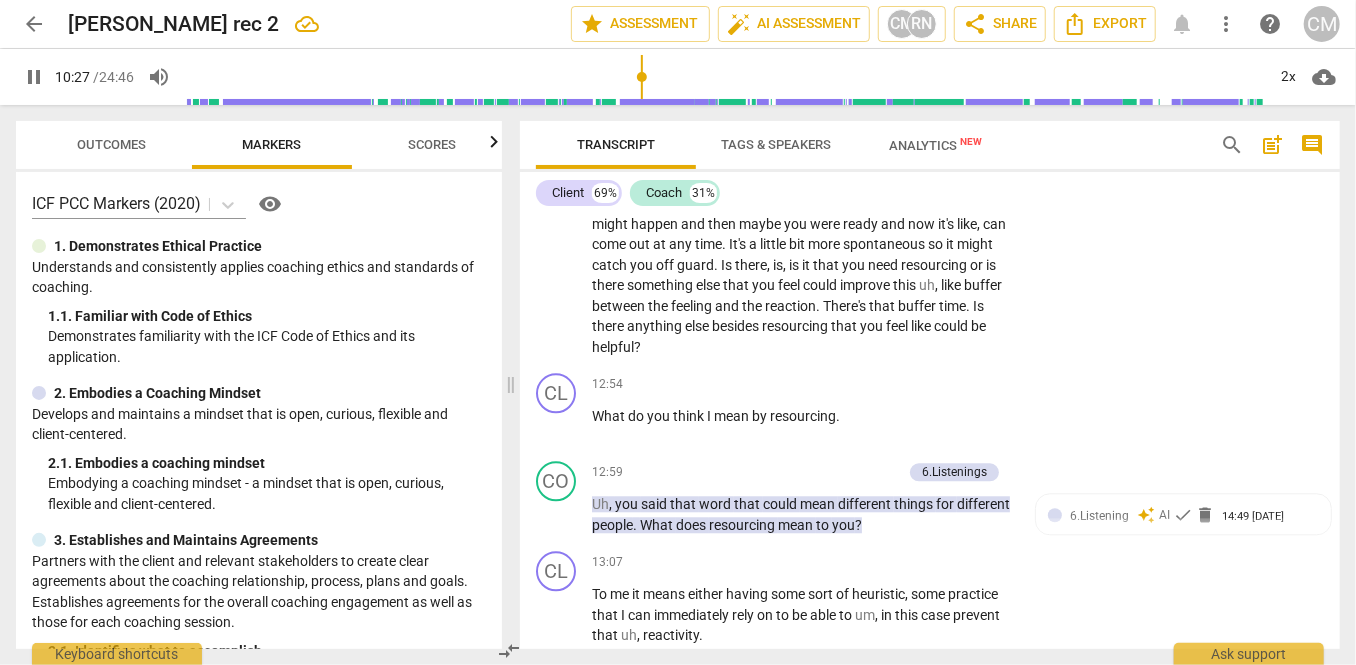 click on "pause" at bounding box center [34, 77] 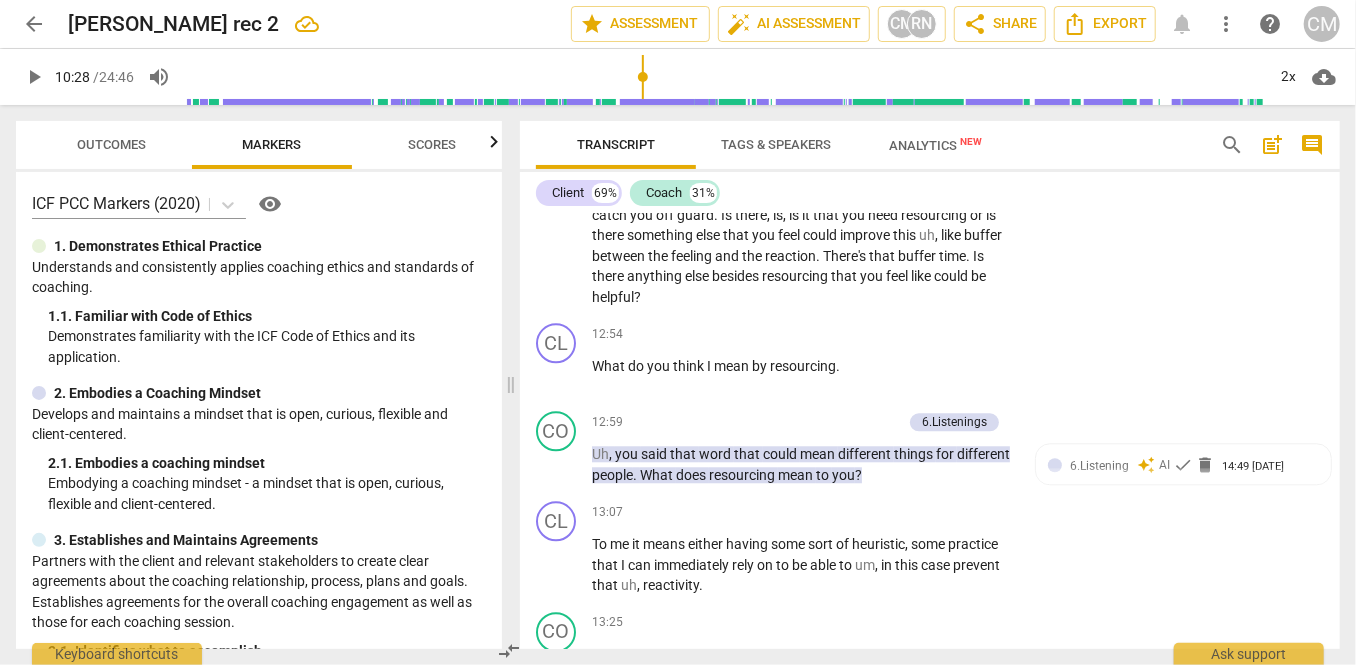 scroll, scrollTop: 6219, scrollLeft: 0, axis: vertical 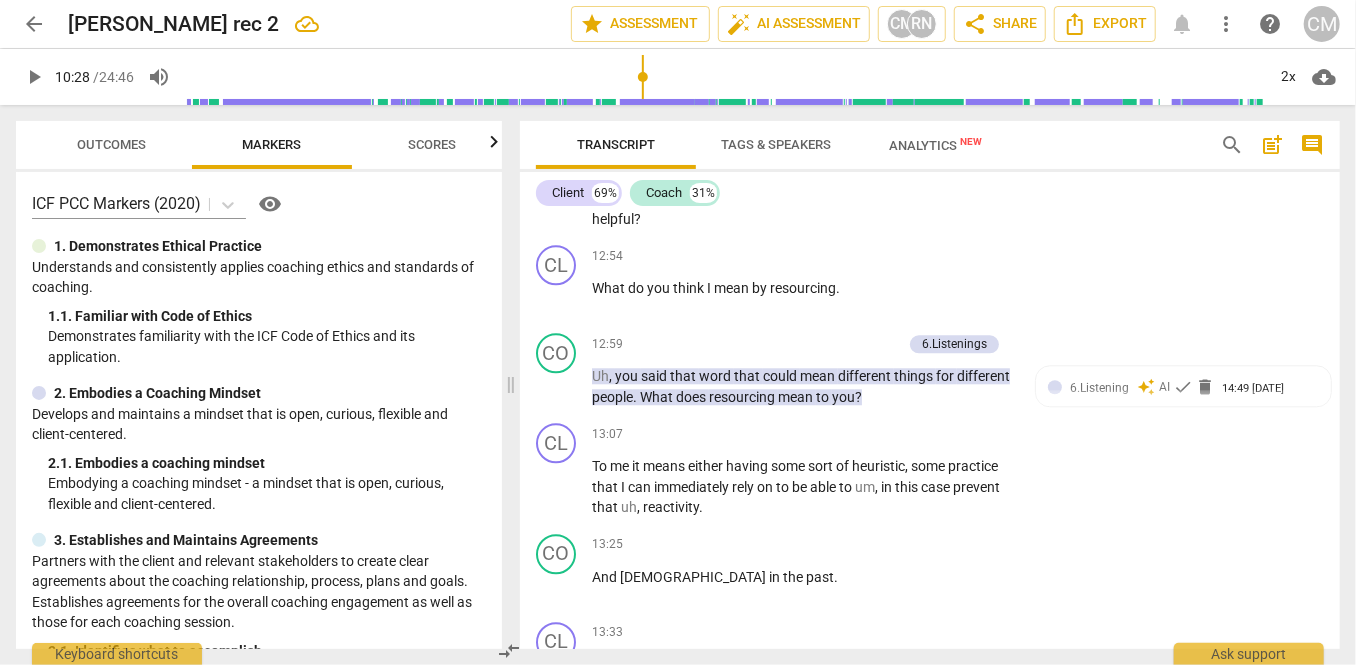 click on "play_arrow" at bounding box center [557, -782] 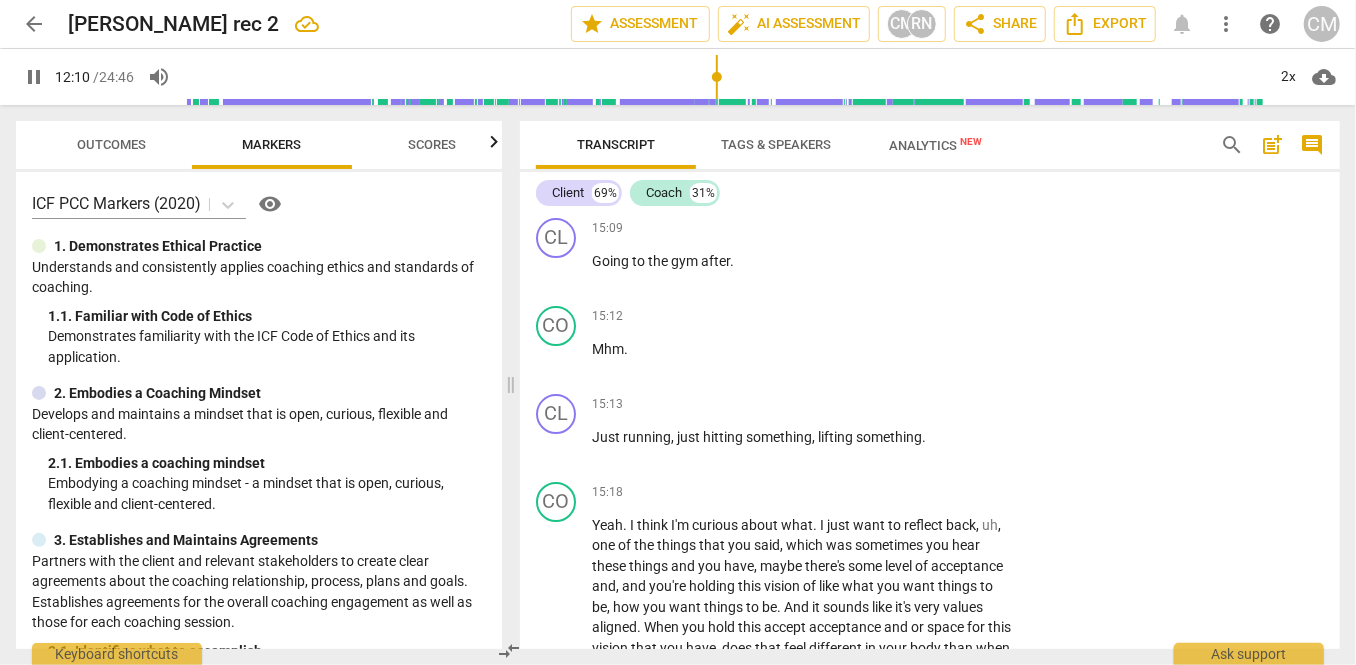 scroll, scrollTop: 7180, scrollLeft: 0, axis: vertical 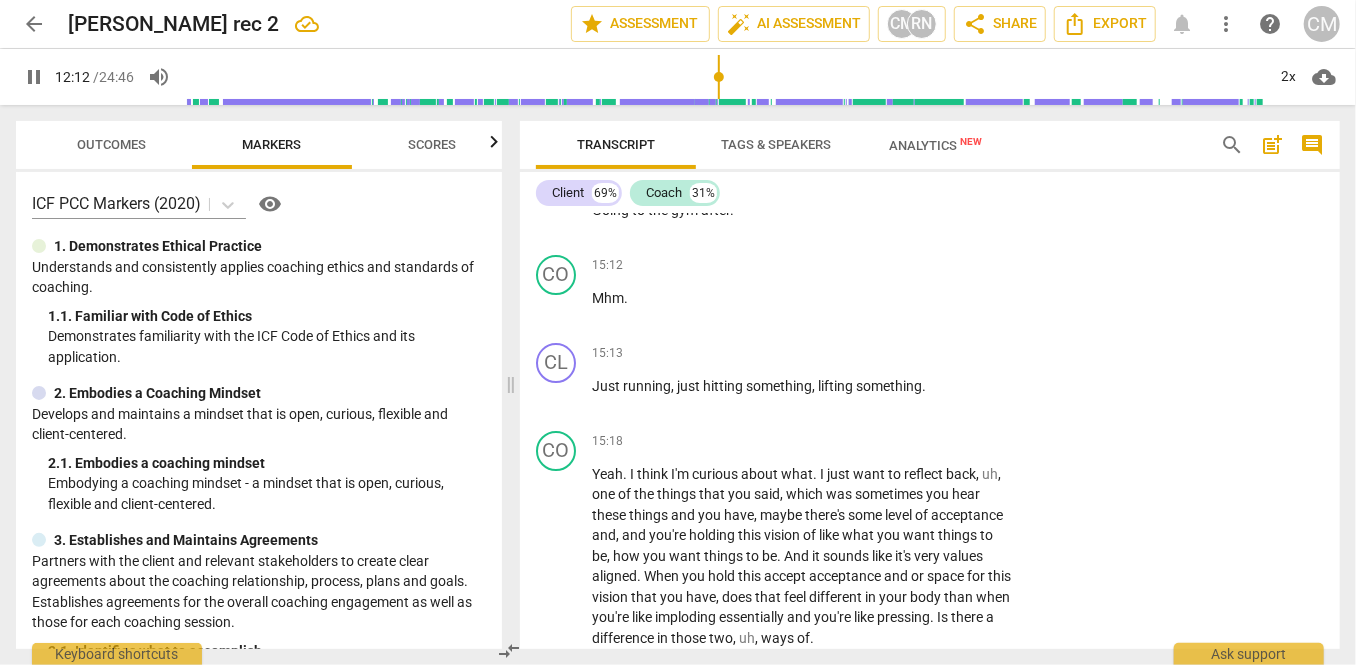 click on "pause" at bounding box center (557, -1141) 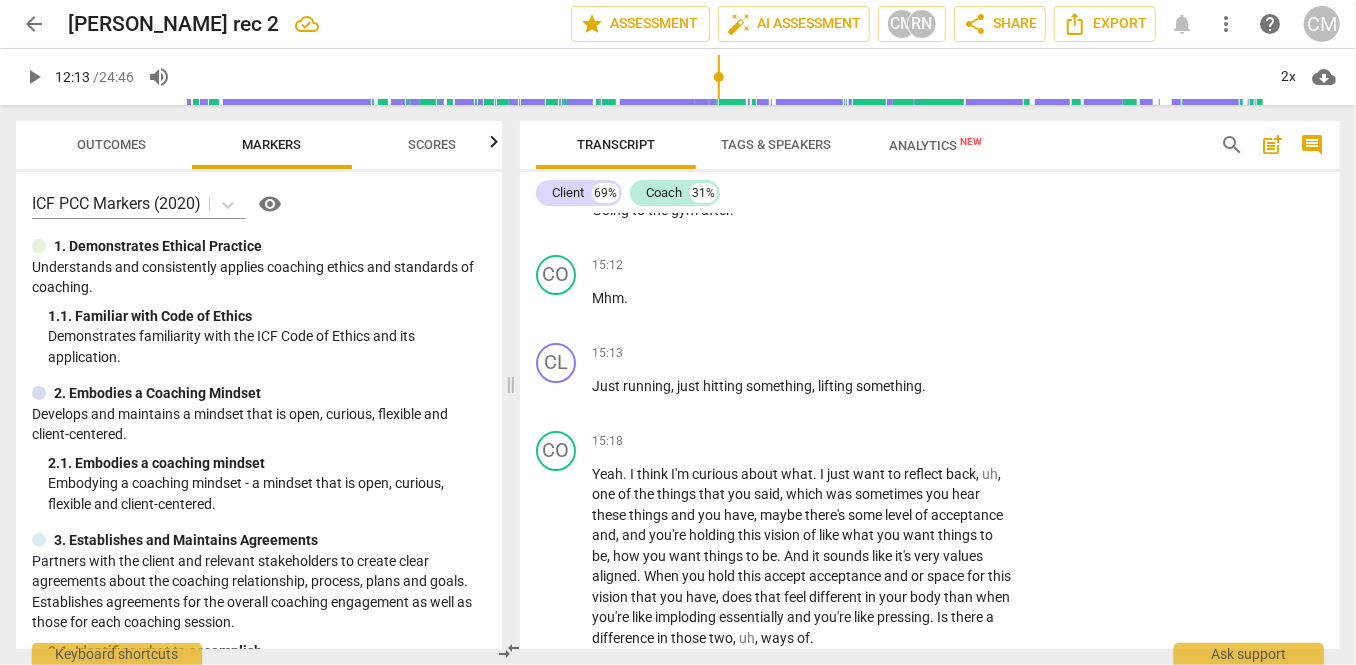 drag, startPoint x: 680, startPoint y: 441, endPoint x: 601, endPoint y: 430, distance: 79.762146 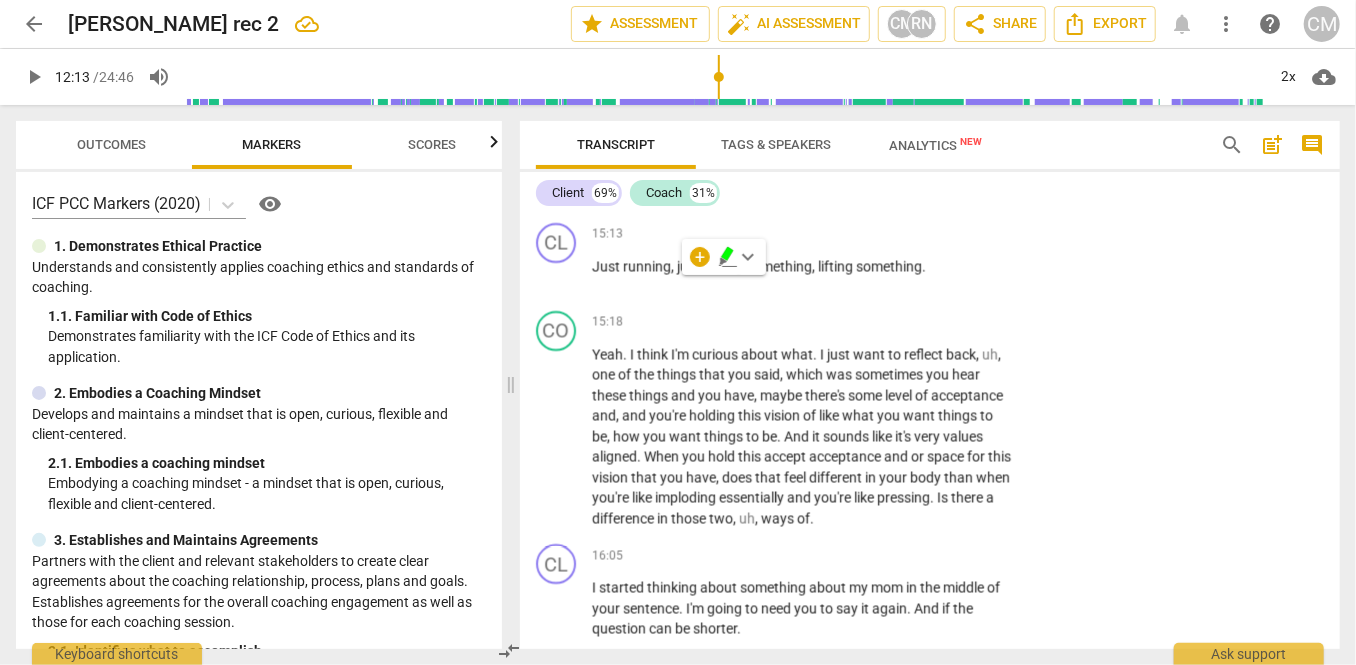 scroll, scrollTop: 7334, scrollLeft: 0, axis: vertical 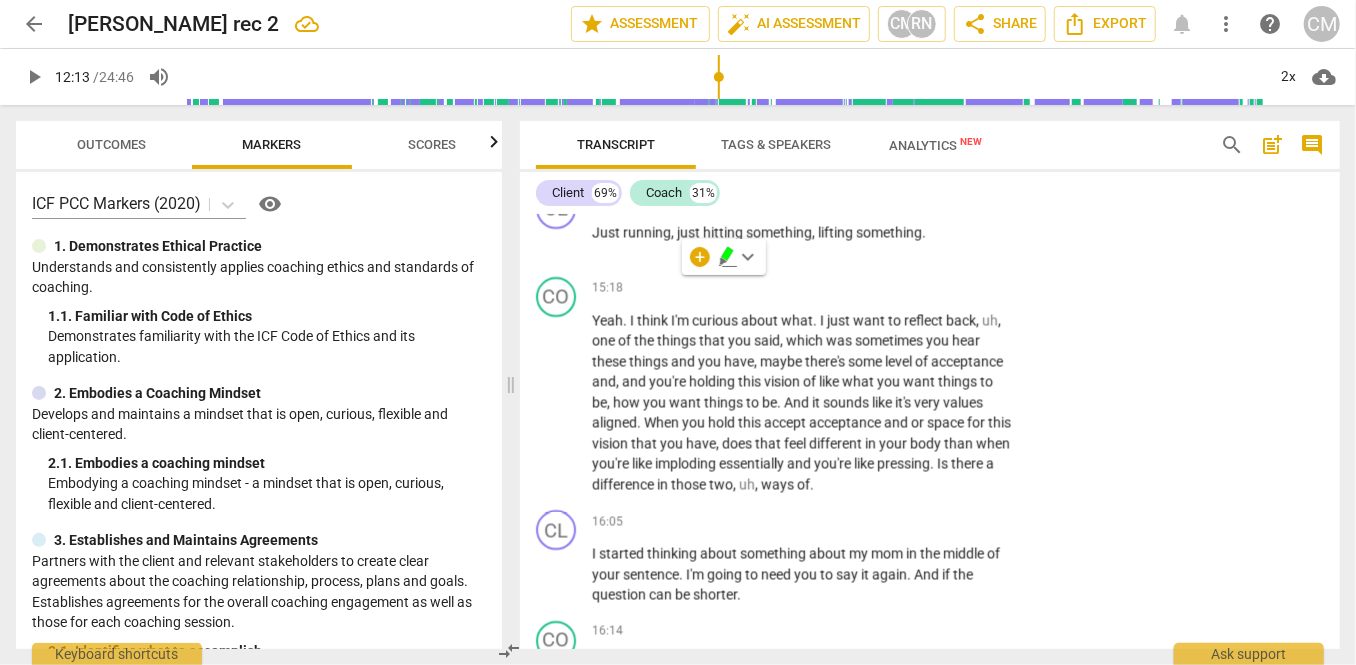 drag, startPoint x: 546, startPoint y: 635, endPoint x: 558, endPoint y: 622, distance: 17.691807 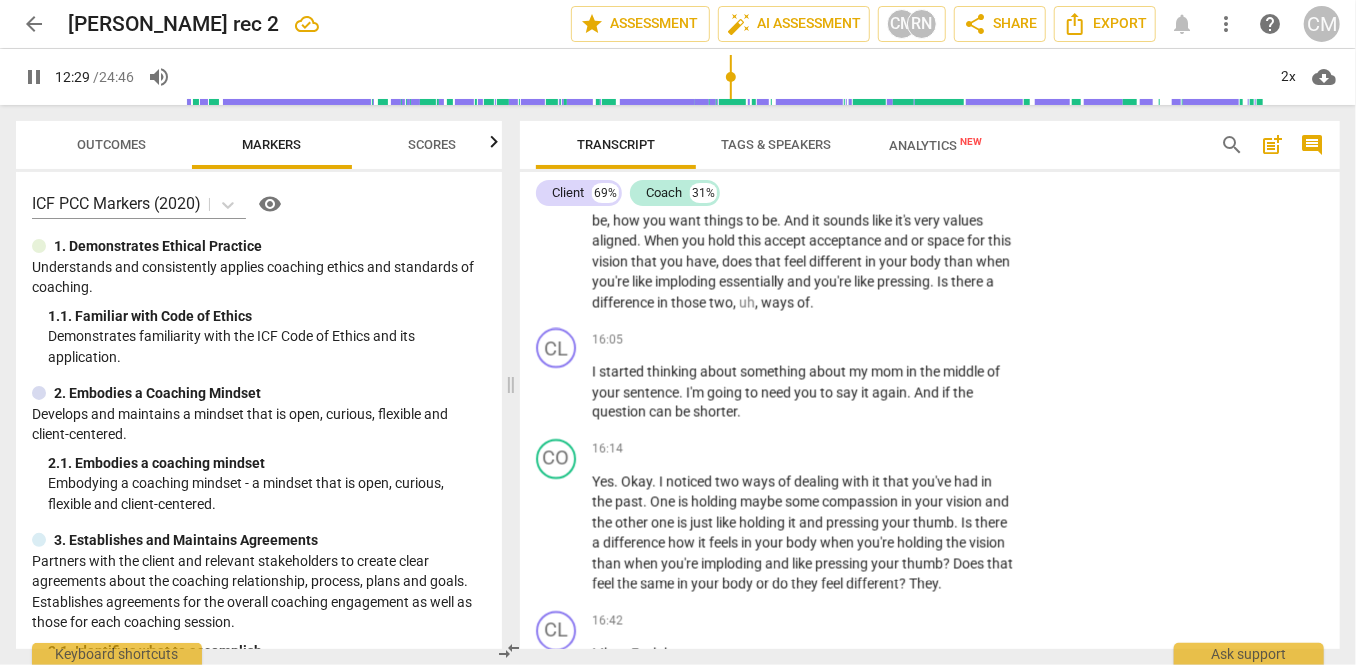 scroll, scrollTop: 7517, scrollLeft: 0, axis: vertical 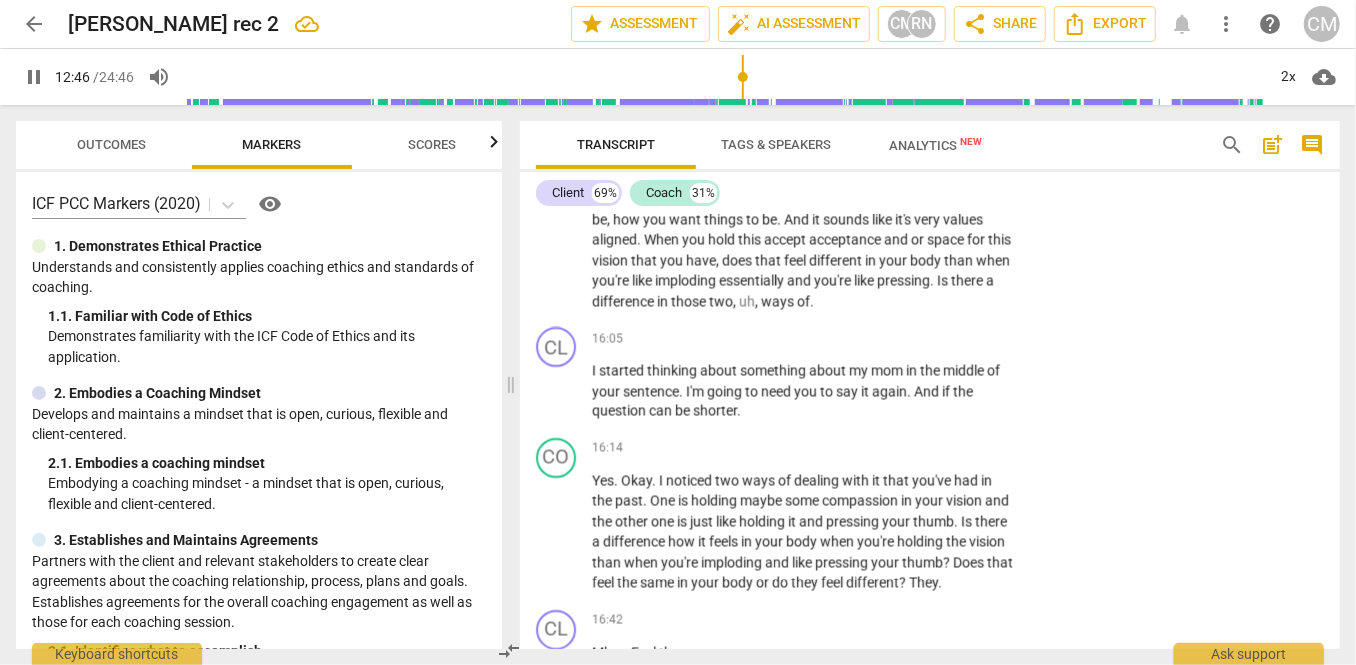 click on "Yeah .   It   sounds   like   before   you ,   you   had   limited   times   where   this   might   happen   and   then   maybe   you   were   ready   and   now   it's   like ,   can   come   out   at   any   time .   It's   a   little   bit   more   spontaneous   so   it   might   catch   you   off   guard .   Is   there ,   is ,   is   it   that   you   need   resourcing   or   is   there   something   else   that   you   feel   could   improve   this   uh ,   like   buffer   between   the   feeling   and   the   reaction .   There's   that   buffer   time .   Is   there   anything   else   besides   resourcing   that   you   feel   like   could   be   helpful ?" at bounding box center (808, -1151) 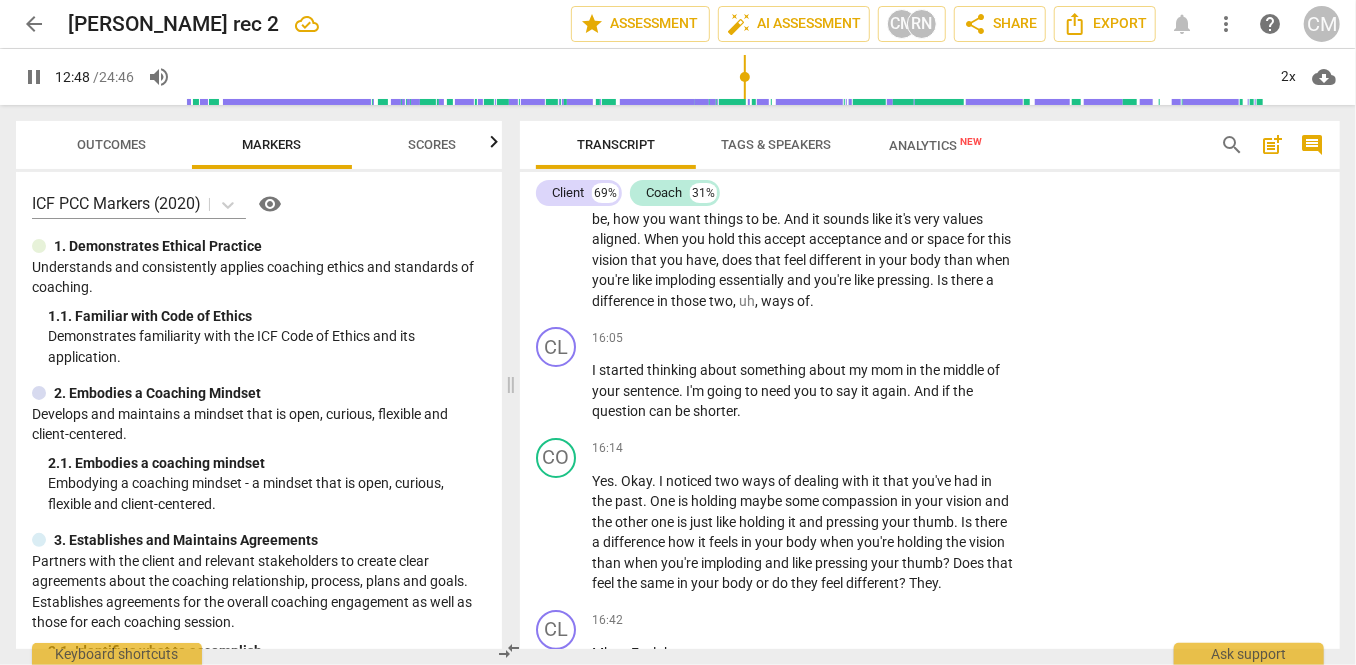 drag, startPoint x: 1022, startPoint y: 545, endPoint x: 786, endPoint y: 548, distance: 236.01907 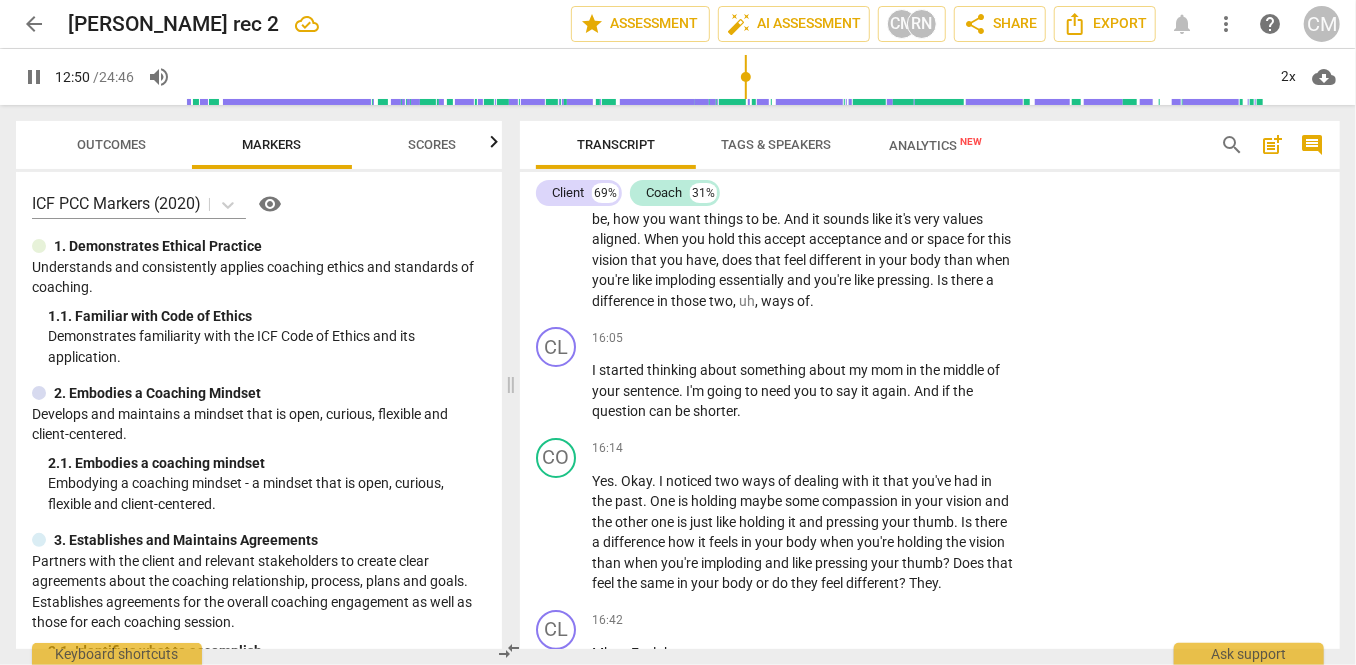 click on "pause" at bounding box center [557, -1150] 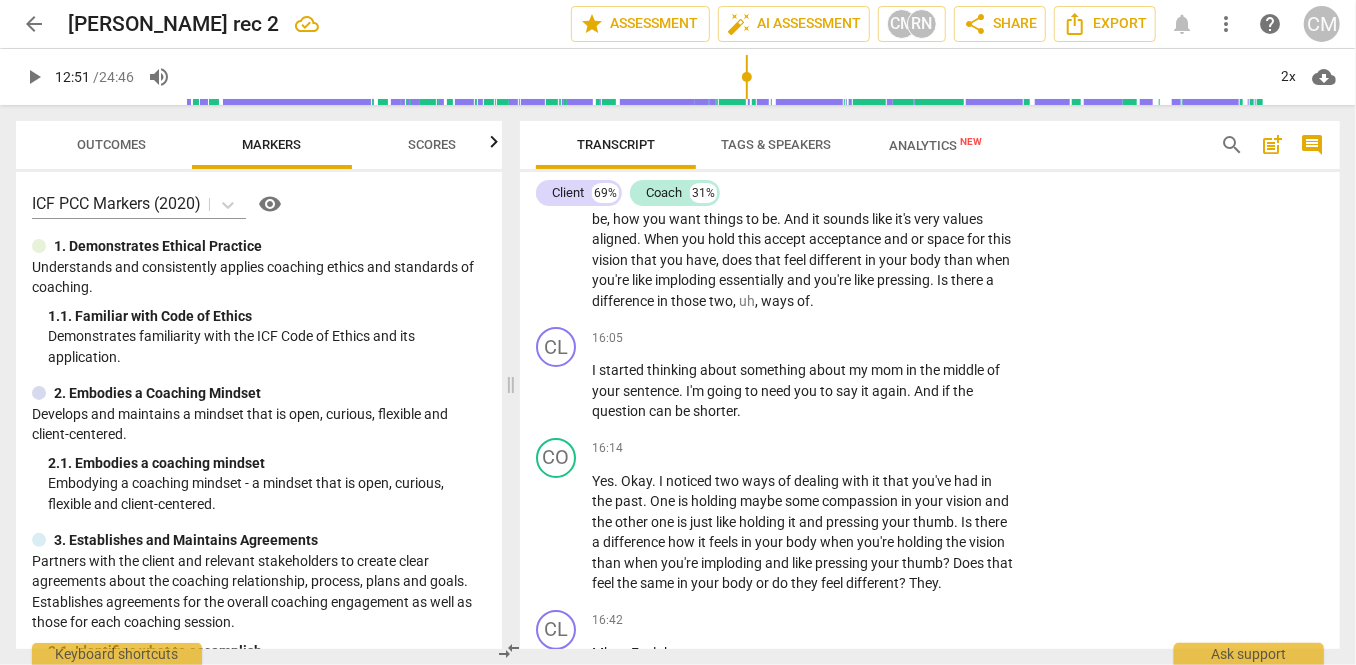 type on "771" 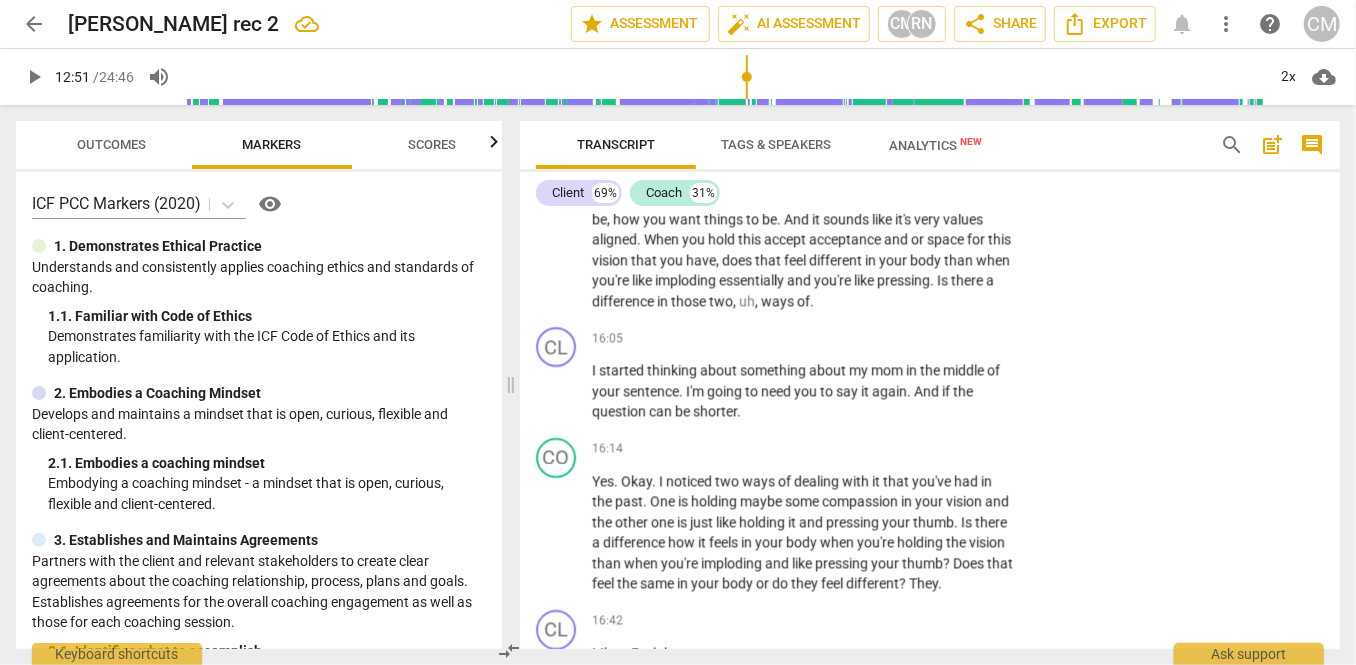 click on "+" at bounding box center (890, -1255) 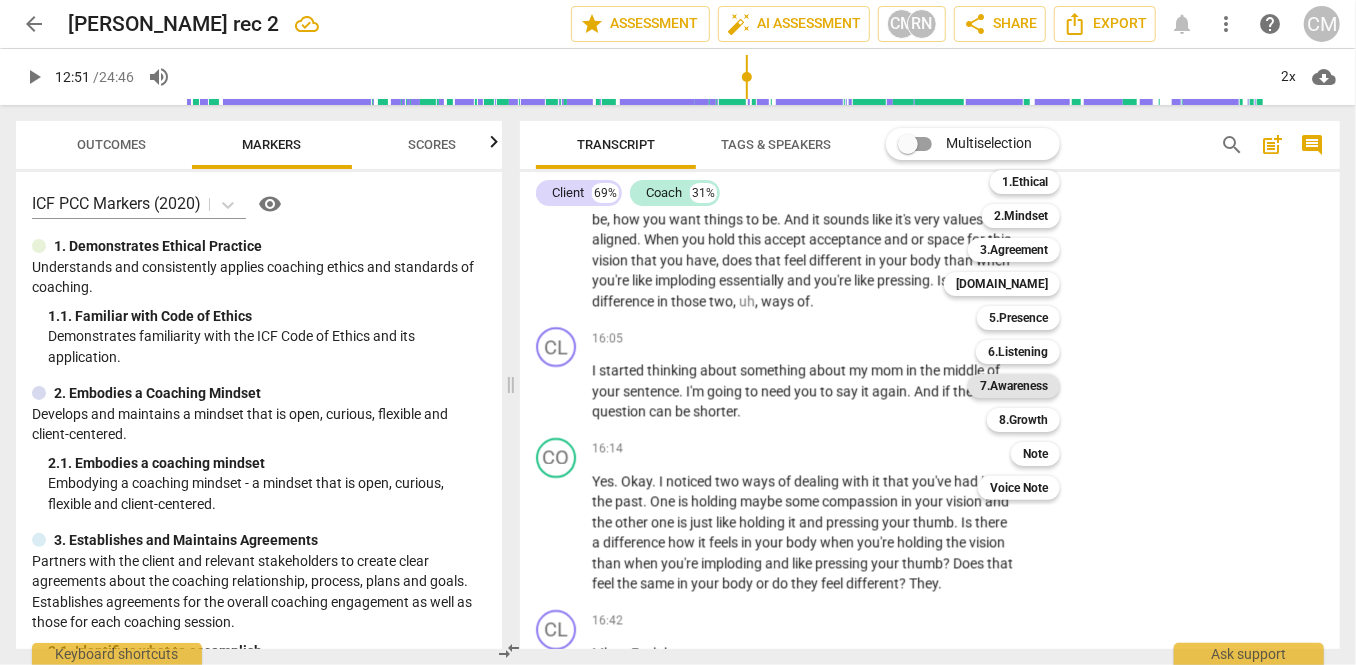 click on "7.Awareness" at bounding box center (1014, 386) 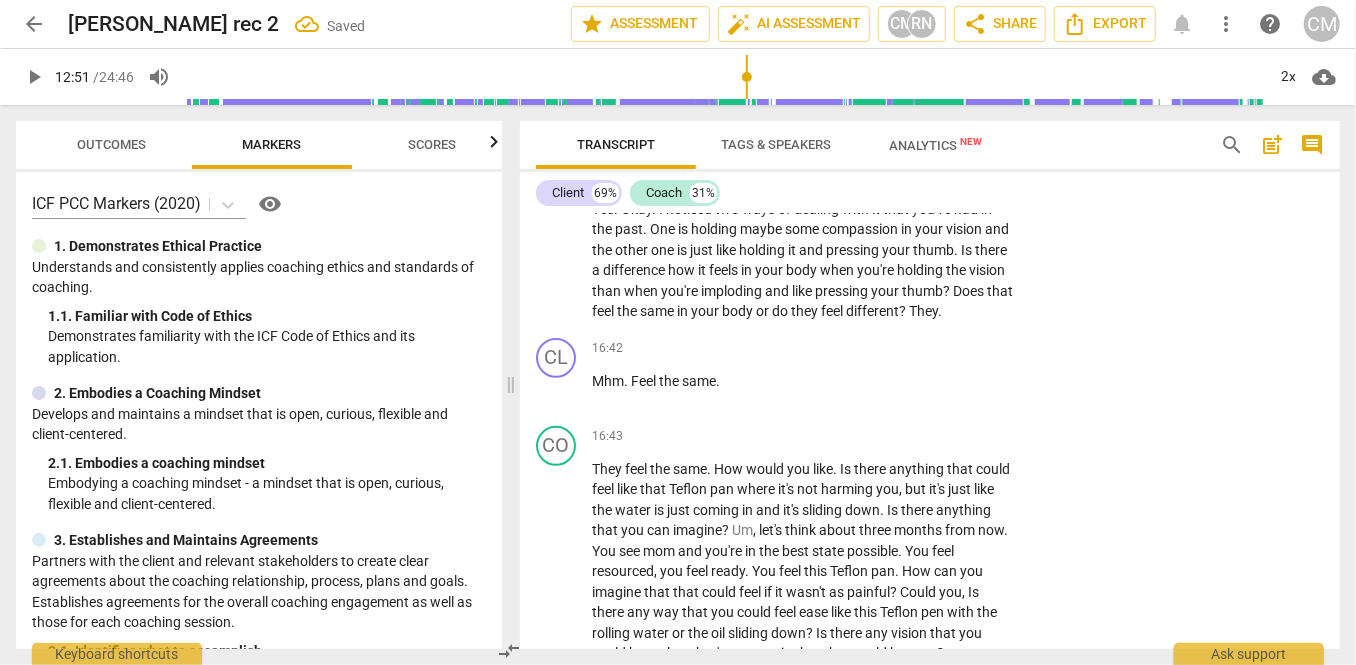 scroll, scrollTop: 7540, scrollLeft: 0, axis: vertical 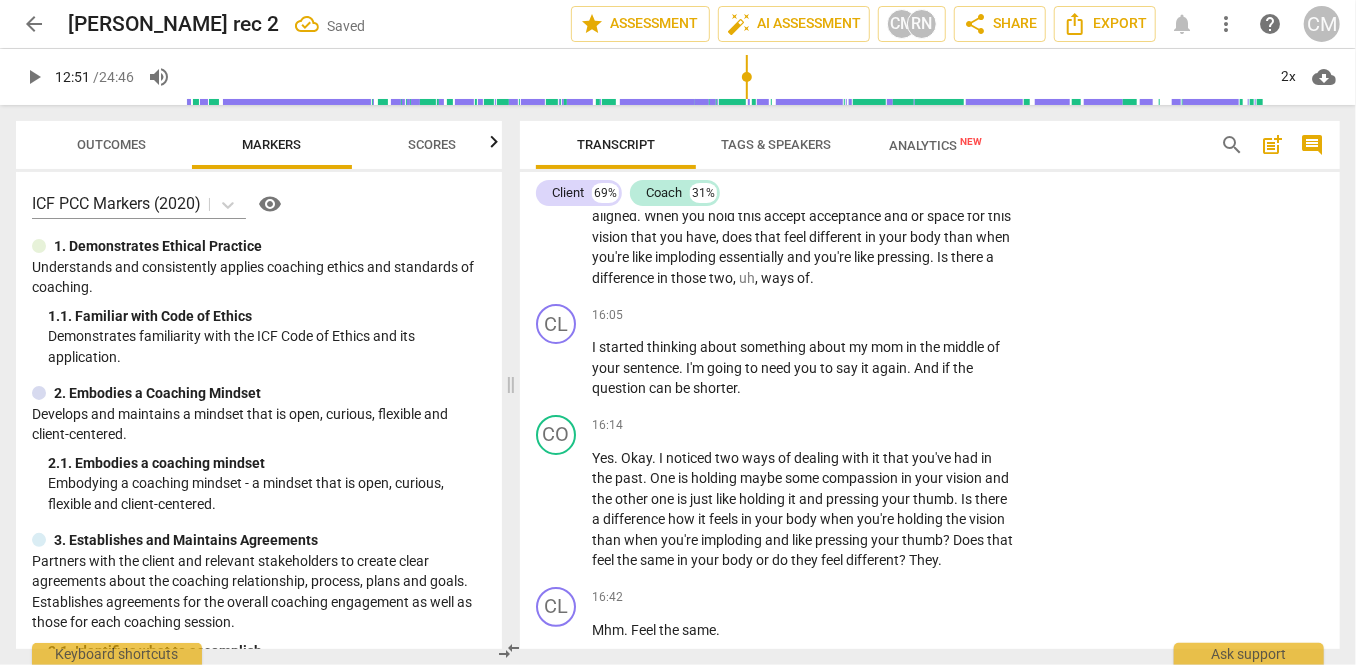 click on "1. Asks about a current way of thinking" at bounding box center (1040, -1193) 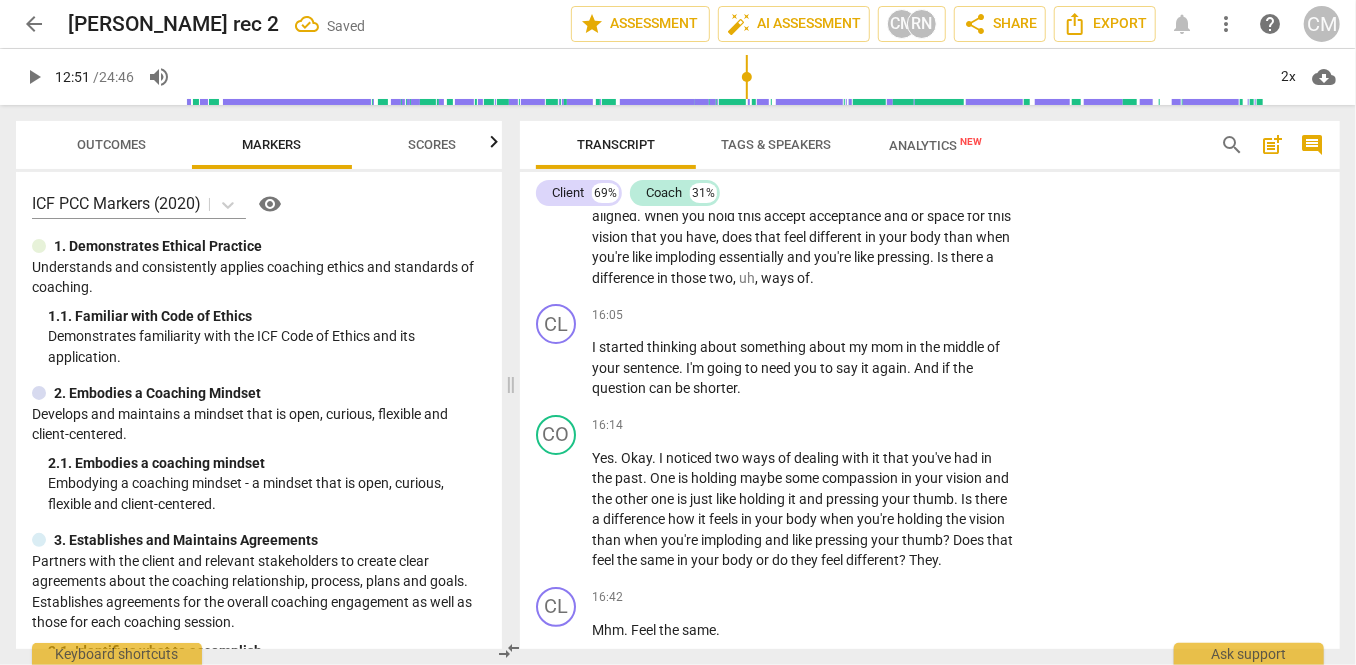 checkbox on "true" 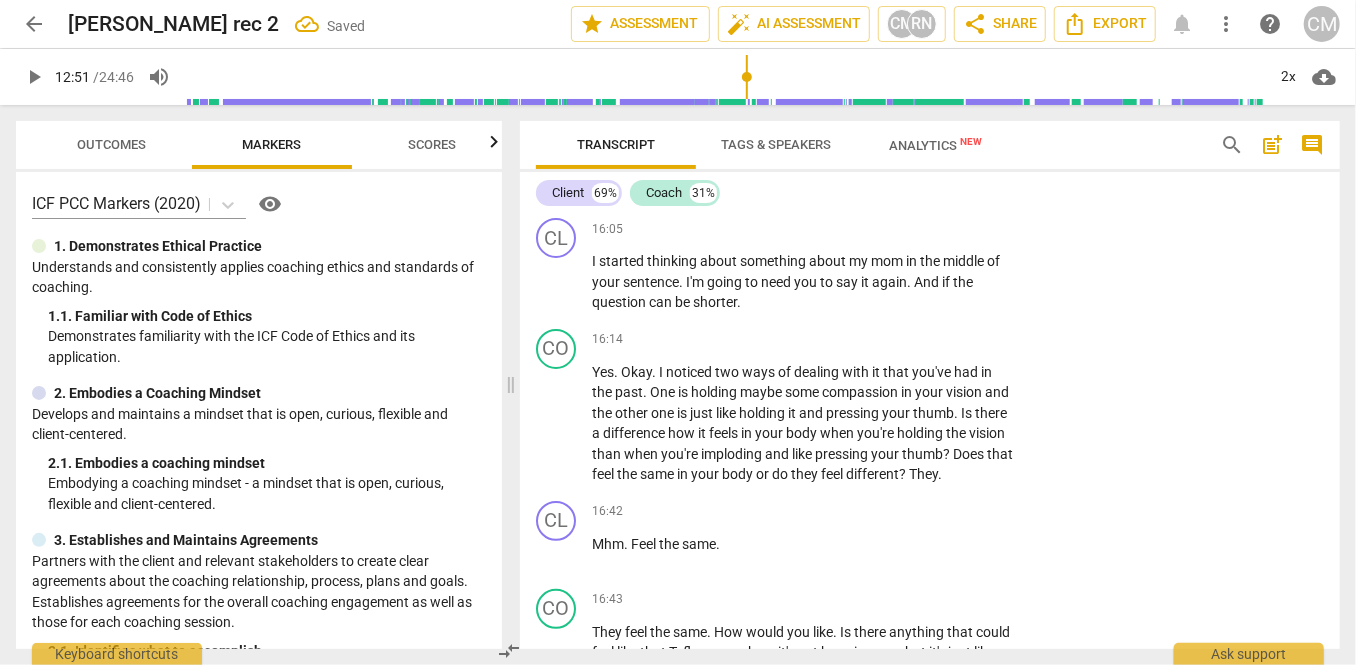 scroll, scrollTop: 7630, scrollLeft: 0, axis: vertical 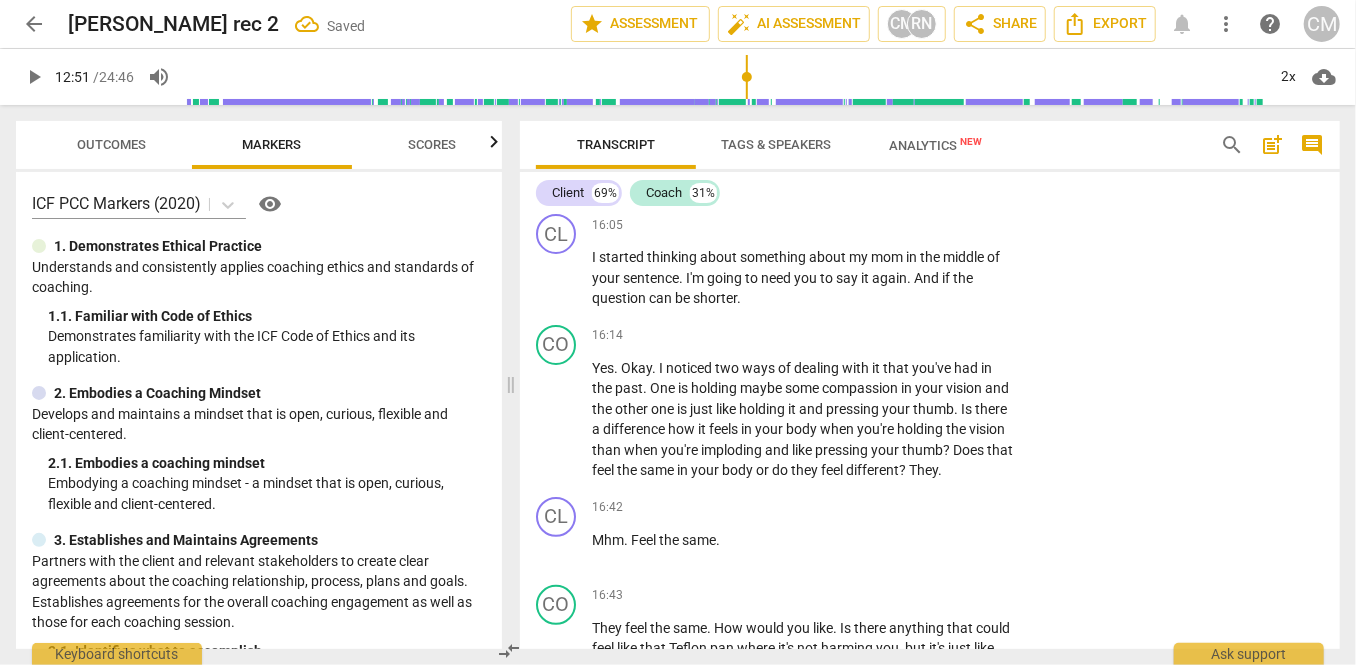 click on "play_arrow" at bounding box center (557, -1113) 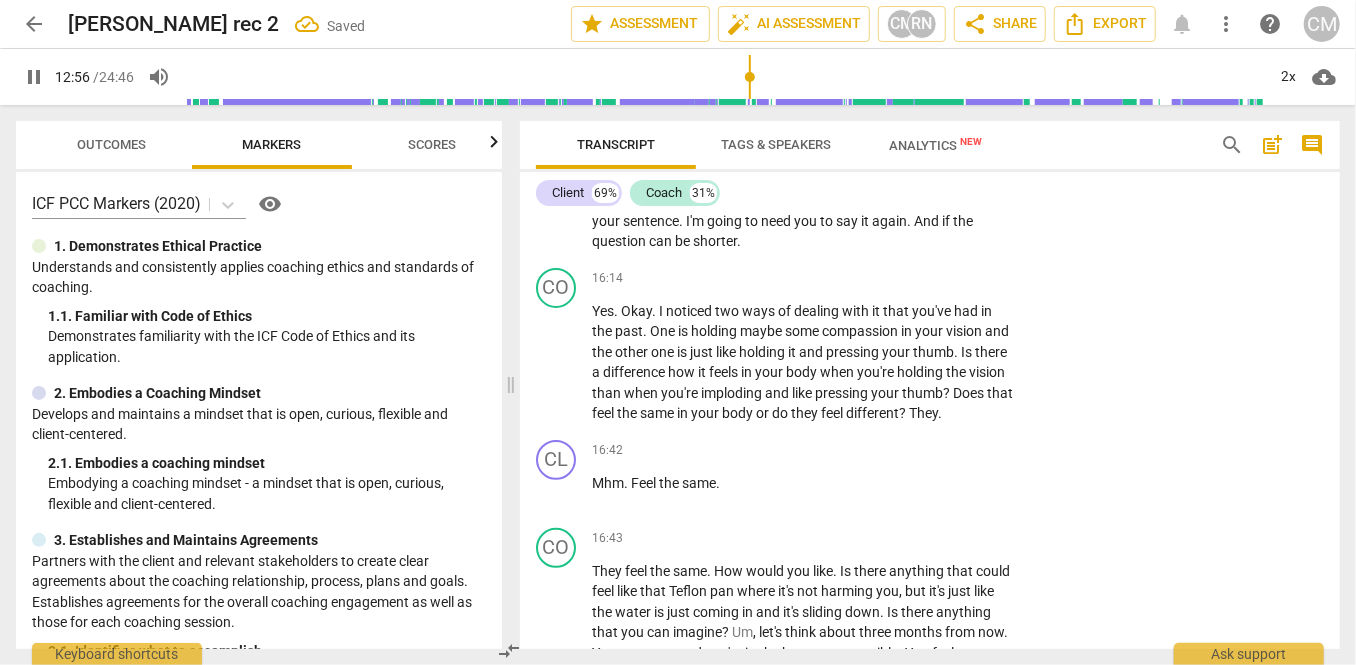 scroll, scrollTop: 7779, scrollLeft: 0, axis: vertical 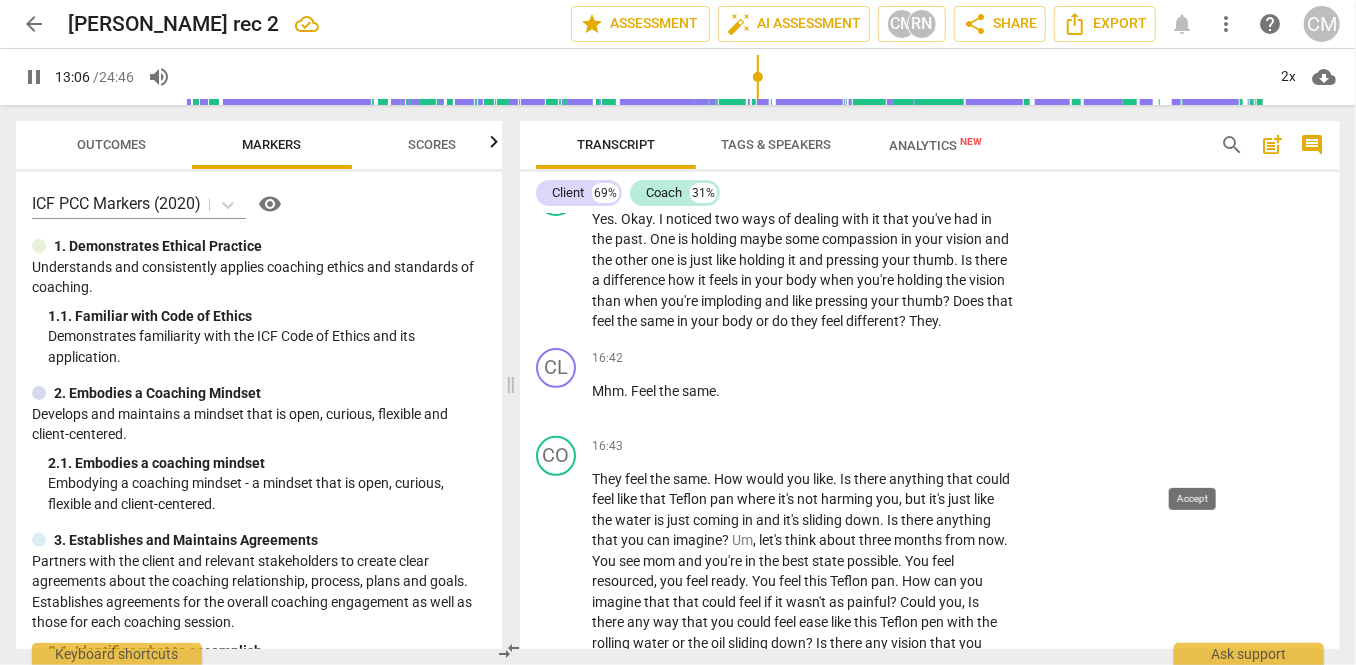 click on "check" at bounding box center (1183, -1173) 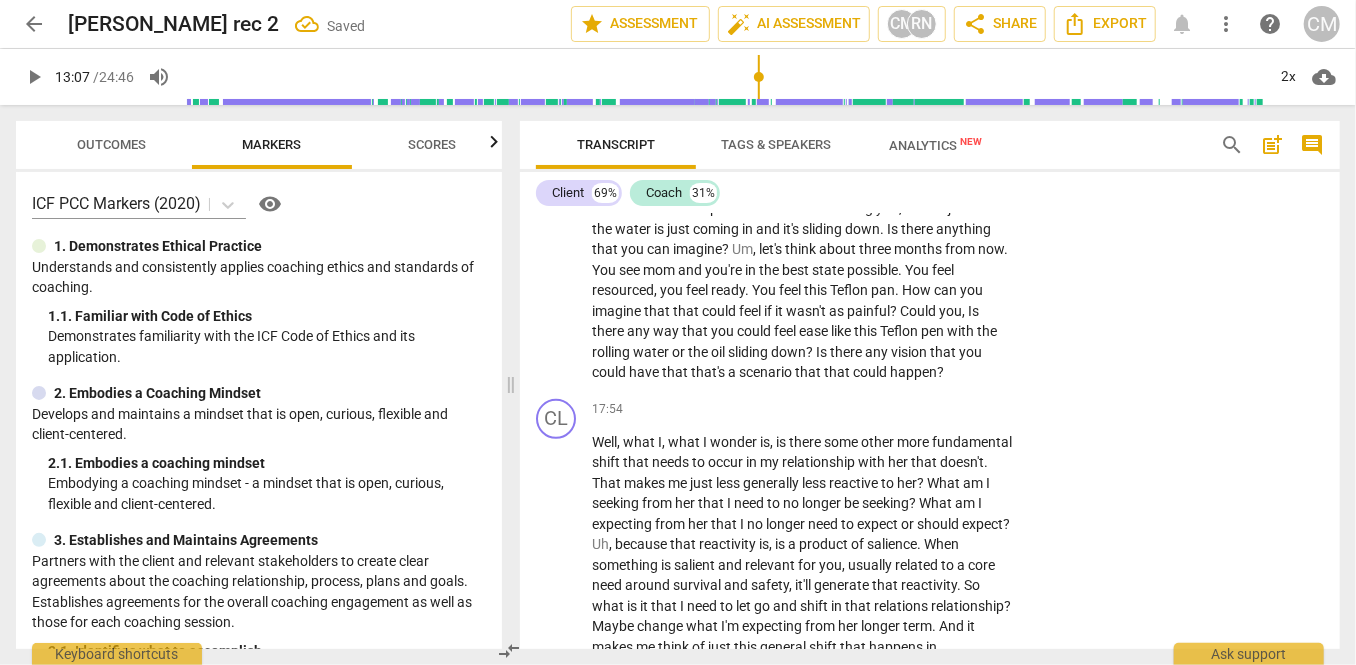 scroll, scrollTop: 8073, scrollLeft: 0, axis: vertical 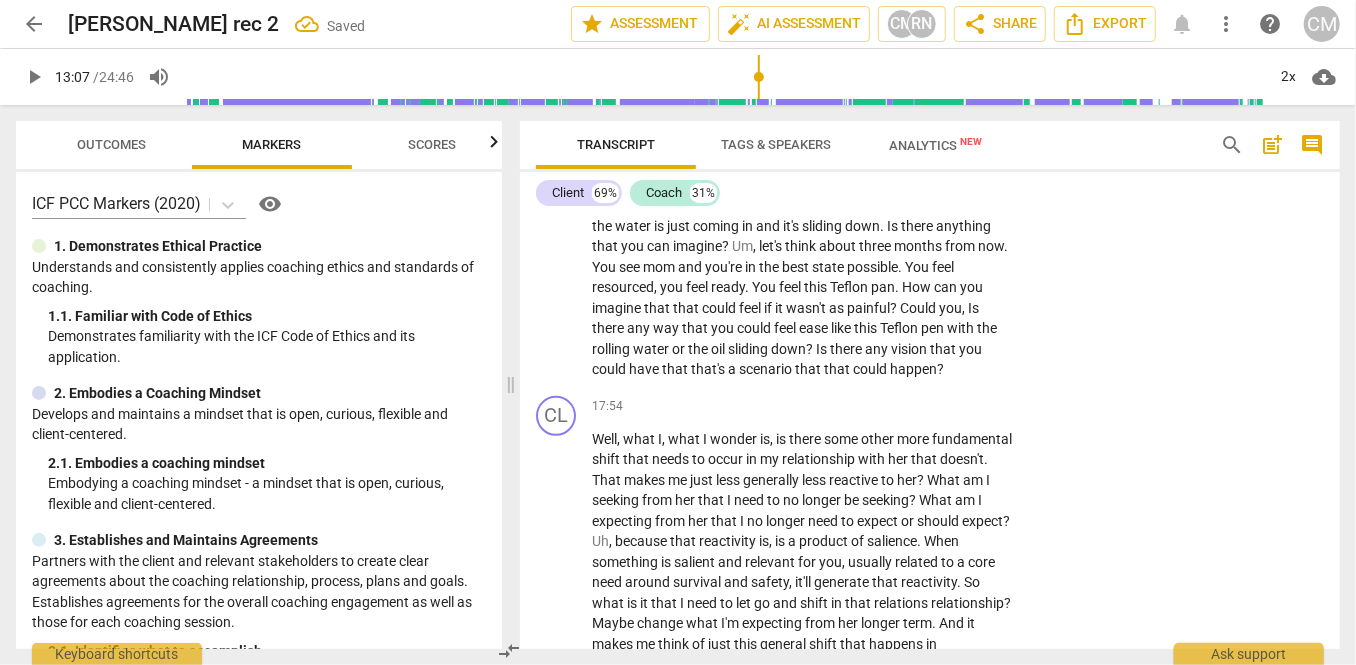 click on "play_arrow" at bounding box center (557, -1367) 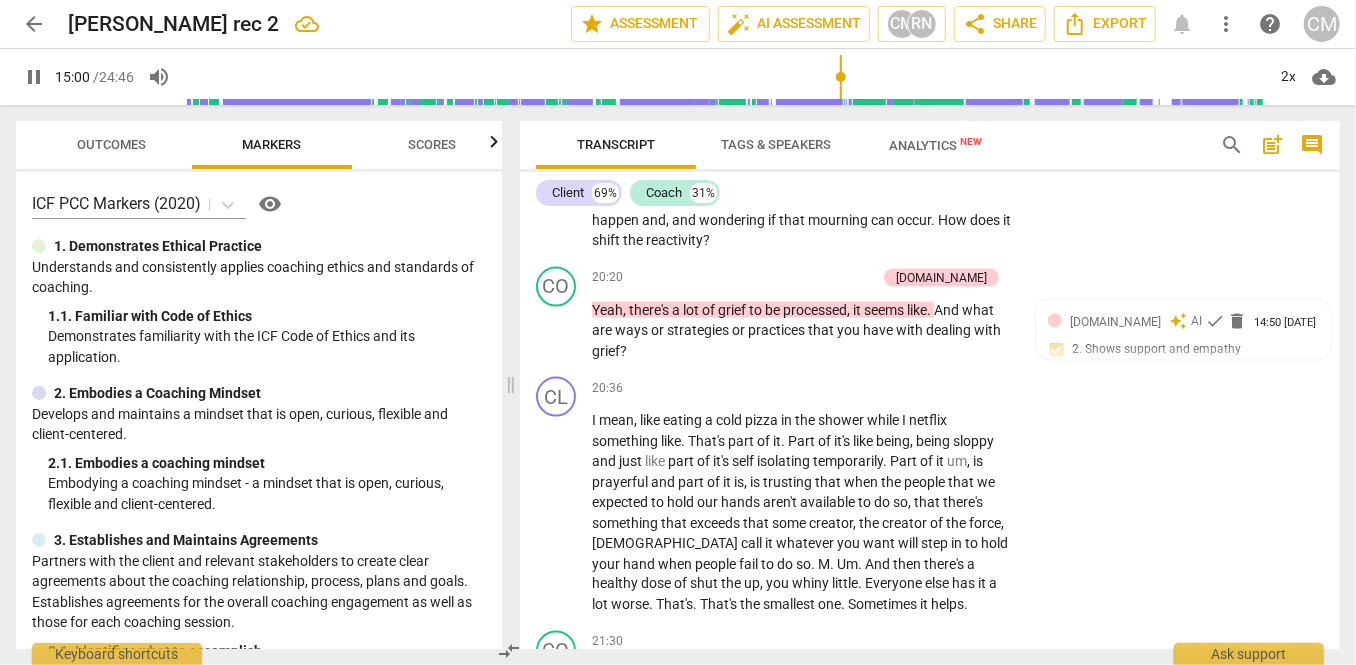 scroll, scrollTop: 8934, scrollLeft: 0, axis: vertical 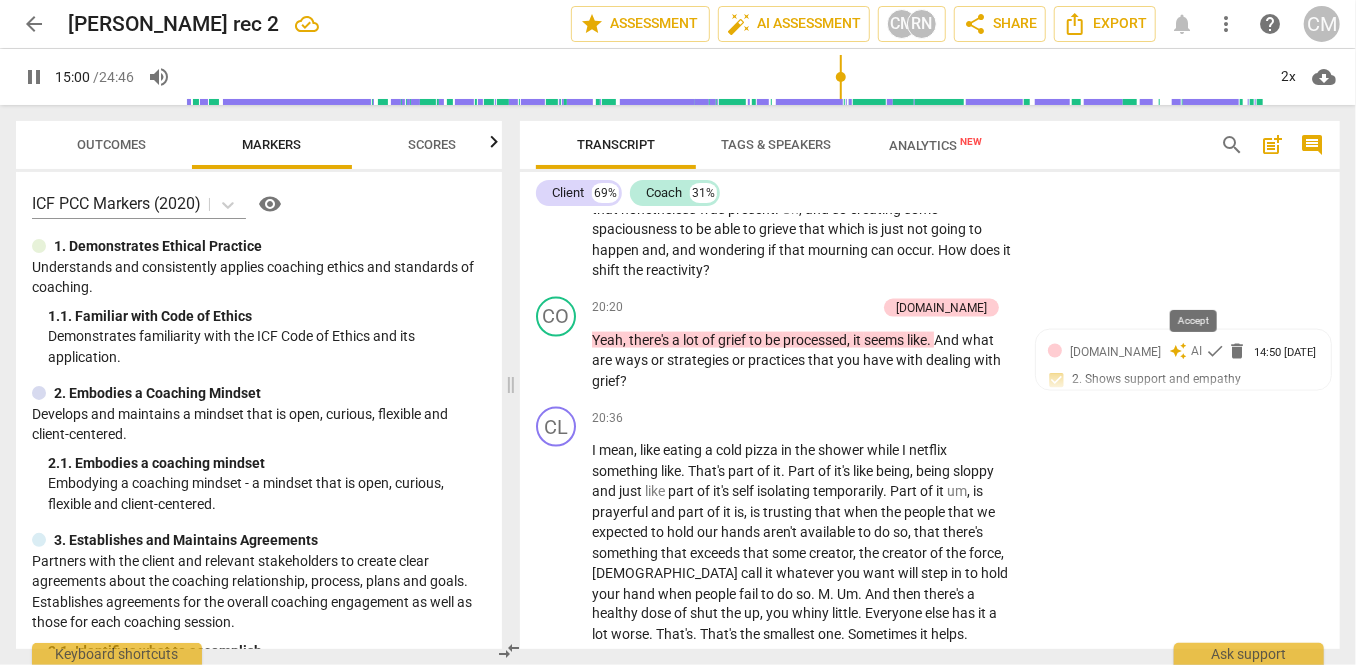 click on "check" at bounding box center (1183, -1621) 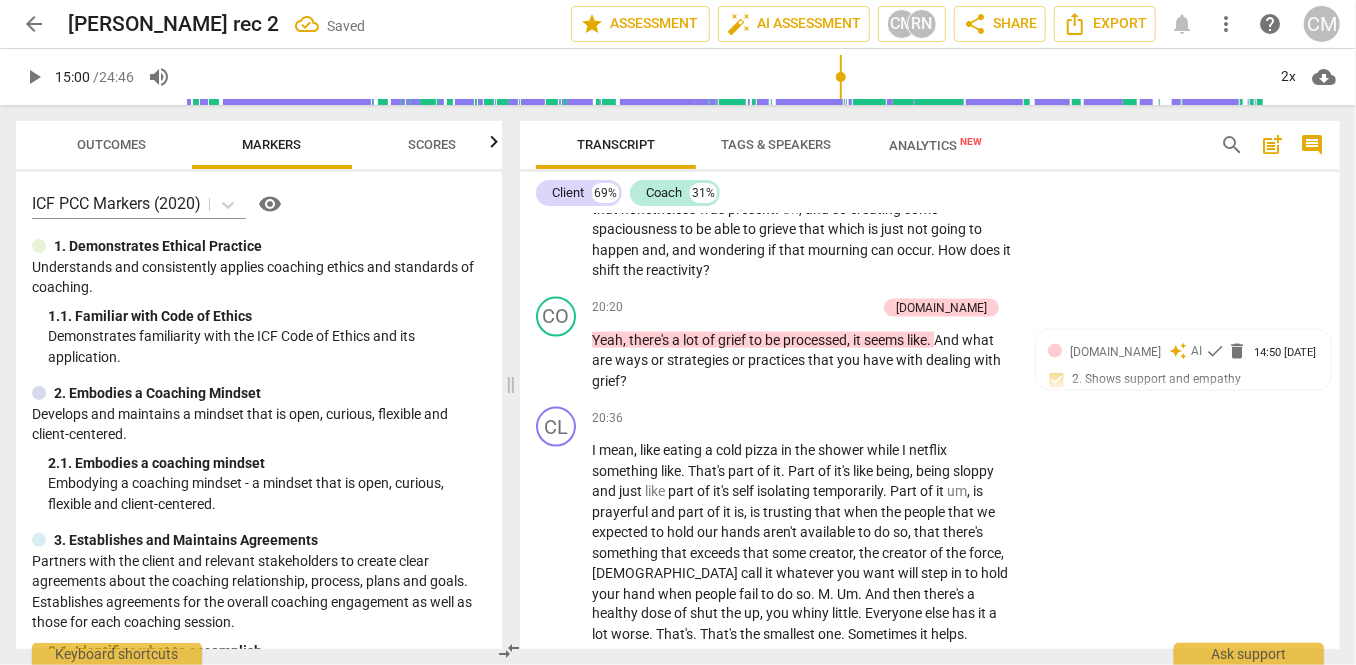 click on "play_arrow" at bounding box center (557, -1622) 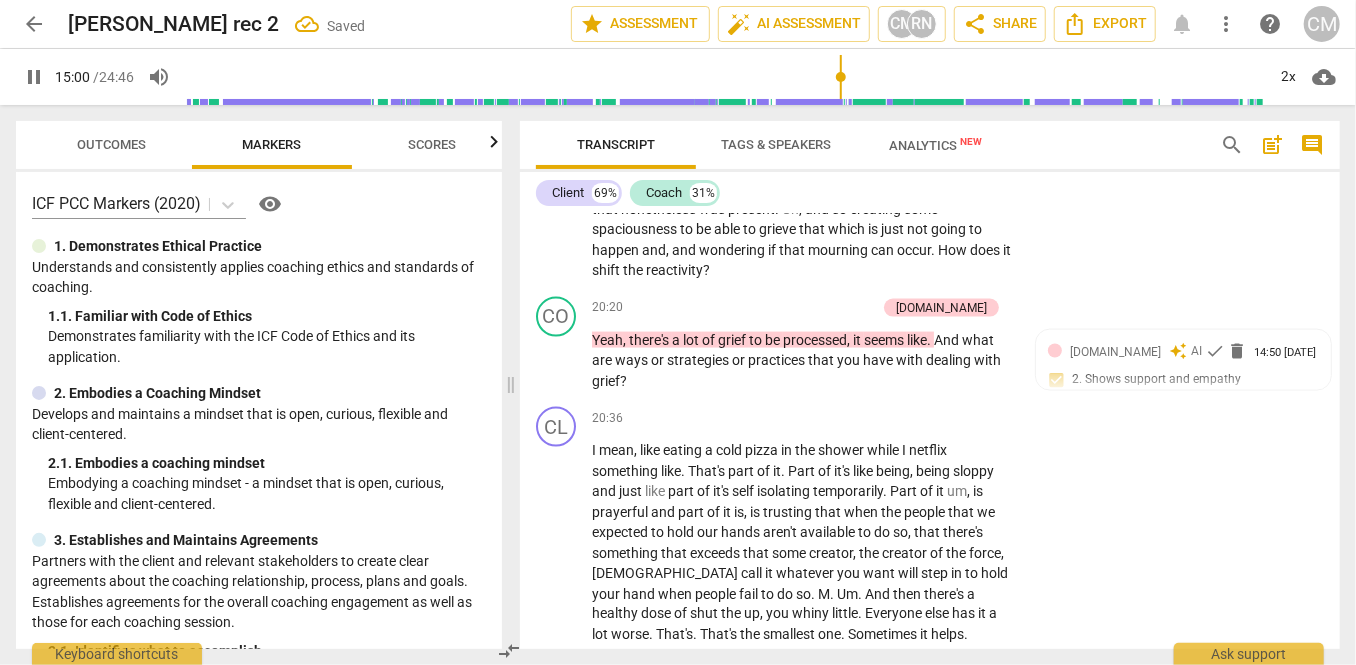 click on "pause" at bounding box center (557, -1534) 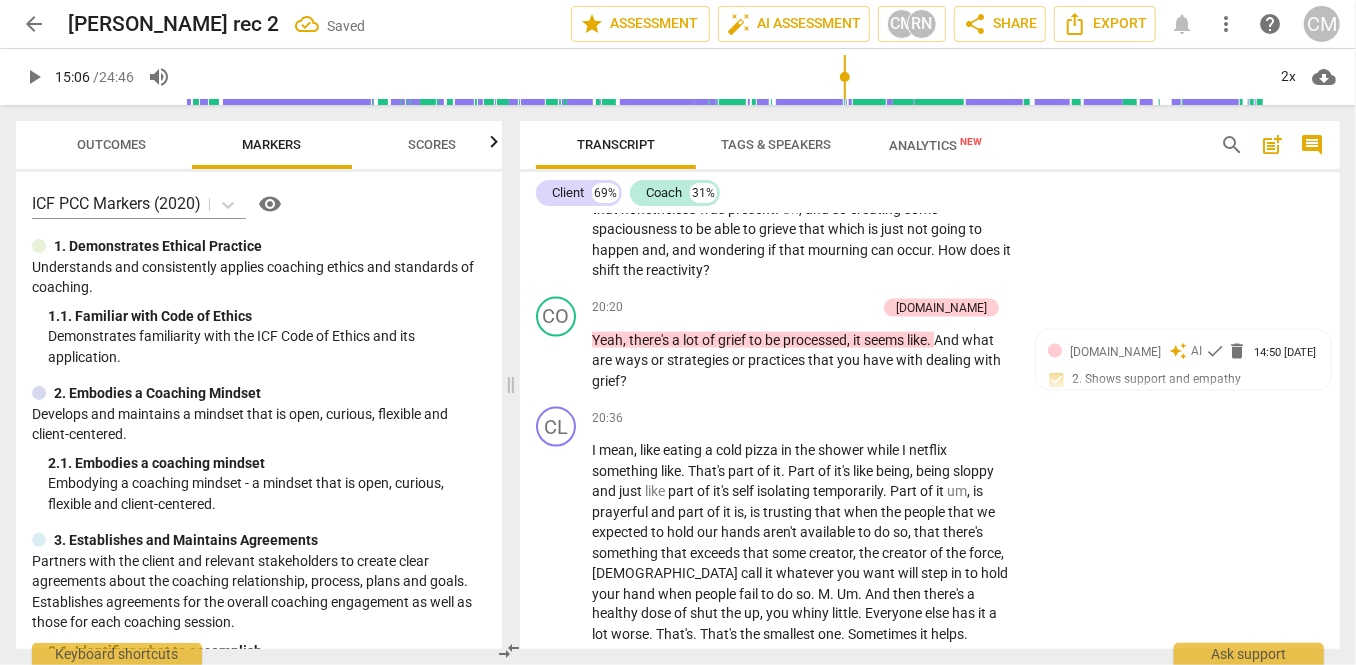 click on "play_arrow" at bounding box center (557, -1534) 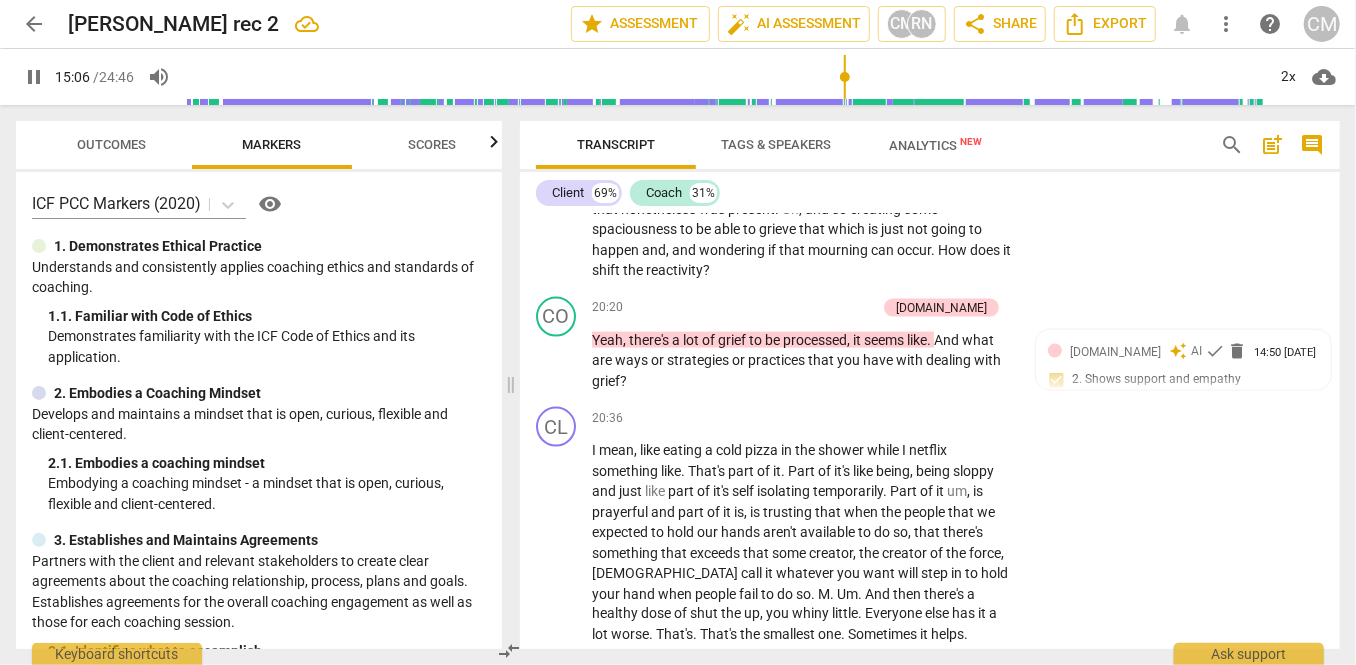 click on "pause" at bounding box center (557, -1534) 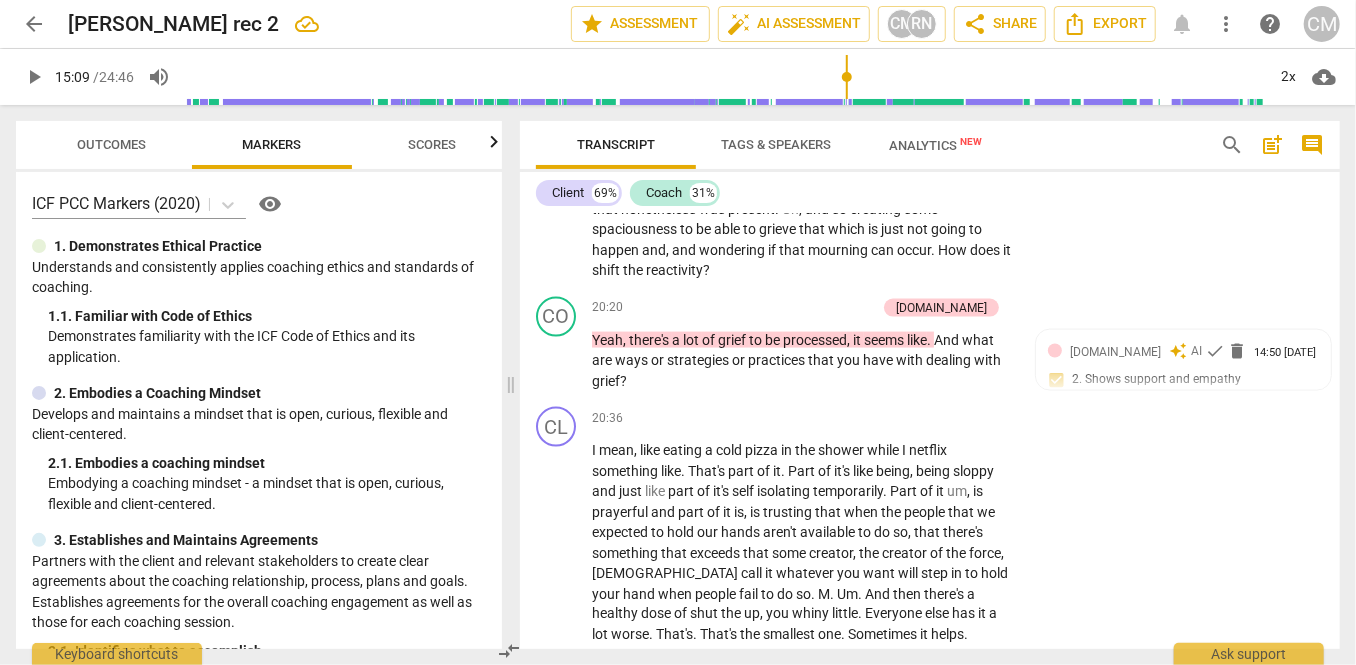 click on "play_arrow" at bounding box center [557, -1534] 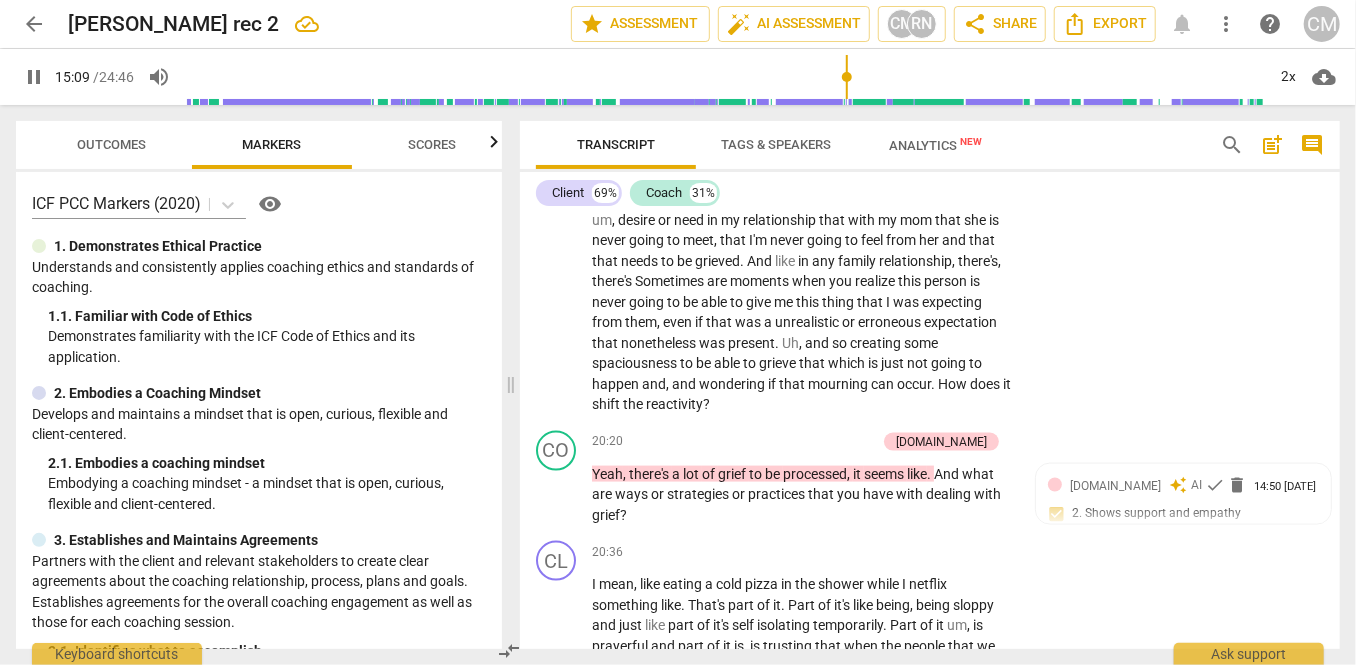 scroll, scrollTop: 8798, scrollLeft: 0, axis: vertical 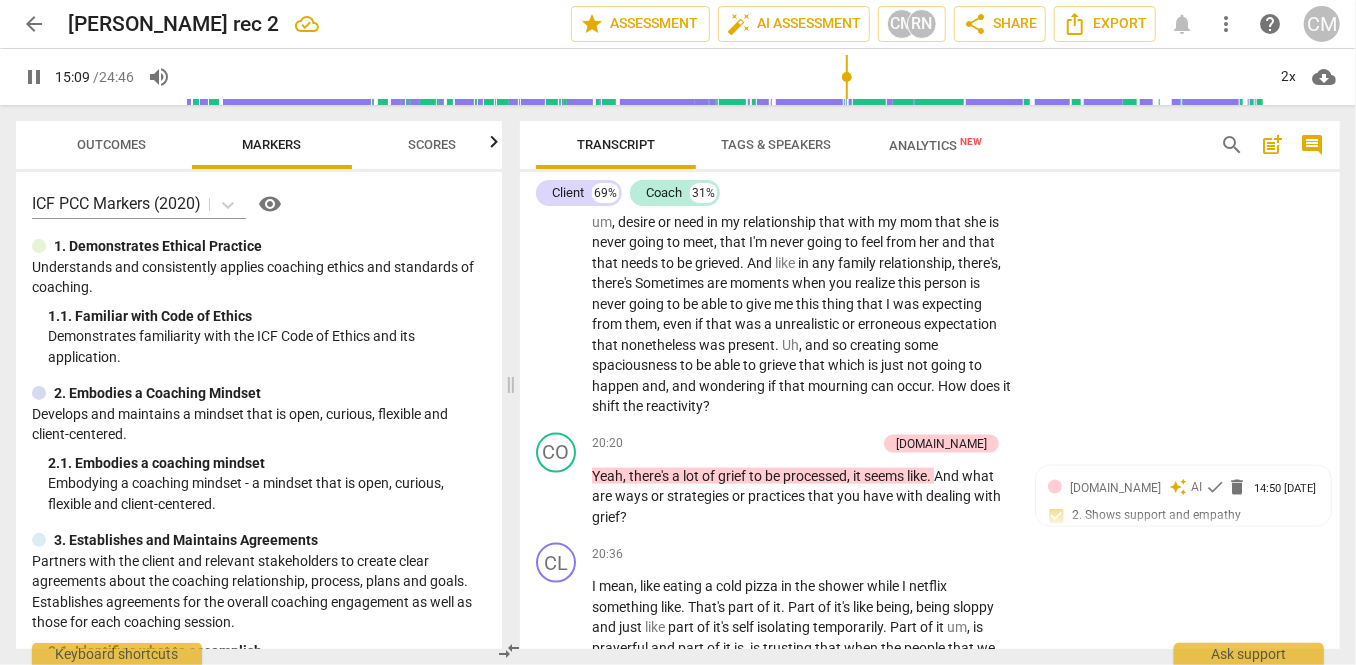 click on "Small" at bounding box center [757, -1566] 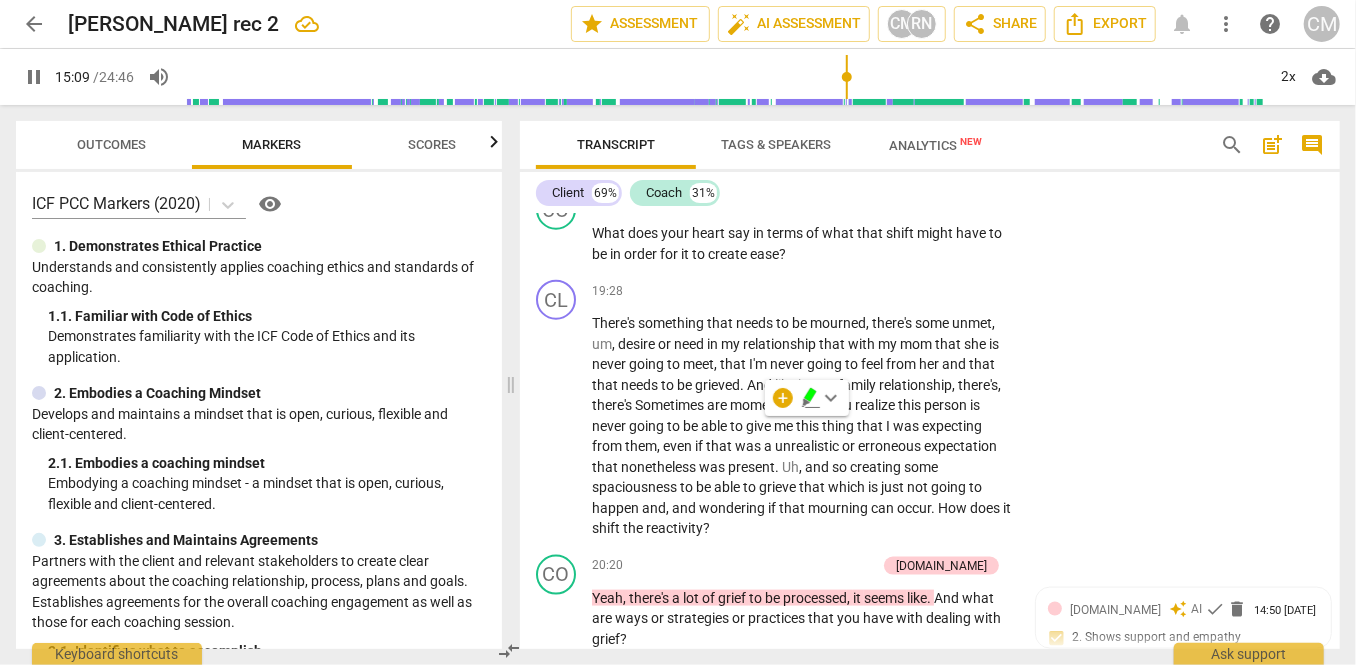 scroll, scrollTop: 8669, scrollLeft: 0, axis: vertical 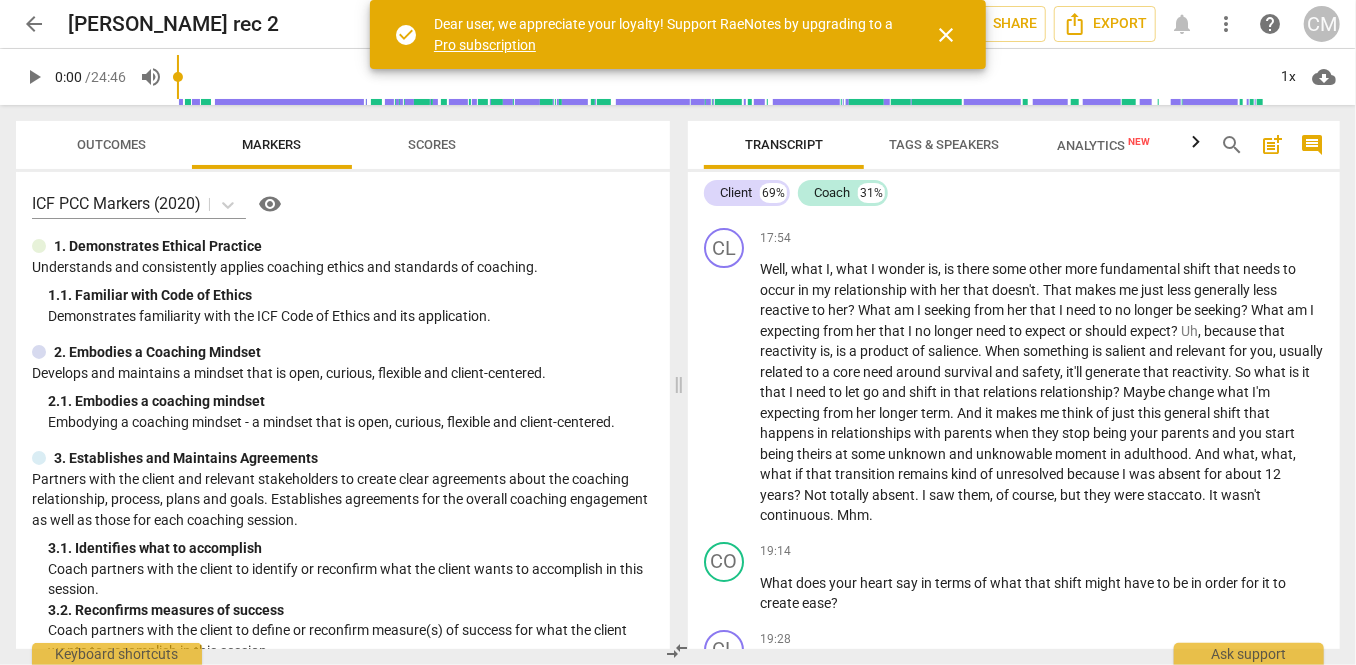click on "play_arrow" at bounding box center [725, -798] 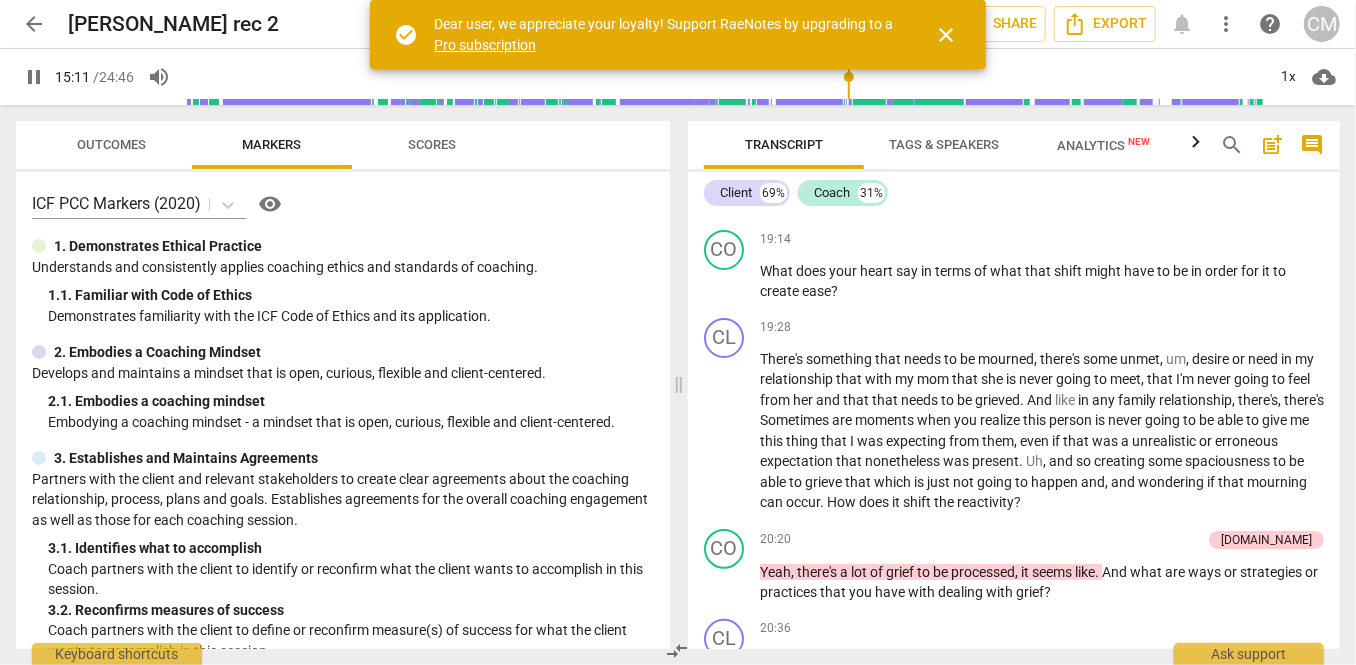 scroll, scrollTop: 7600, scrollLeft: 0, axis: vertical 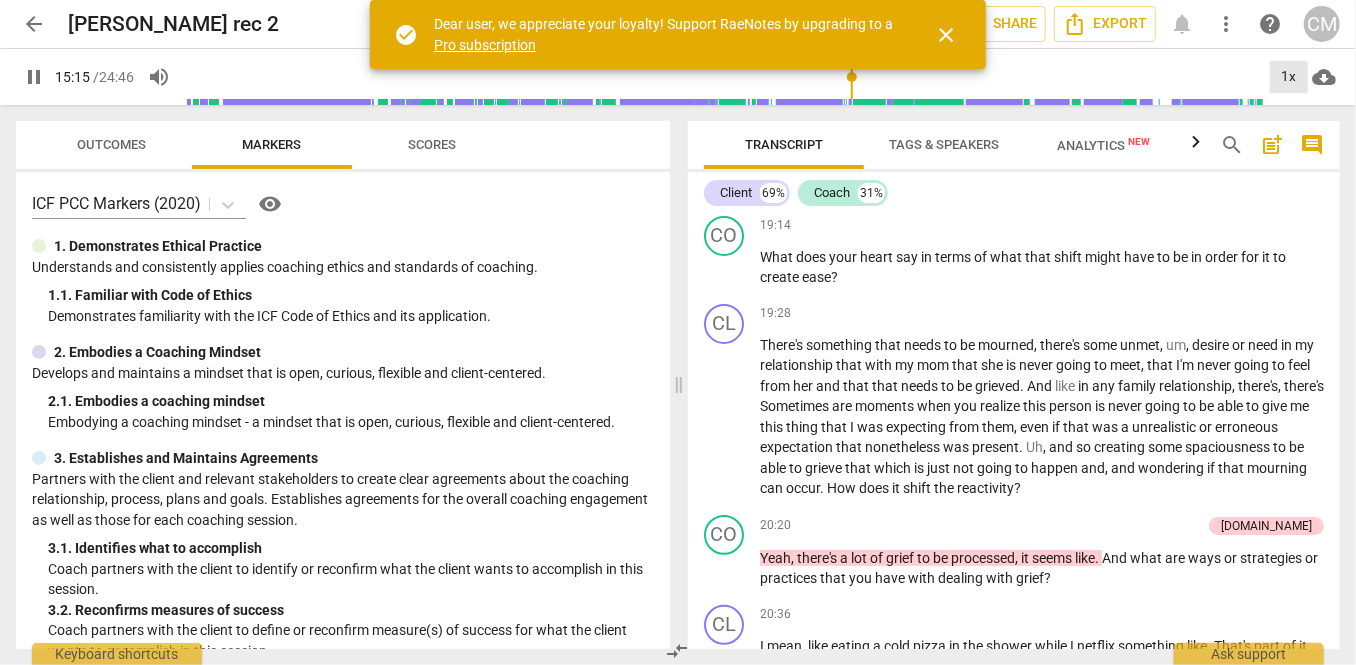 click on "1x" at bounding box center (1289, 77) 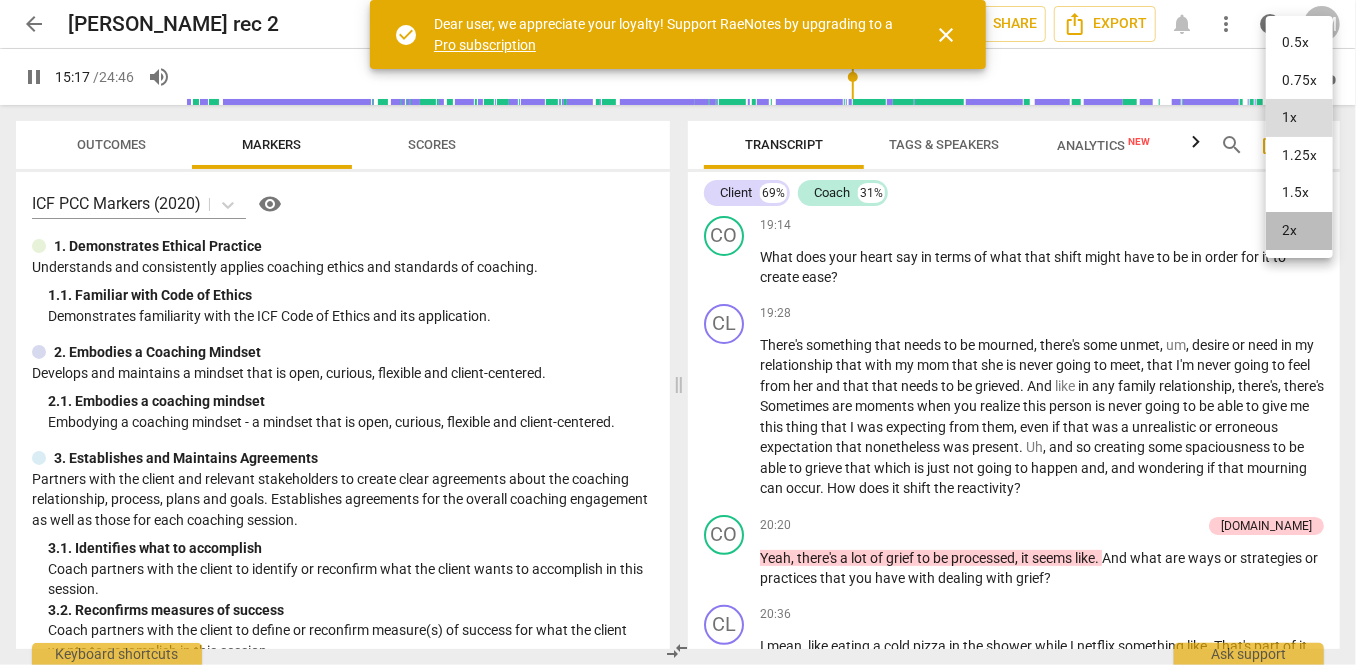 click on "2x" at bounding box center [1299, 231] 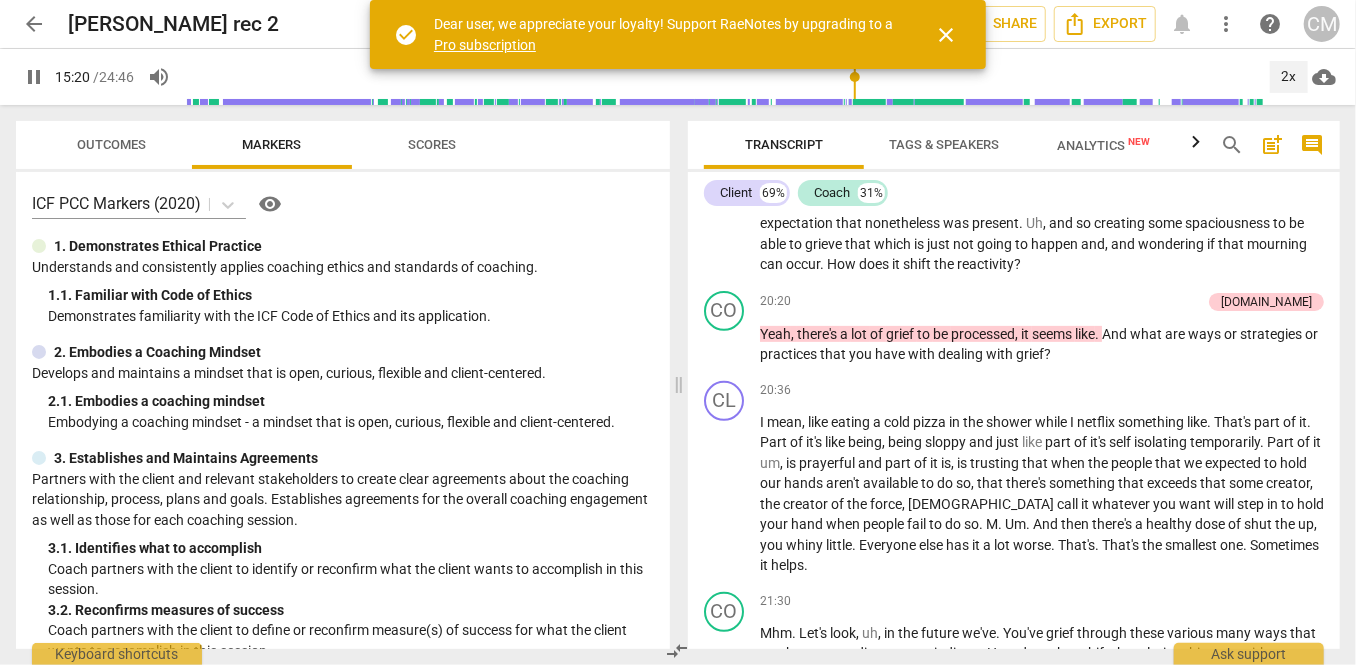 scroll, scrollTop: 7825, scrollLeft: 0, axis: vertical 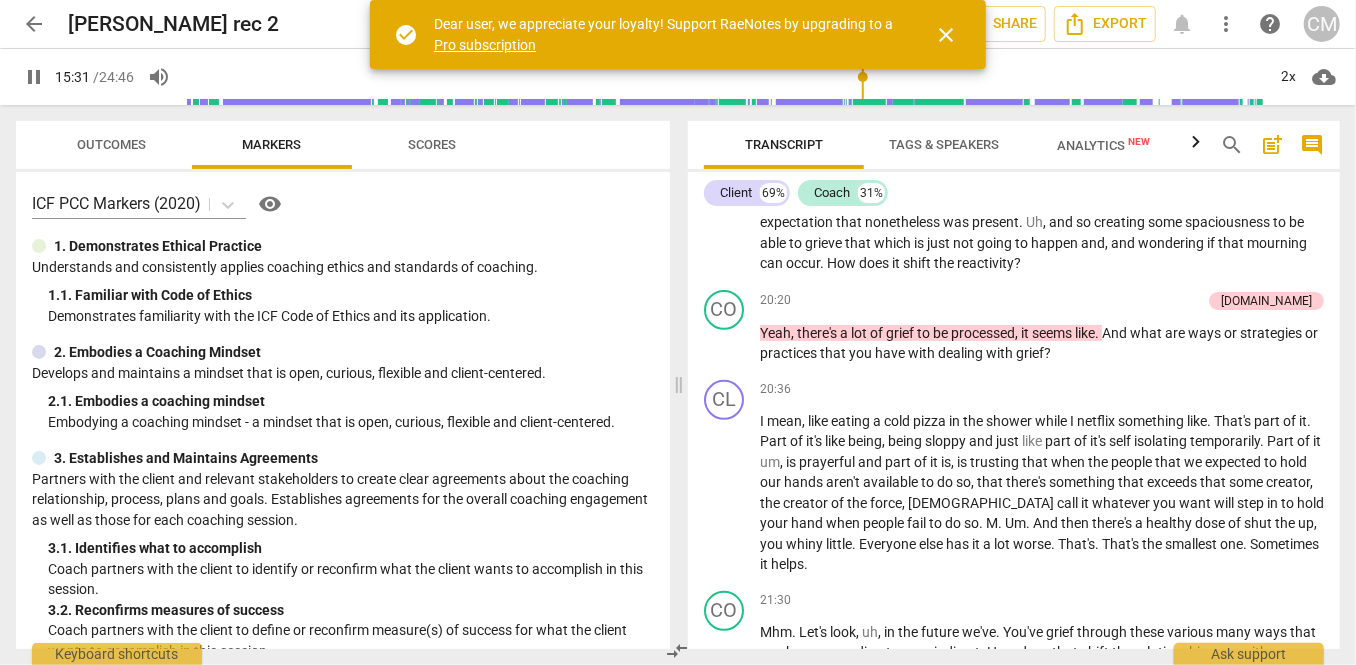 click on "close" at bounding box center (946, 35) 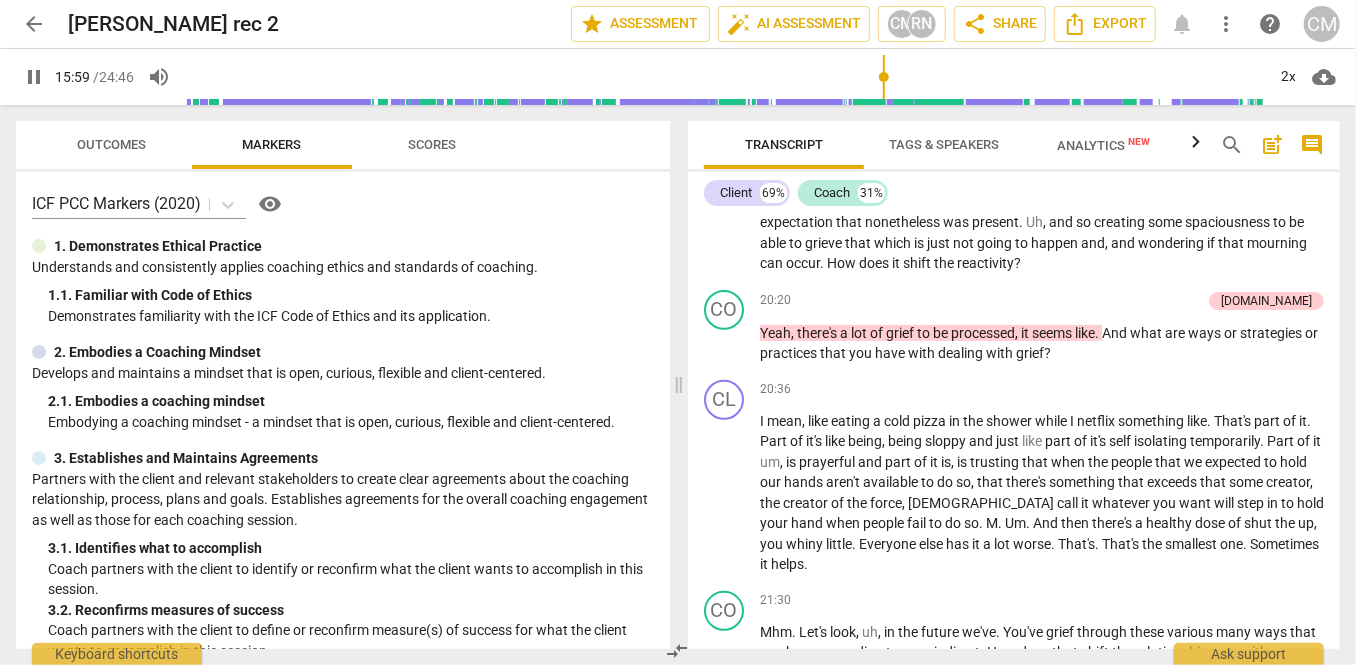 click on "pause" at bounding box center (725, -946) 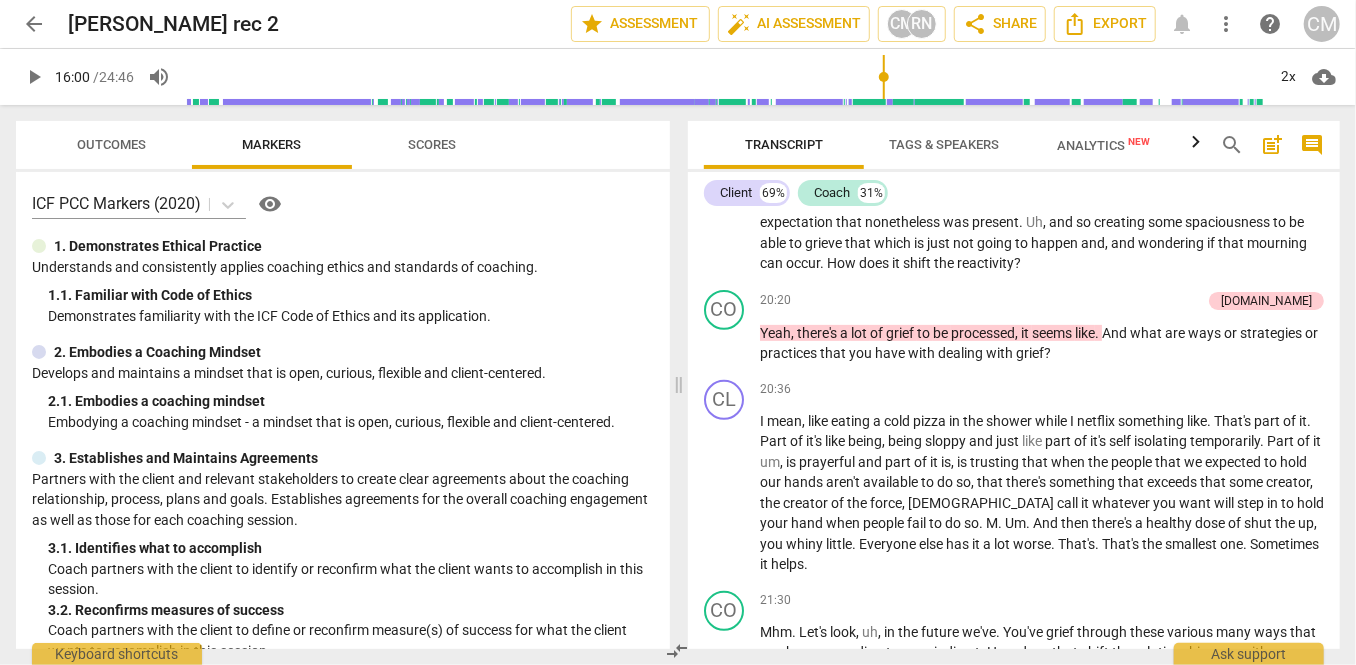 drag, startPoint x: 849, startPoint y: 593, endPoint x: 762, endPoint y: 389, distance: 221.77692 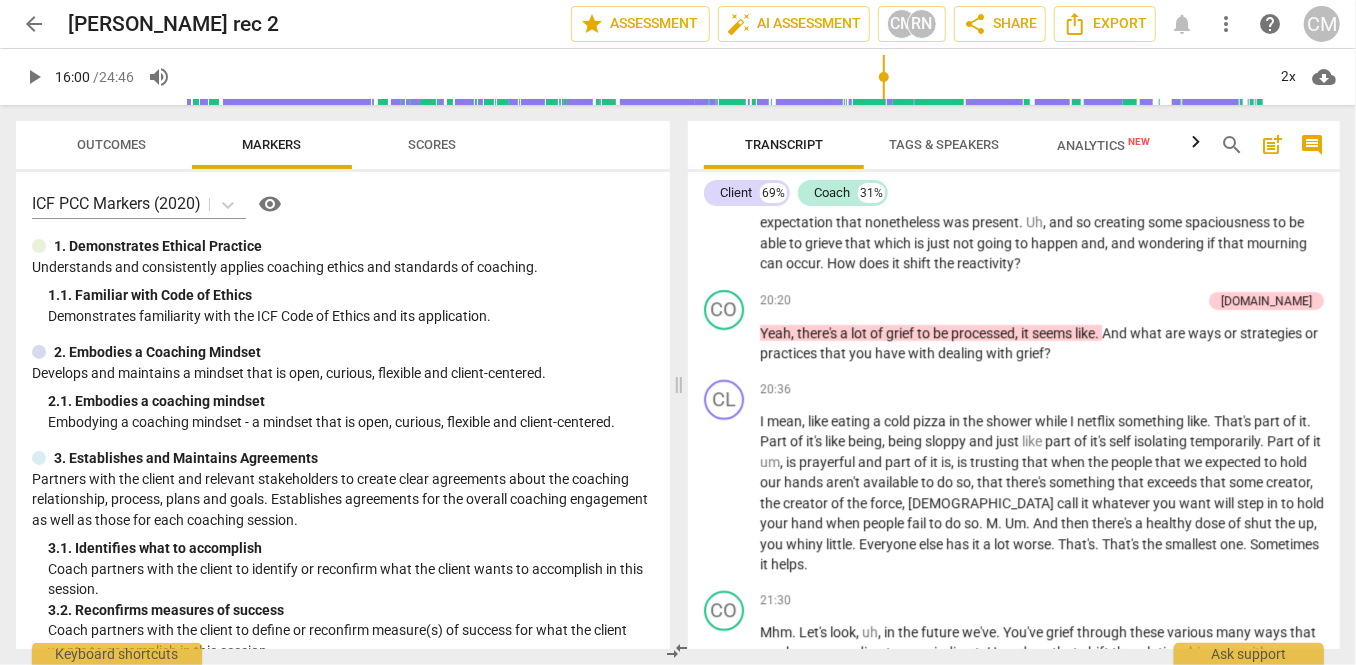 drag, startPoint x: 758, startPoint y: 379, endPoint x: 985, endPoint y: 502, distance: 258.1821 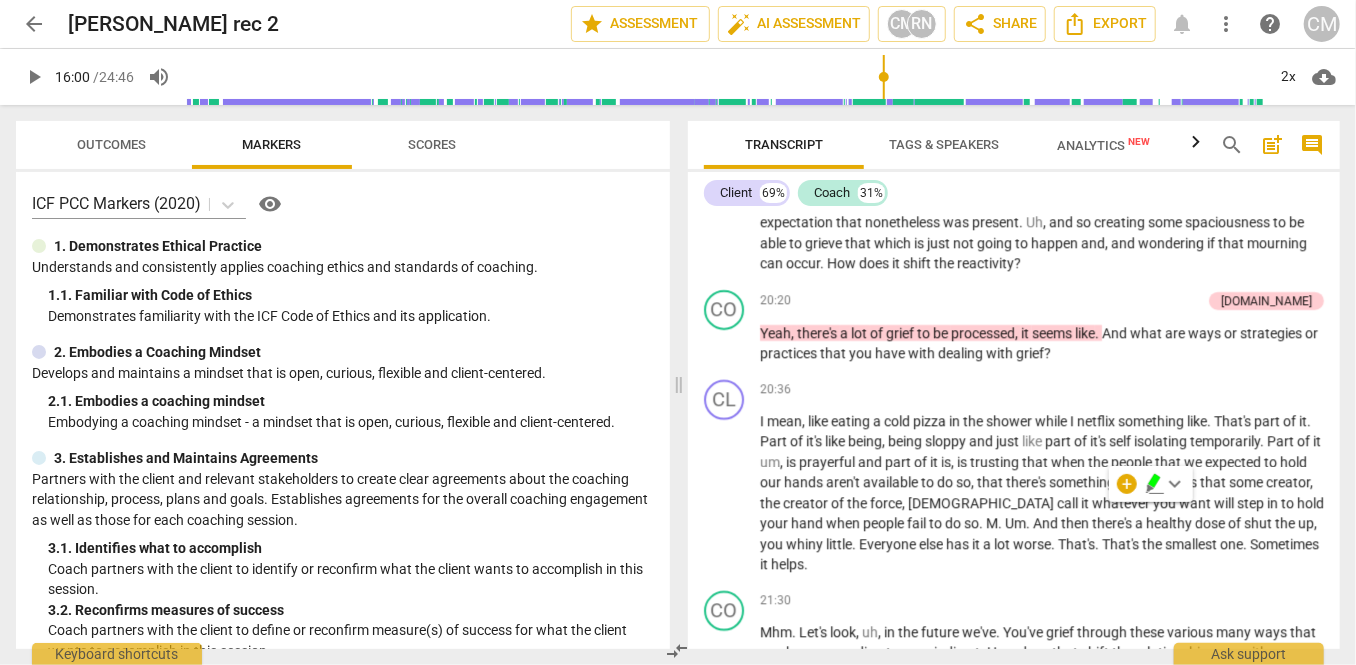 drag, startPoint x: 718, startPoint y: 480, endPoint x: 733, endPoint y: 501, distance: 25.806976 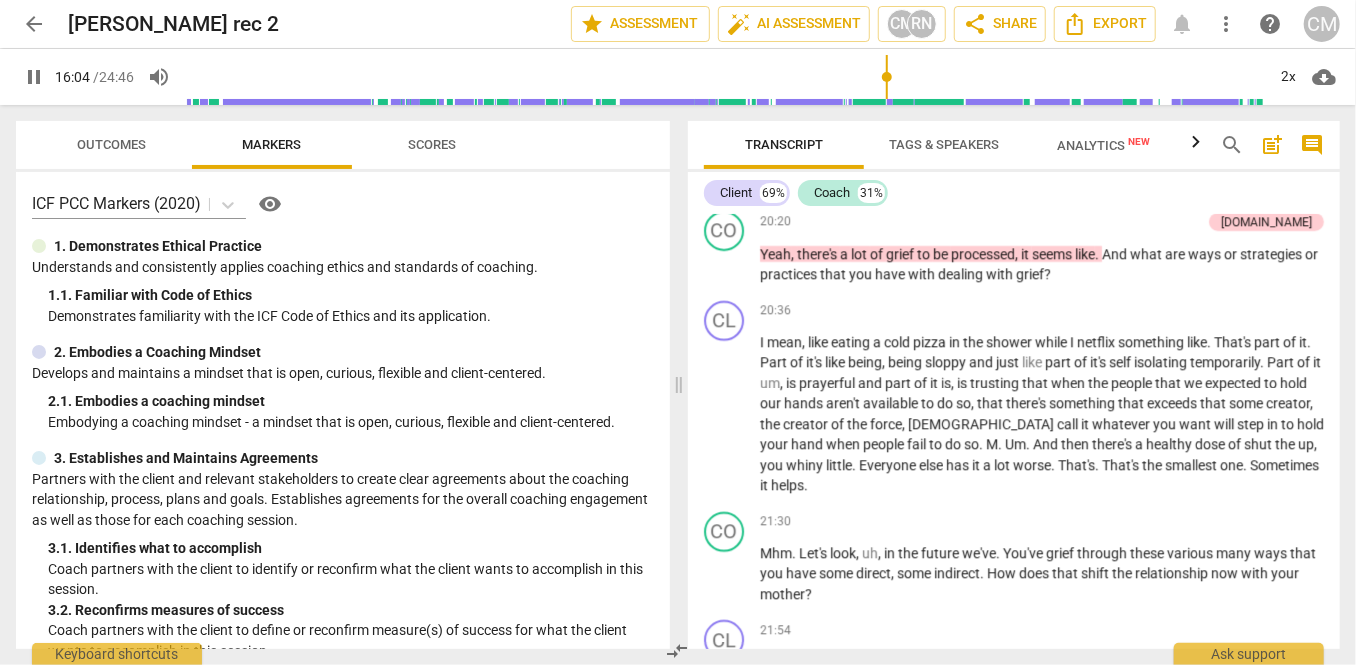 scroll, scrollTop: 7908, scrollLeft: 0, axis: vertical 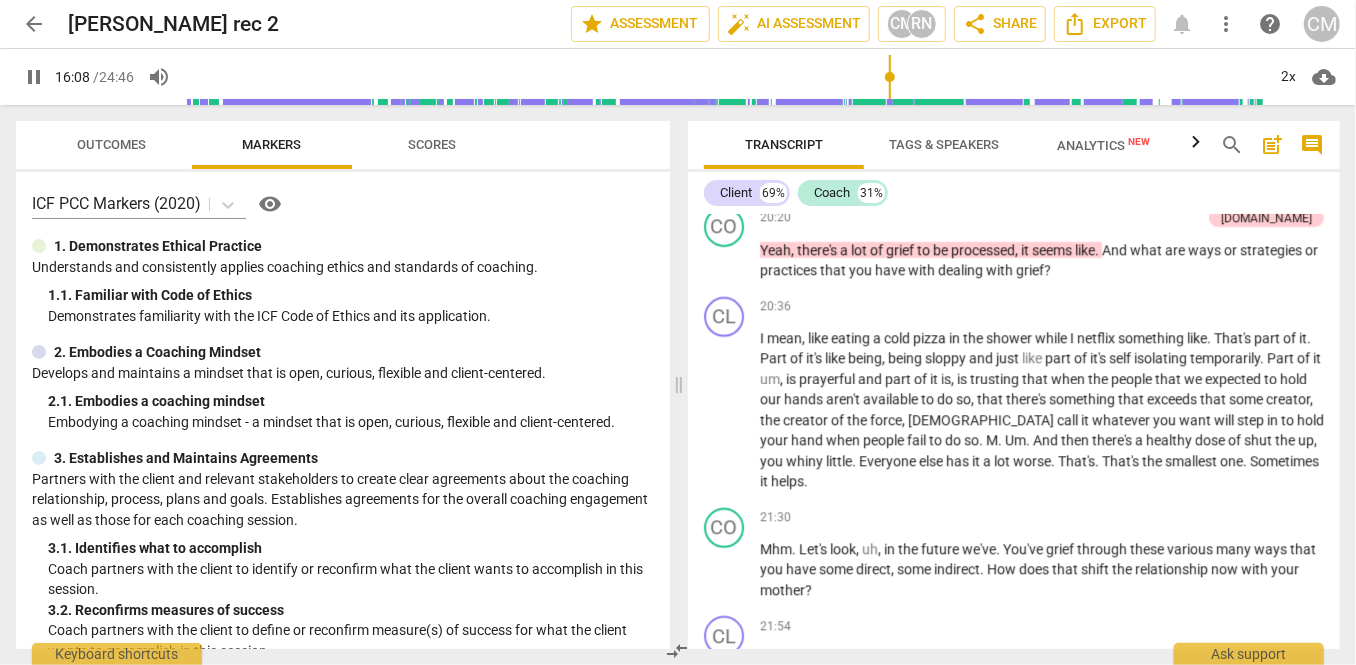 click on "pause" at bounding box center [725, -1029] 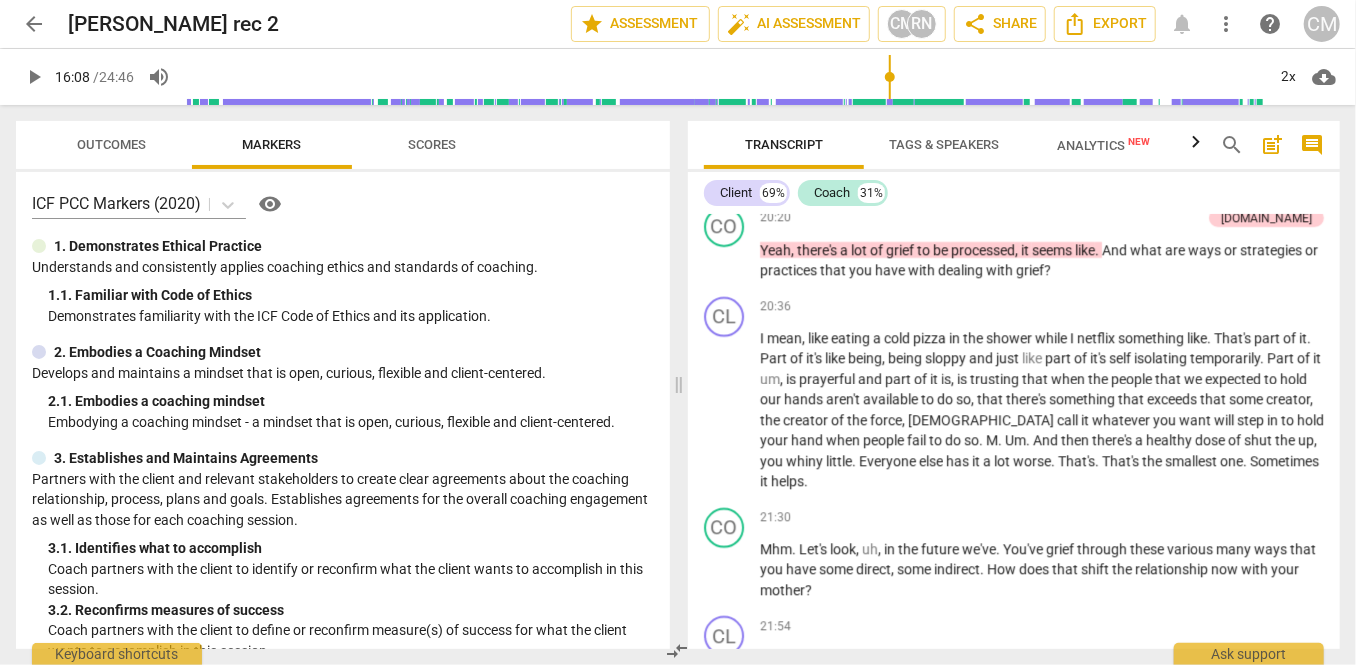 click at bounding box center [725, 77] 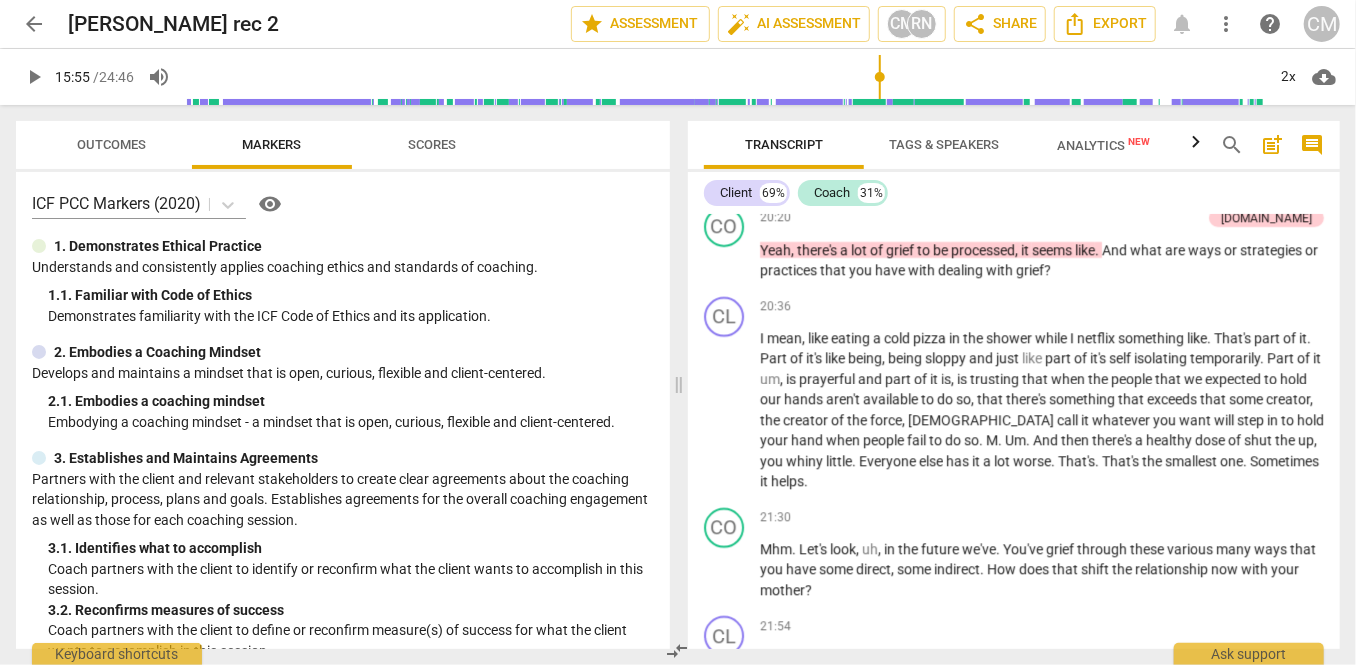 click at bounding box center [725, 77] 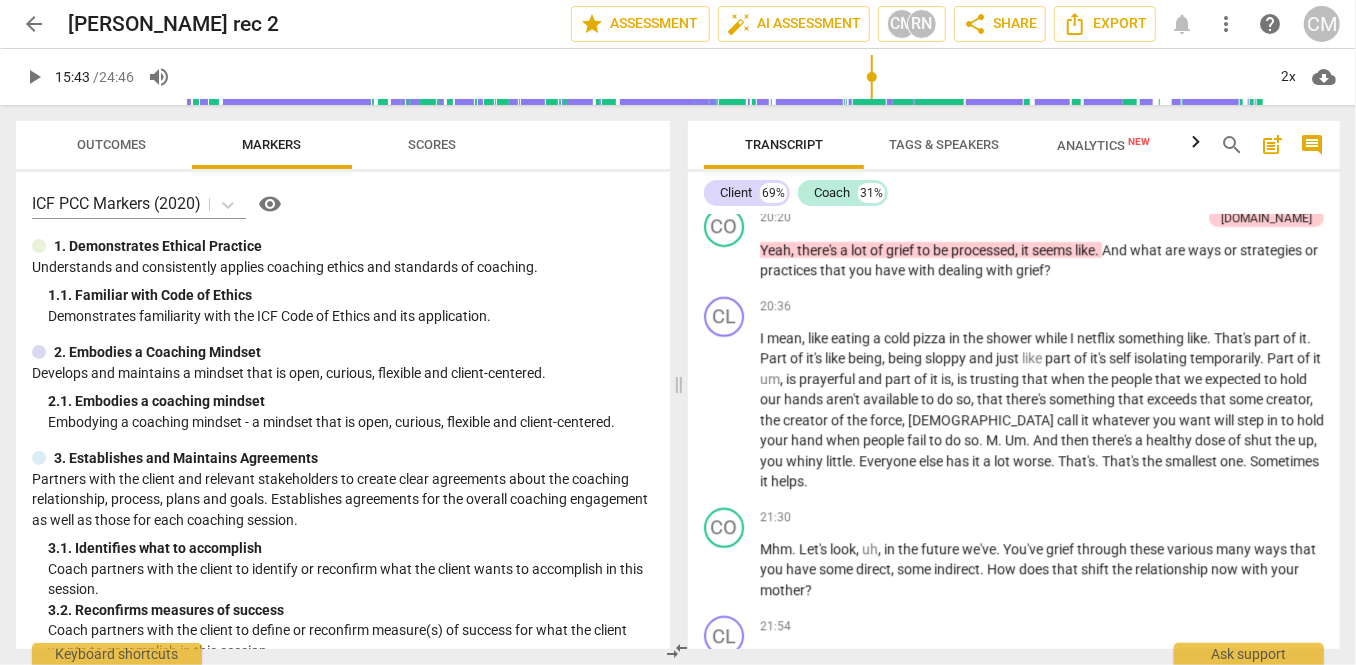 click at bounding box center (725, 77) 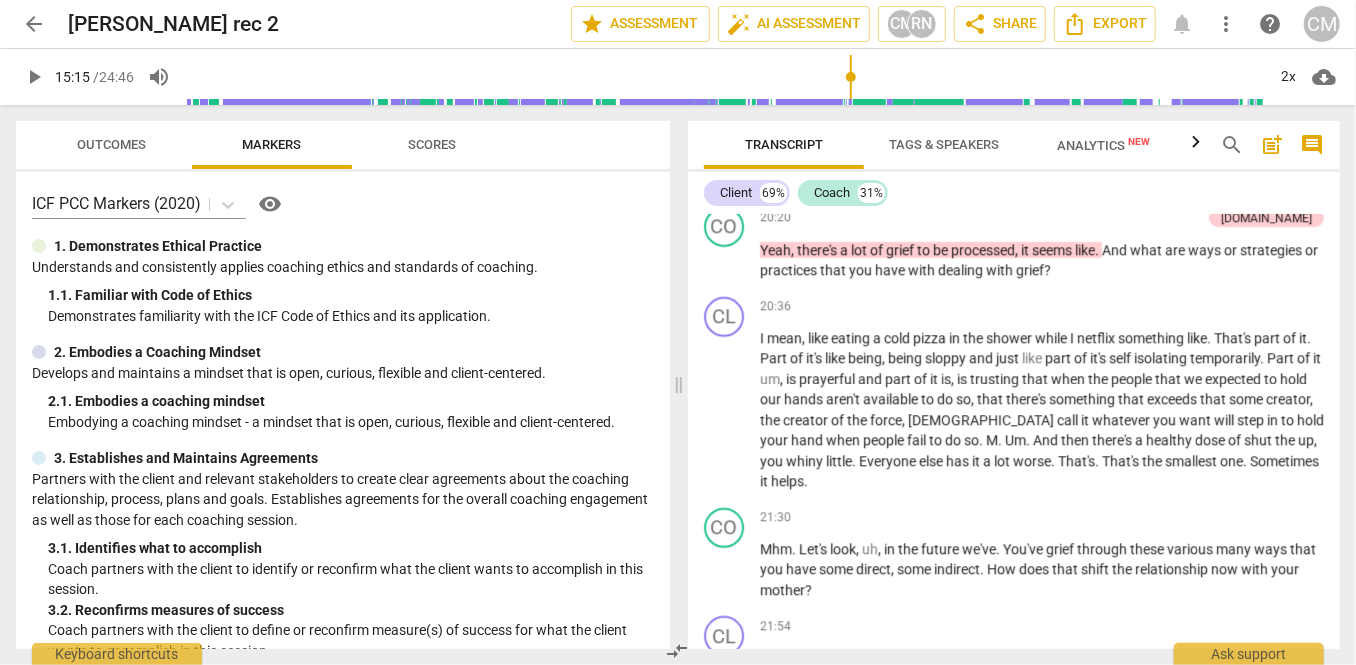 click at bounding box center (725, 77) 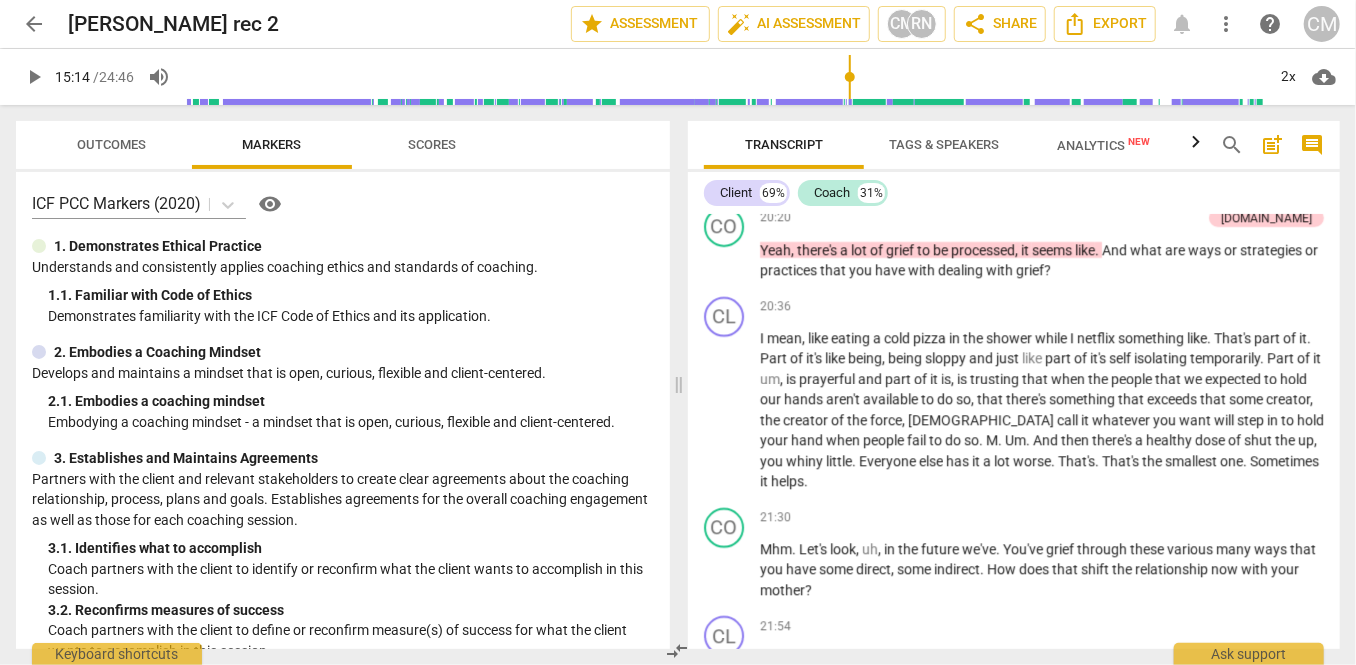 click on "play_arrow" at bounding box center [725, -1029] 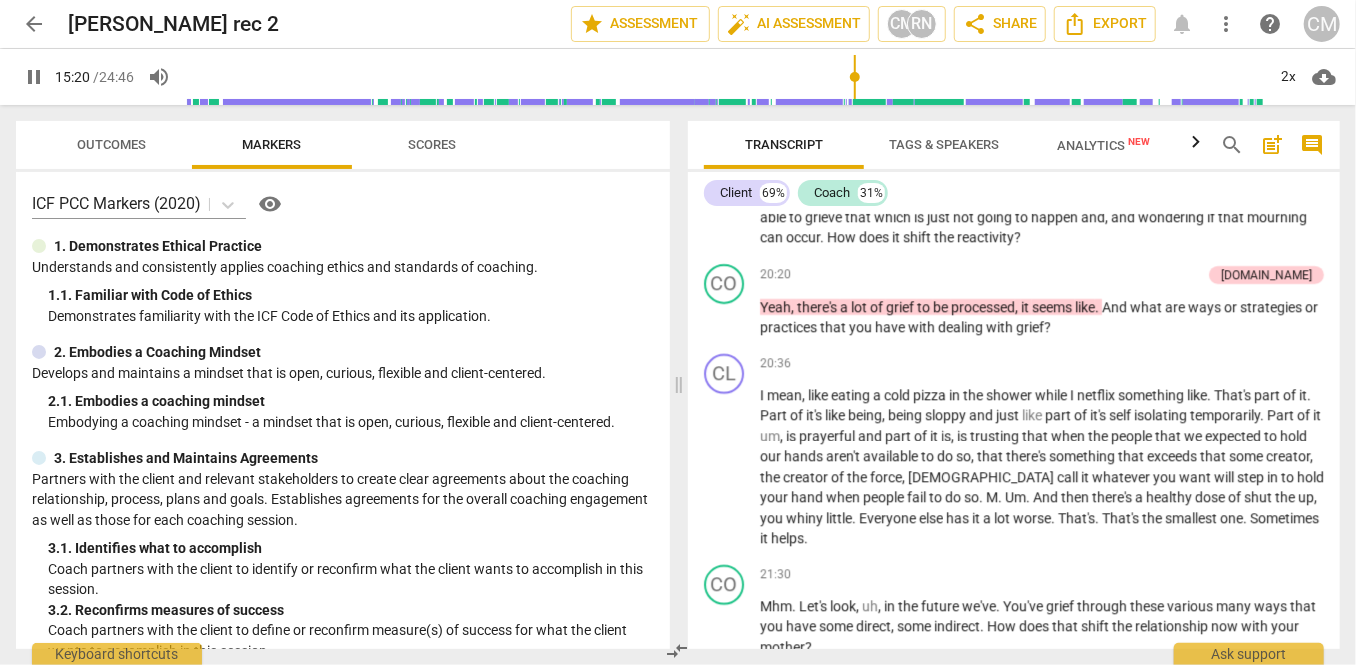scroll, scrollTop: 7850, scrollLeft: 0, axis: vertical 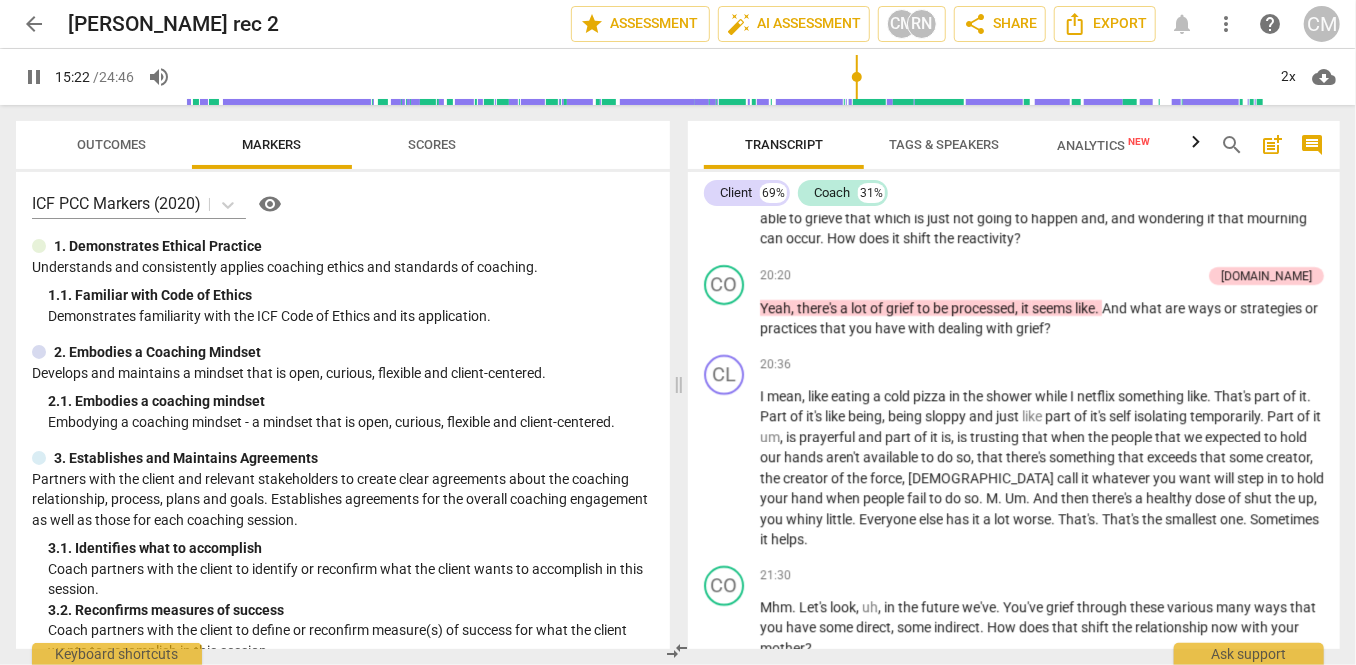 click on "space" at bounding box center (943, -952) 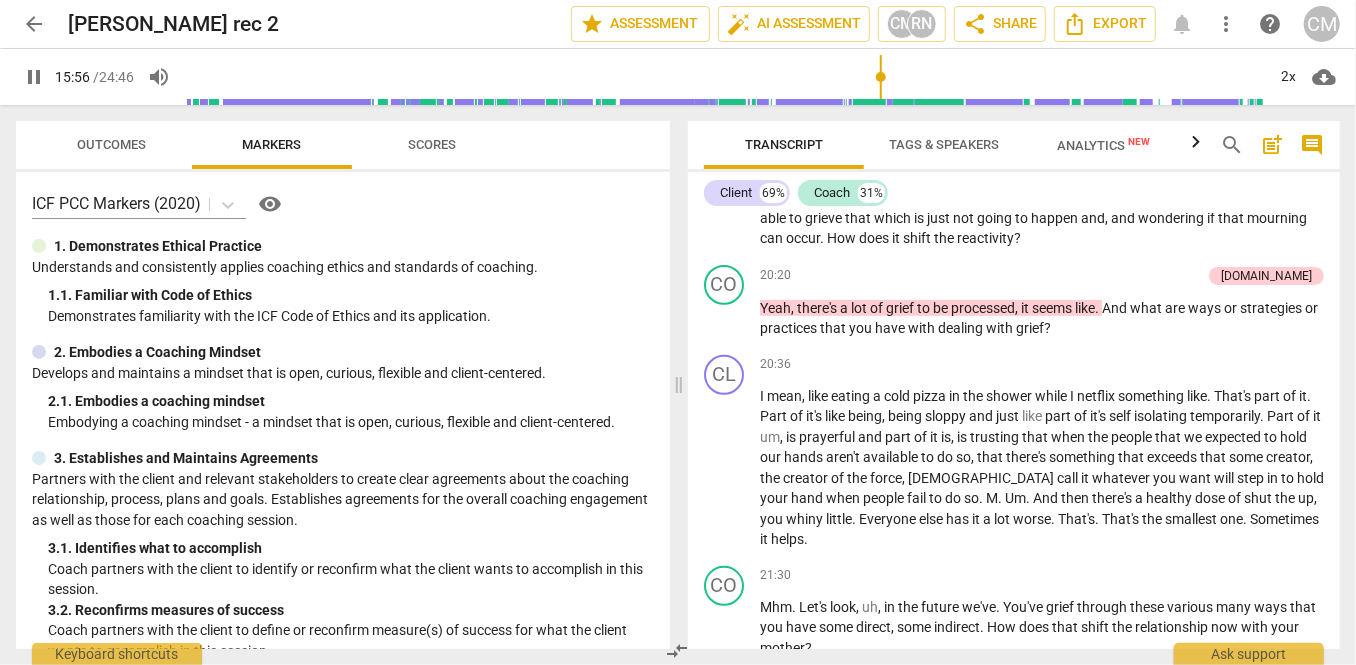 click on "pause" at bounding box center (725, -971) 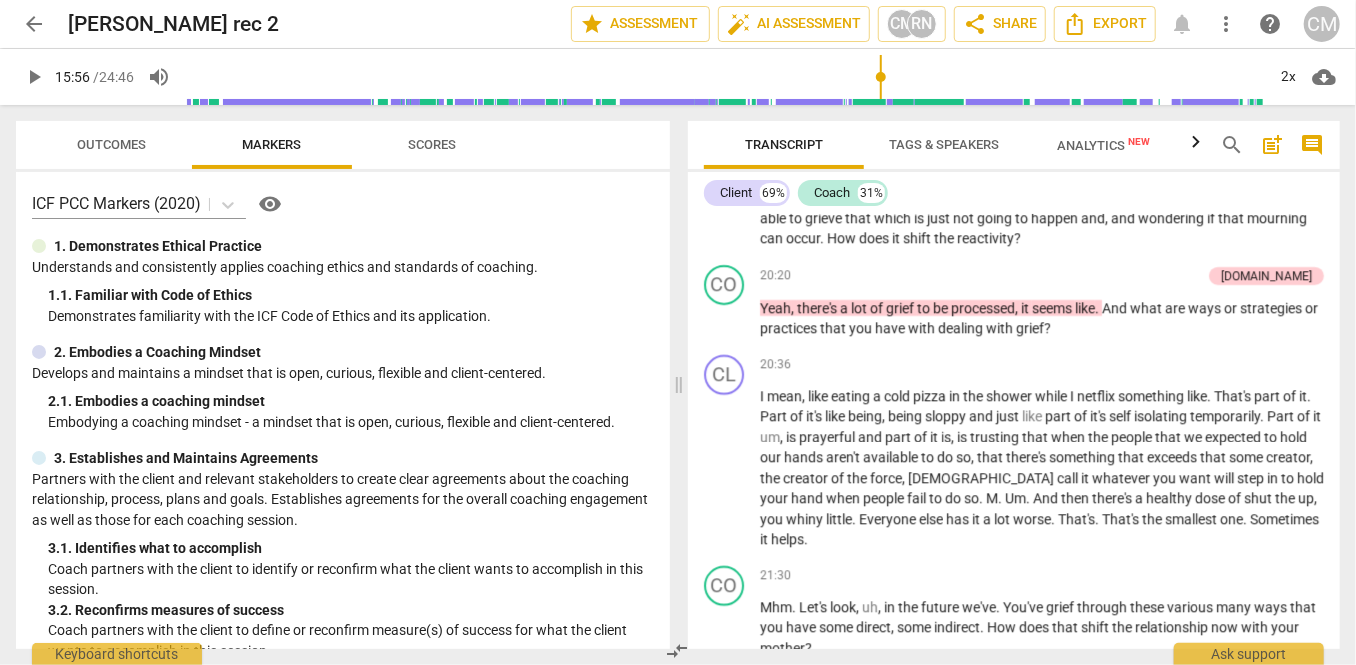 drag, startPoint x: 794, startPoint y: 347, endPoint x: 1177, endPoint y: 449, distance: 396.34958 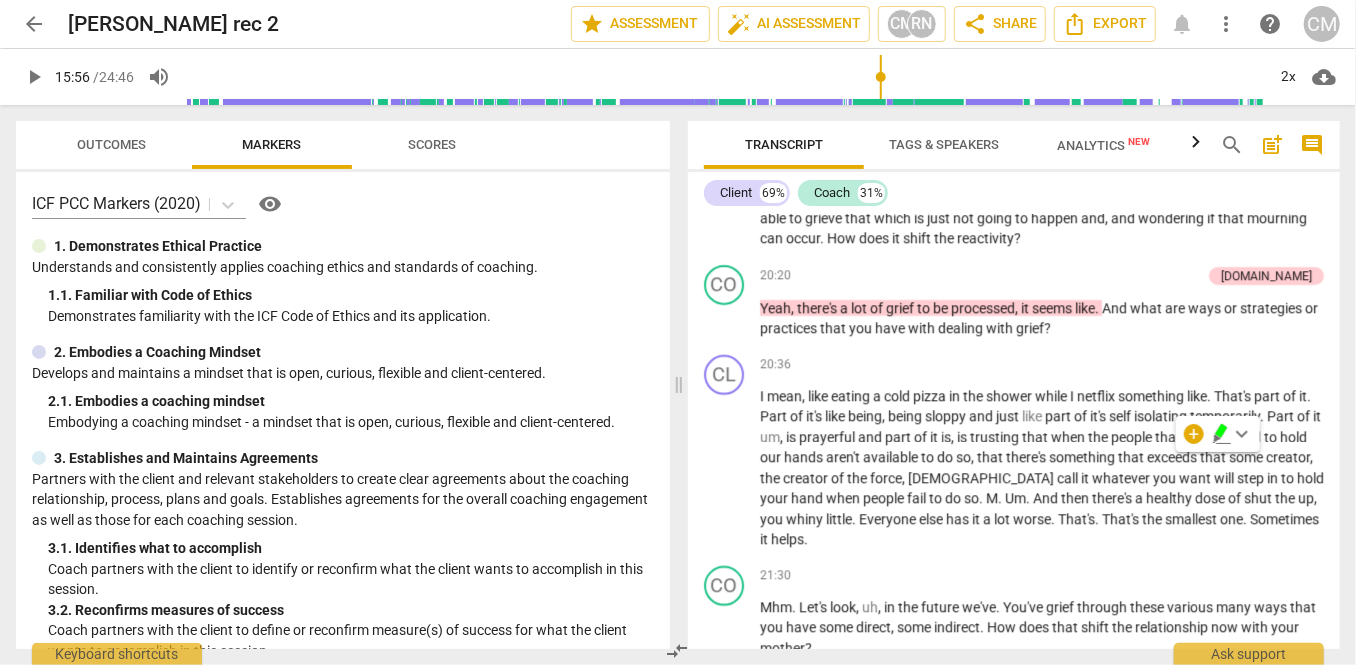 click on "+" at bounding box center [1215, -1065] 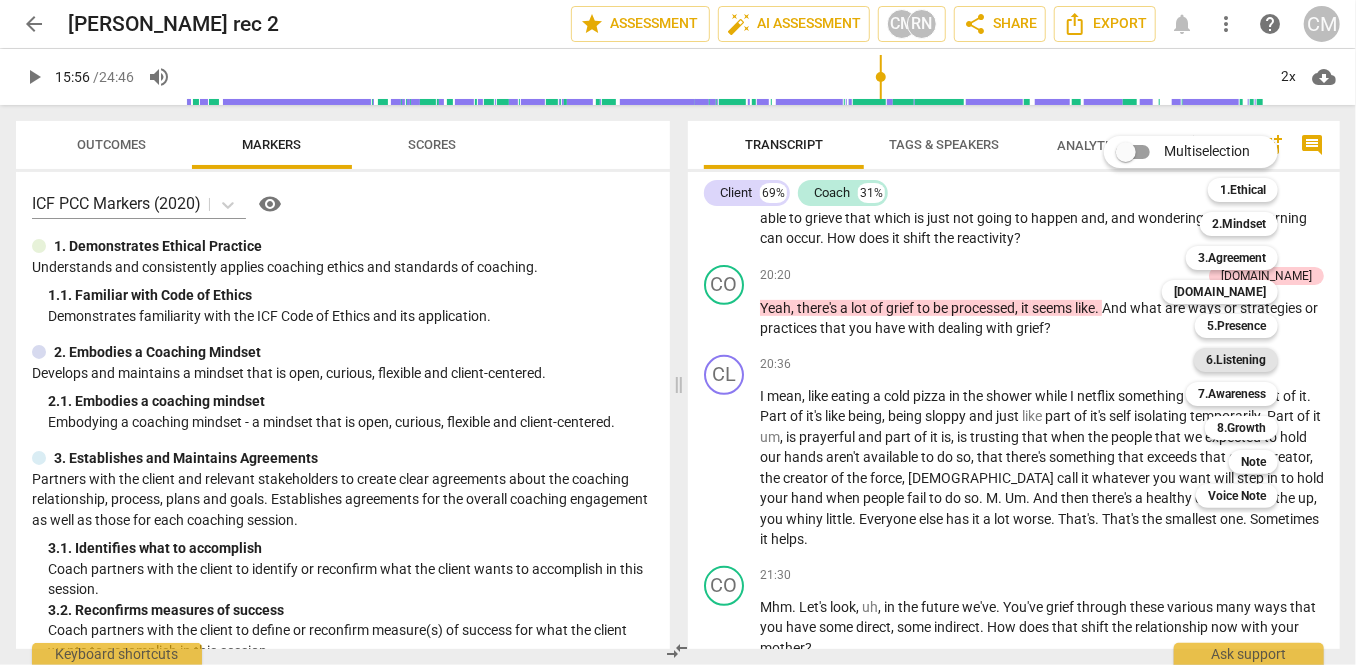 click on "6.Listening" at bounding box center (1236, 360) 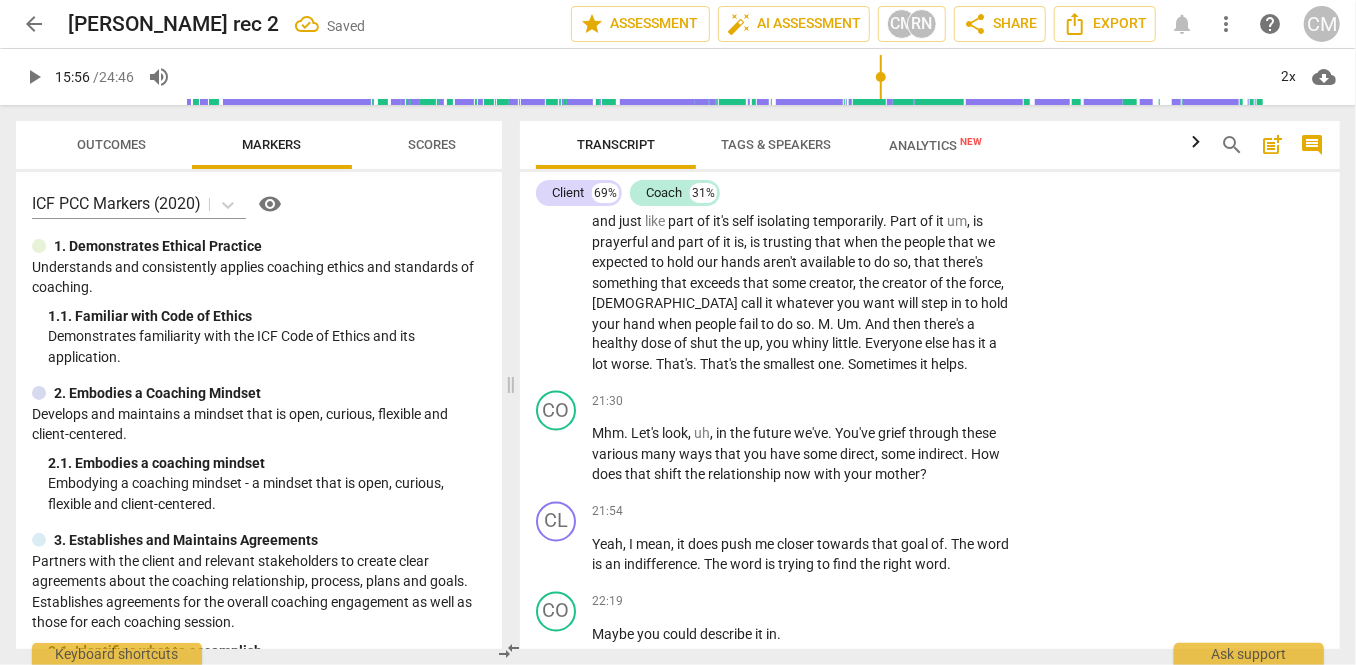 click on "6. Does not interrupt" at bounding box center [1040, -1377] 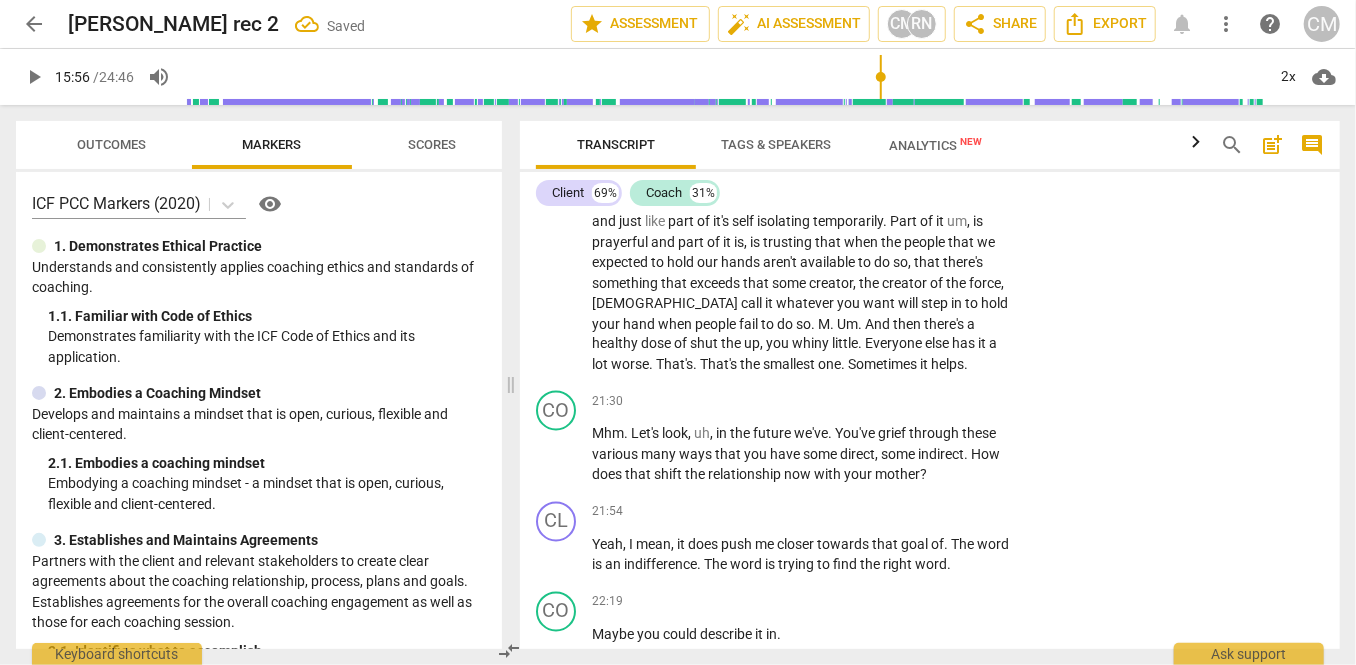 click on "play_arrow" at bounding box center (557, -1468) 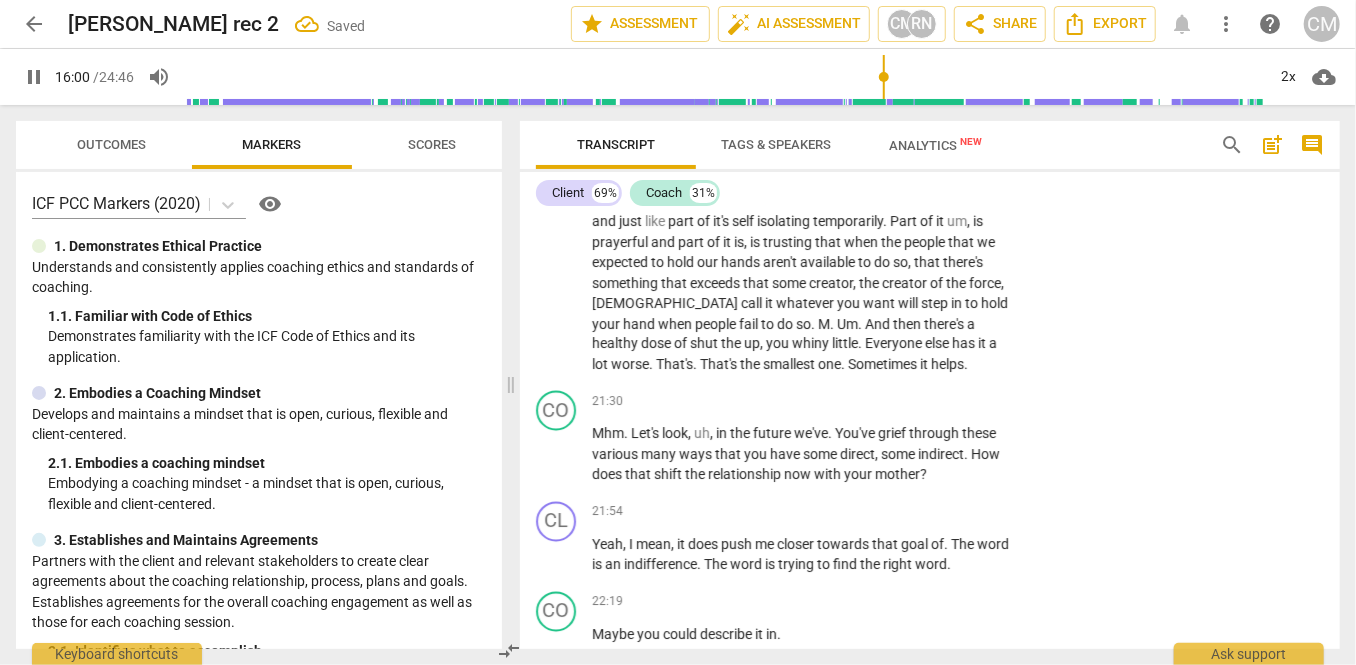 drag, startPoint x: 778, startPoint y: 508, endPoint x: 966, endPoint y: 470, distance: 191.80199 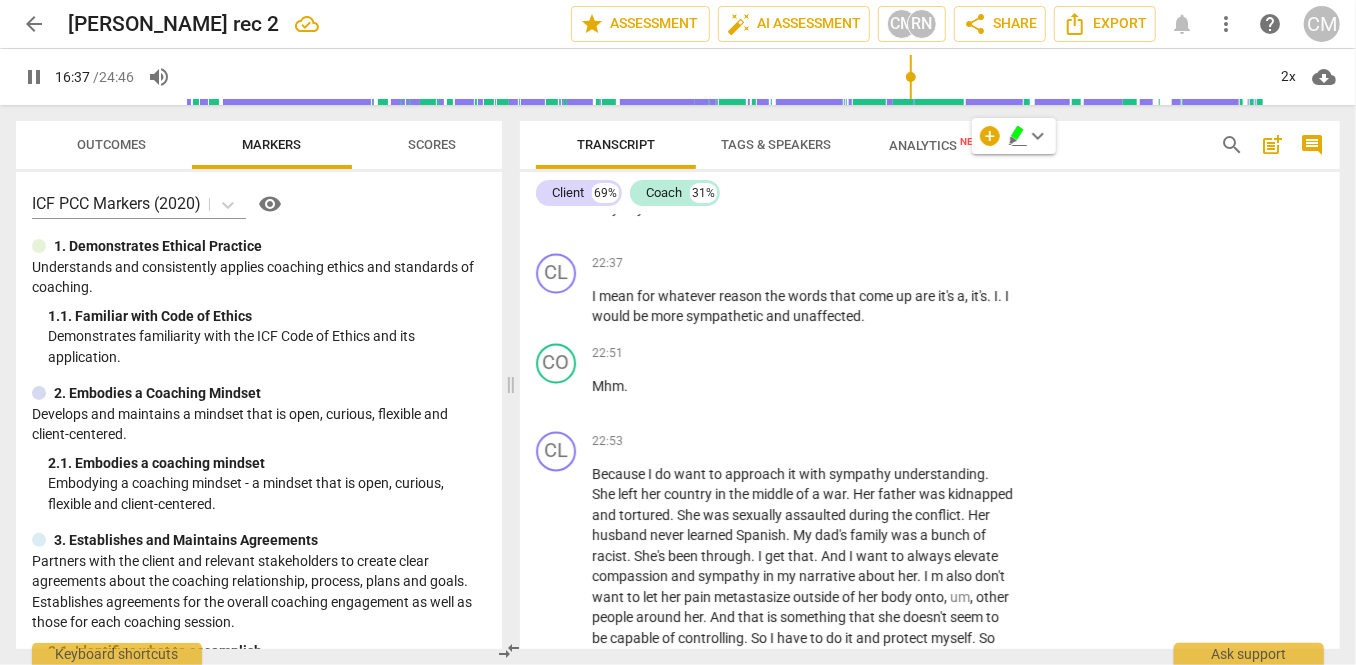 scroll, scrollTop: 9633, scrollLeft: 0, axis: vertical 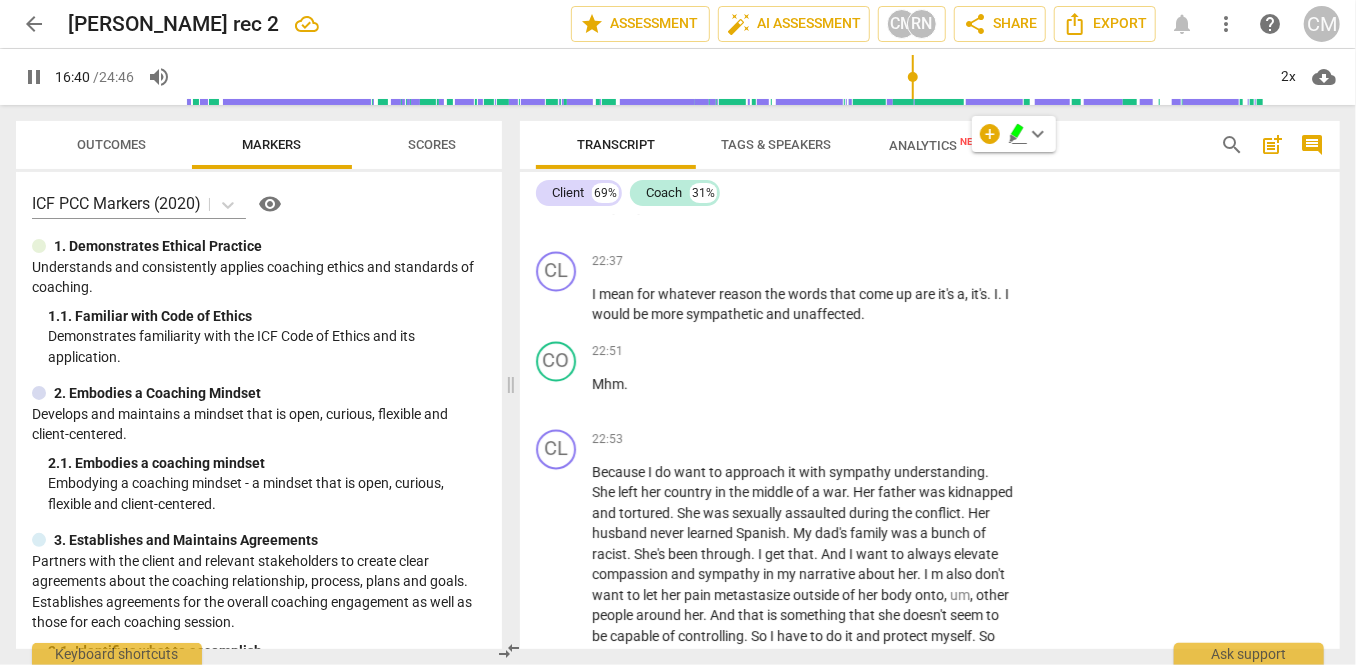 click on "pause" at bounding box center (557, -1583) 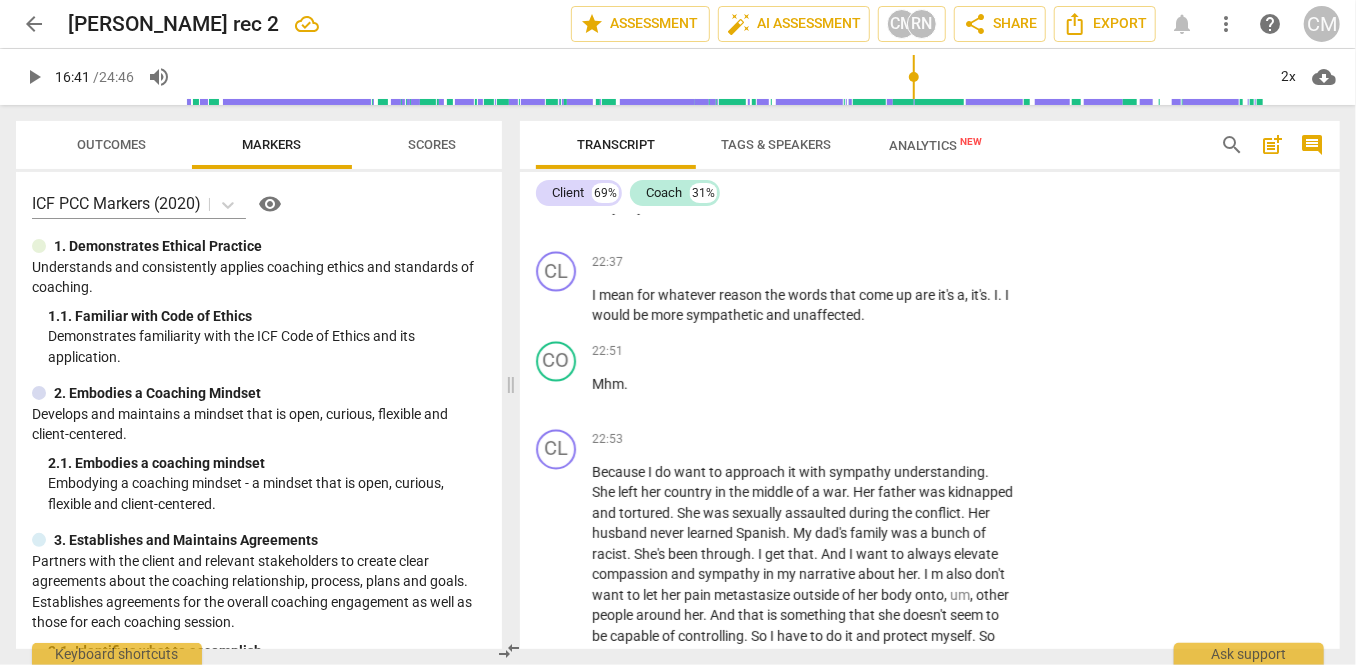 drag, startPoint x: 857, startPoint y: 563, endPoint x: 538, endPoint y: 373, distance: 371.2964 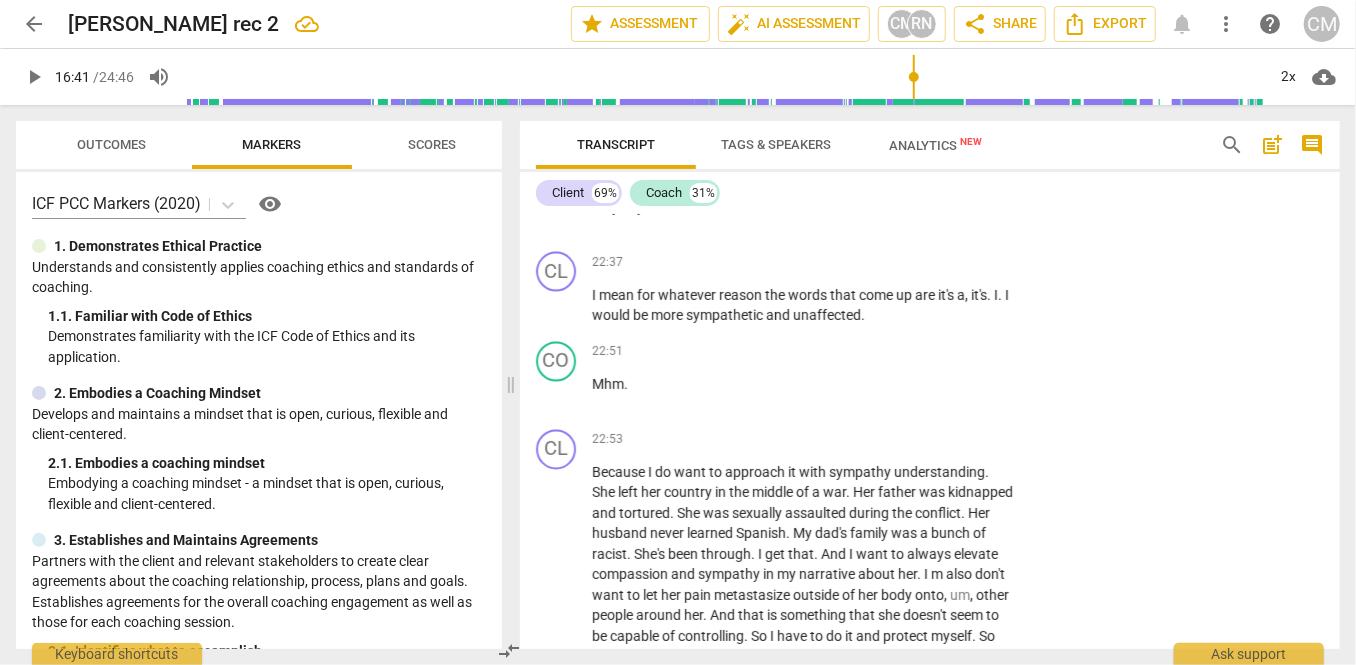 click on "CO play_arrow pause 16:14 + Add competency keyboard_arrow_right Yes .   Okay .   I   noticed   two   ways   of   dealing   with   it   that   you've   had   in   the   past .   One   is   holding   maybe   some   compassion   in   your   vision   and   the   other   one   is   just   like   holding   it   and   pressing   your   thumb .   Is   there   a   difference   how   it   feels   in   your   body   when   you're   holding   the   vision   than   when   you're   imploding   and   like   pressing   your   thumb ?   Does   that   feel   the   same   in   your   body   or   do   they   feel   different ?   They ." at bounding box center [930, -1600] 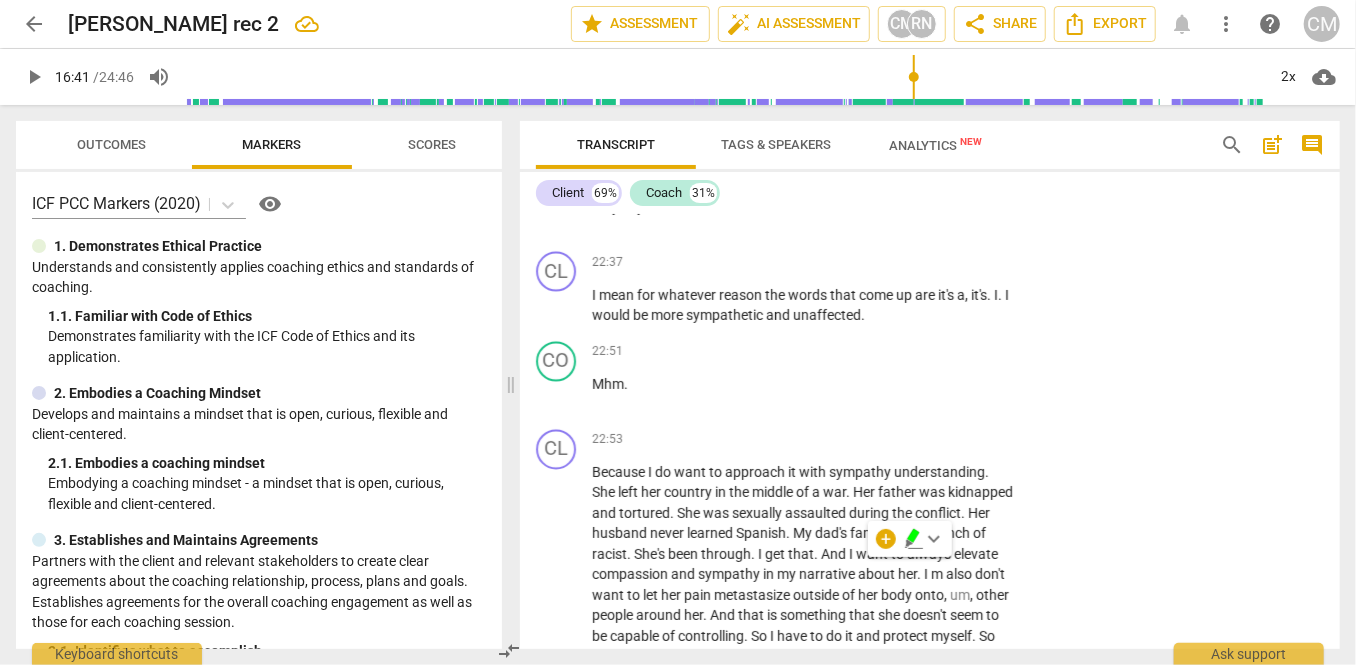 click on "Add competency" at bounding box center [951, -1667] 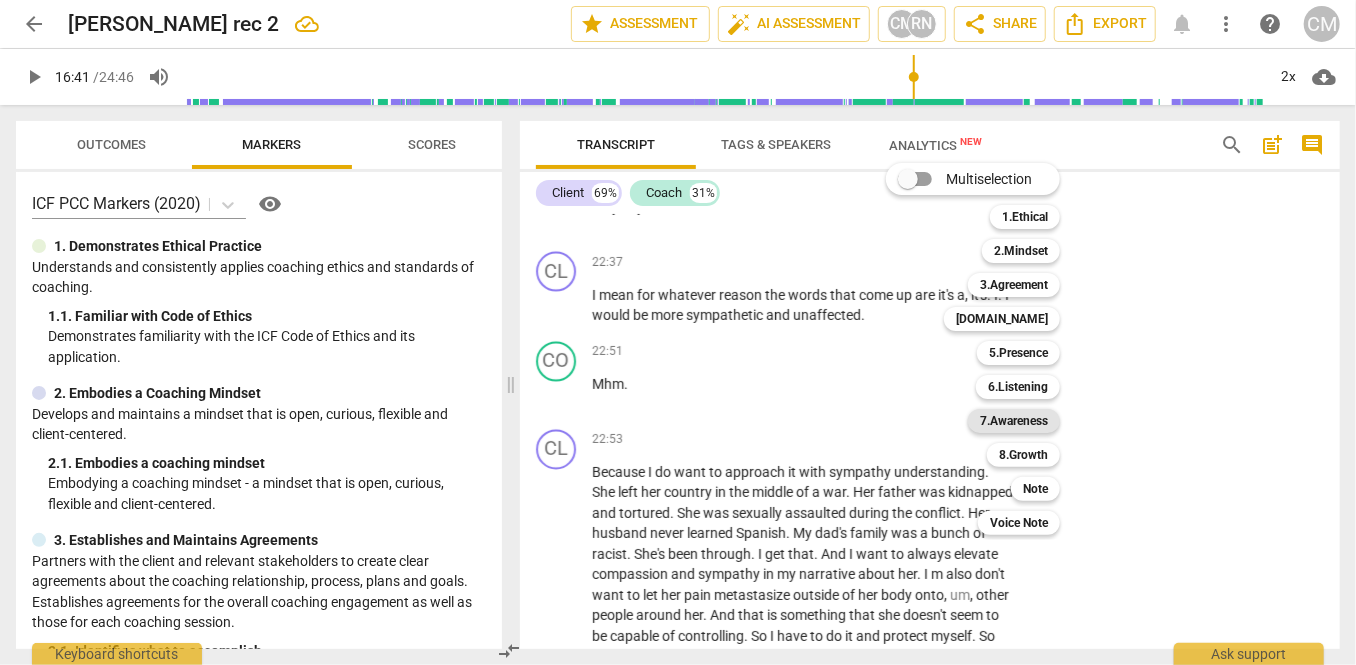 click on "7.Awareness" at bounding box center [1014, 421] 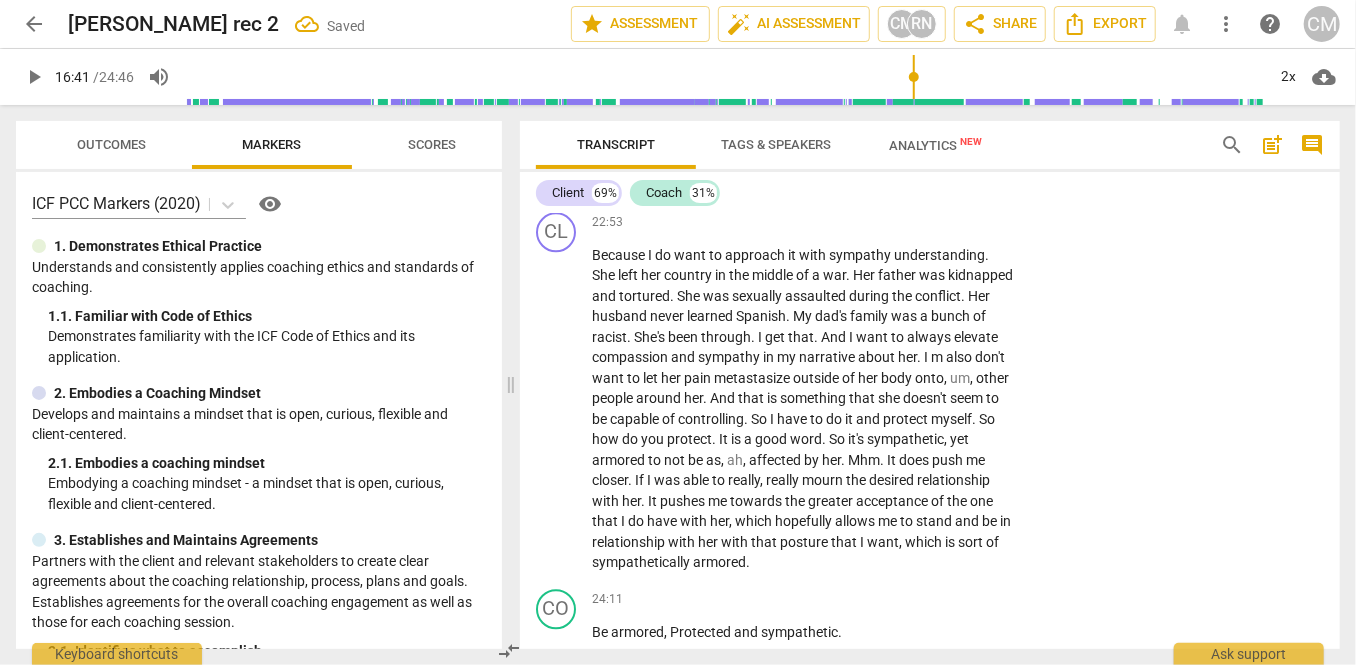 scroll, scrollTop: 9825, scrollLeft: 0, axis: vertical 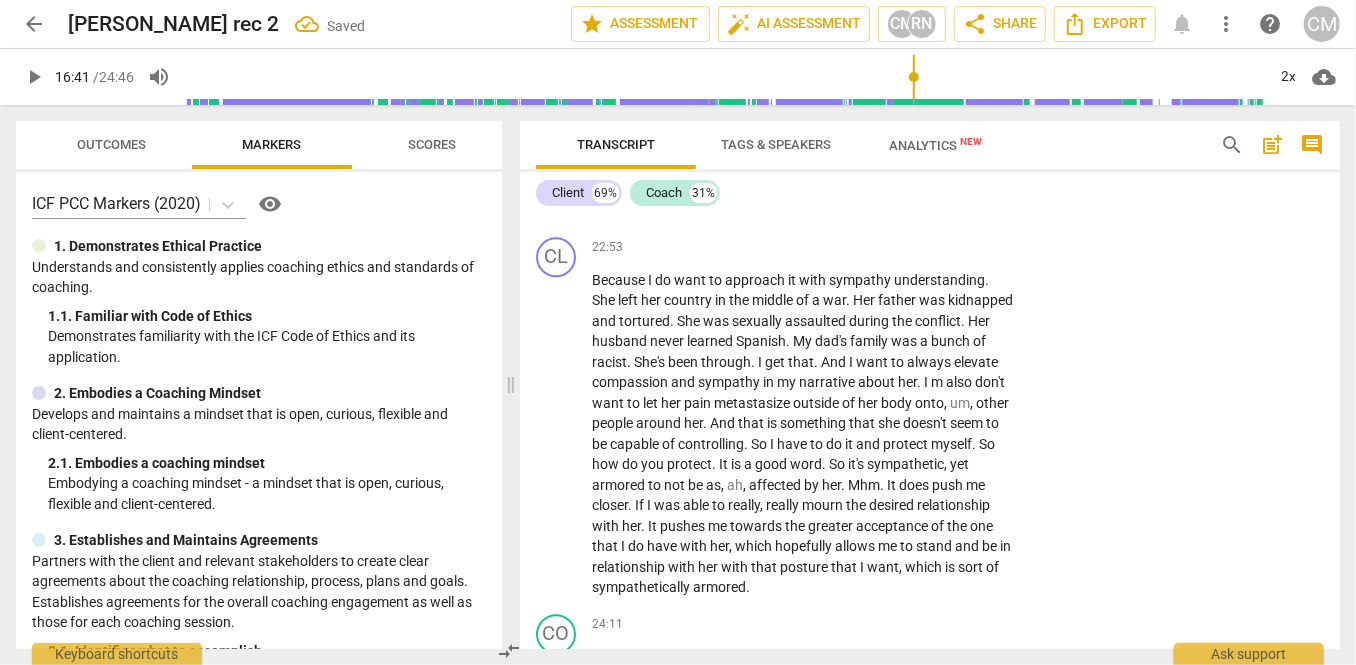 click on "1. Asks about a current way of thinking" at bounding box center [1040, -1774] 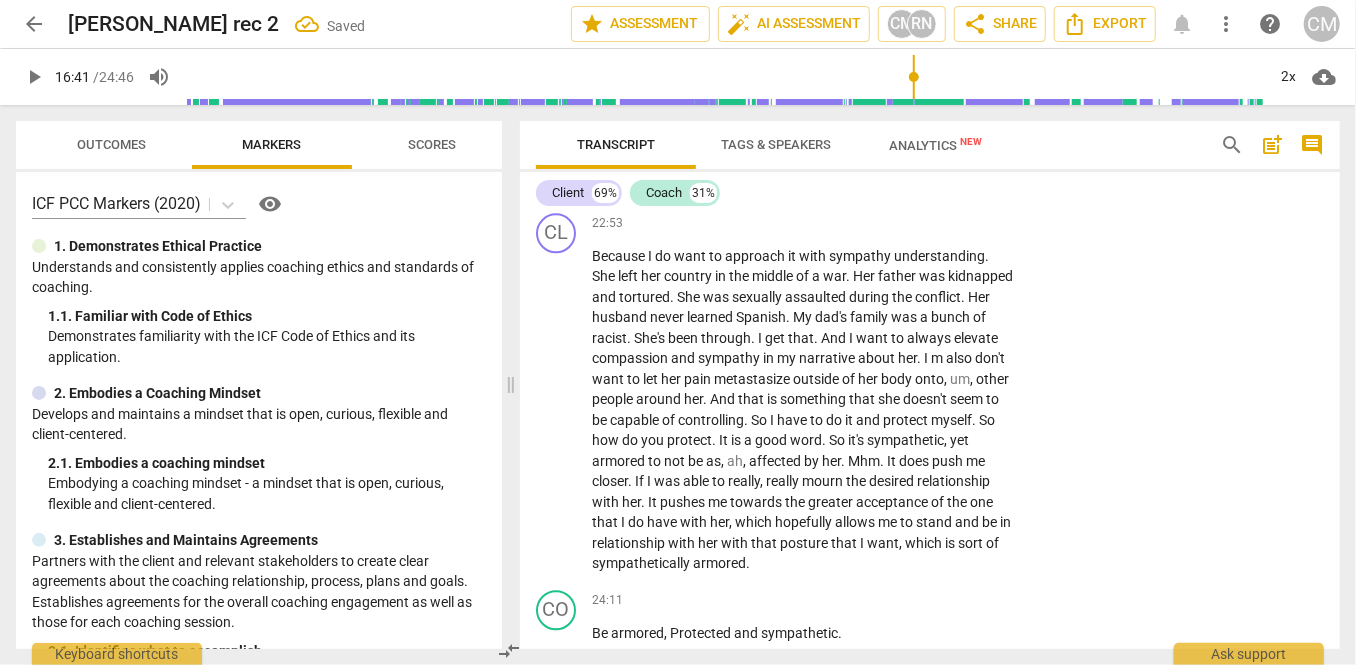 scroll, scrollTop: 9852, scrollLeft: 0, axis: vertical 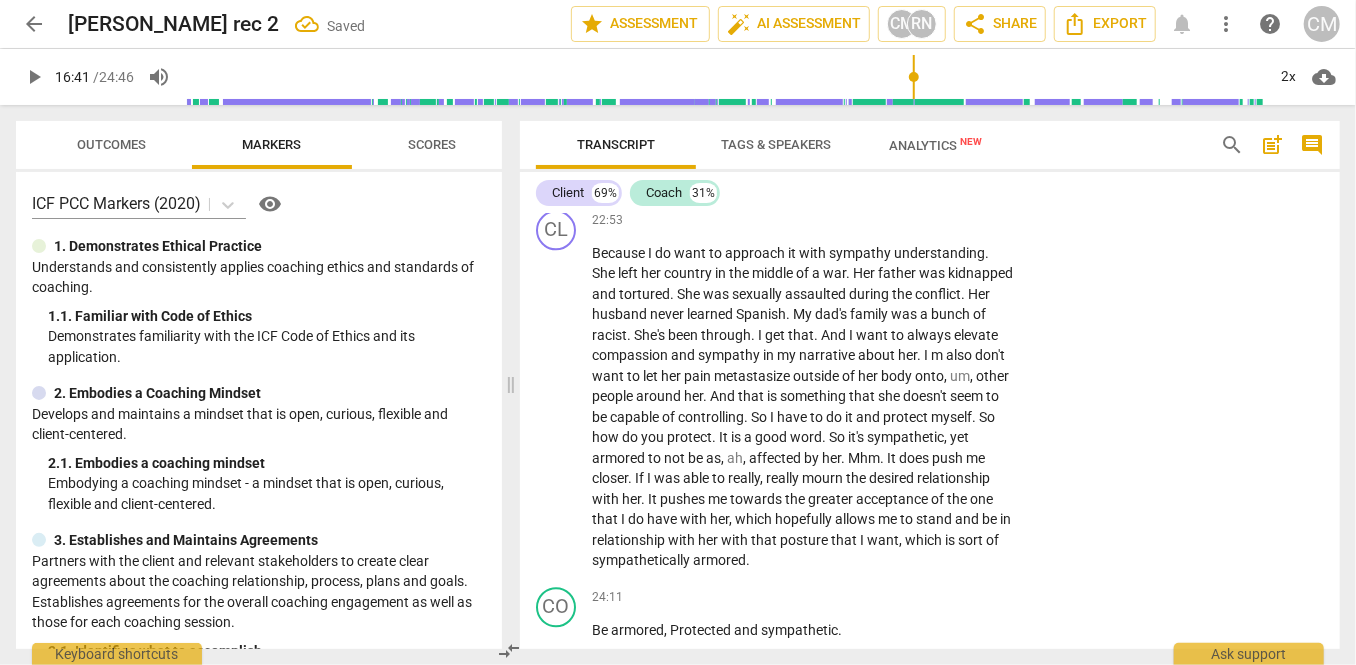 click at bounding box center (1151, -1563) 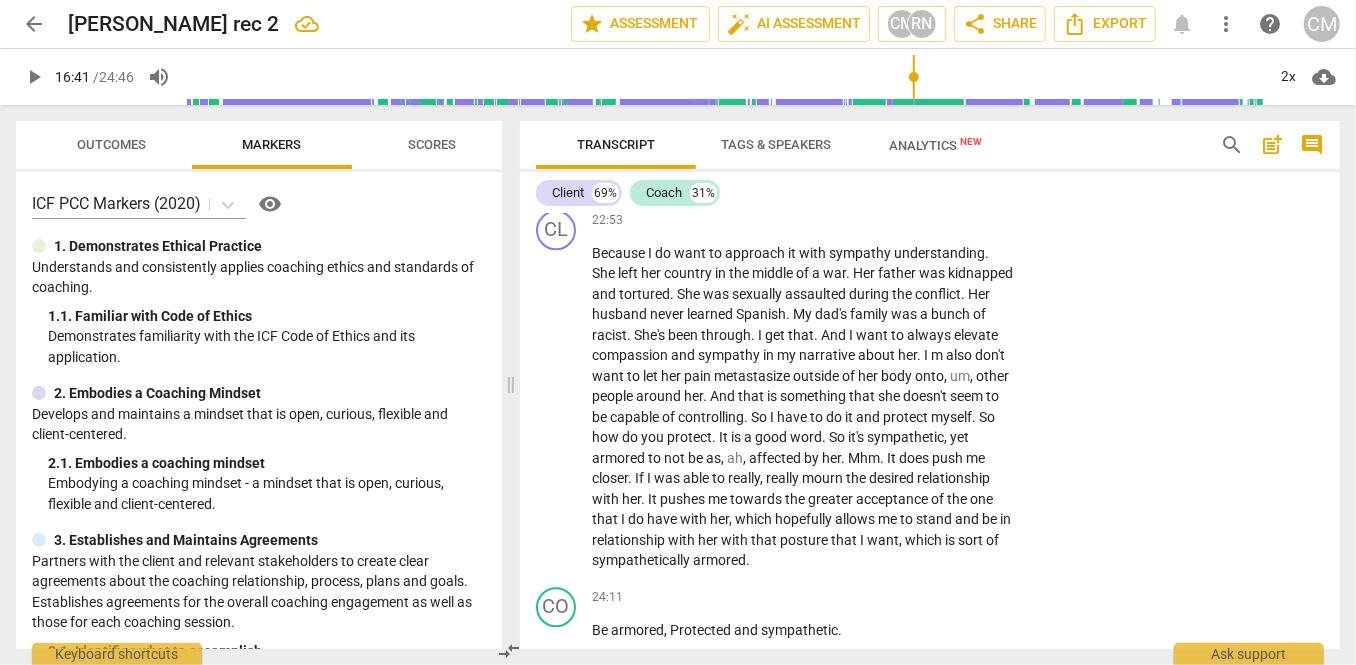 click on "play_arrow" at bounding box center (557, -1672) 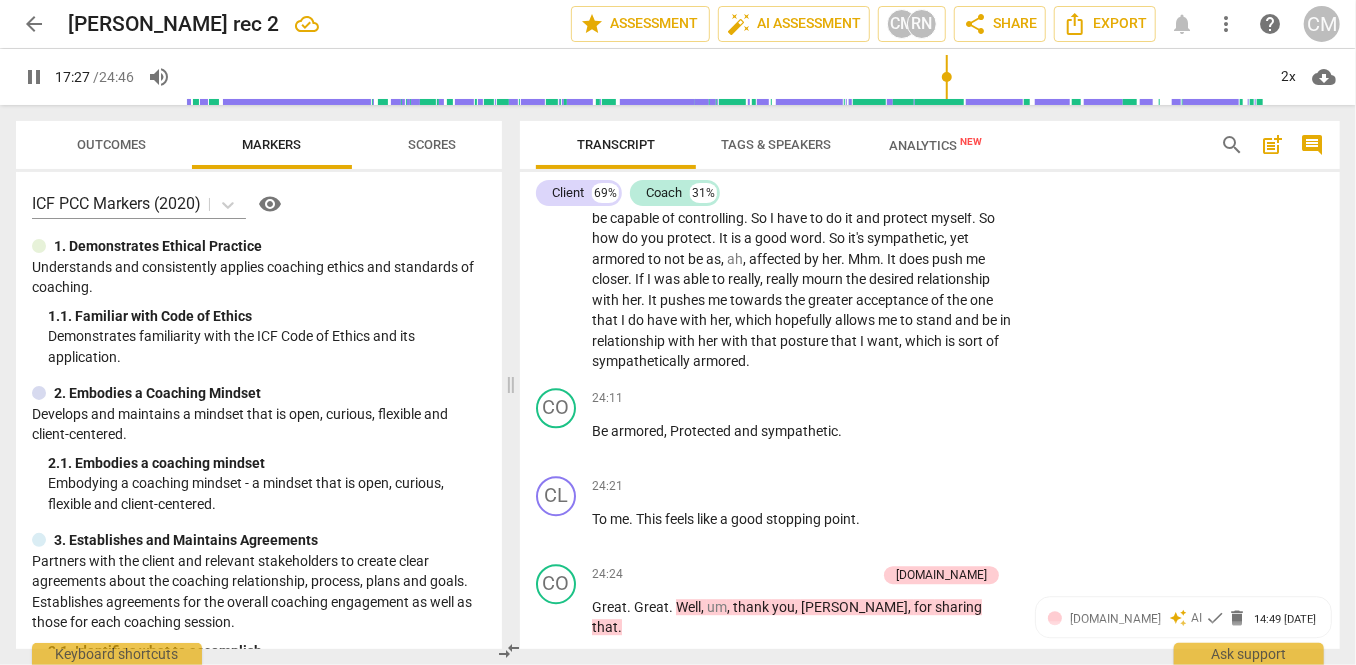 scroll, scrollTop: 10111, scrollLeft: 0, axis: vertical 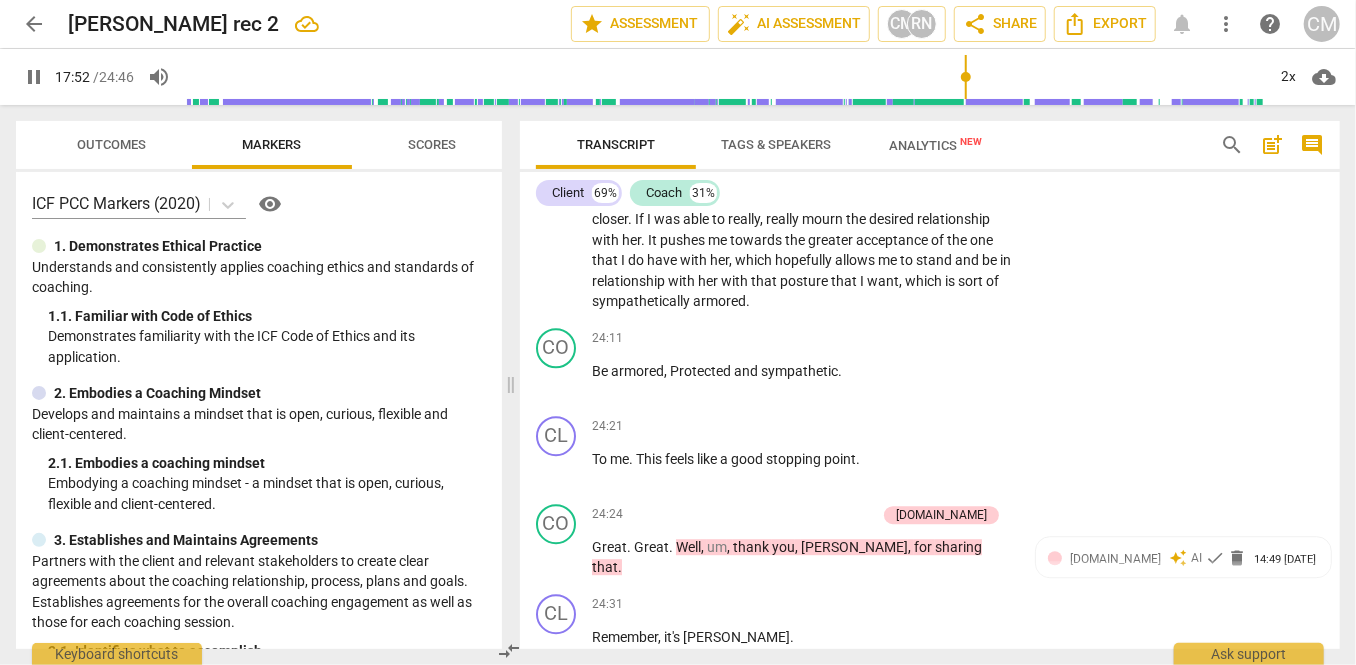 click on "pause" at bounding box center (557, -1760) 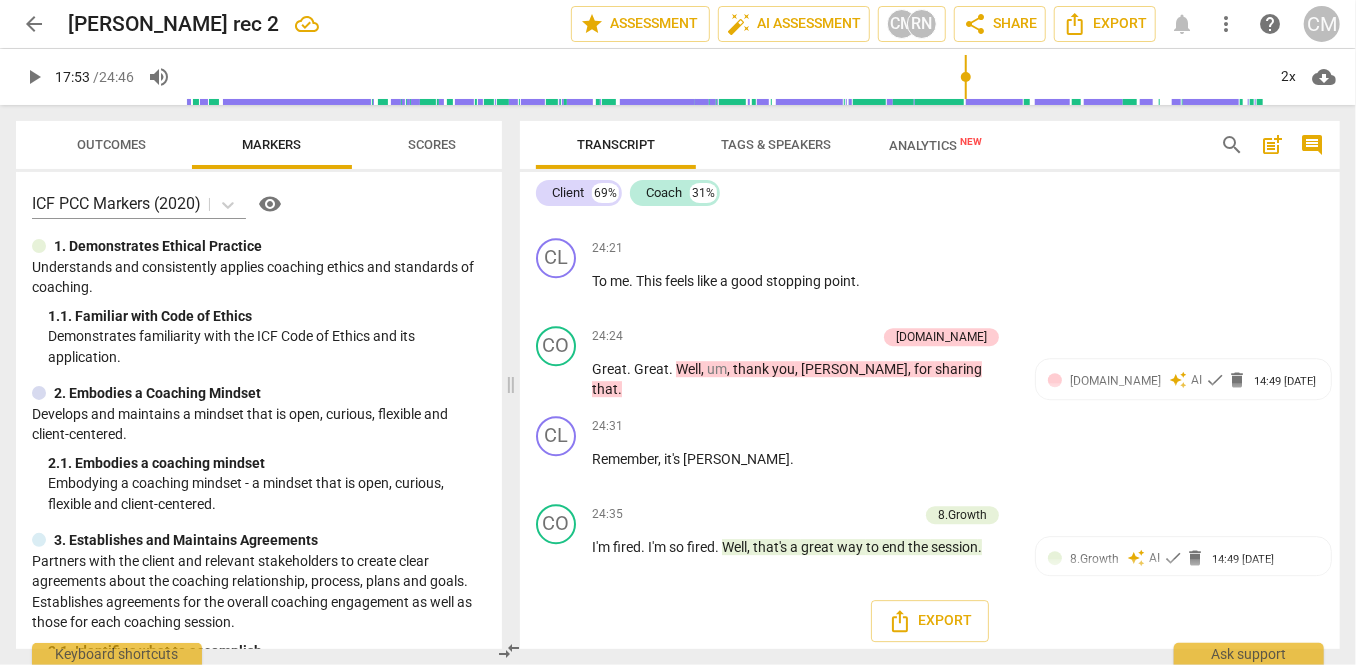 scroll, scrollTop: 10312, scrollLeft: 0, axis: vertical 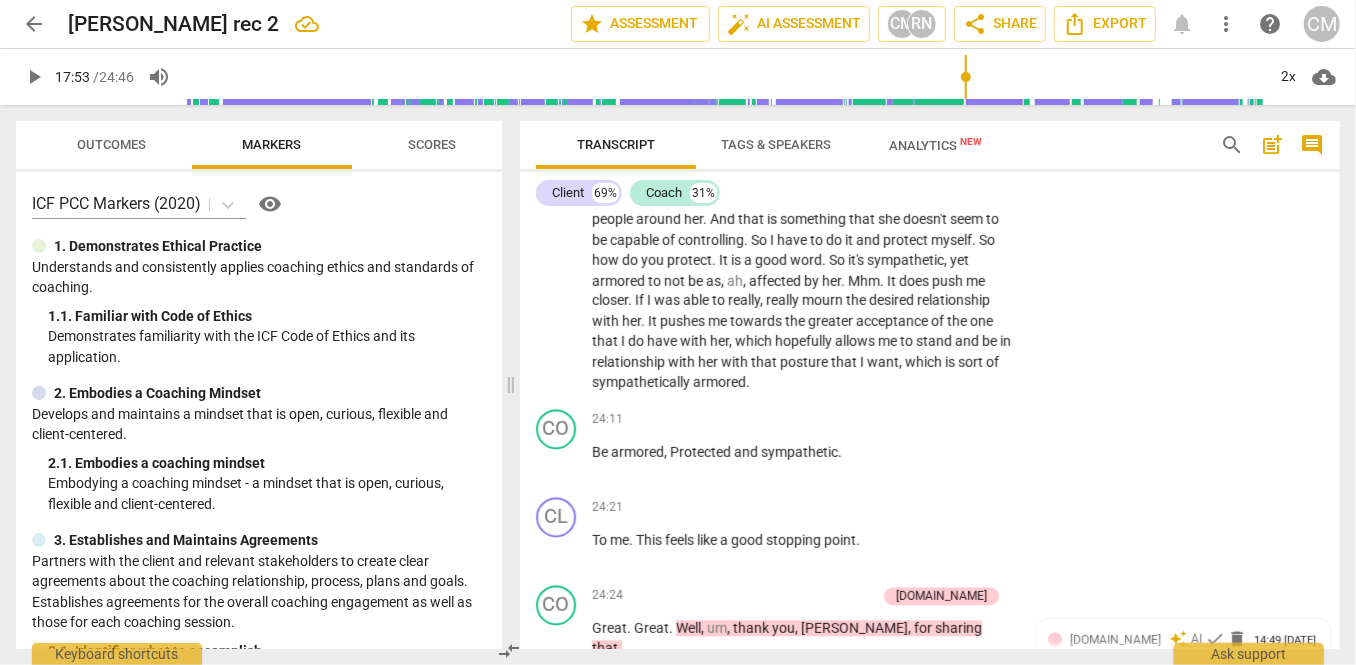 drag, startPoint x: 781, startPoint y: 351, endPoint x: 712, endPoint y: 500, distance: 164.2011 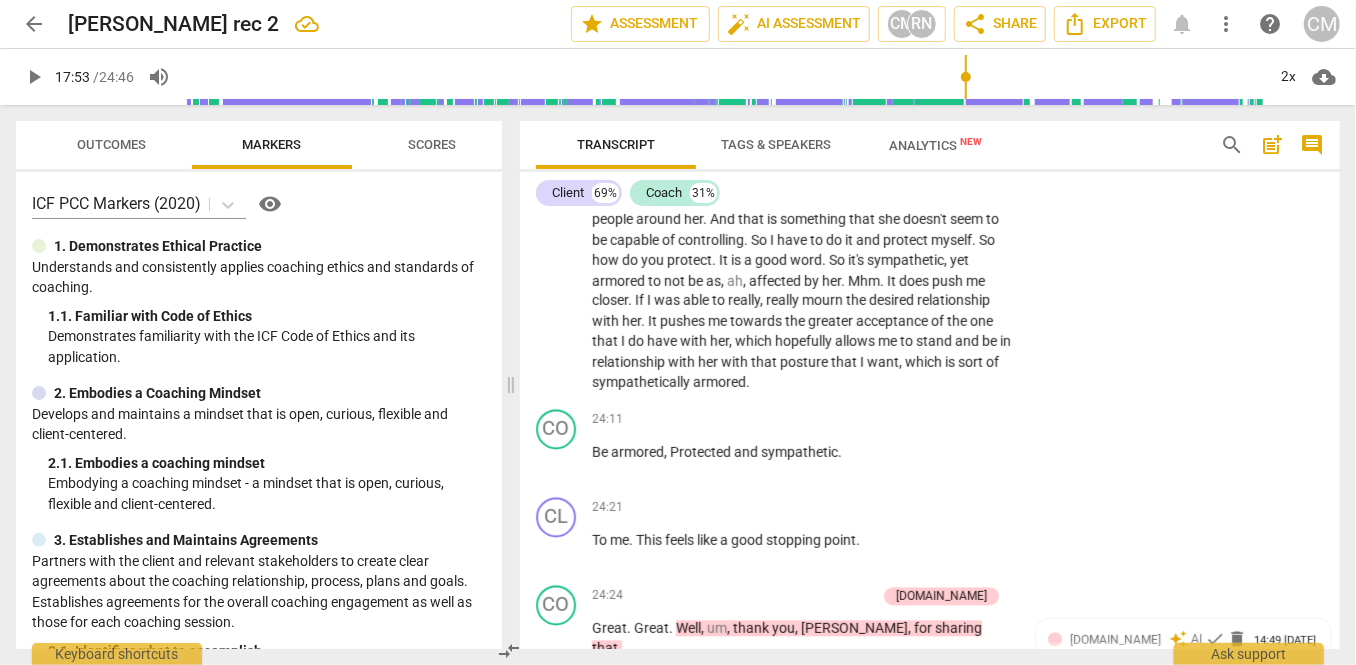 click on "They   feel   the   same .   How   would   you   like .   Is   there   anything   that   could   feel   like   that   Teflon   pan   where   it's   not   harming   you ,   but   it's   just   like   the   water   is   just   coming   in   and   it's   sliding   down .   Is   there   anything   that   you   can   imagine ?   Um ,   let's   think   about   three   months   from   now .   You   see   mom   and   you're   in   the   best   state   possible .   You   feel   resourced ,   you   feel   ready .   You   feel   this   Teflon   pan .   How   can   you   imagine   that   that   could   feel   if   it   wasn't   as   painful ?   Could   you ,   Is   there   any   way   that   you   could   feel   ease   like   this   Teflon   pen   with   the   rolling   water   or   the   oil   sliding   down ?   Is   there   any   vision   that   you   could   have   that   that's   a   scenario   that   that   could   happen ?" at bounding box center (802, -1680) 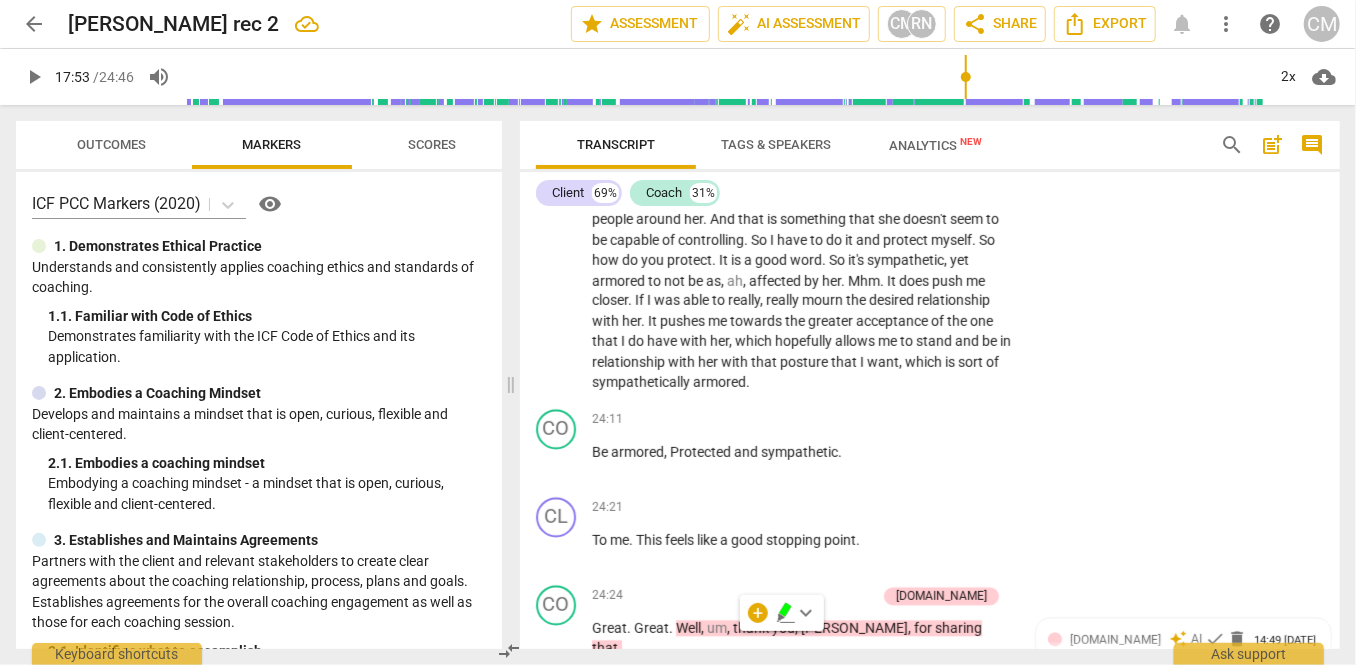 click on "+ Add competency" at bounding box center (939, -1804) 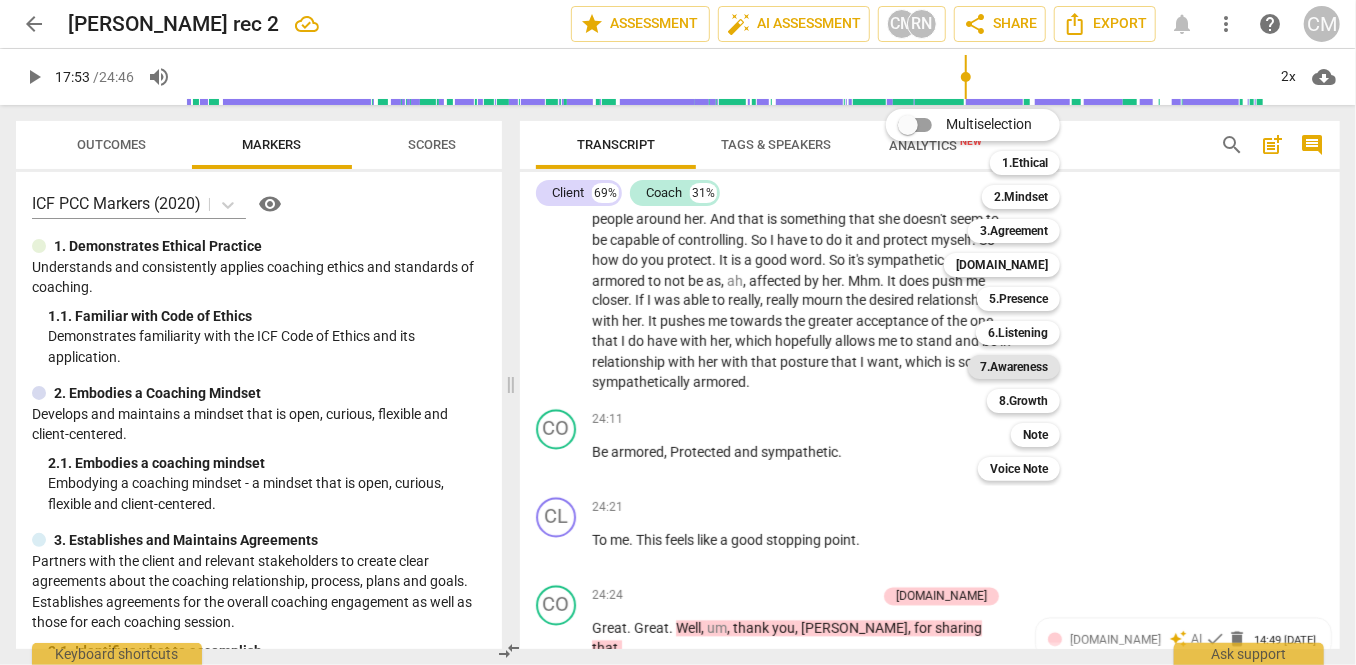 click on "7.Awareness" at bounding box center [1014, 367] 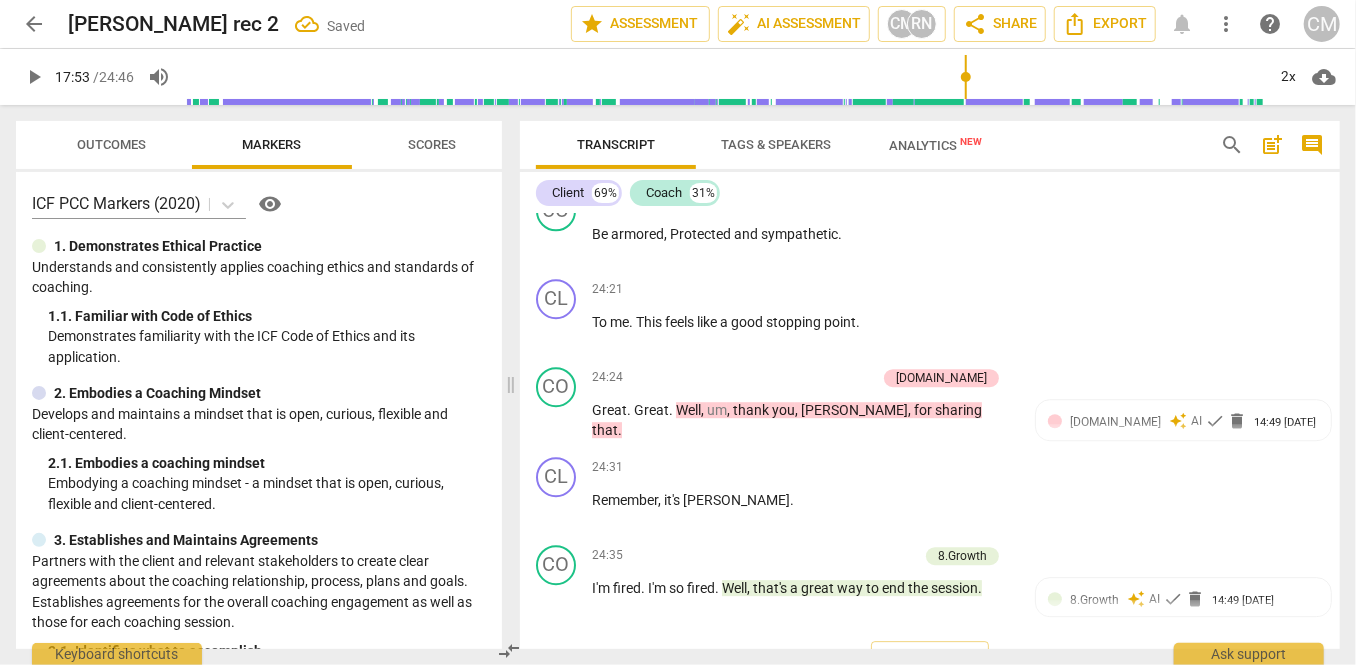 scroll, scrollTop: 10170, scrollLeft: 0, axis: vertical 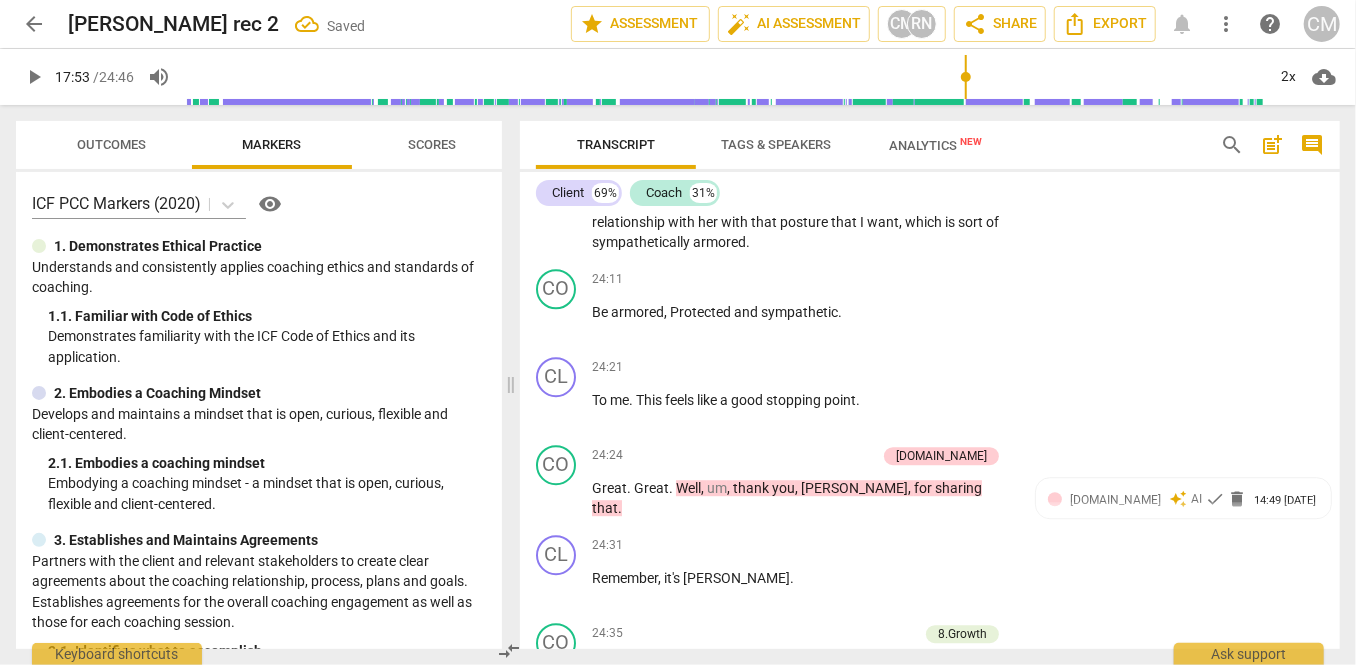 click on "2. Asks to help exploring beyond themself" at bounding box center [1040, -1835] 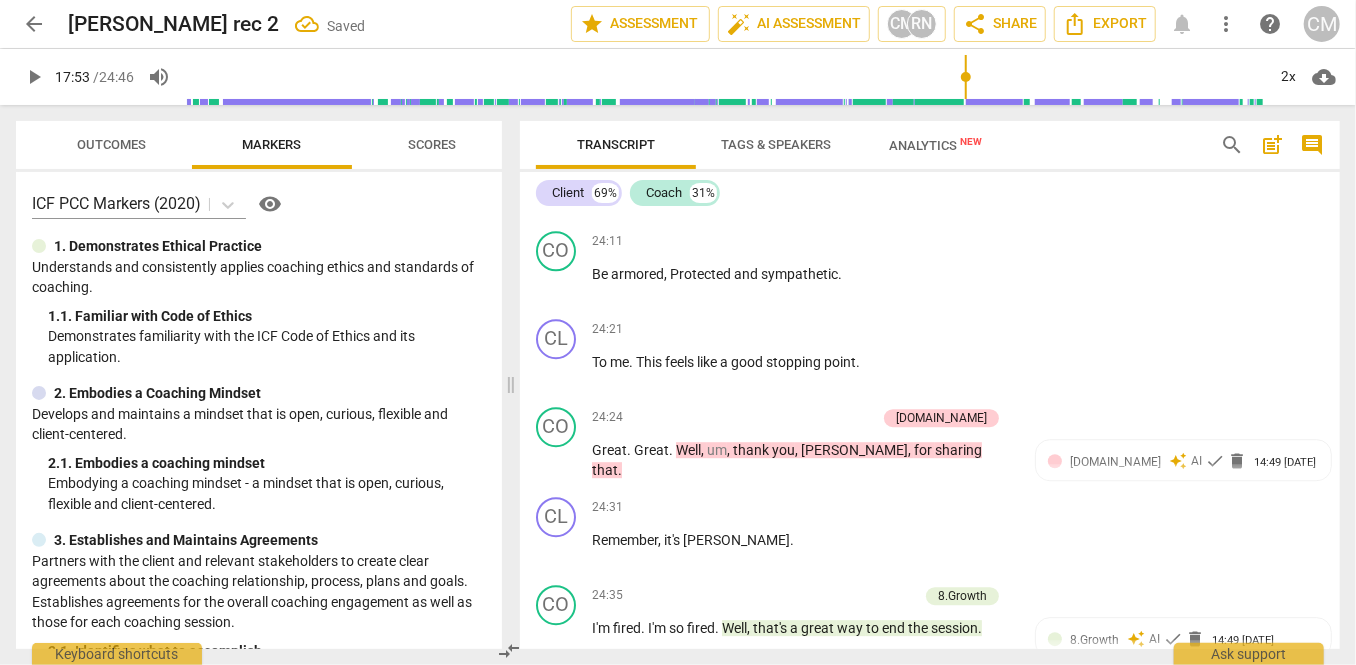 scroll, scrollTop: 10305, scrollLeft: 0, axis: vertical 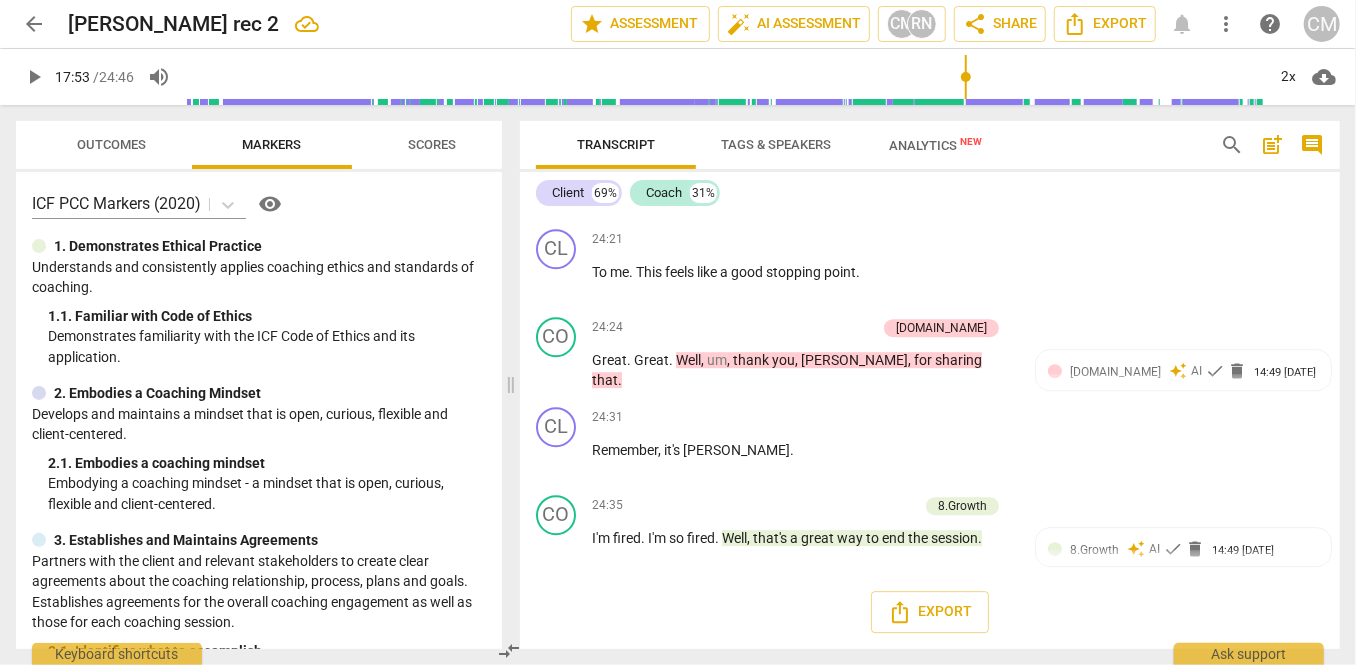 click on "play_arrow pause" at bounding box center (566, -1621) 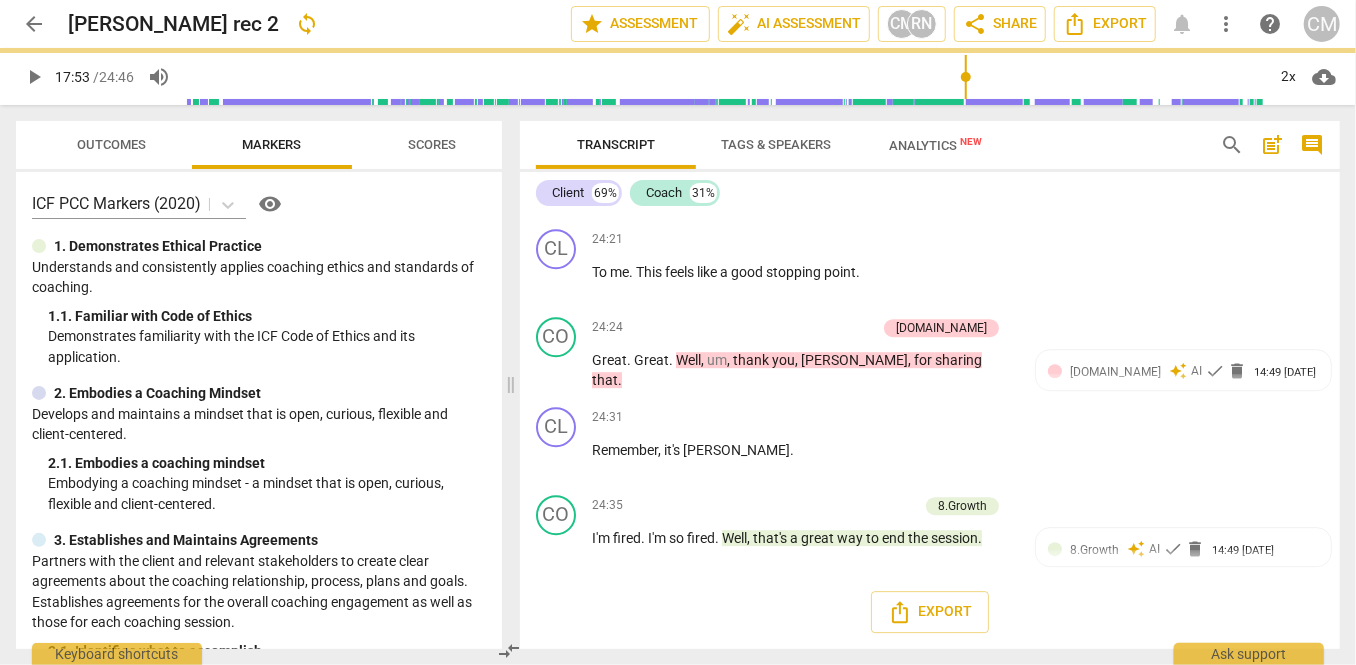 scroll, scrollTop: 10475, scrollLeft: 0, axis: vertical 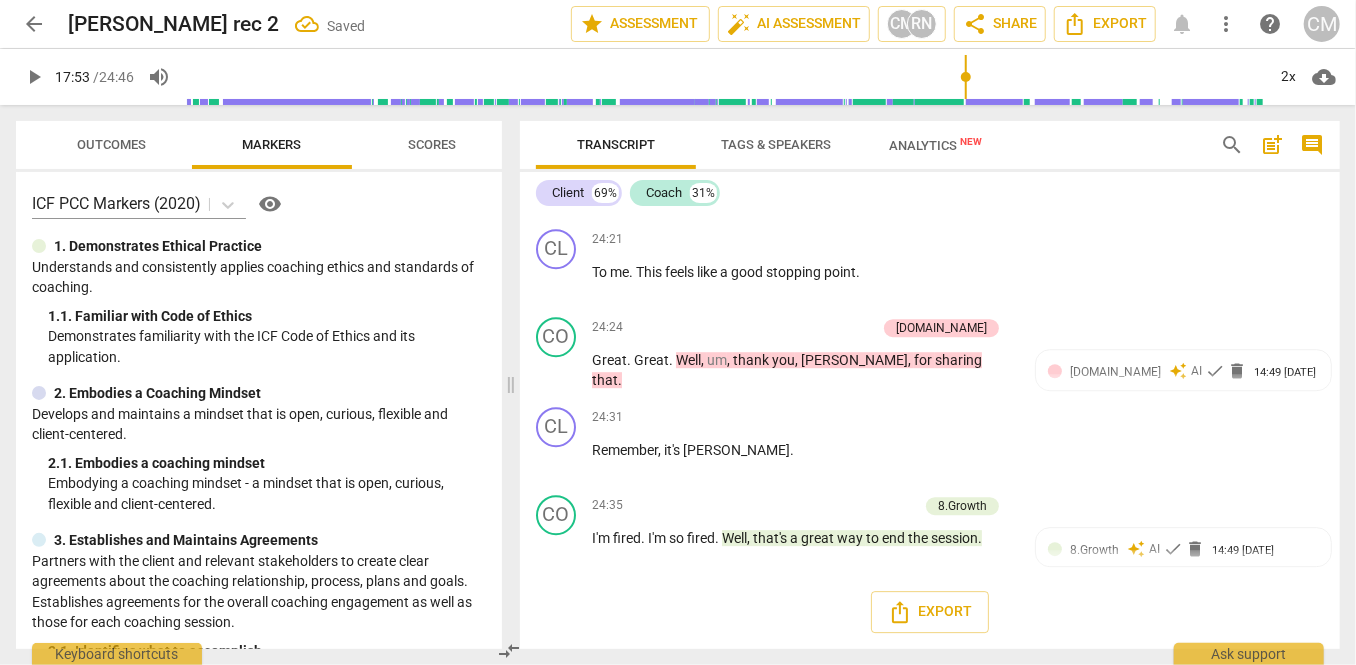 click on "play_arrow" at bounding box center (557, -1622) 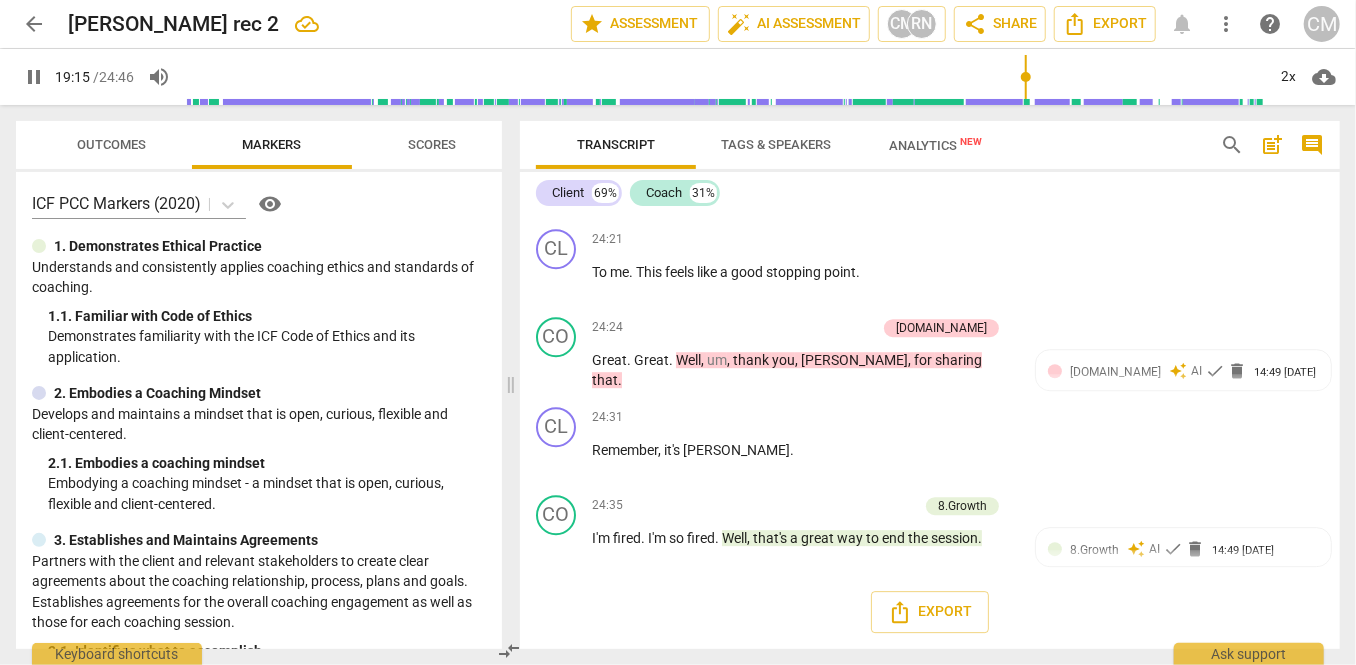 scroll, scrollTop: 10922, scrollLeft: 0, axis: vertical 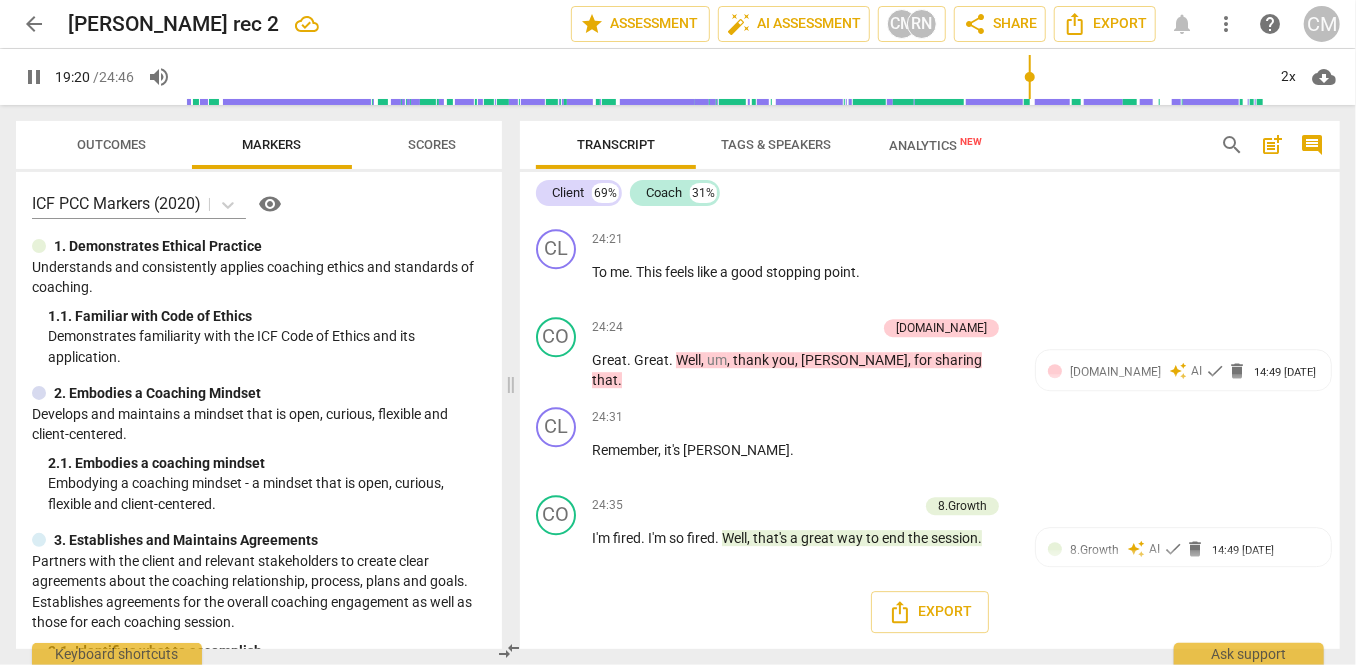 click on "pause" at bounding box center (557, -1378) 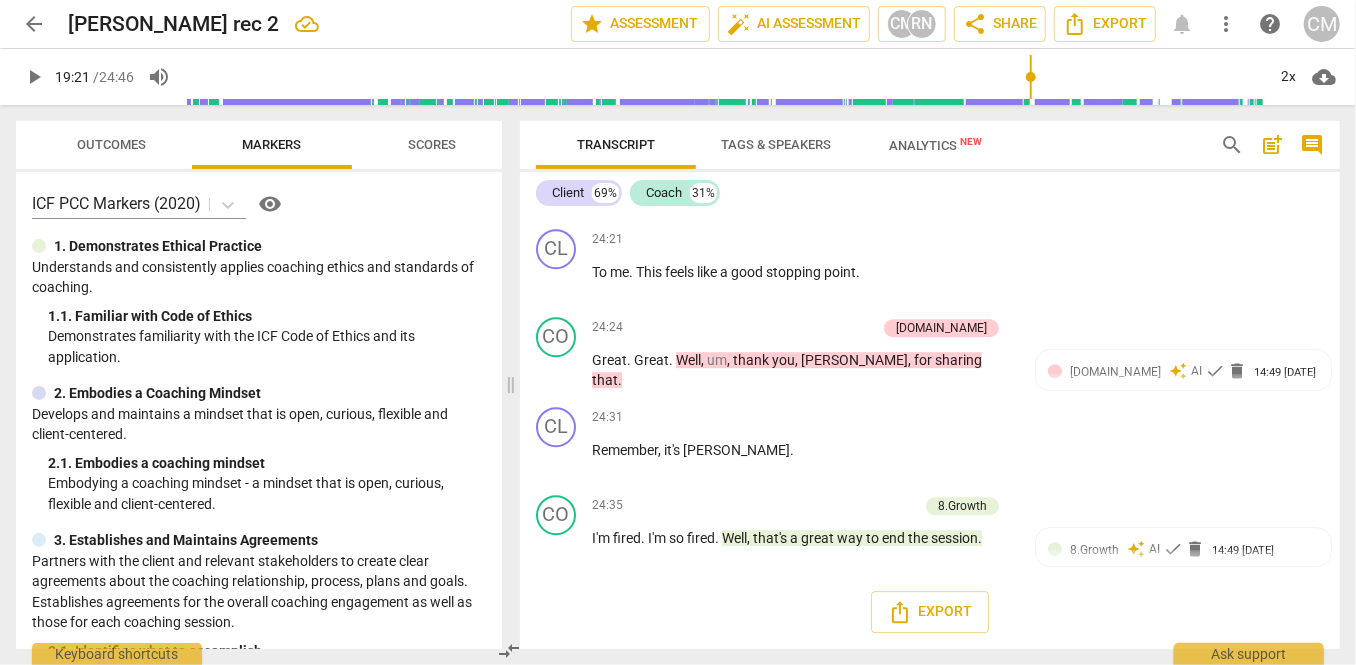 drag, startPoint x: 968, startPoint y: 436, endPoint x: 582, endPoint y: 390, distance: 388.73126 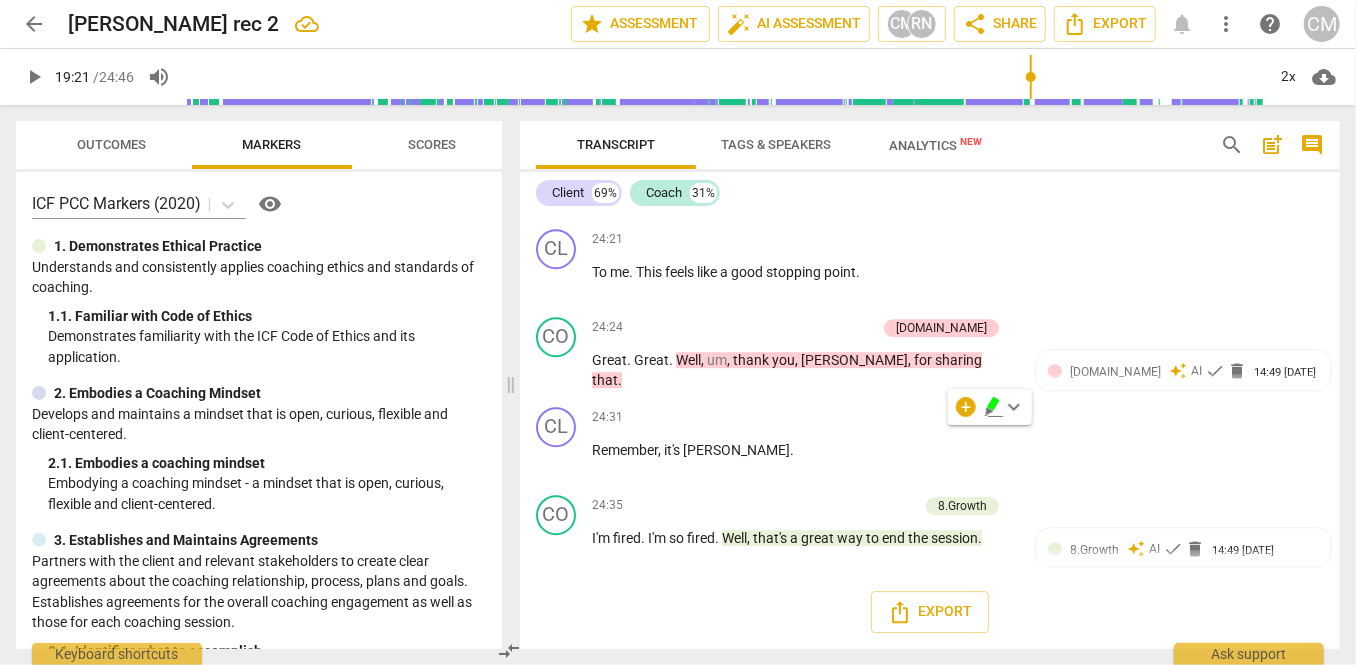 click on "+" at bounding box center [890, -1421] 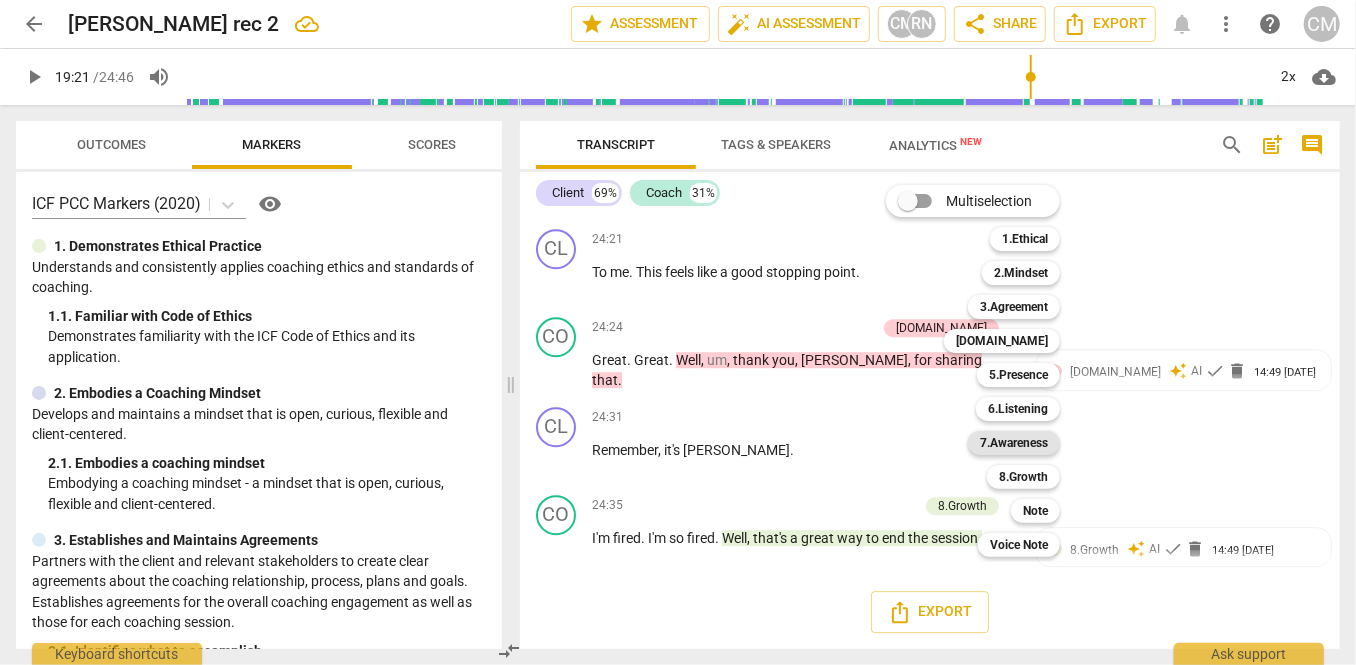 click on "7.Awareness" at bounding box center (1014, 443) 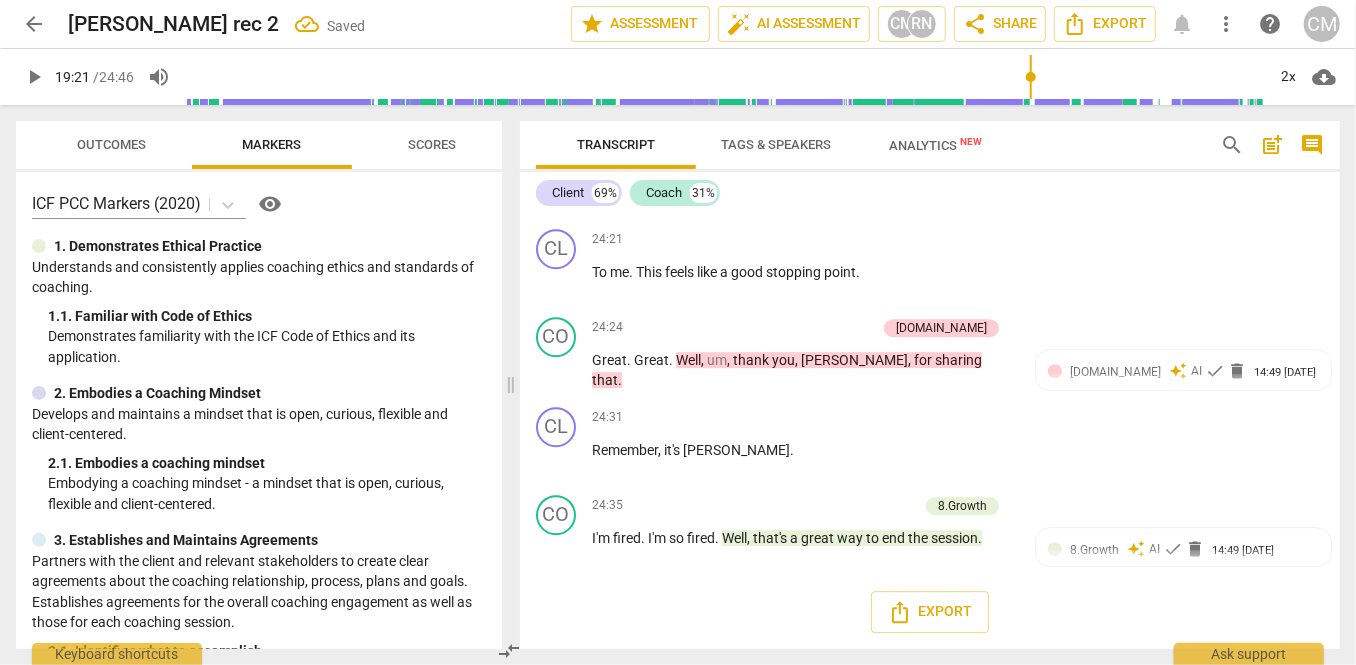 scroll, scrollTop: 11030, scrollLeft: 0, axis: vertical 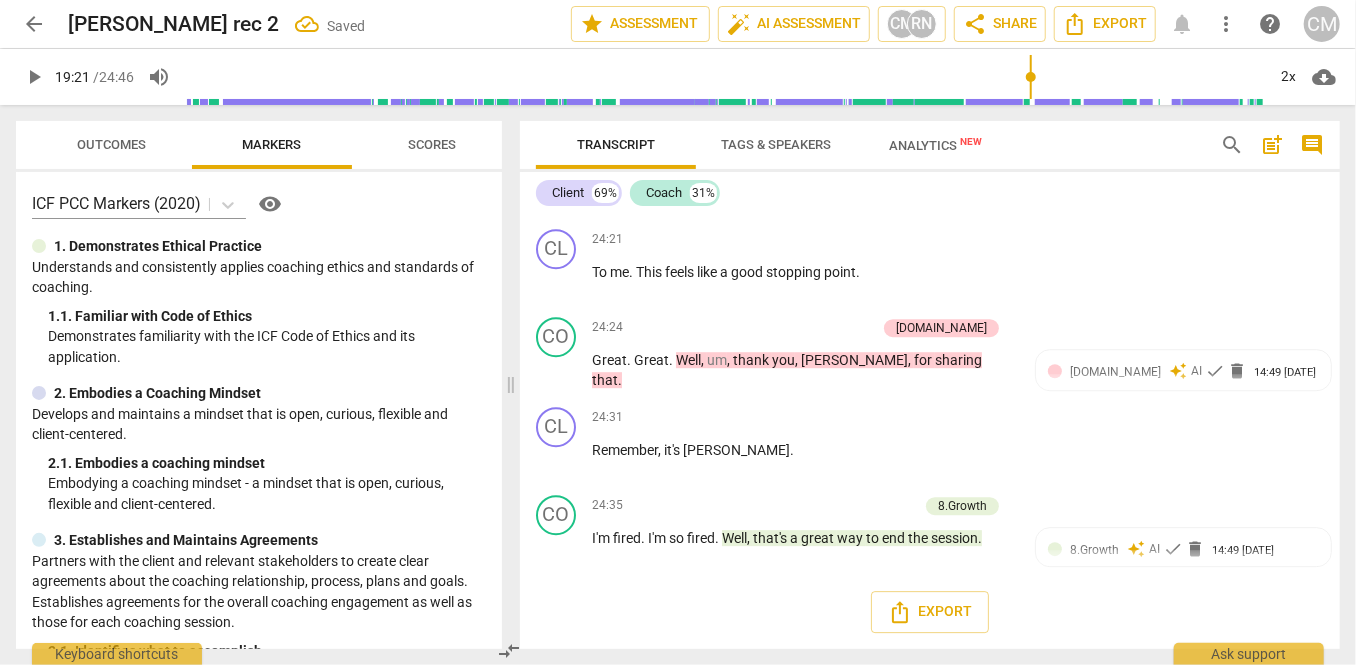 click on "2. Asks to help exploring beyond themself" at bounding box center [1040, -1312] 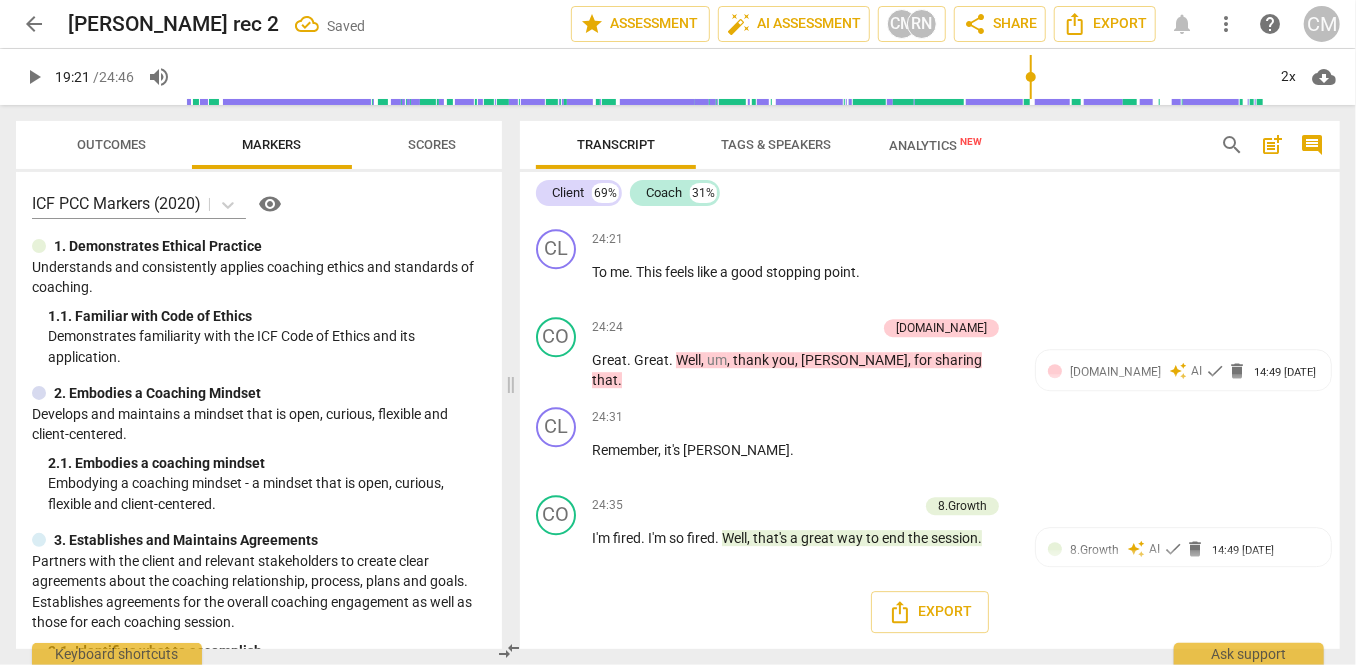 drag, startPoint x: 557, startPoint y: 566, endPoint x: 583, endPoint y: 549, distance: 31.06445 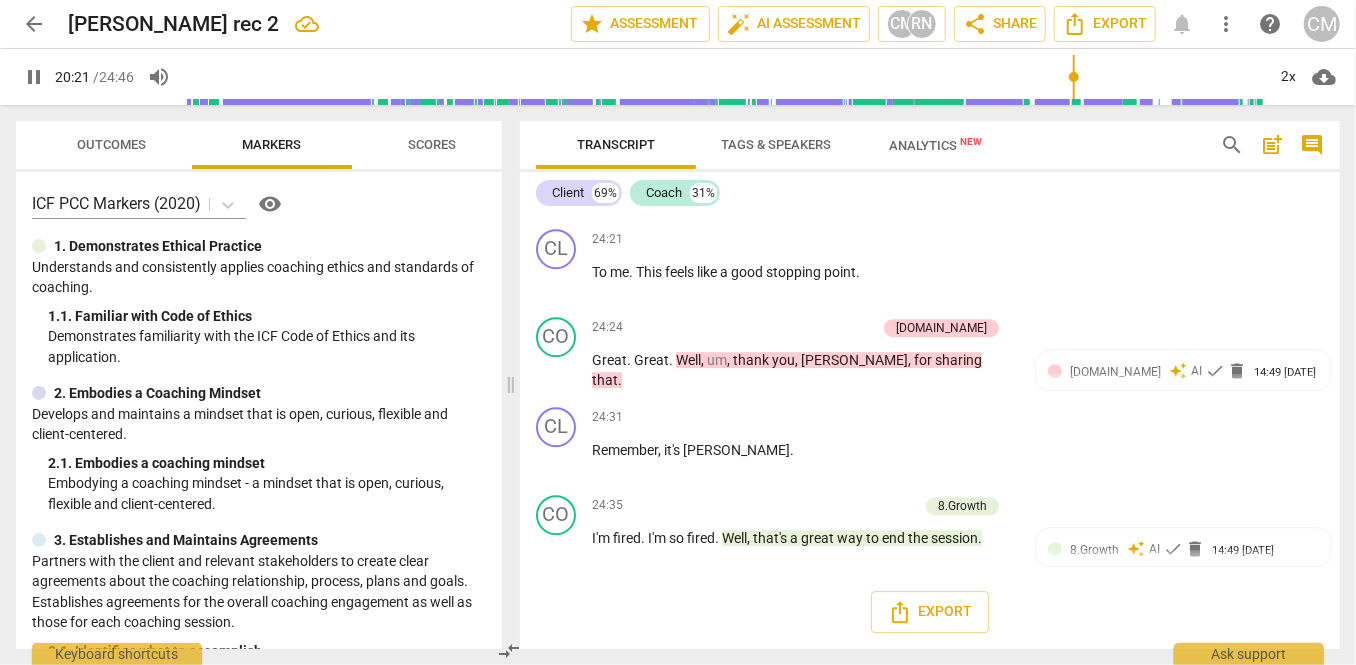 scroll, scrollTop: 11401, scrollLeft: 0, axis: vertical 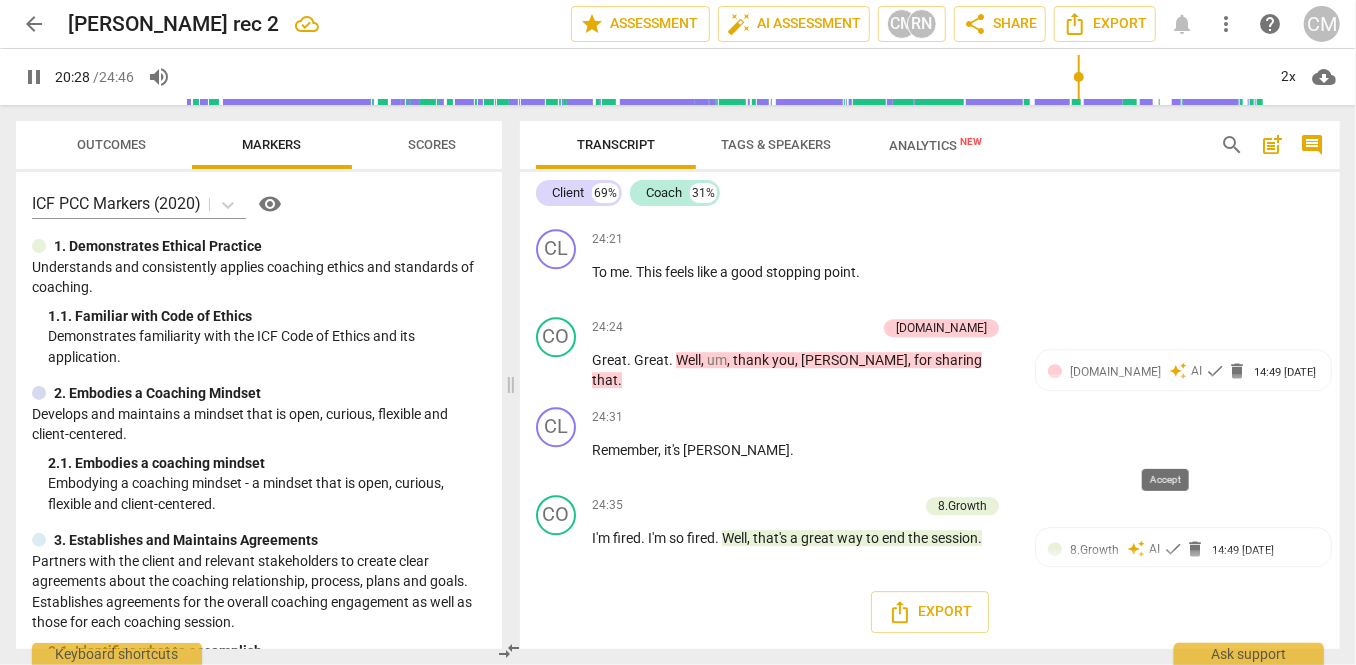 click on "check" at bounding box center [1215, -1013] 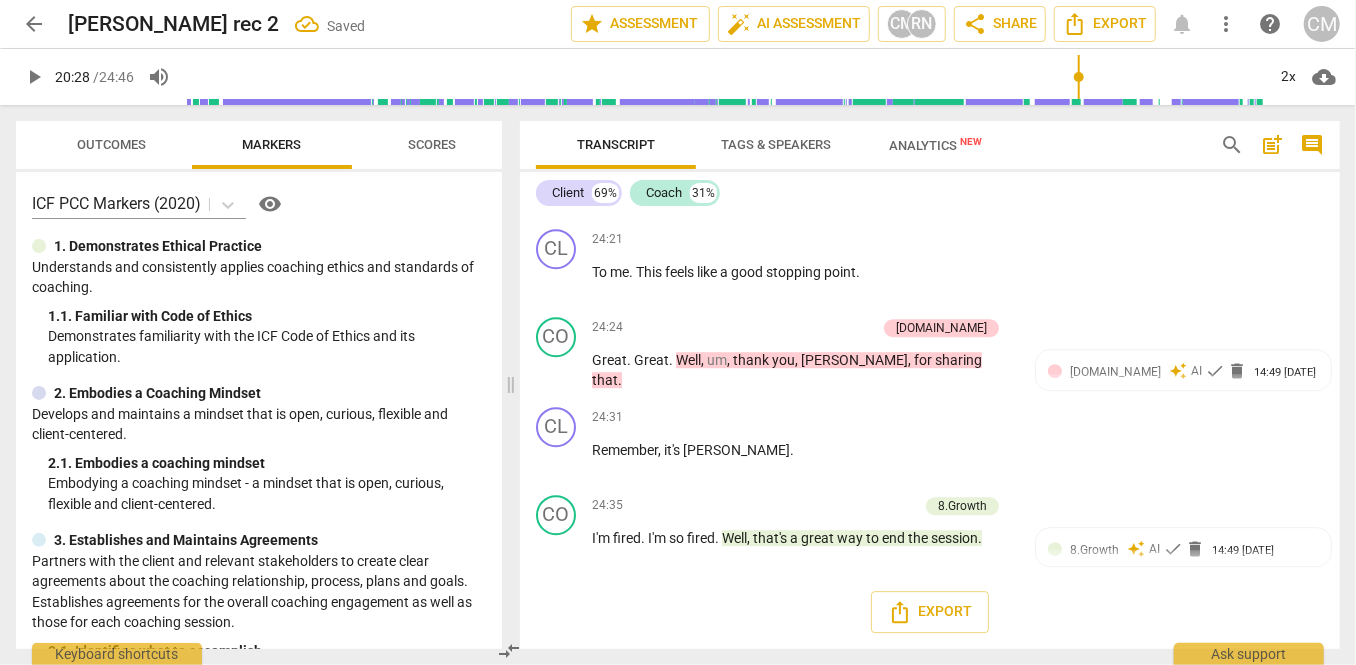 drag, startPoint x: 551, startPoint y: 455, endPoint x: 566, endPoint y: 449, distance: 16.155495 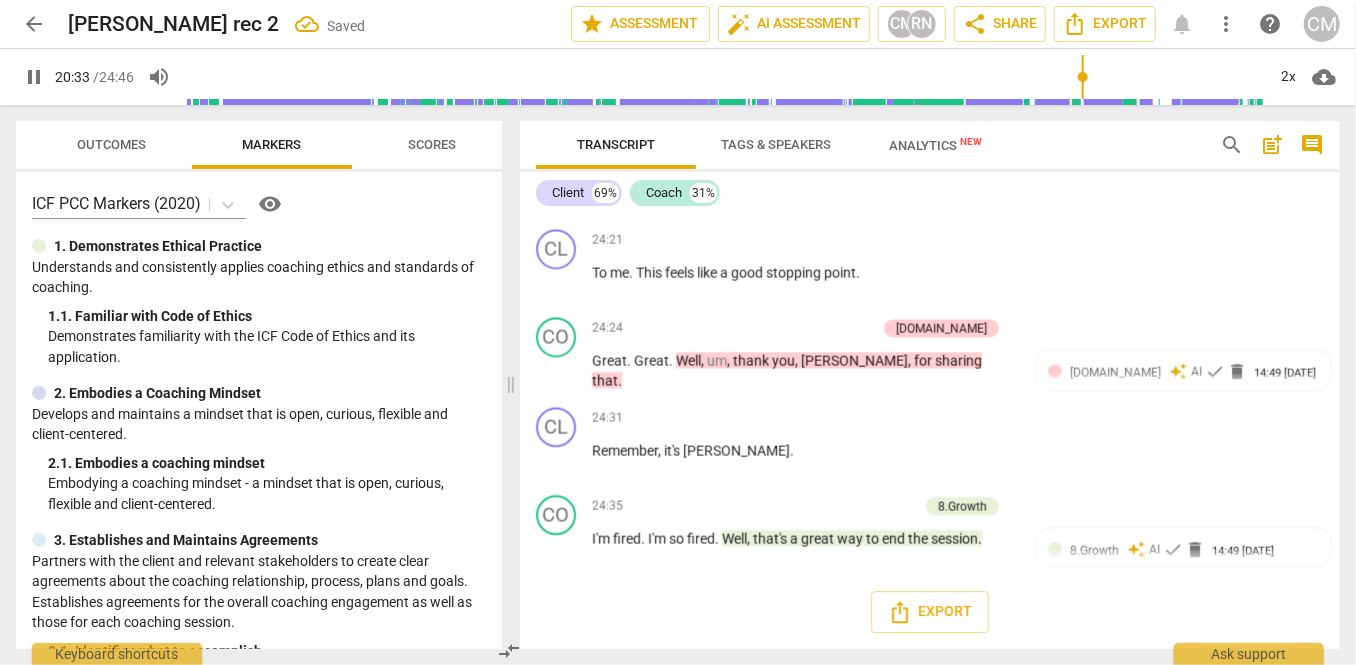 drag, startPoint x: 844, startPoint y: 487, endPoint x: 627, endPoint y: 457, distance: 219.06392 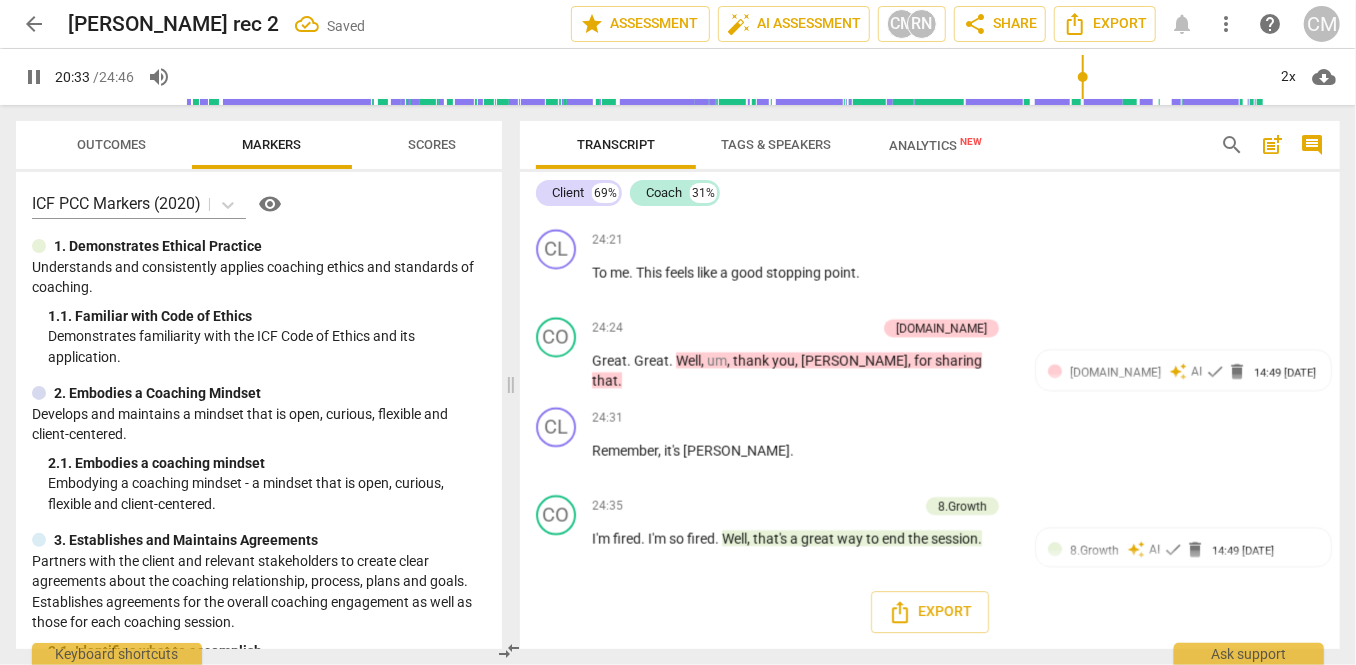 click on "Yeah ,   there's   a   lot   of   grief   to   be   processed ,   it   seems   like .   And   what   are   ways   or   strategies   or   practices   that   you   have   with   dealing   with   grief ?" at bounding box center (802, -1003) 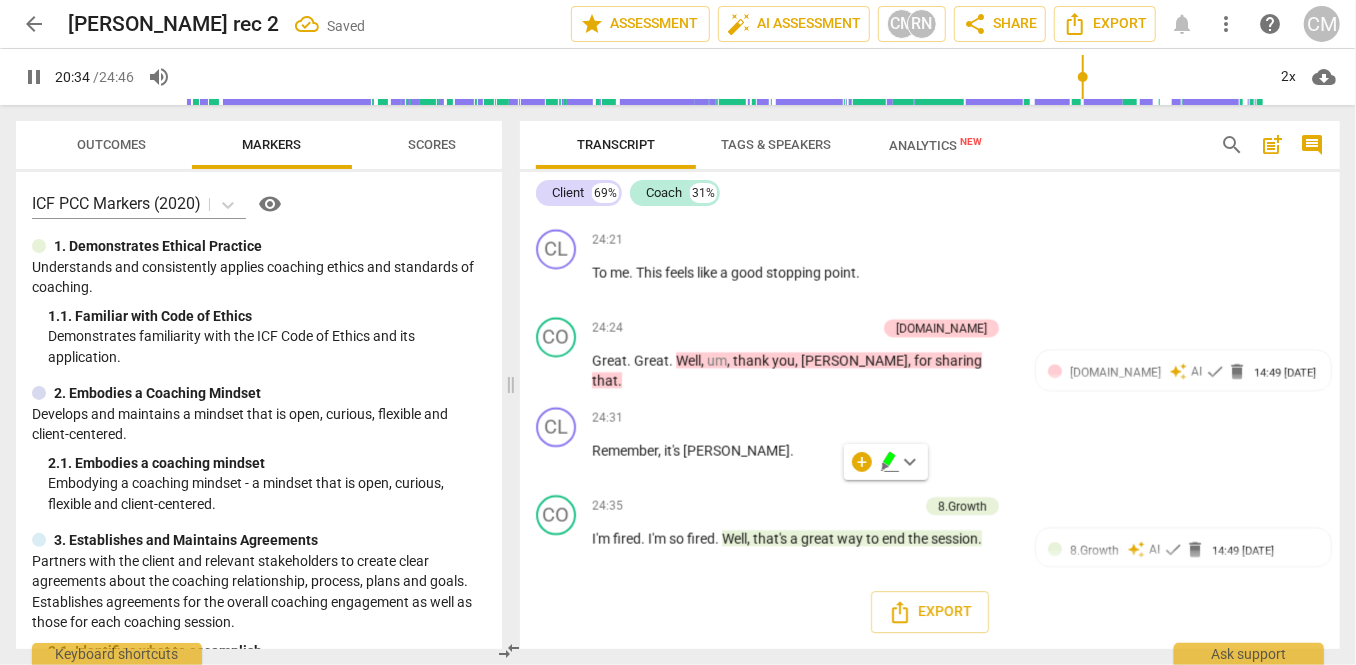 click on "Add competency" at bounding box center (828, -1056) 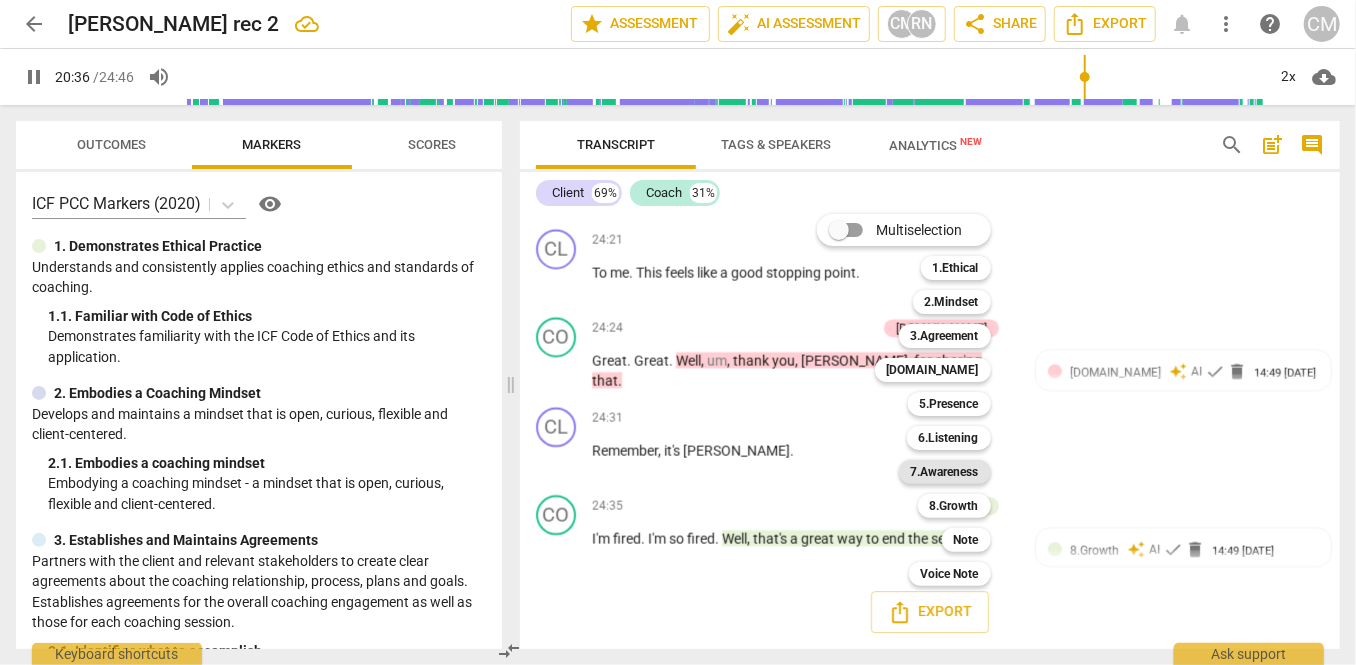 click on "7.Awareness" at bounding box center [945, 472] 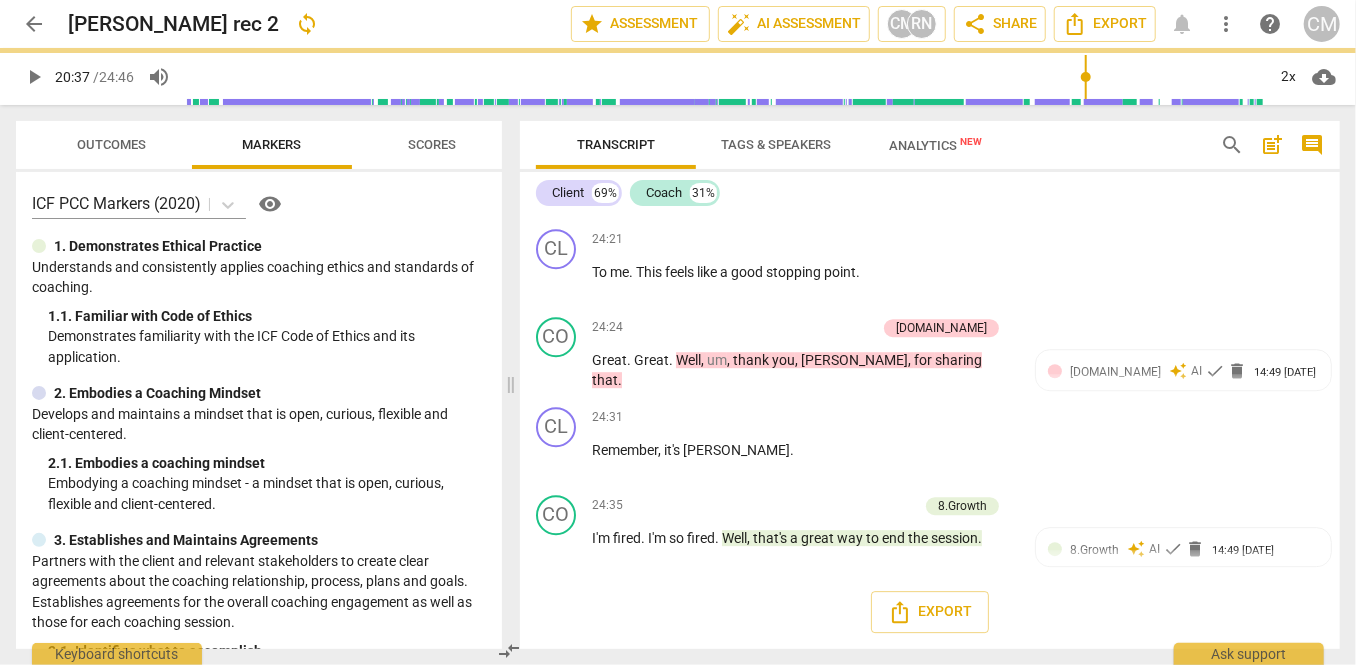 type on "1238" 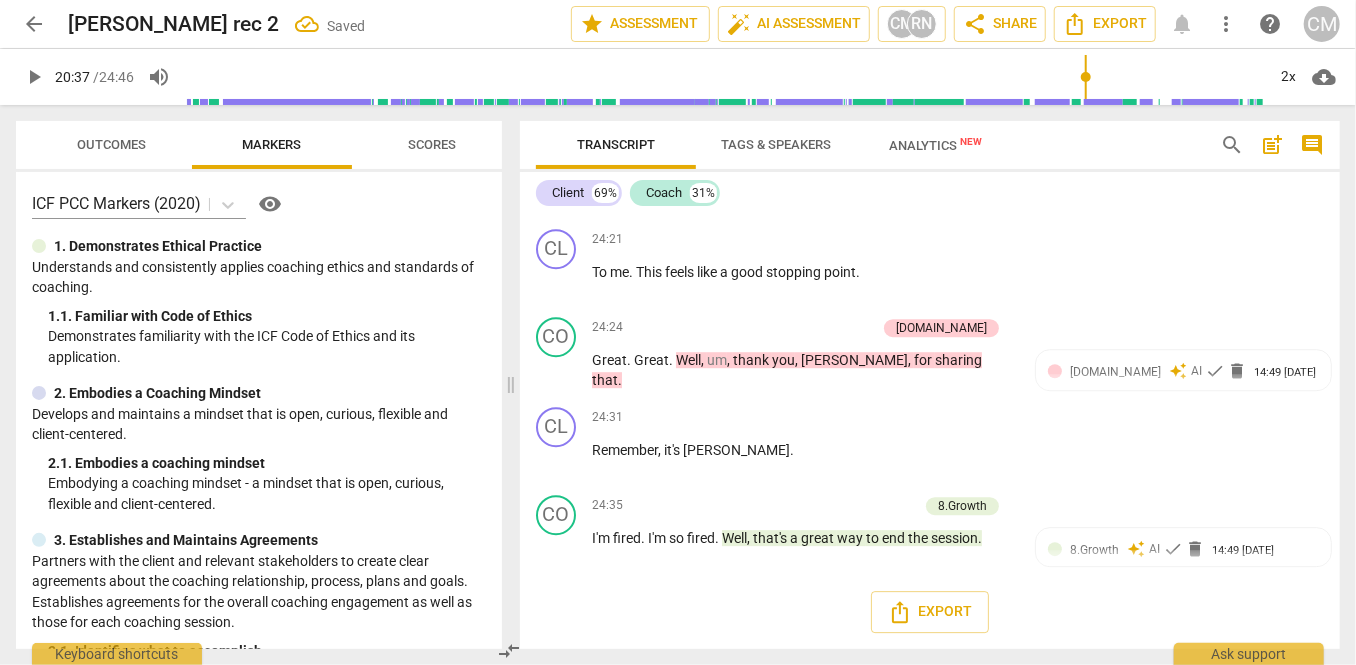 scroll, scrollTop: 11483, scrollLeft: 0, axis: vertical 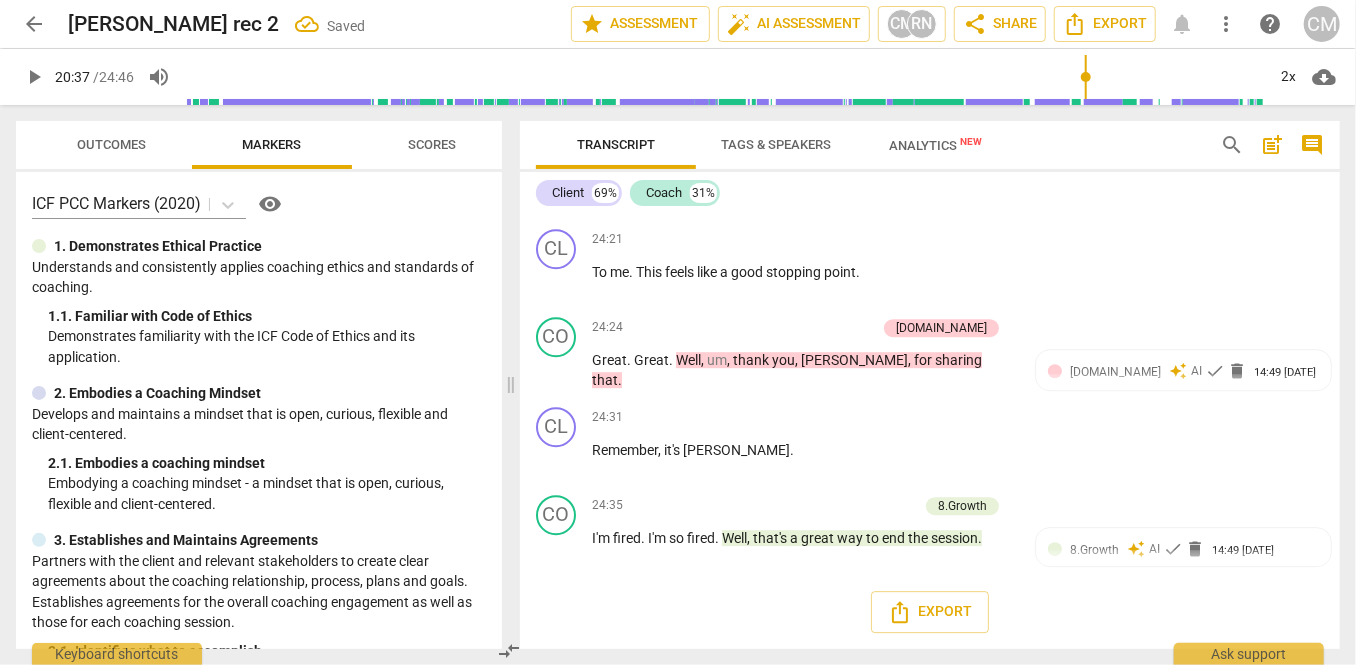 click on "7.Awareness" at bounding box center (1088, -1012) 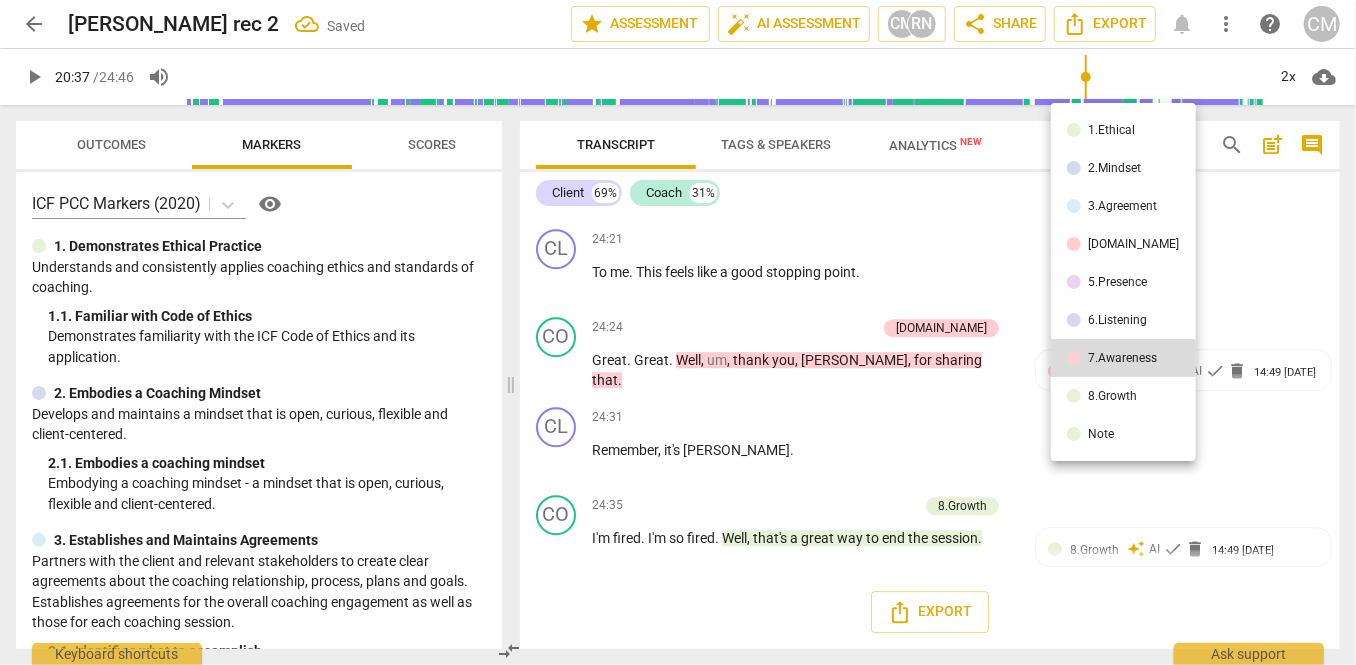 click on "6.Listening" at bounding box center (1123, 320) 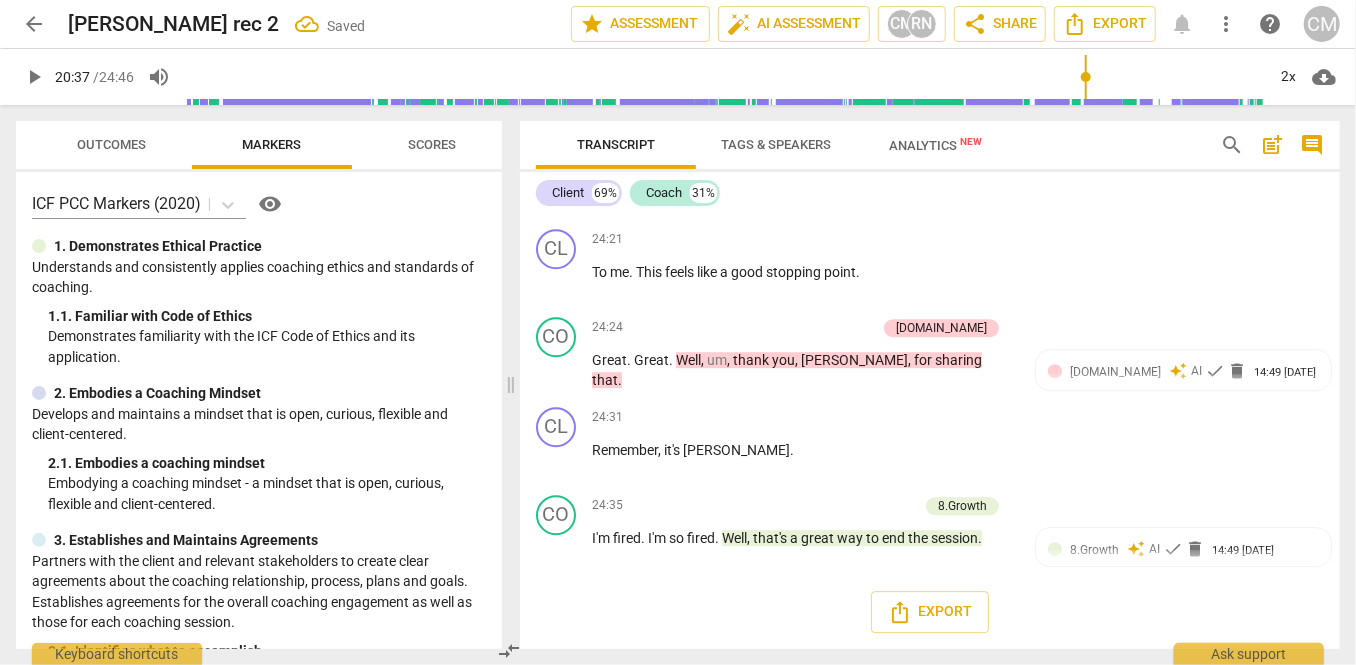 drag, startPoint x: 1184, startPoint y: 456, endPoint x: 1199, endPoint y: 448, distance: 17 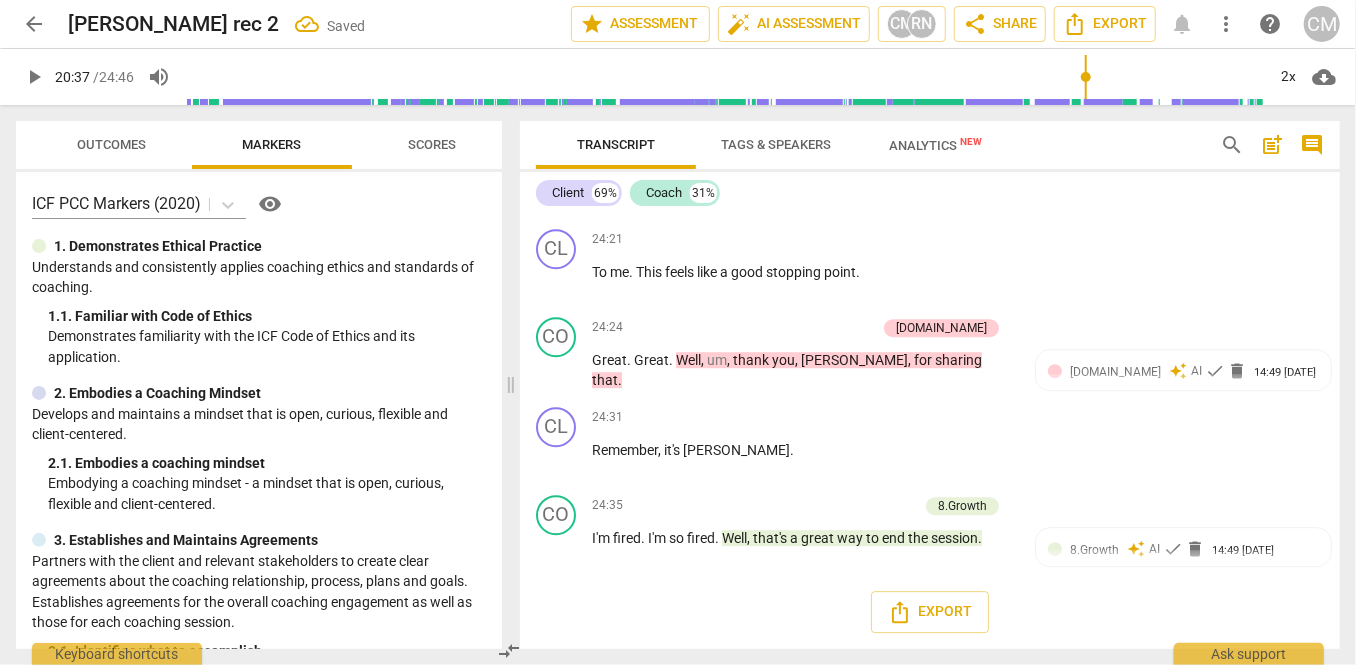 scroll, scrollTop: 11647, scrollLeft: 0, axis: vertical 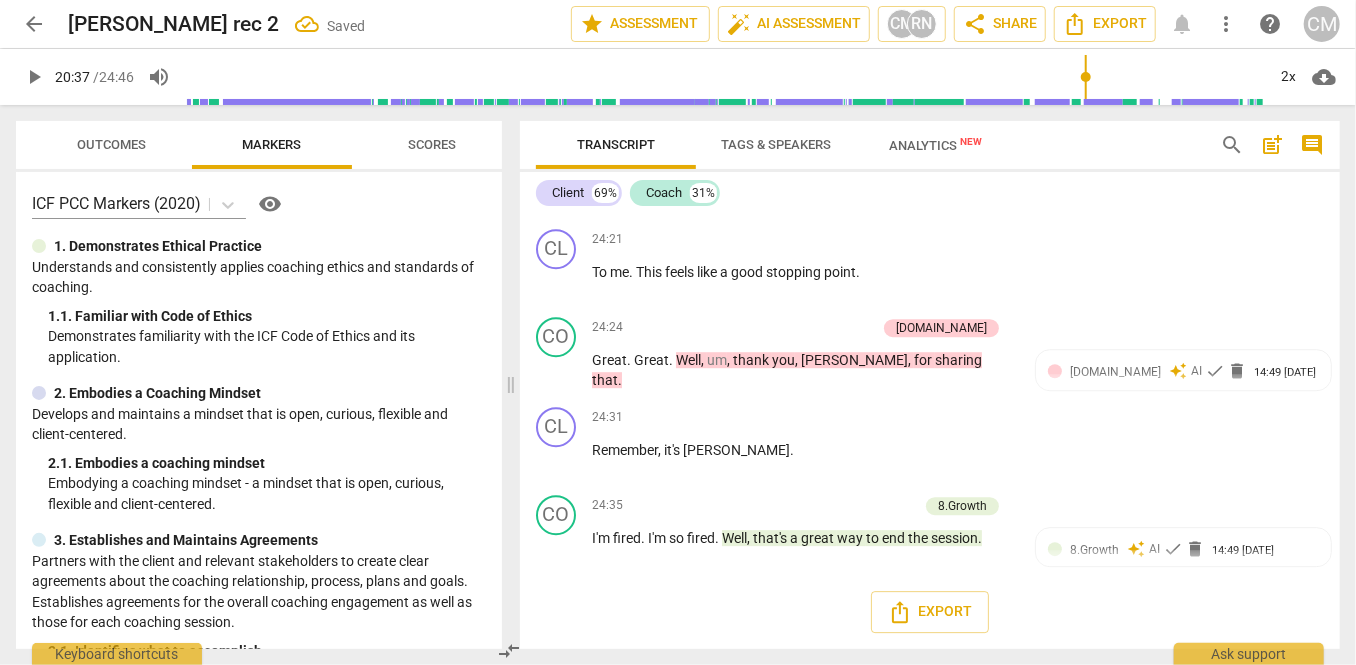 click on "play_arrow" at bounding box center (557, -821) 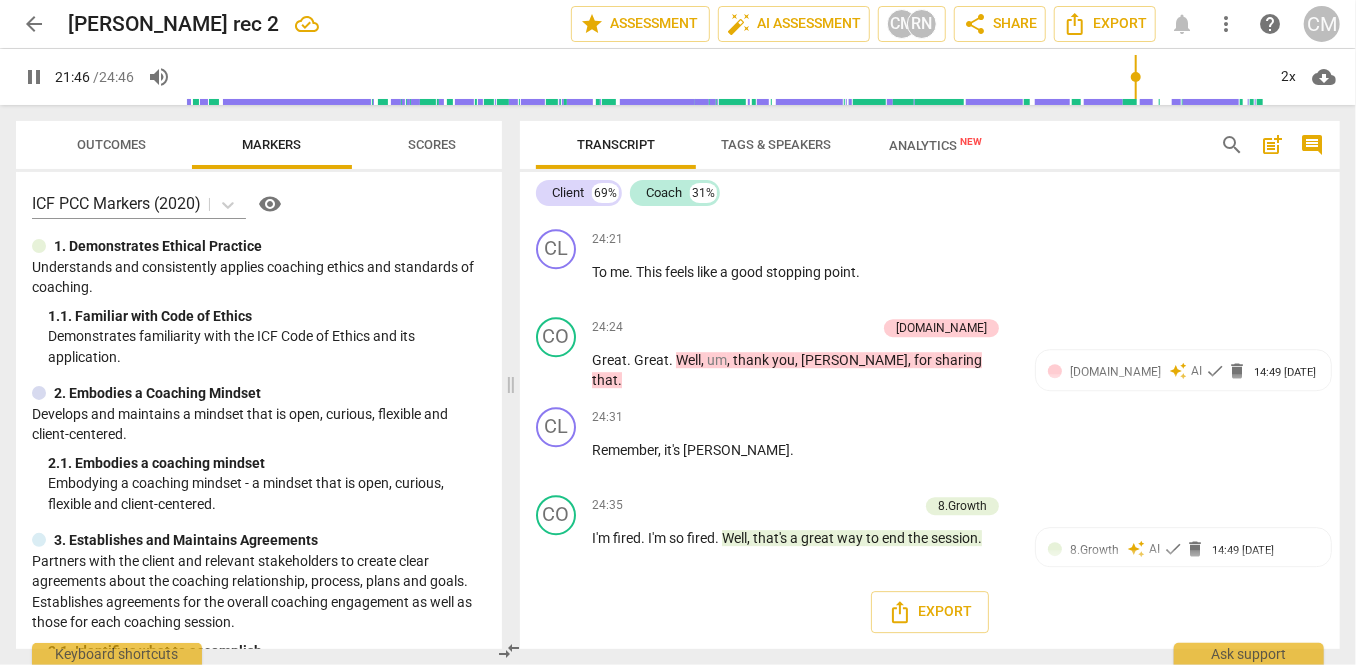 scroll, scrollTop: 11966, scrollLeft: 0, axis: vertical 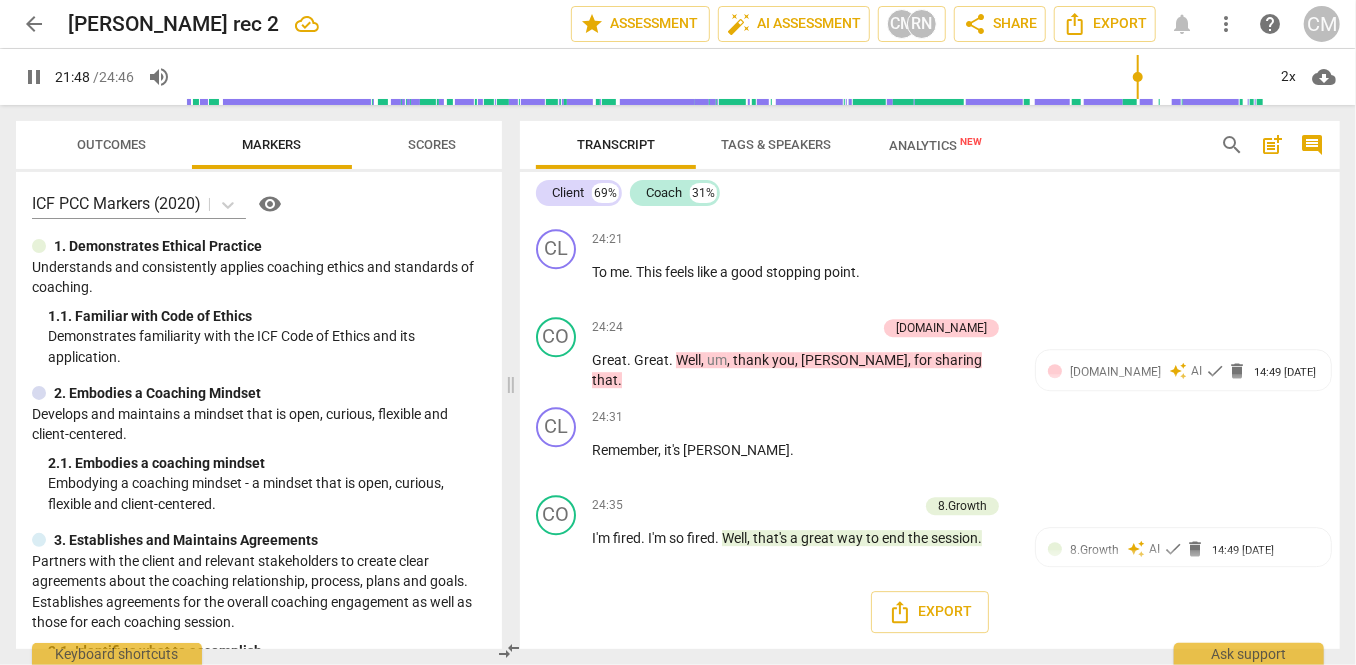 click on "pause" at bounding box center (557, -639) 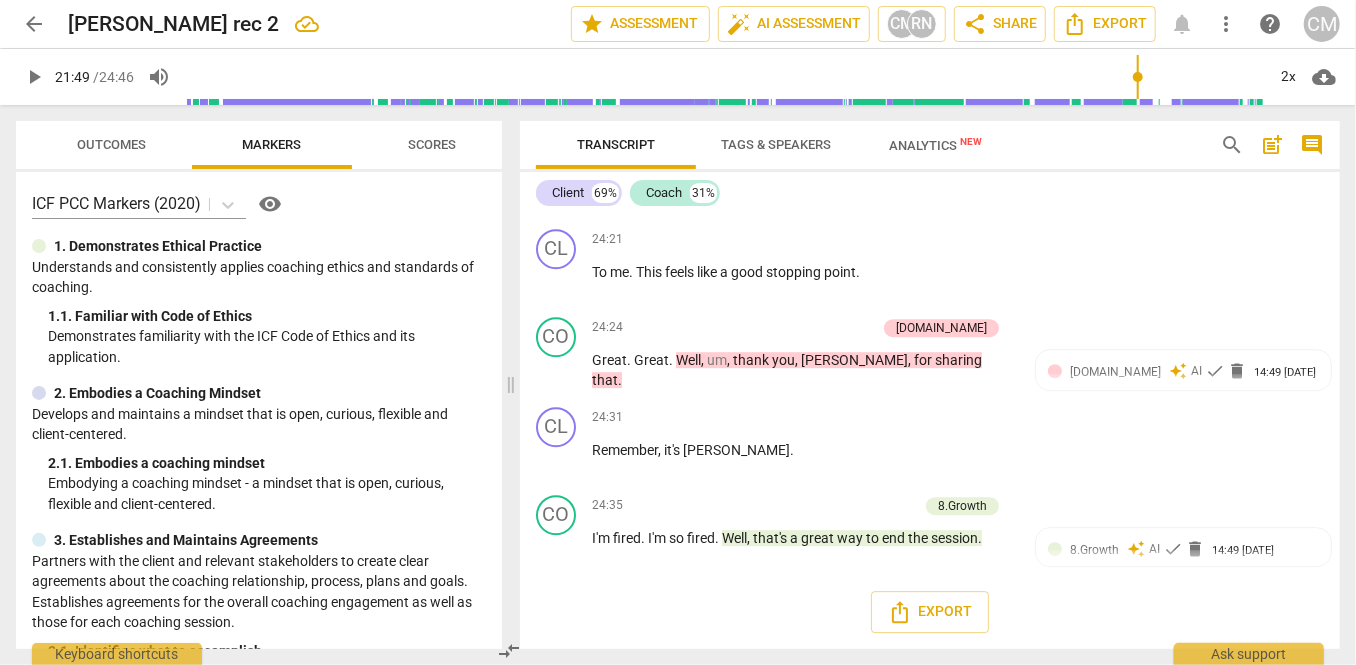drag, startPoint x: 874, startPoint y: 454, endPoint x: 648, endPoint y: 328, distance: 258.75085 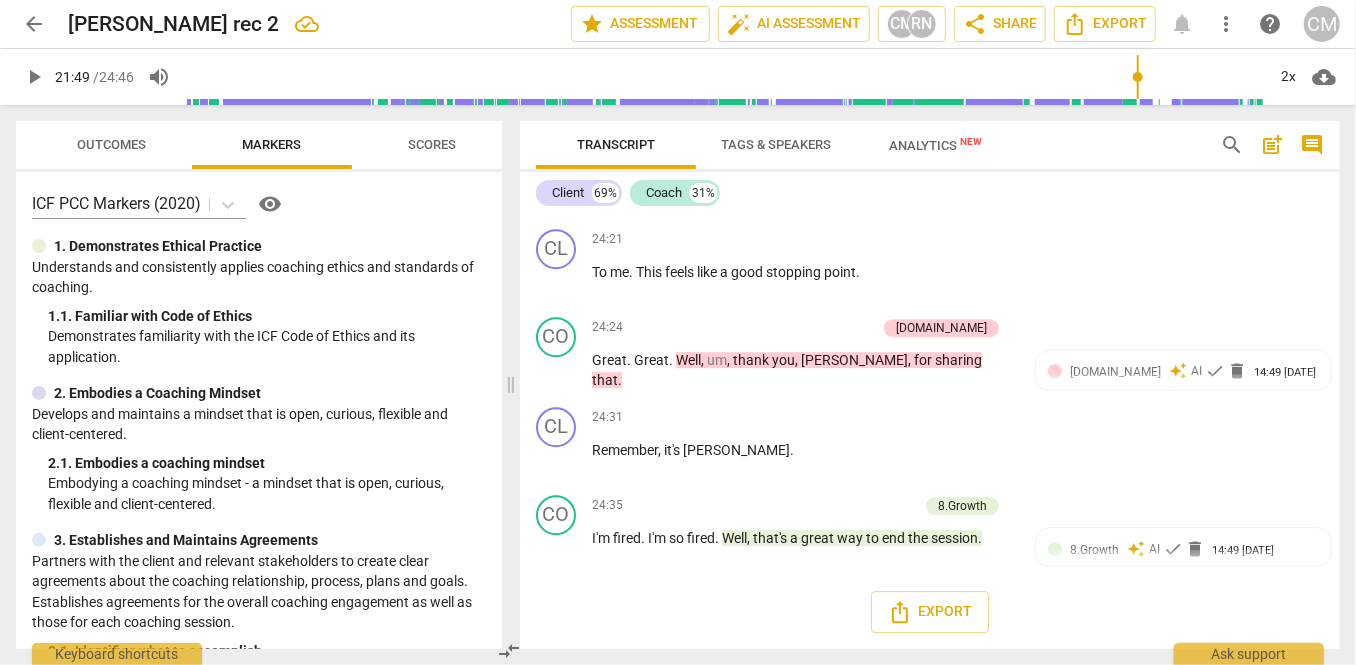 click on "CO play_arrow pause 21:30 + Add competency keyboard_arrow_right Mhm .   Let's   look ,   uh ,   in   the   future   we've .   You've   grief   through   these   various   many   ways   that   you   have   some   direct ,   some   indirect .   How   does   that   shift   the   relationship   now   with   your   mother ?" at bounding box center (930, -656) 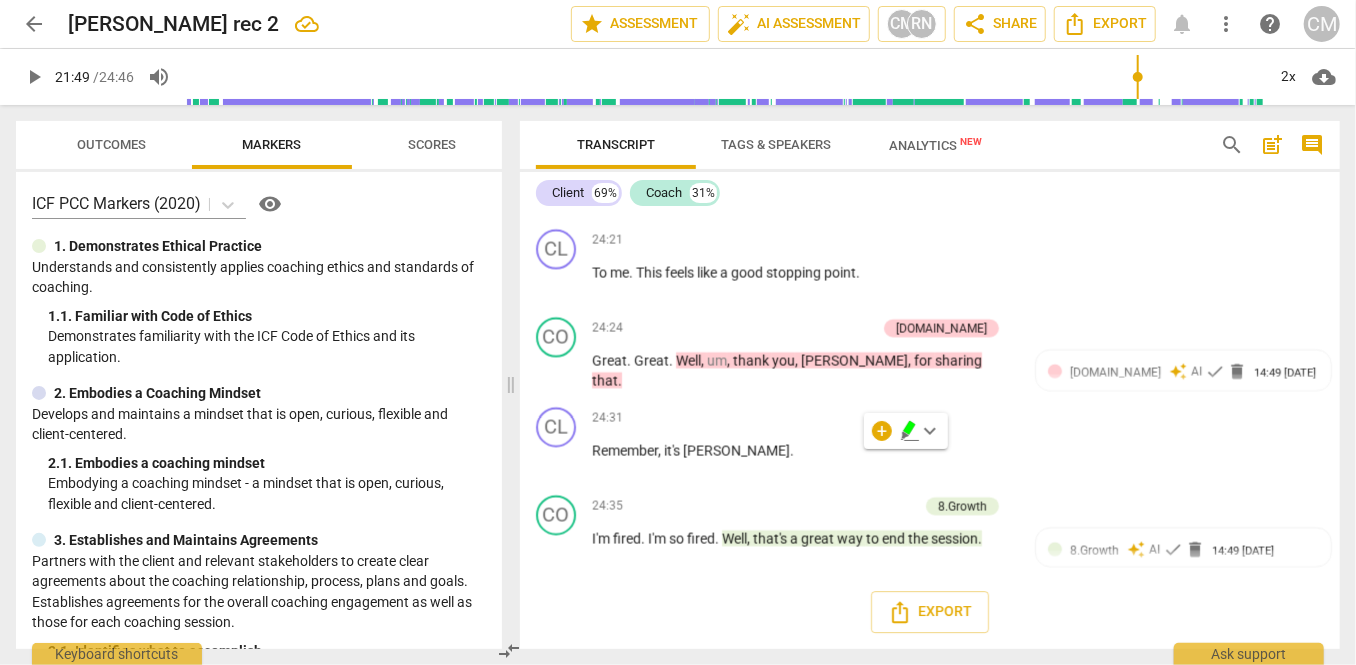 click on "ways" at bounding box center (697, -639) 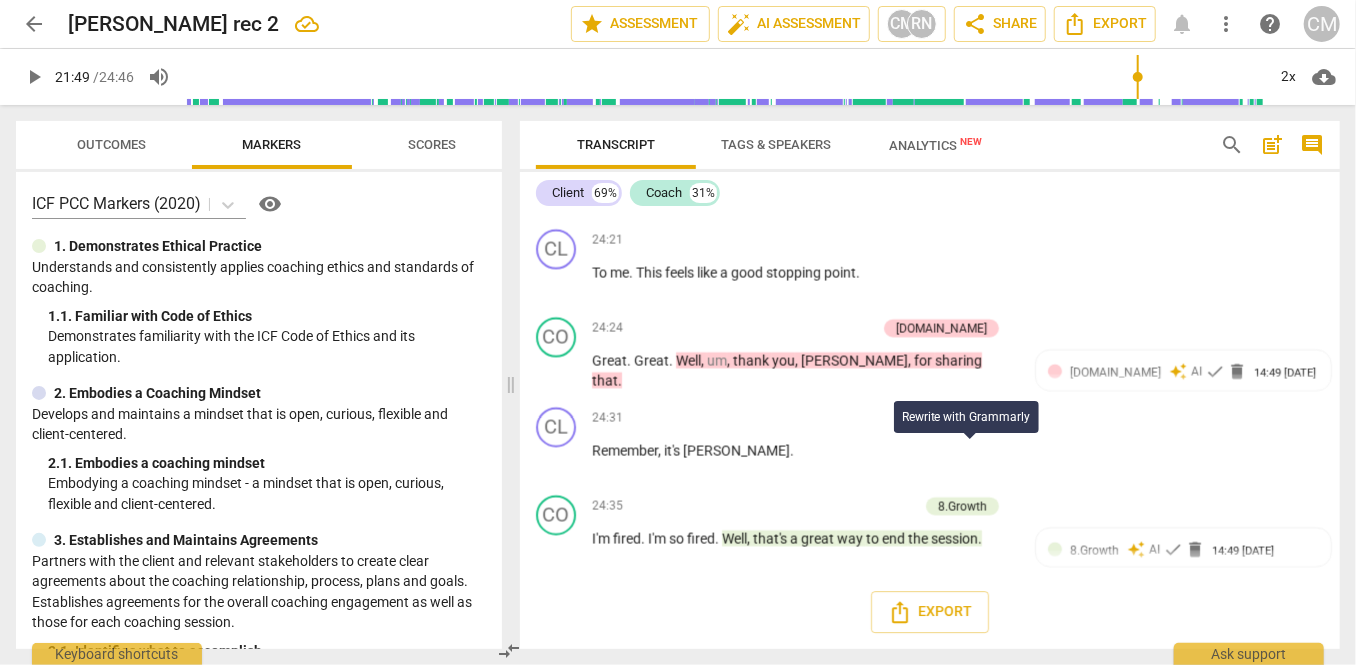 drag, startPoint x: 644, startPoint y: 376, endPoint x: 960, endPoint y: 448, distance: 324.09875 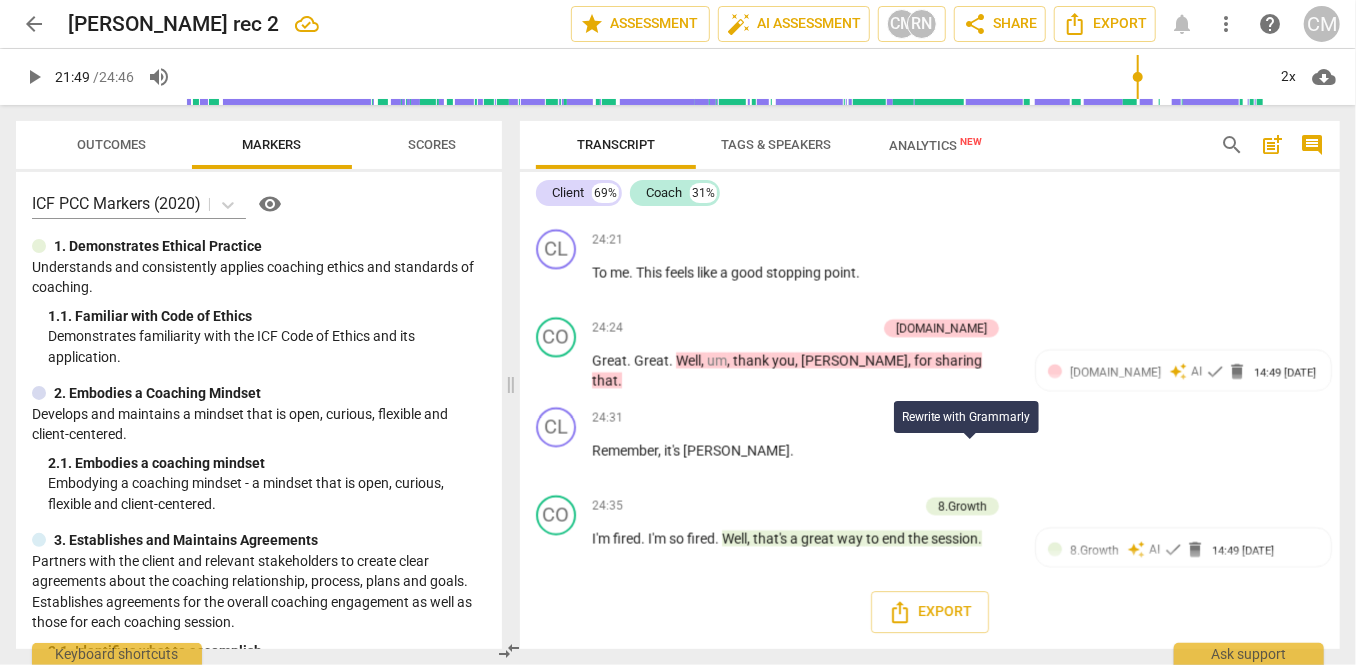 click on "CO play_arrow pause 21:30 + Add competency keyboard_arrow_right Mhm .   Let's   look ,   uh ,   in   the   future   we've .   You've   grief   through   these   various   many   ways   that   you   have   some   direct ,   some   indirect .   How   does   that   shift   the   relationship   now   with   your   mother ?" at bounding box center [930, -656] 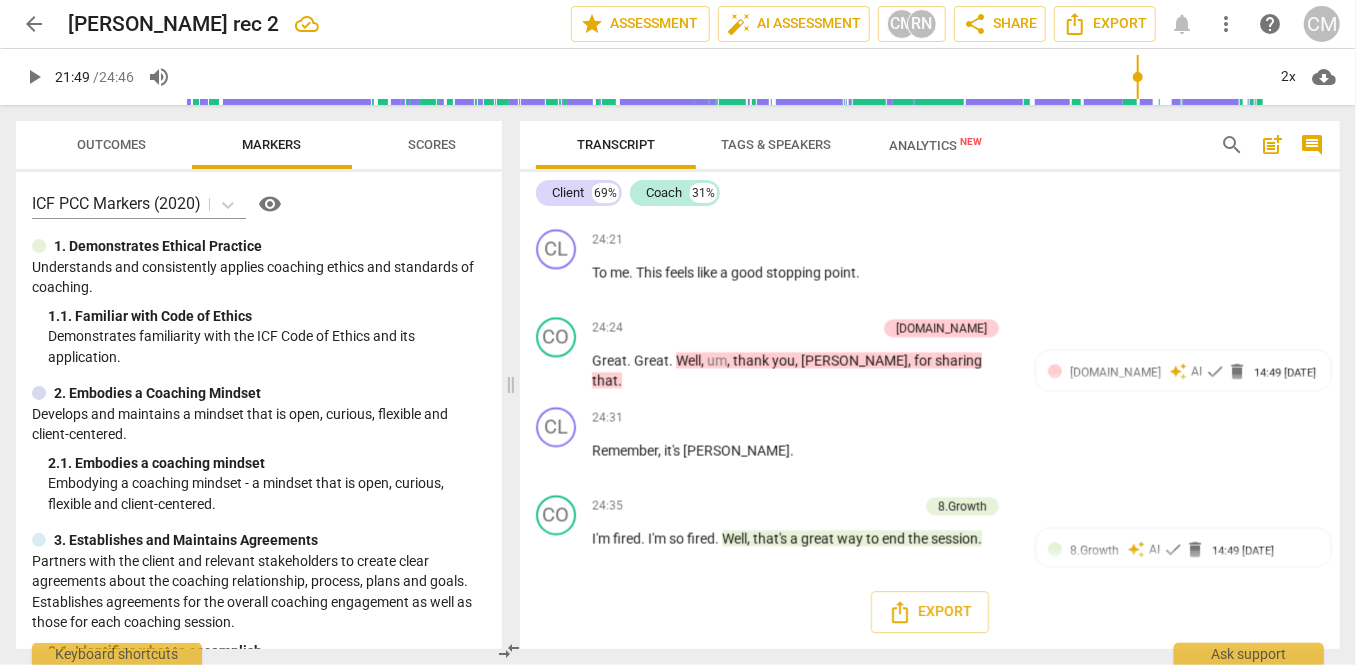 click on "Add competency" at bounding box center (951, -691) 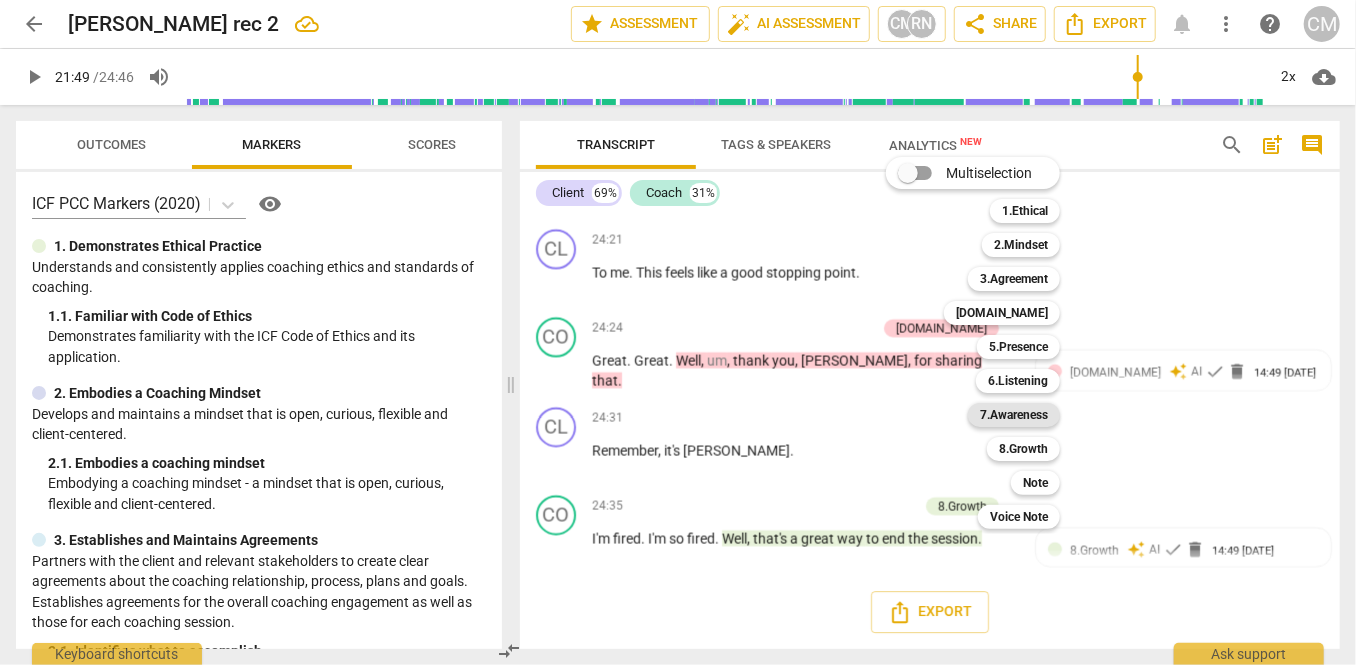 click on "7.Awareness" at bounding box center (1014, 415) 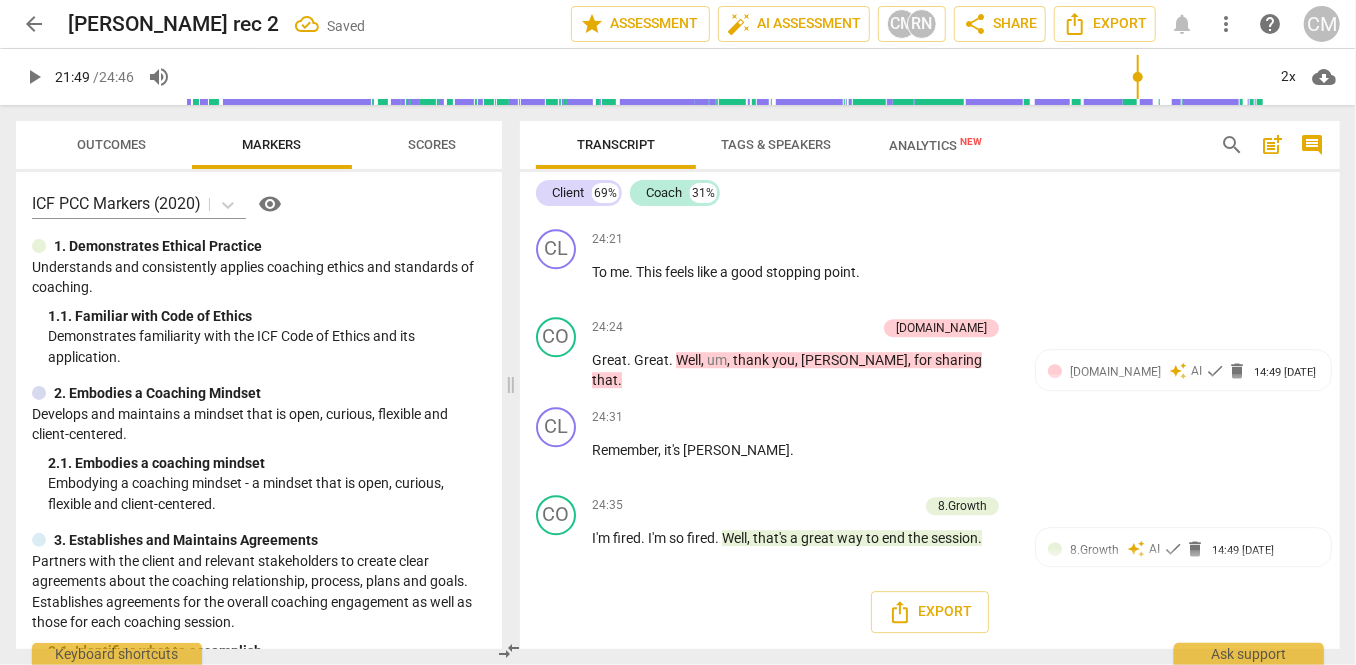 scroll, scrollTop: 12175, scrollLeft: 0, axis: vertical 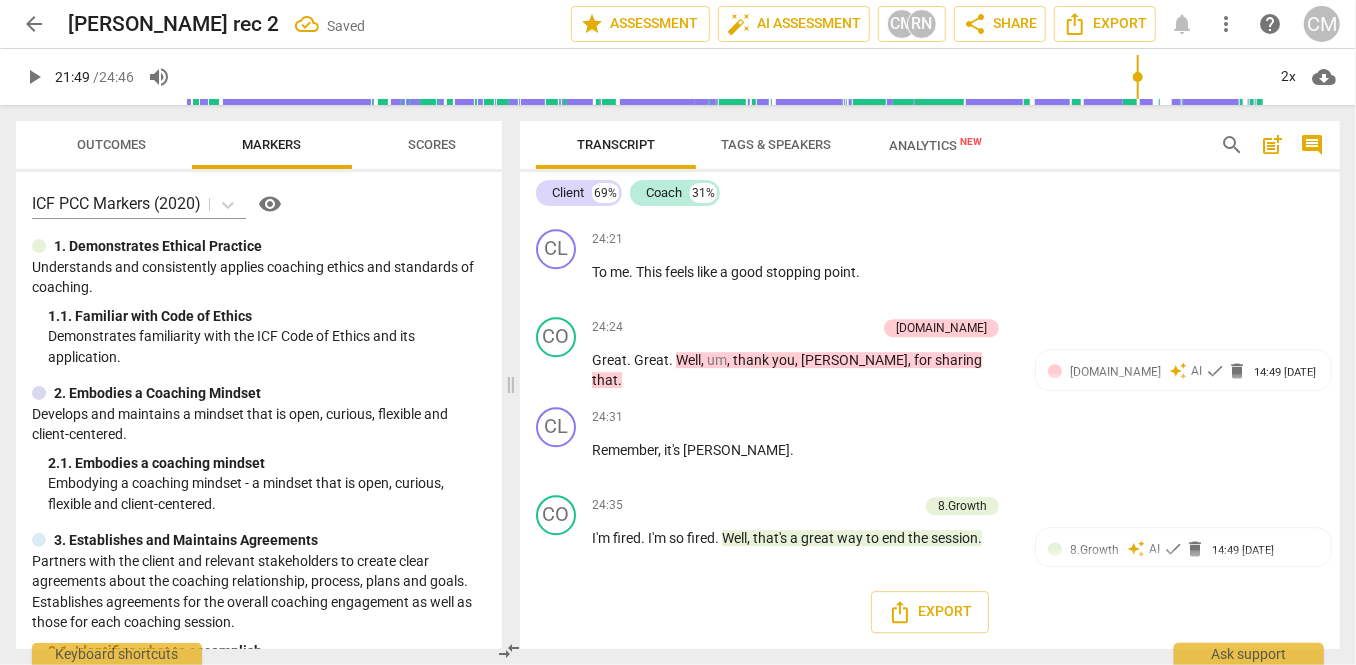 click on "3. Asks to help exploring beyond situation" at bounding box center [1040, -559] 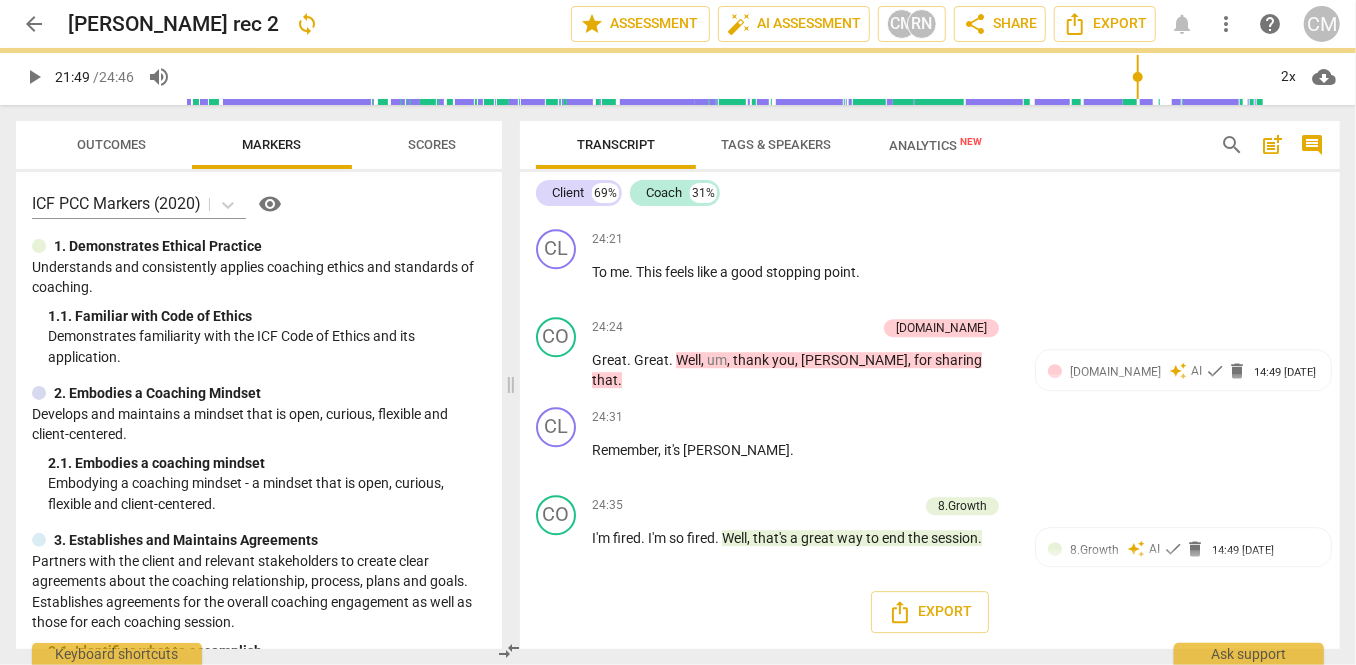 click on "play_arrow" at bounding box center (557, -538) 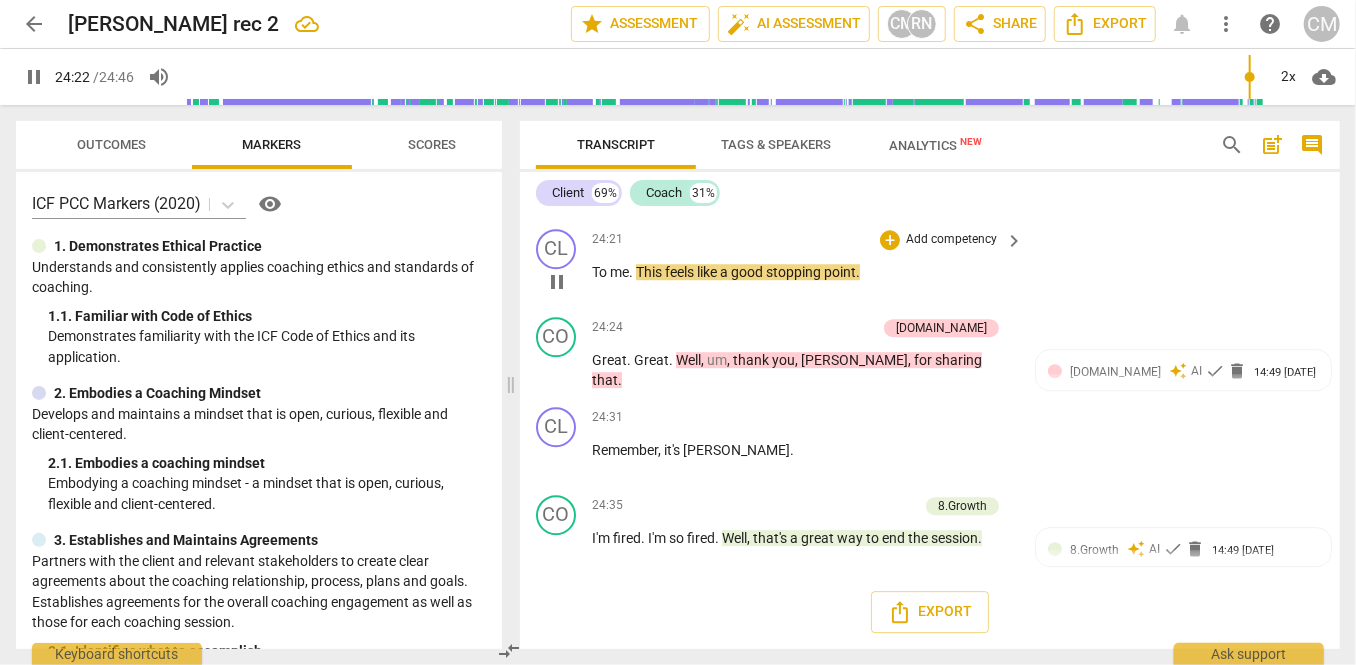 scroll, scrollTop: 13130, scrollLeft: 0, axis: vertical 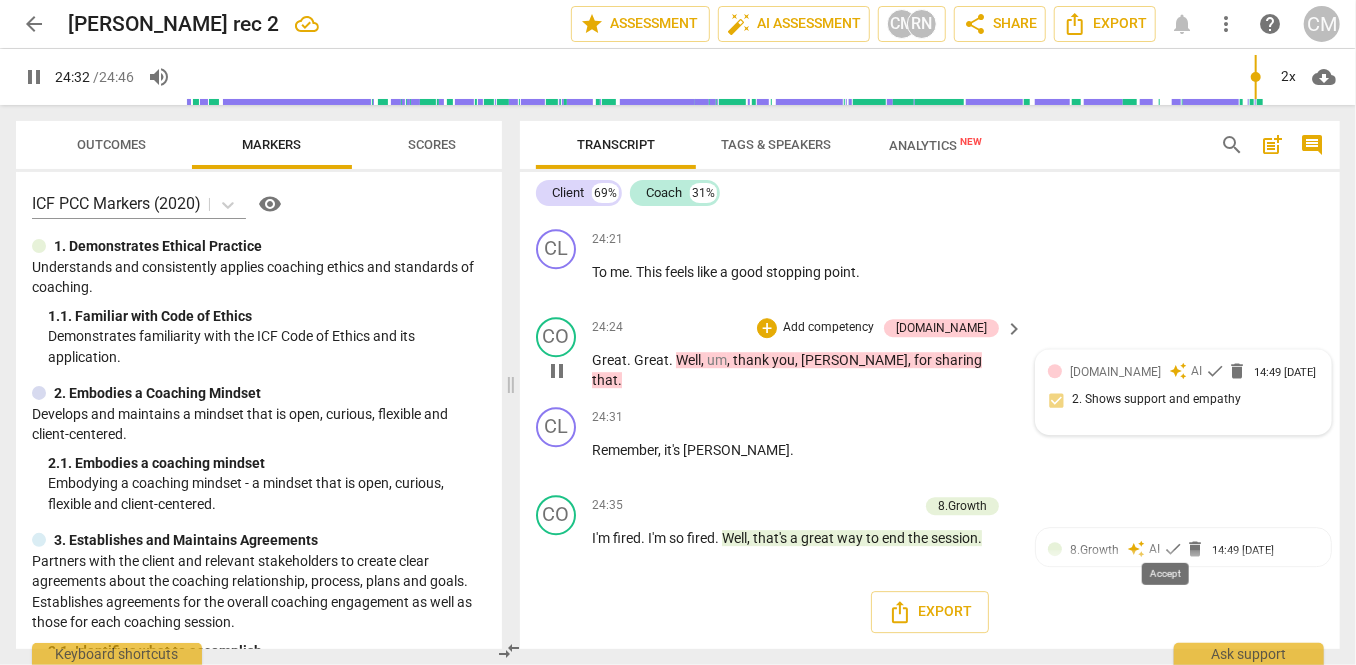click on "check" at bounding box center (1215, 371) 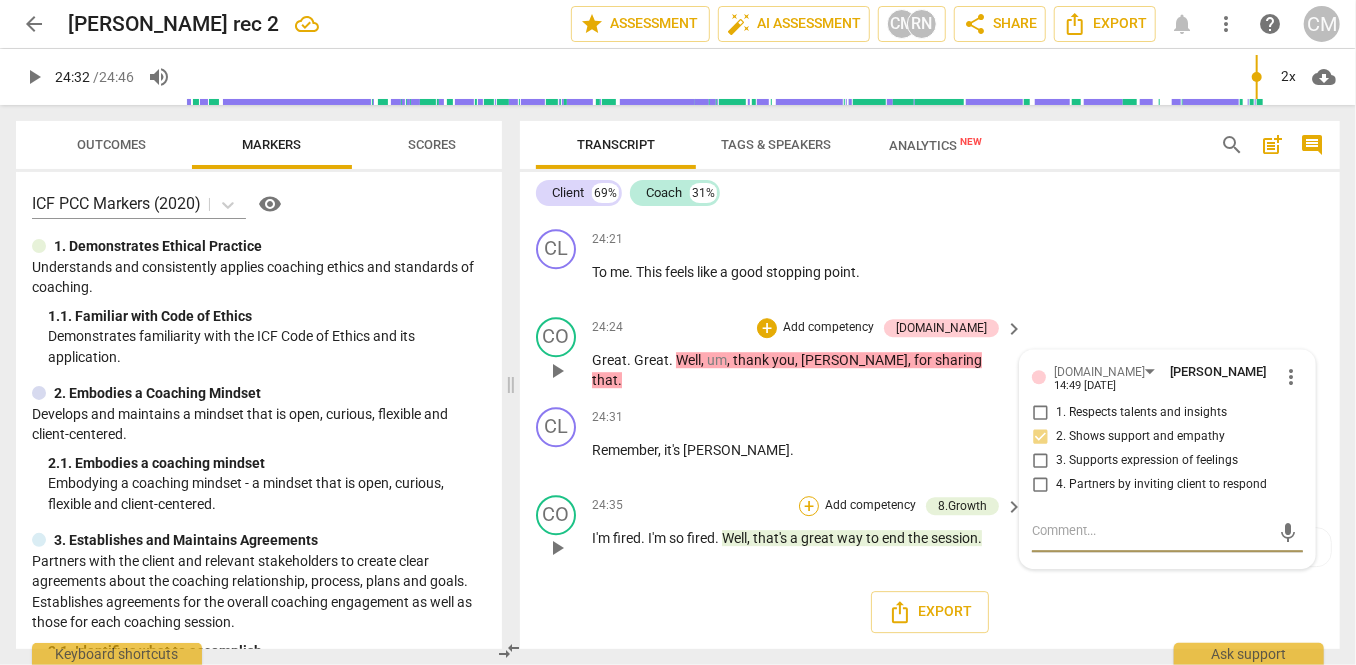 scroll, scrollTop: 13316, scrollLeft: 0, axis: vertical 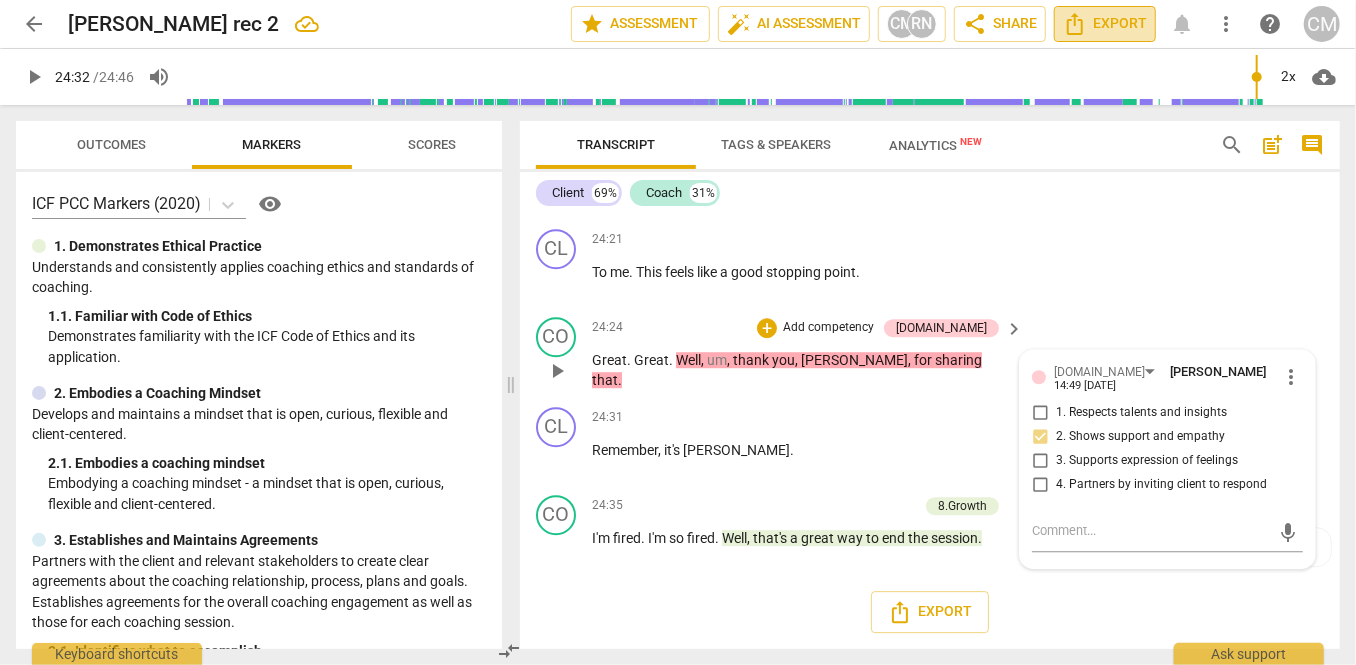 click on "Export" at bounding box center [1105, 24] 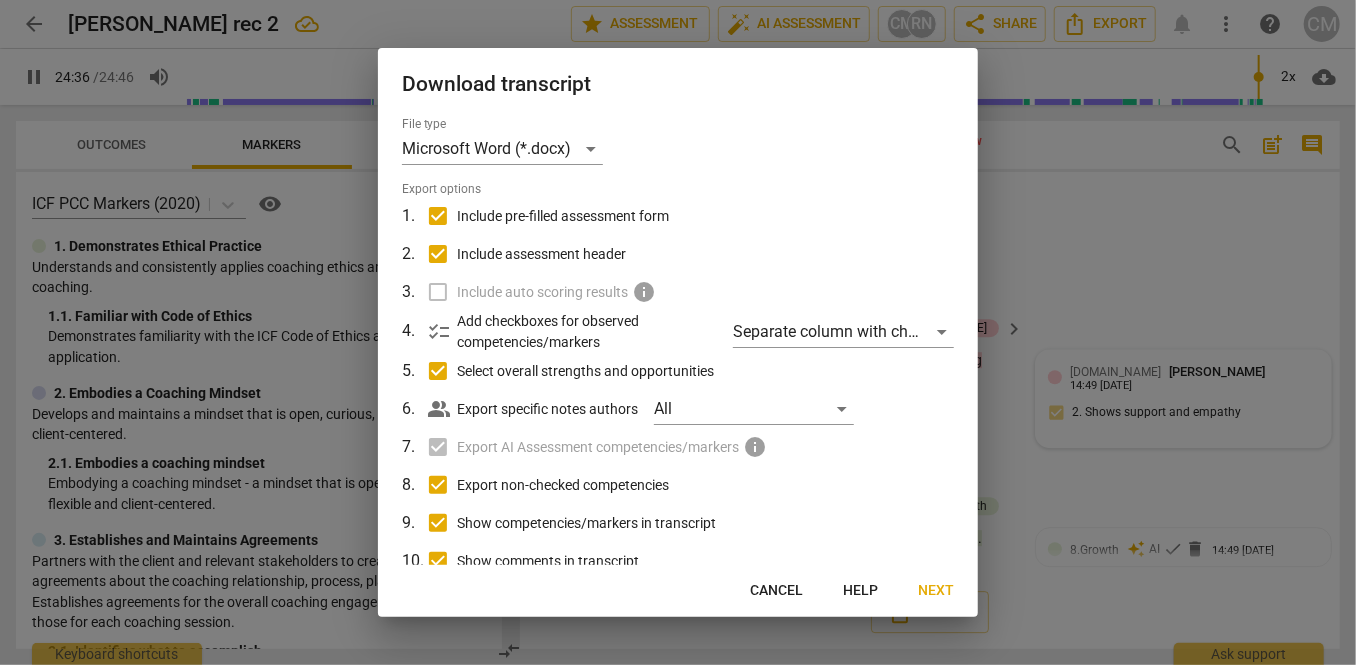click on "Next" at bounding box center [936, 591] 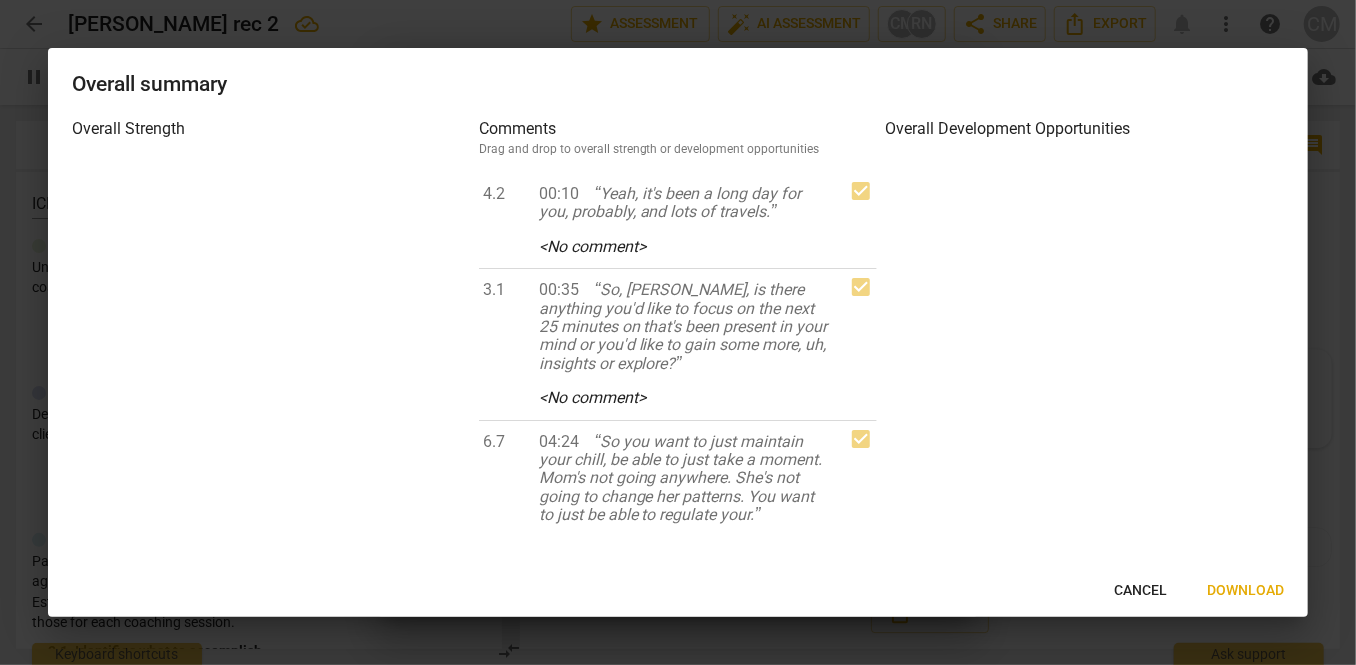 click on "Download" at bounding box center [1245, 591] 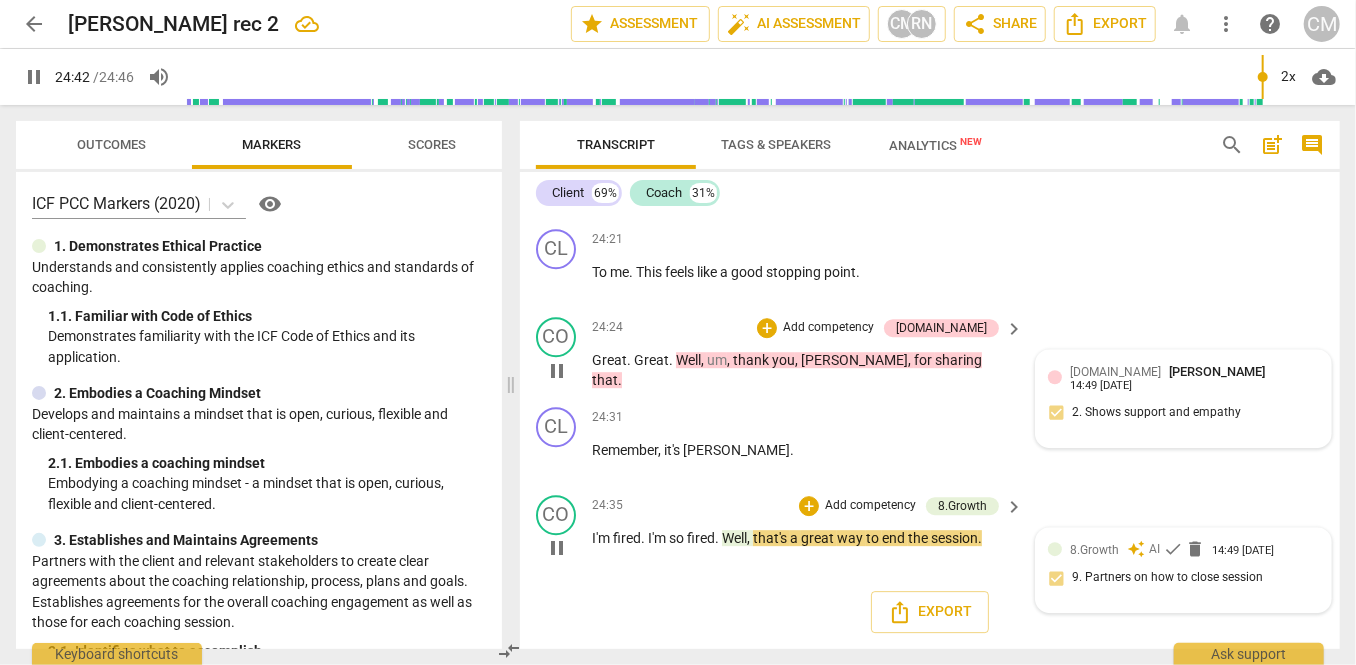 type on "1483" 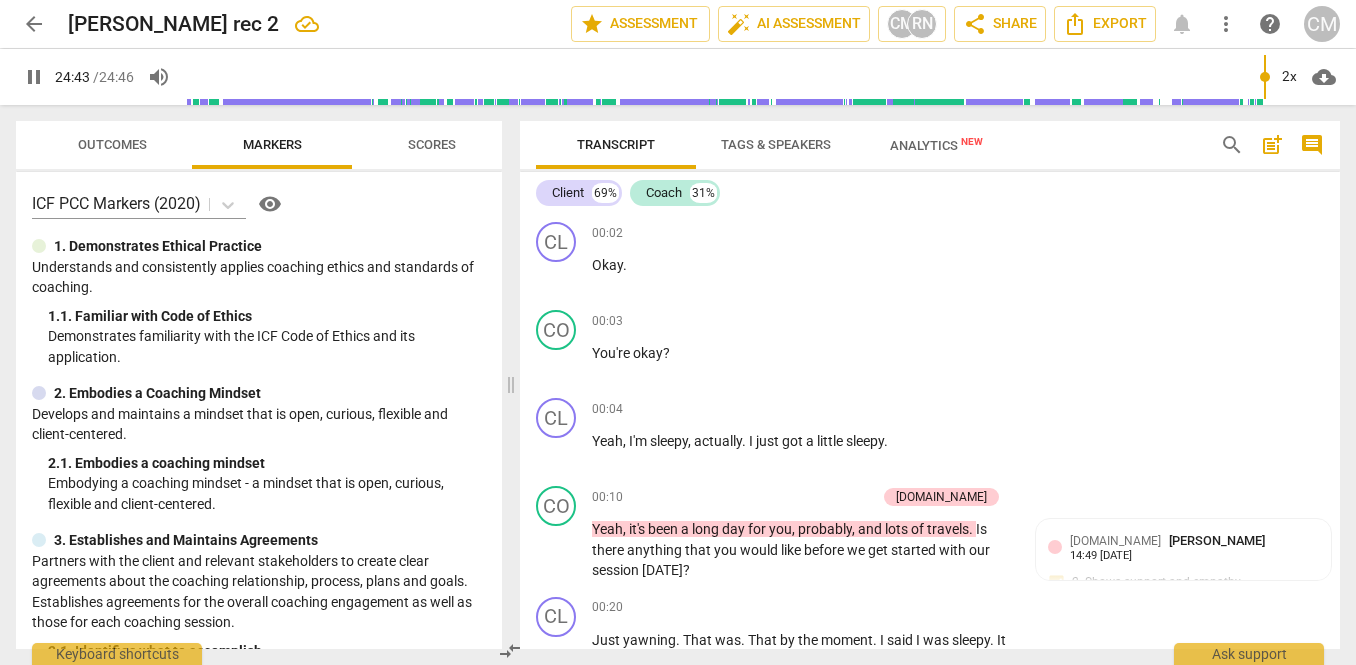 scroll, scrollTop: 0, scrollLeft: 0, axis: both 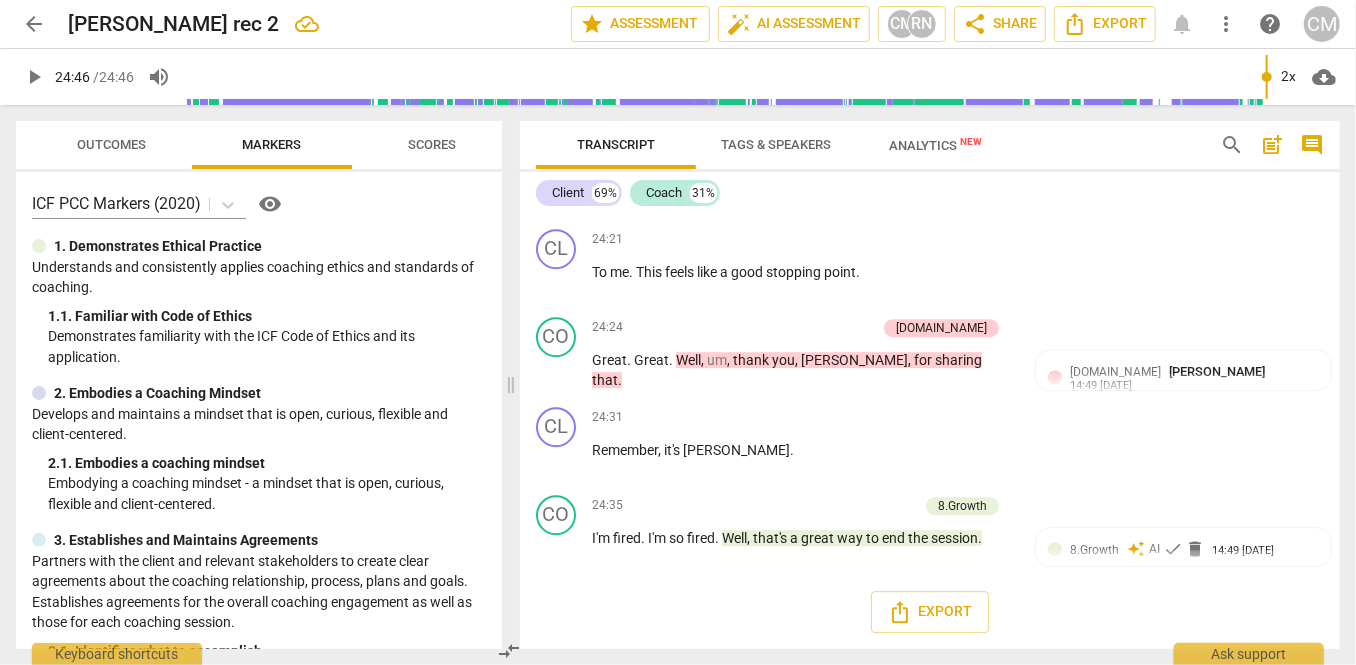 type on "1486" 